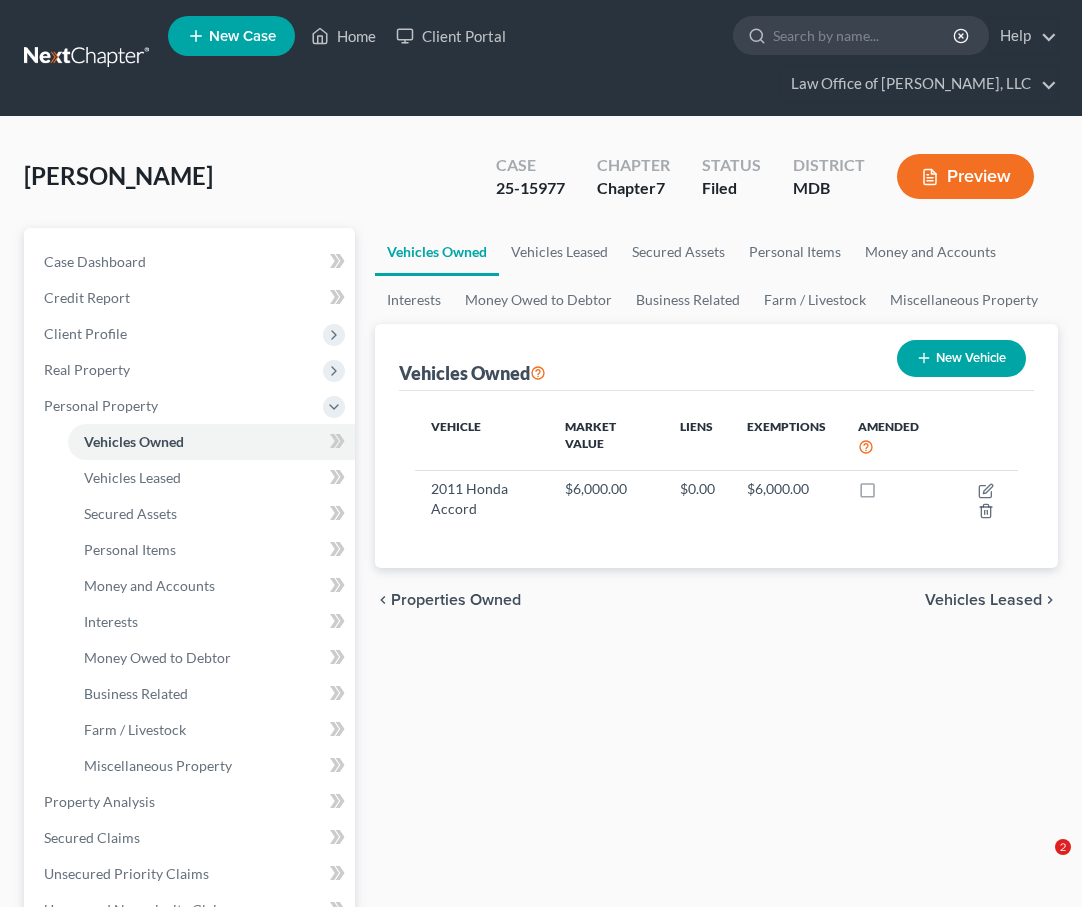 scroll, scrollTop: 0, scrollLeft: 0, axis: both 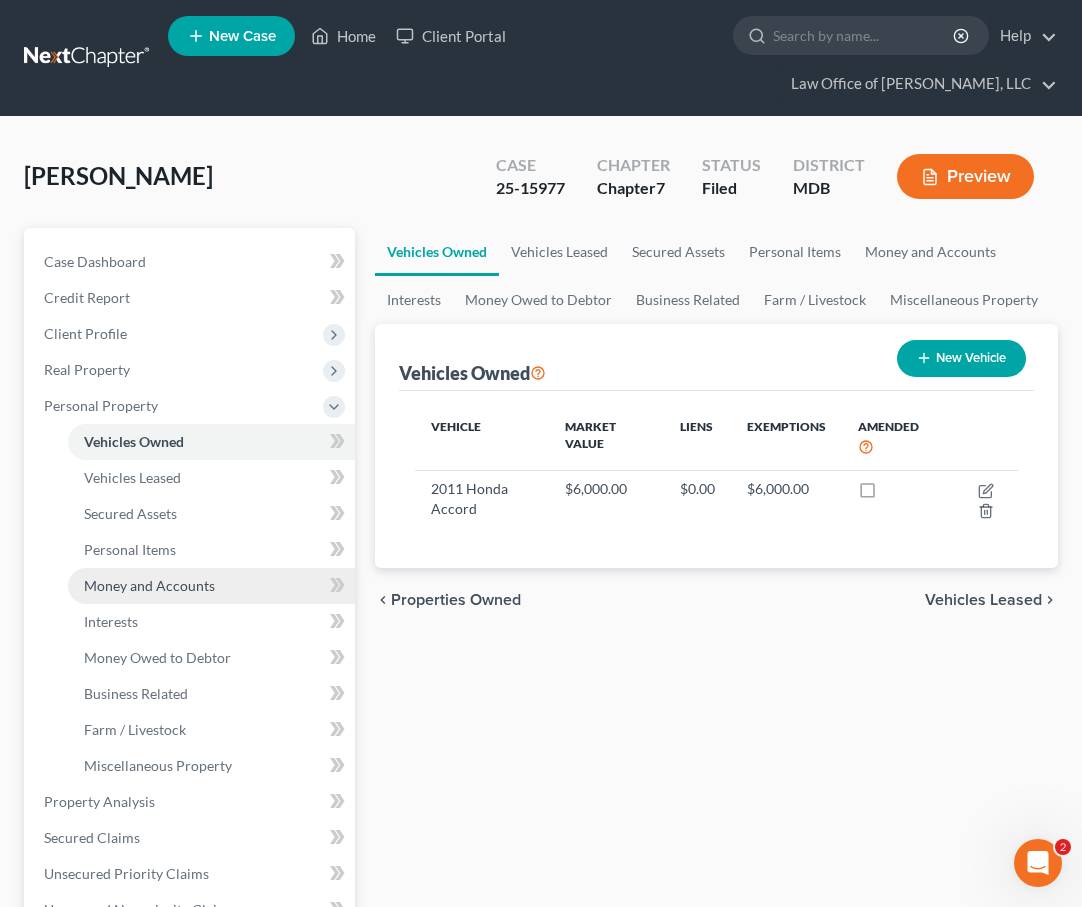 click on "Money and Accounts" at bounding box center (149, 585) 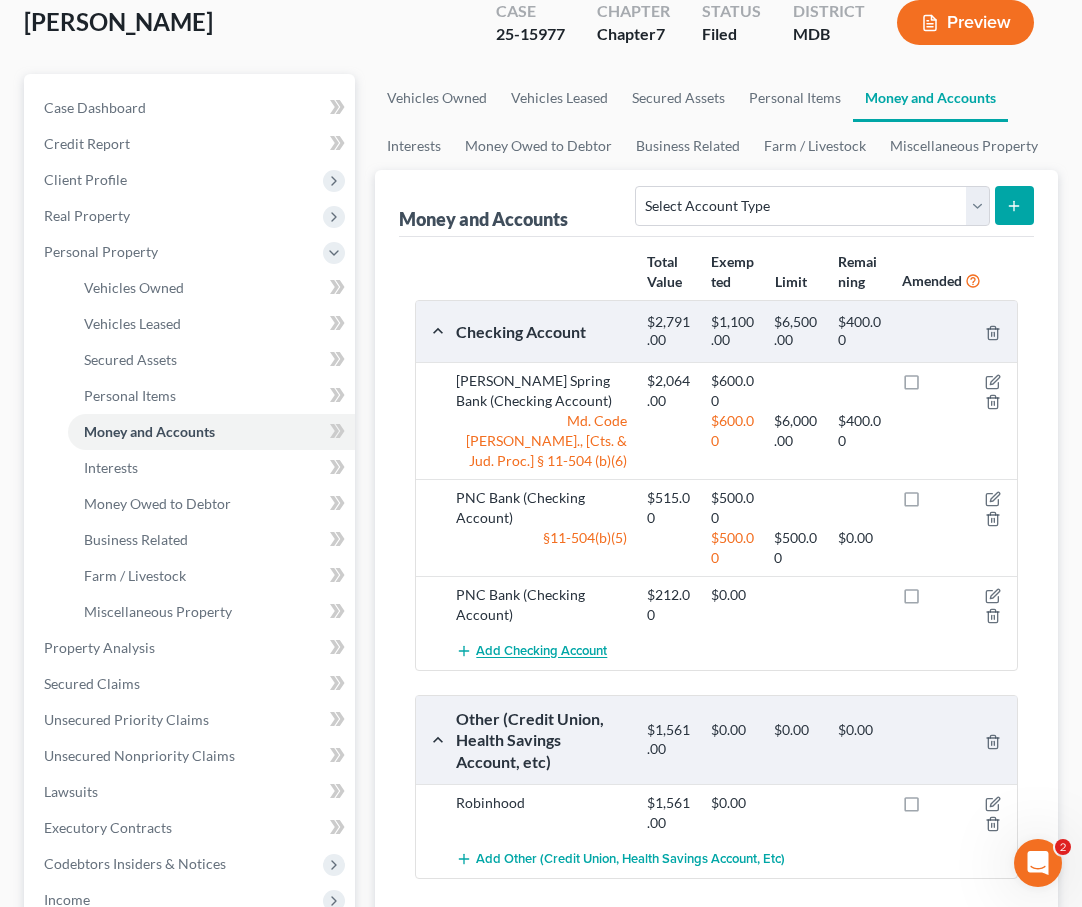 scroll, scrollTop: 0, scrollLeft: 0, axis: both 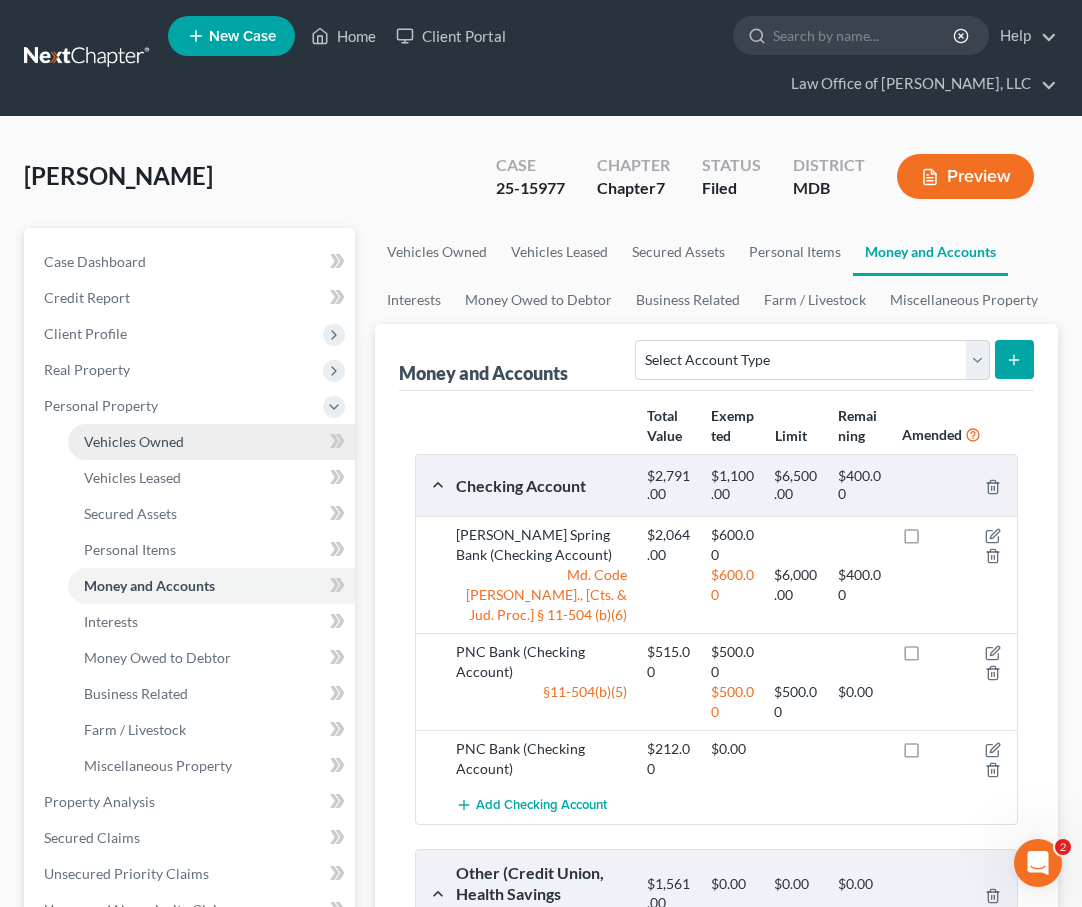 click on "Vehicles Owned" at bounding box center (211, 442) 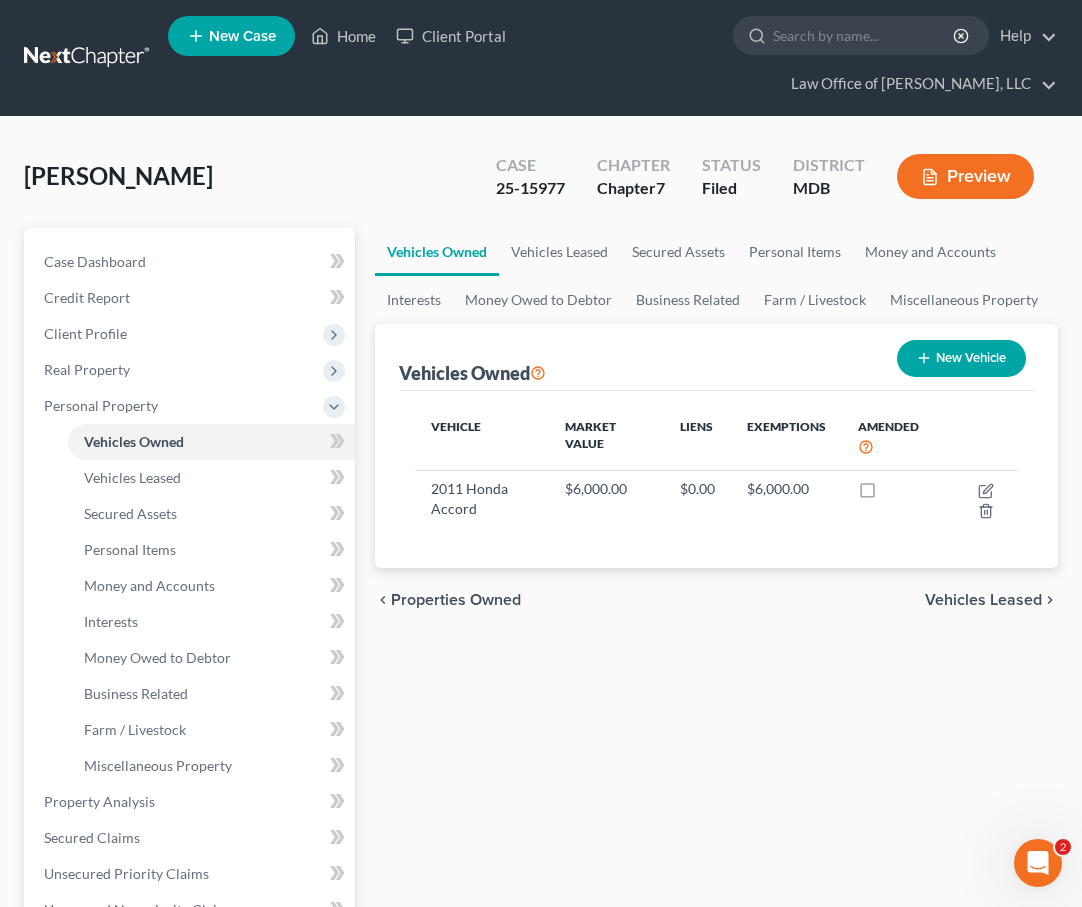 click on "Vehicles Leased" at bounding box center (983, 600) 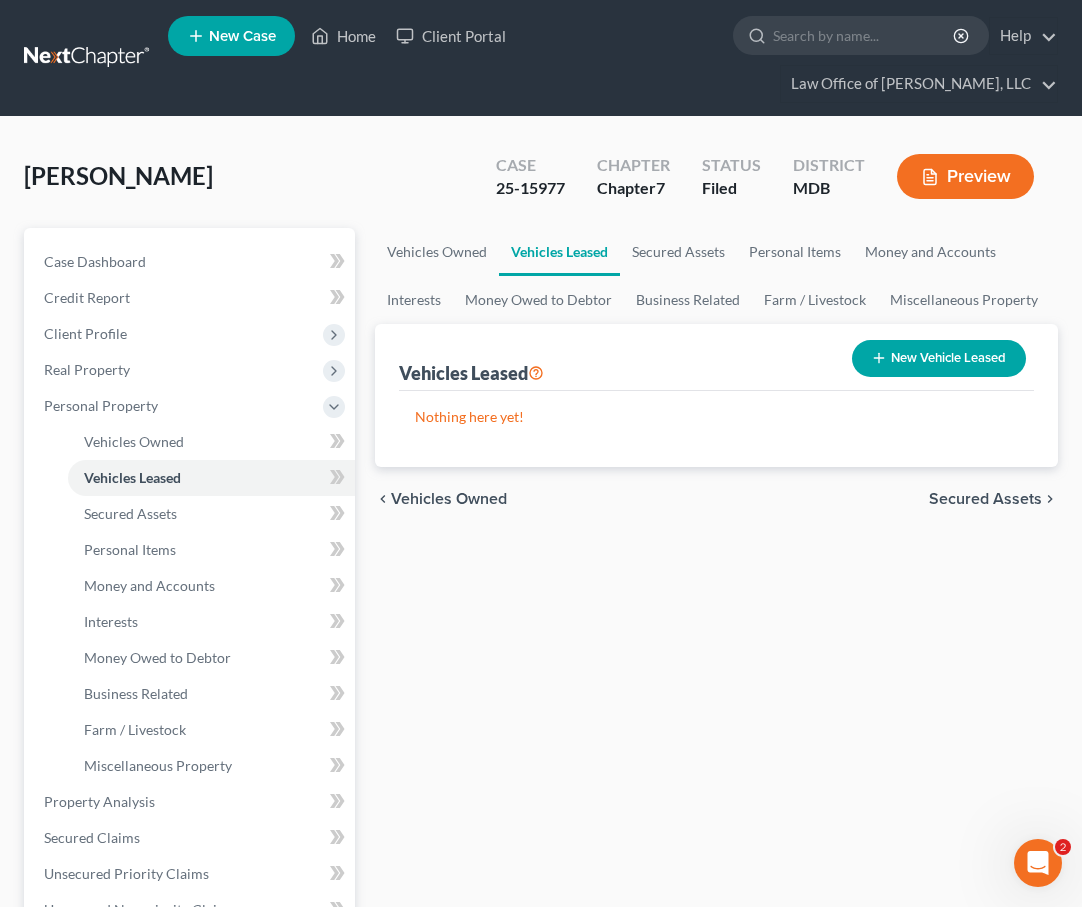 click on "Secured Assets" at bounding box center (985, 499) 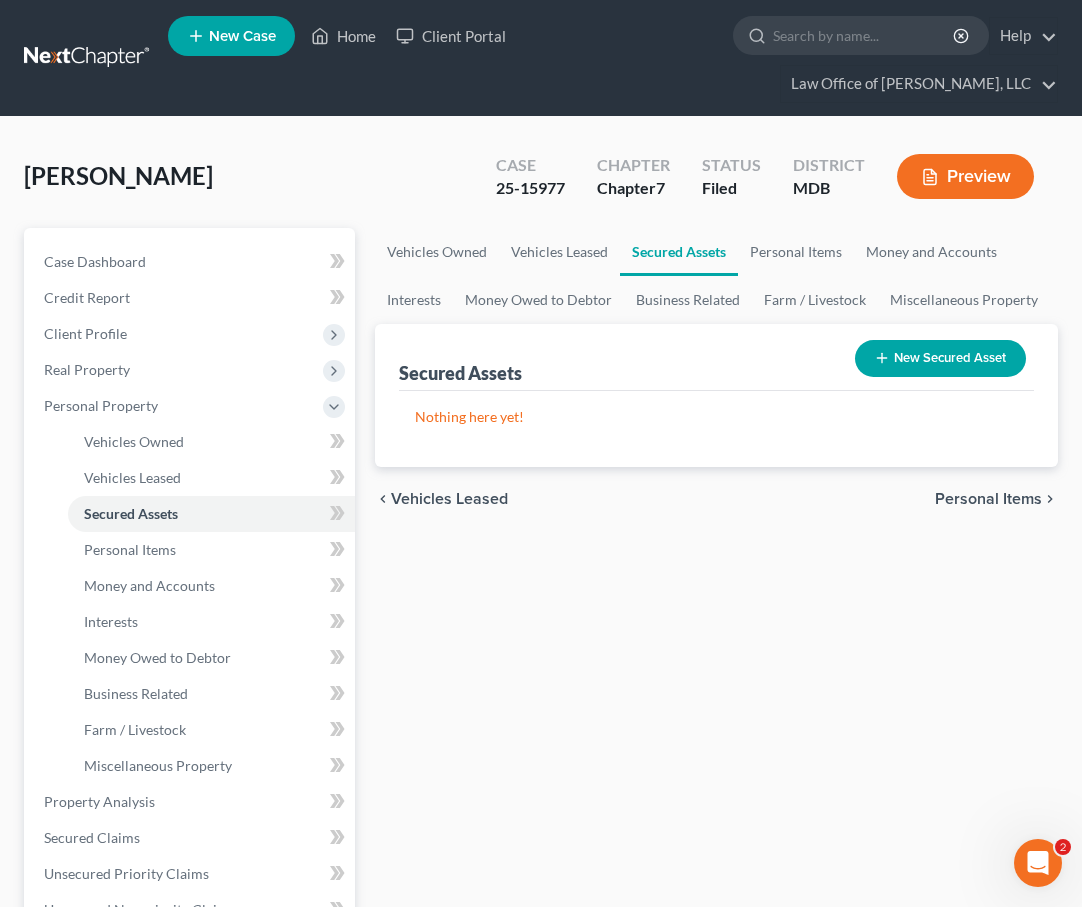 click on "Personal Items" at bounding box center (988, 499) 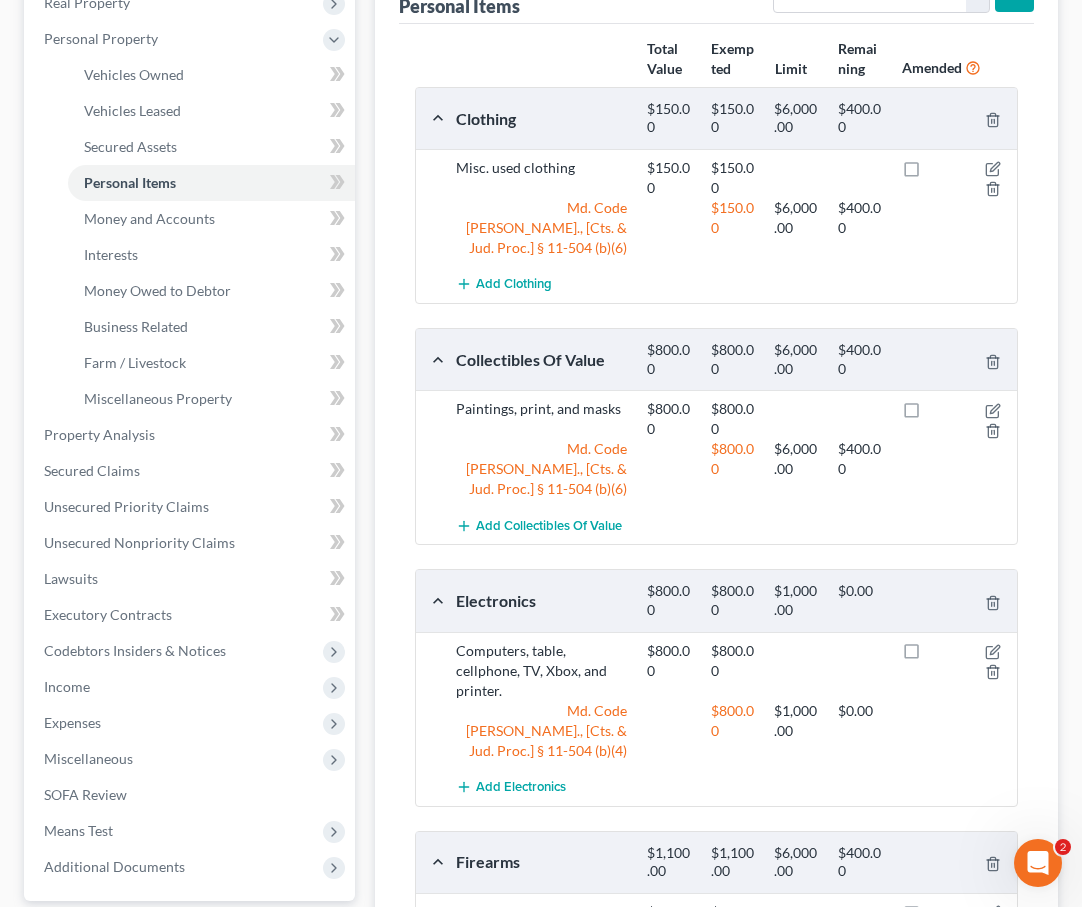 scroll, scrollTop: 416, scrollLeft: 0, axis: vertical 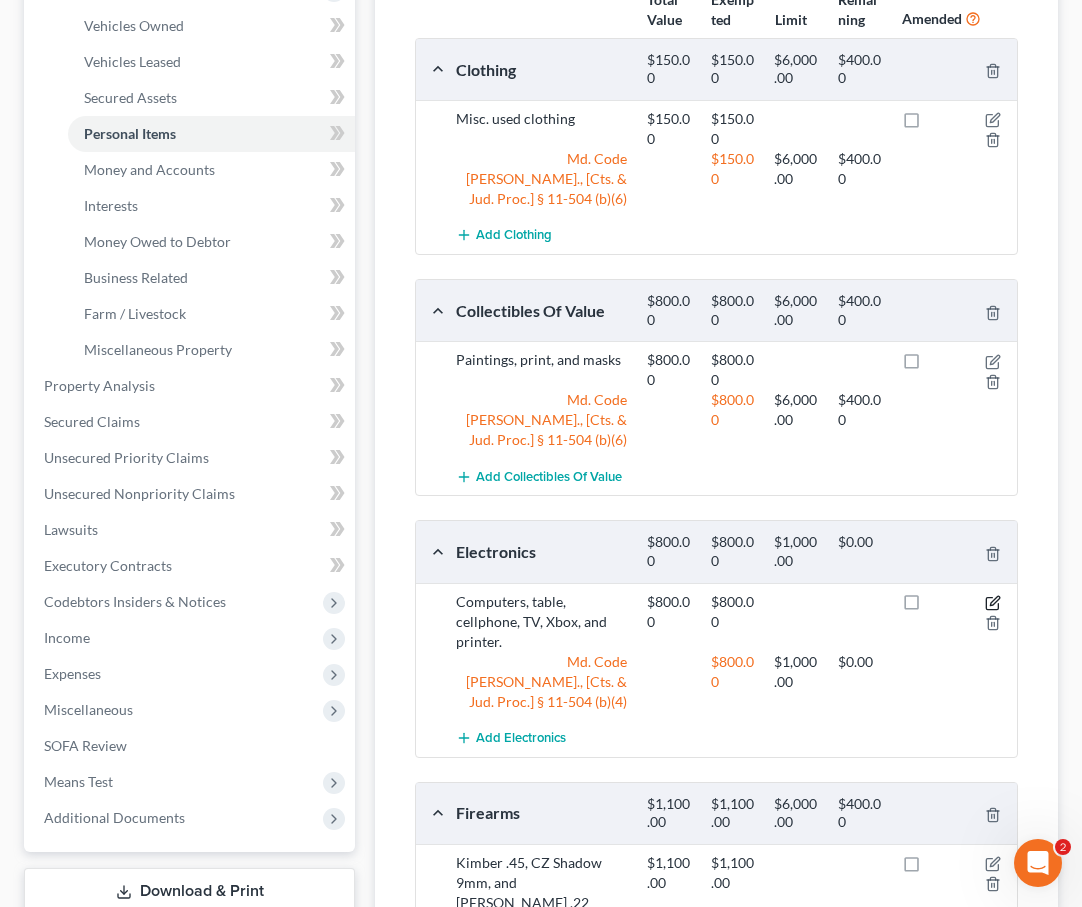 click 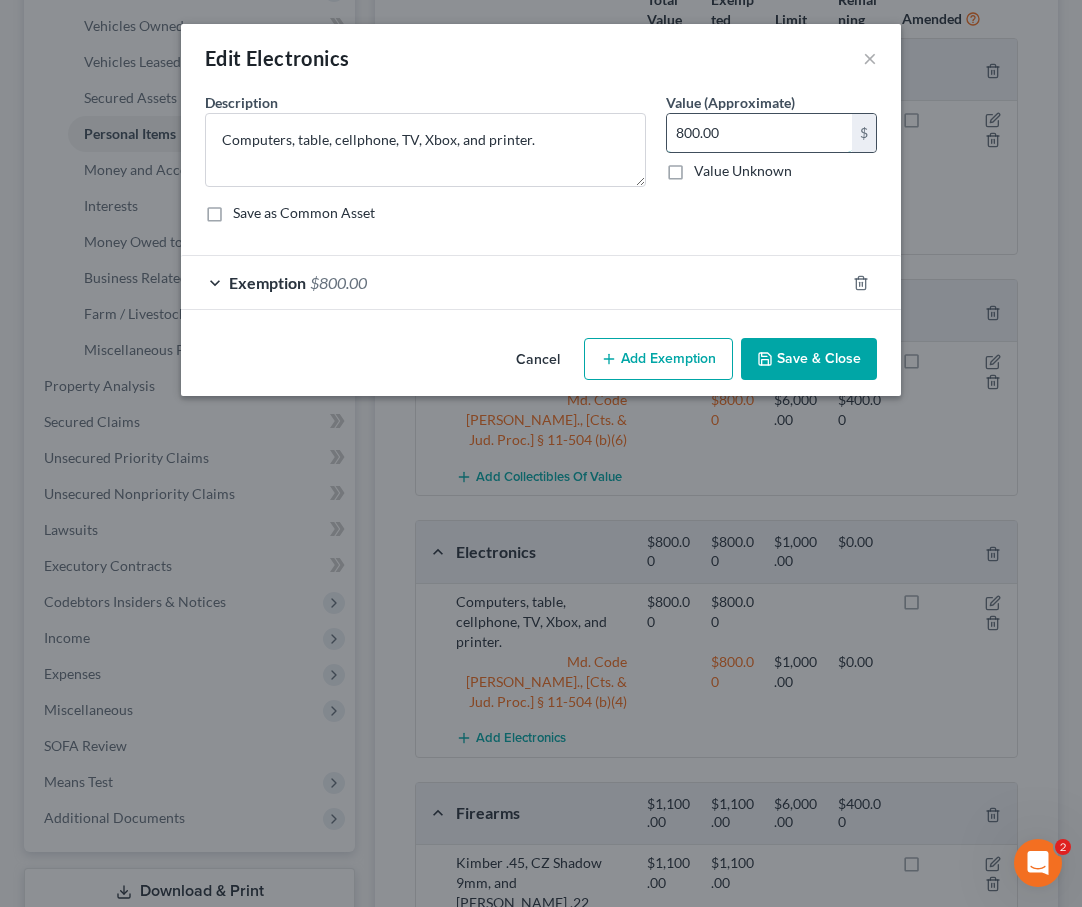 click on "800.00" at bounding box center [759, 133] 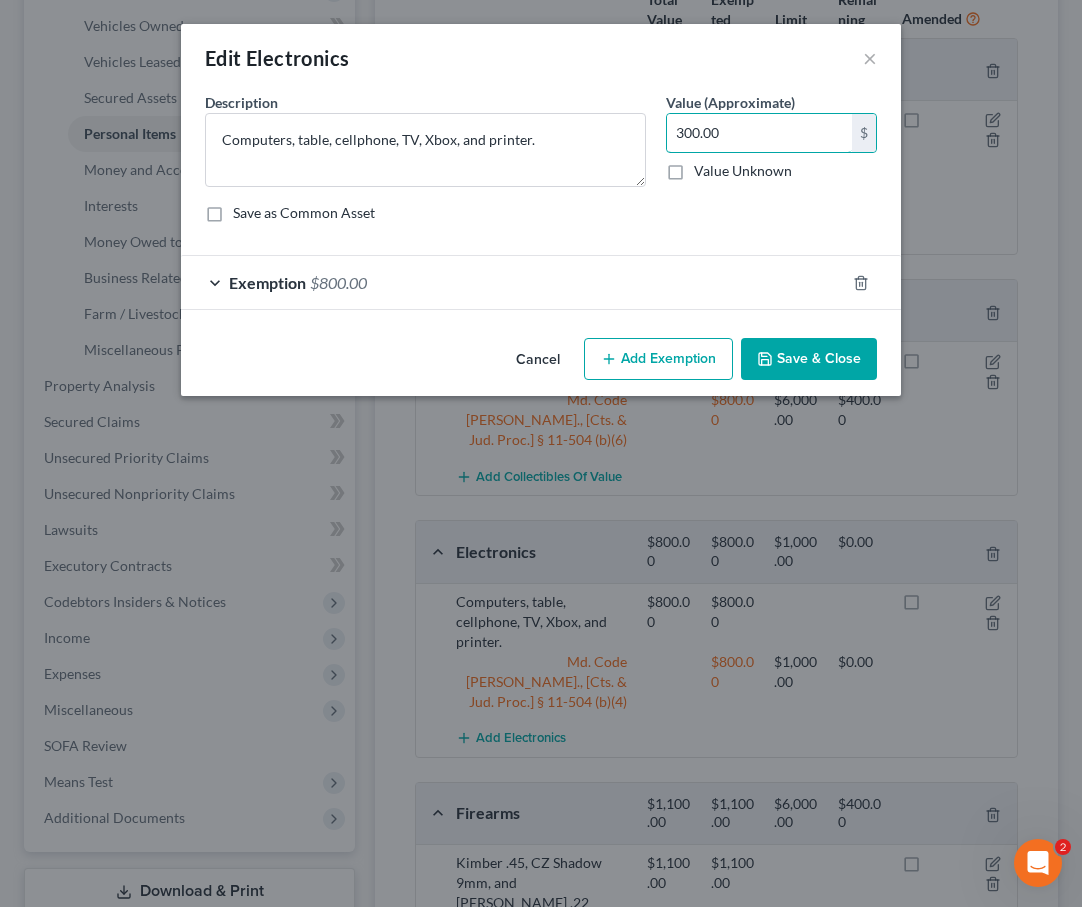 type on "300.00" 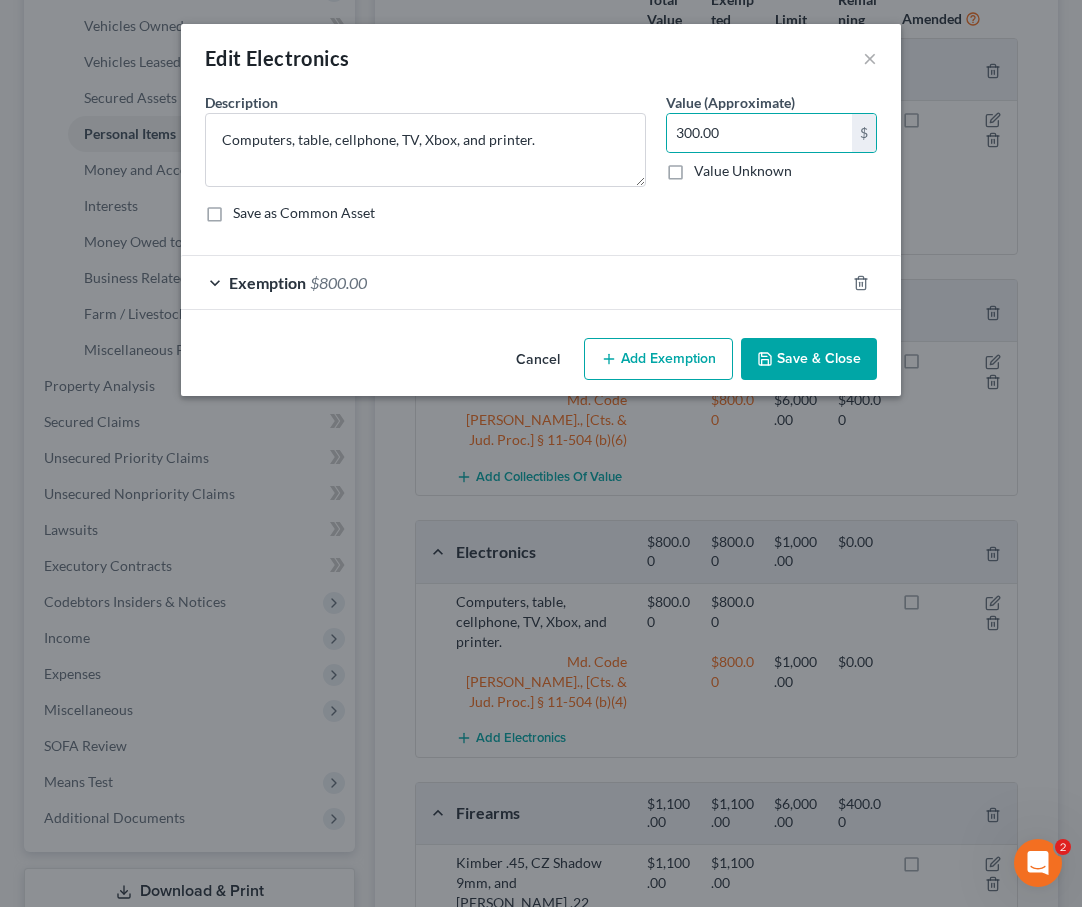 click on "$800.00" at bounding box center [338, 282] 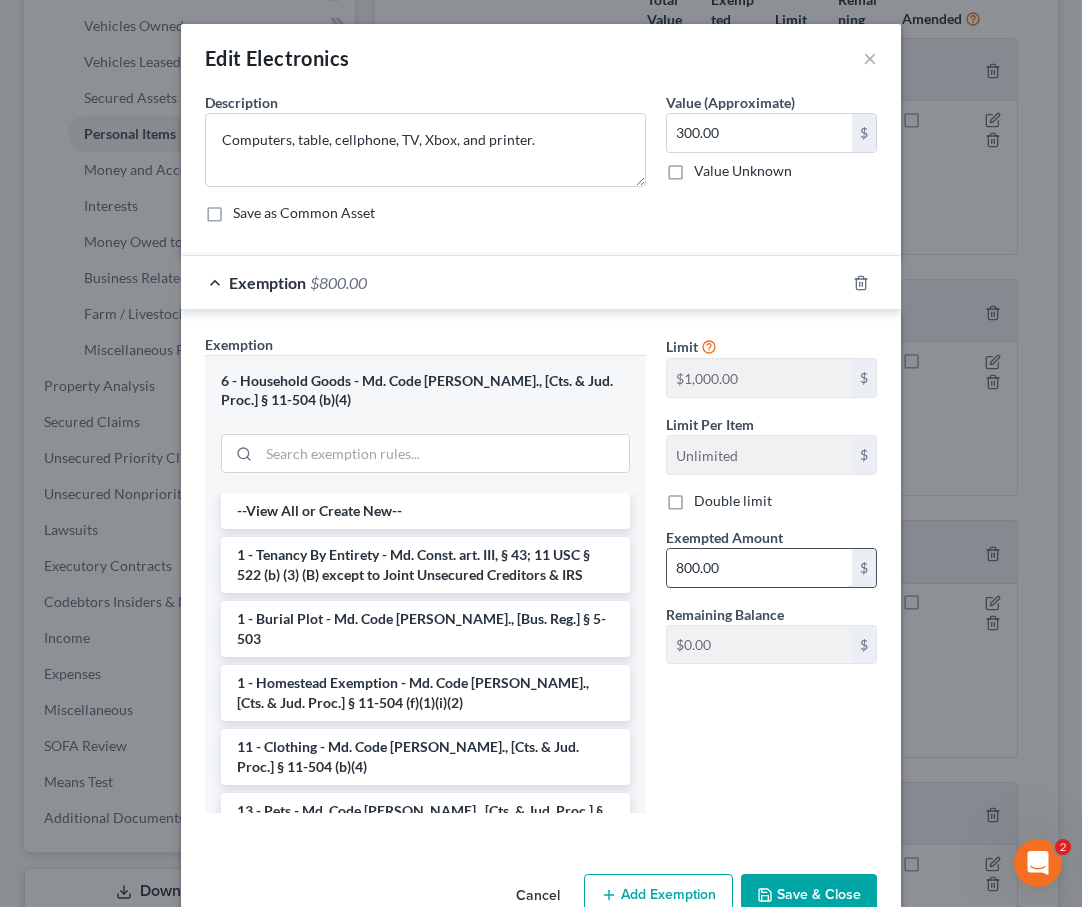 click on "800.00" at bounding box center [759, 568] 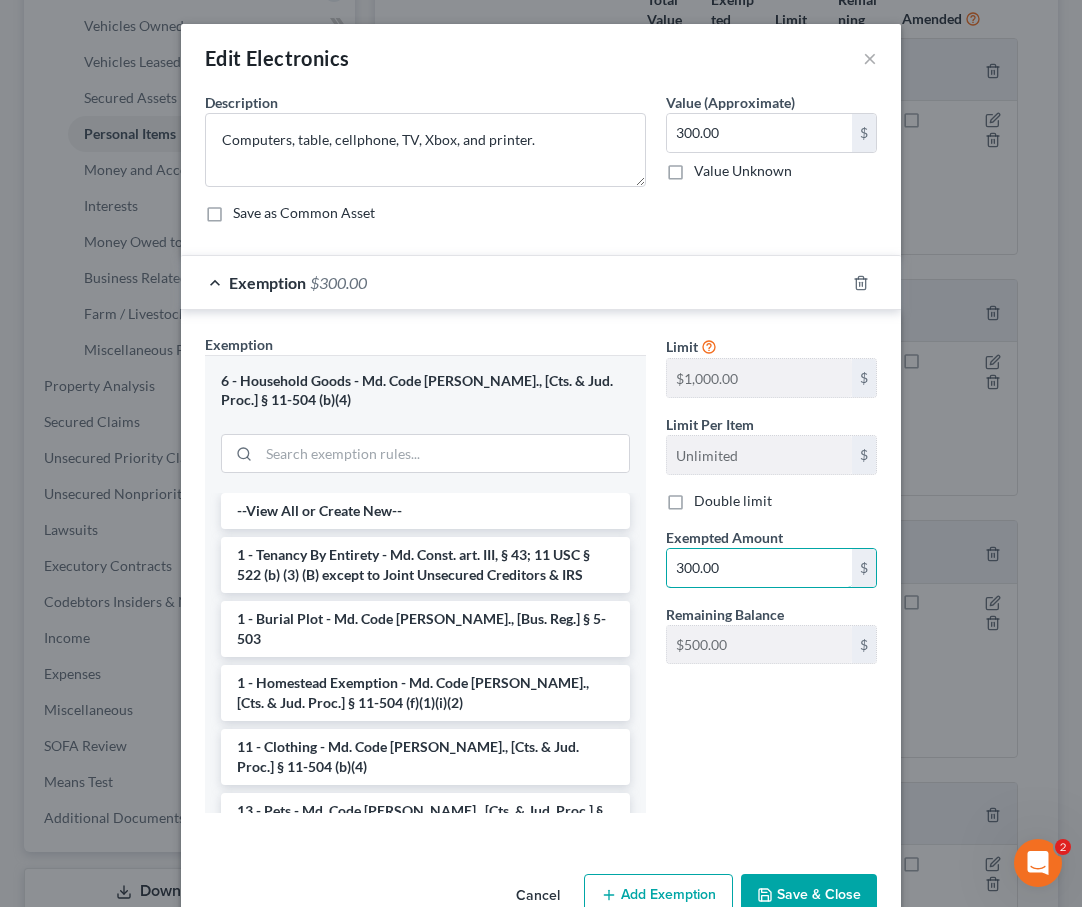 scroll, scrollTop: 49, scrollLeft: 0, axis: vertical 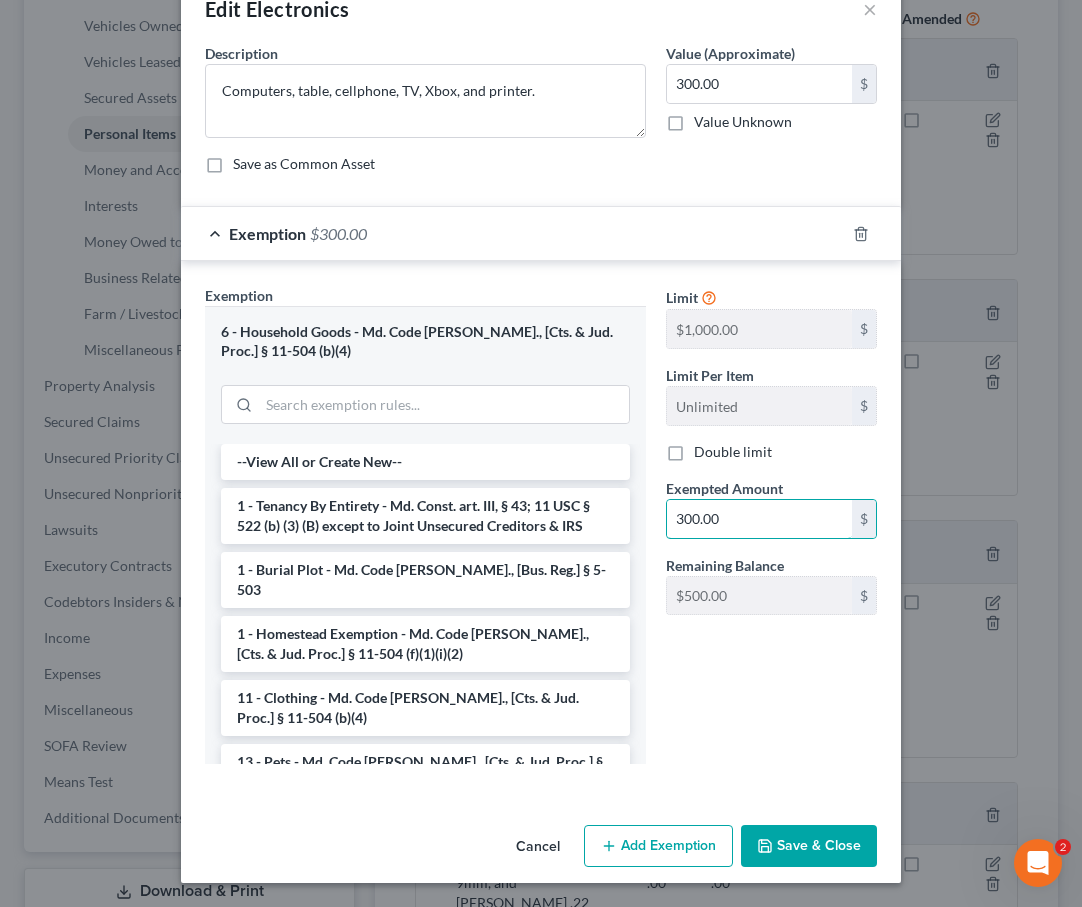 type on "300.00" 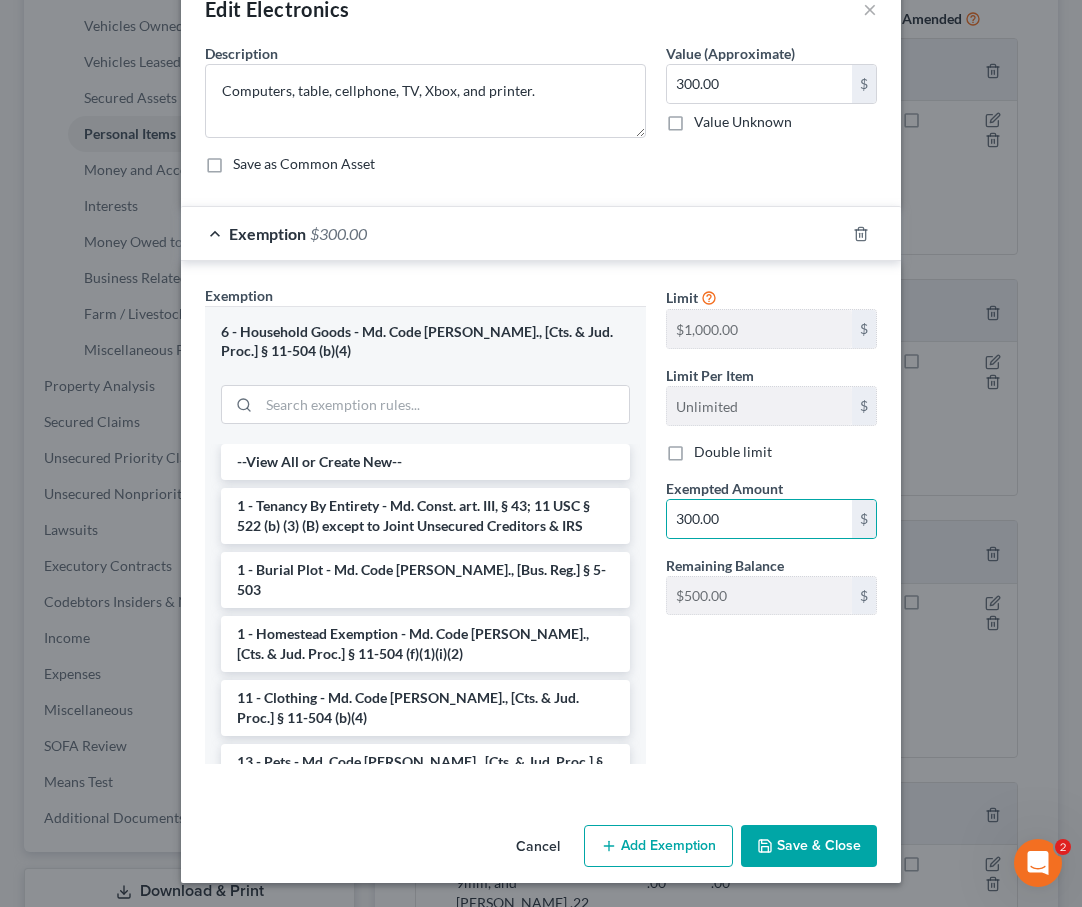 click on "Save & Close" at bounding box center [809, 846] 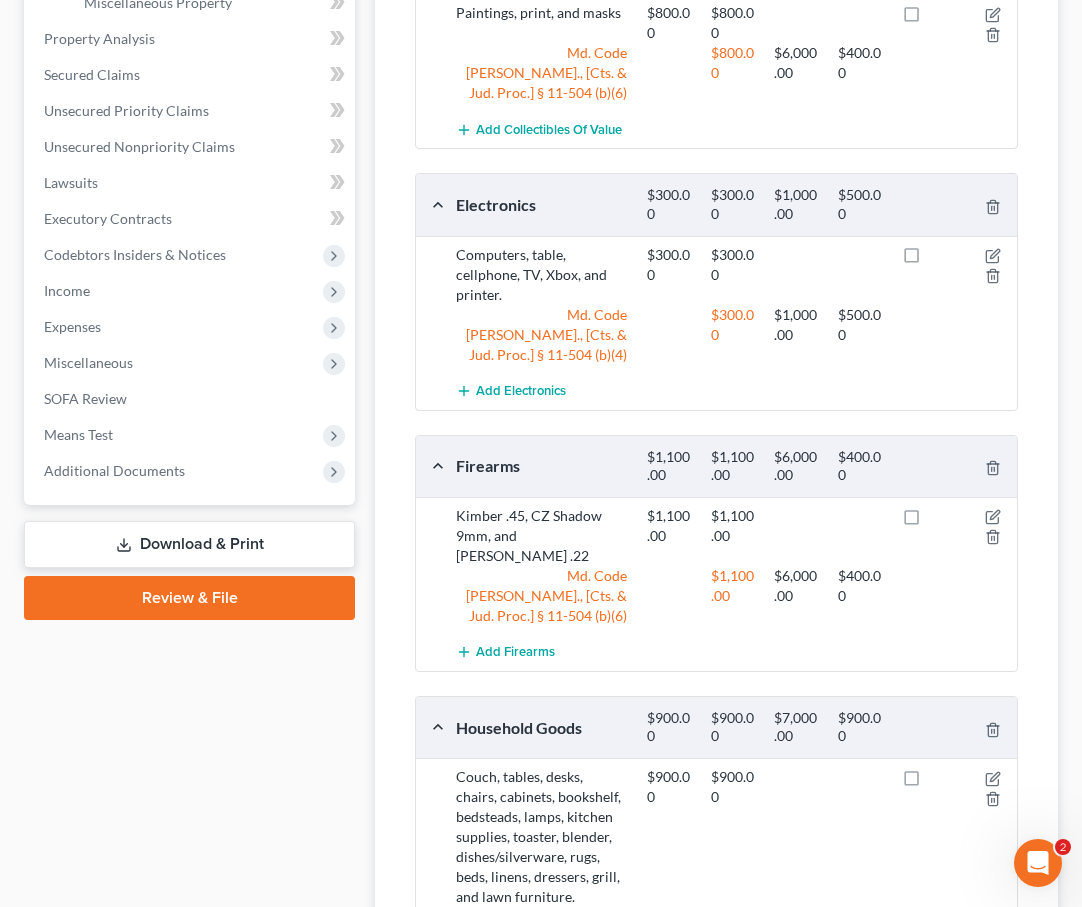 scroll, scrollTop: 770, scrollLeft: 0, axis: vertical 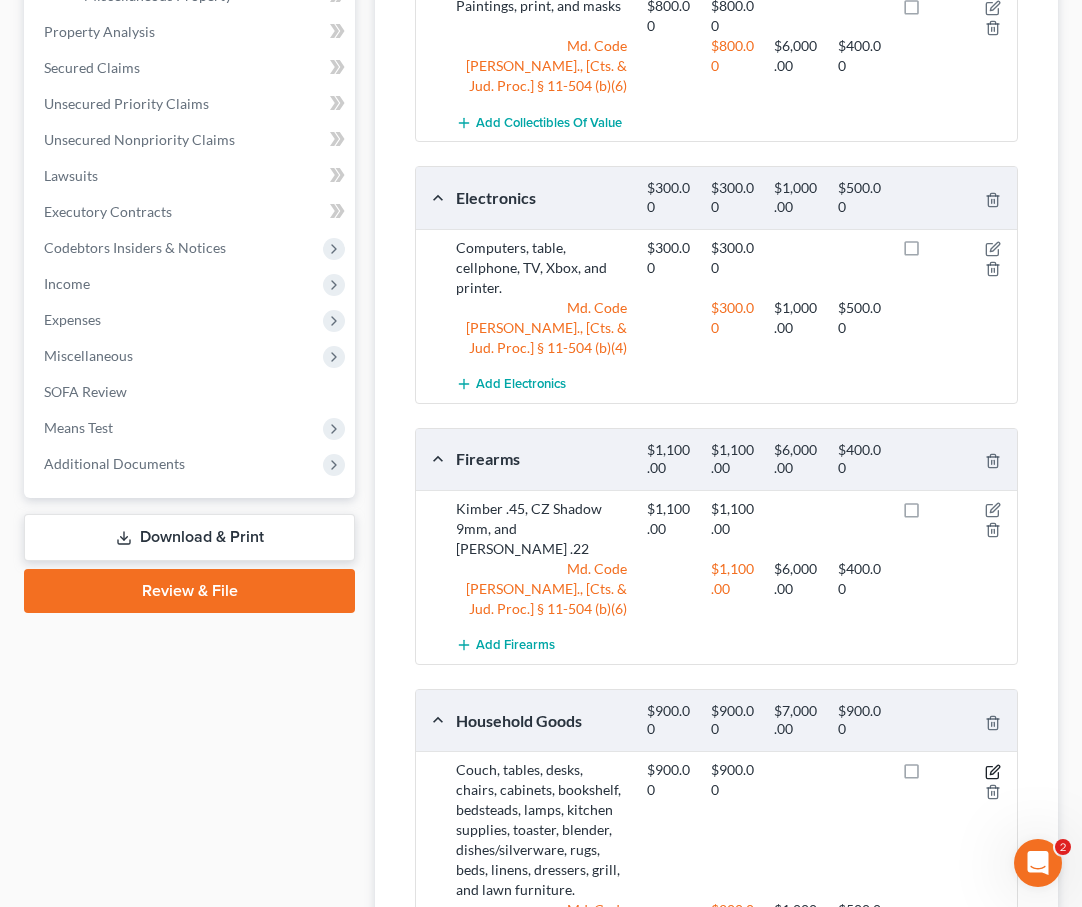 click 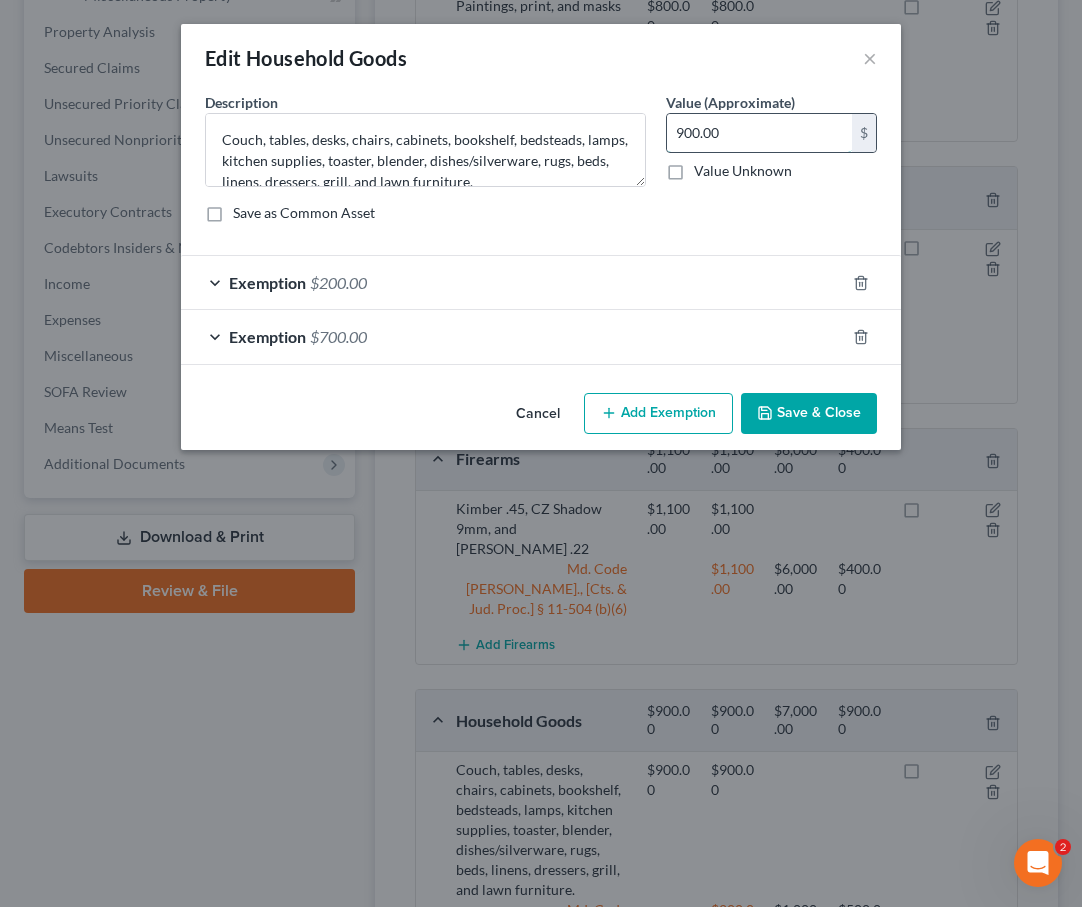 click on "900.00" at bounding box center [759, 133] 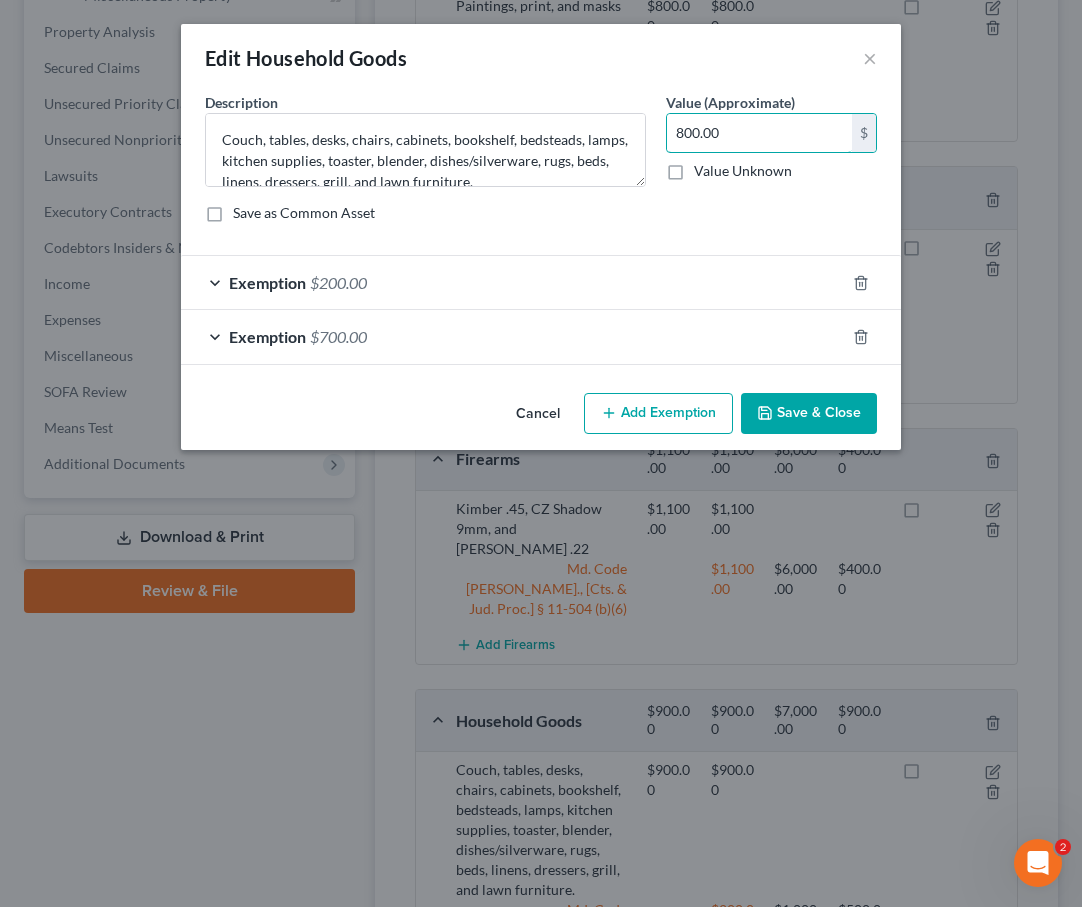 type on "800.00" 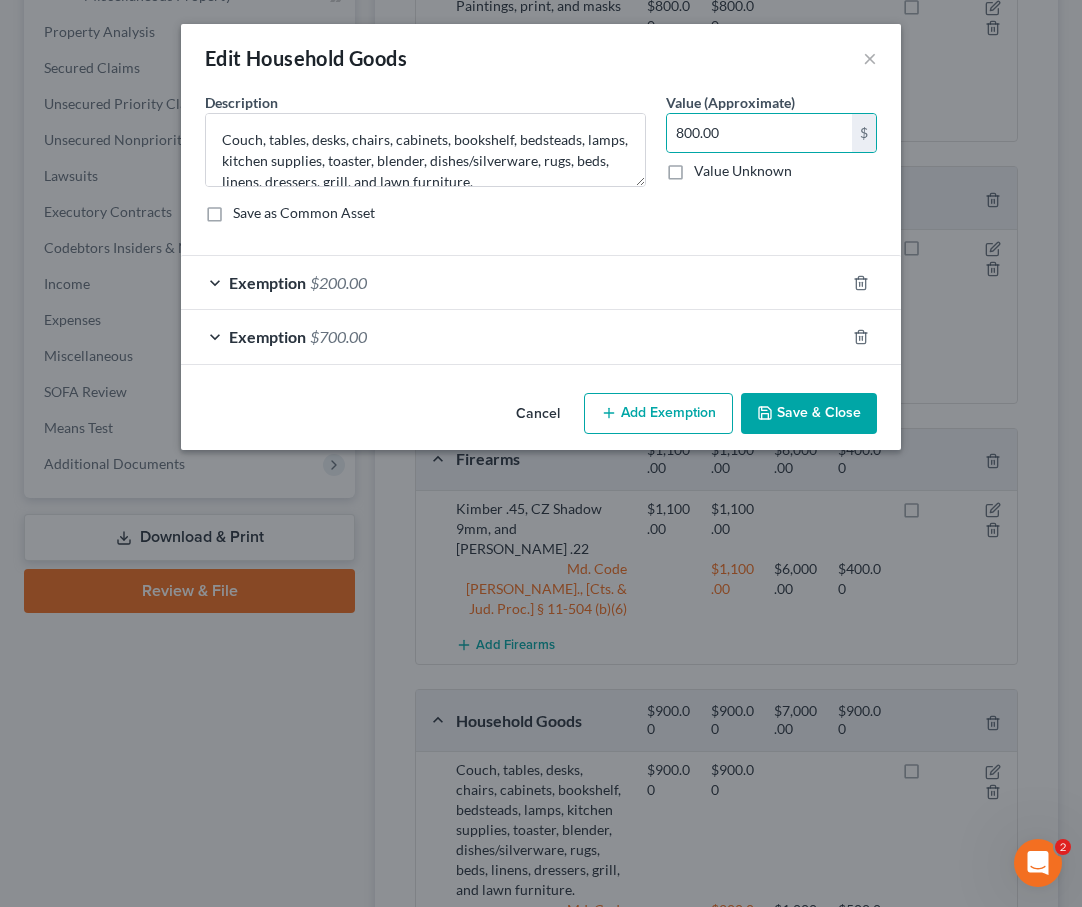 click on "$700.00" at bounding box center (338, 336) 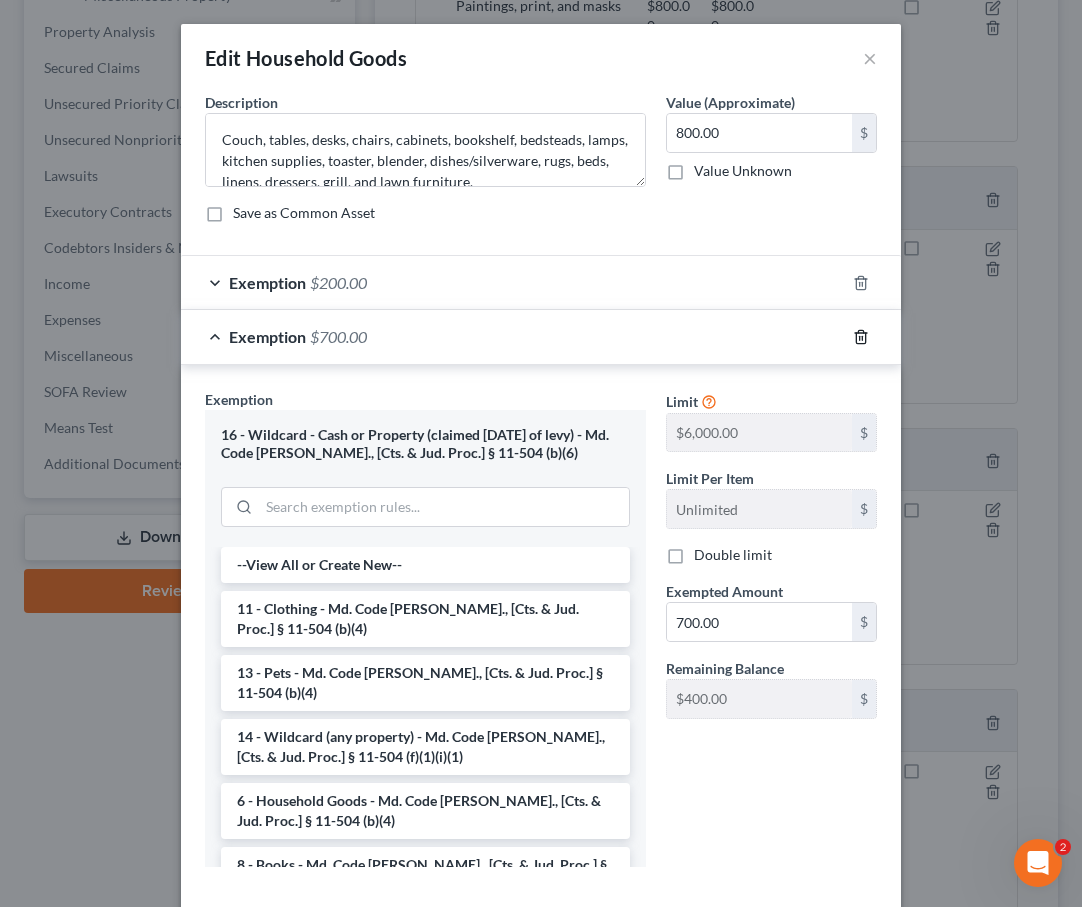 click 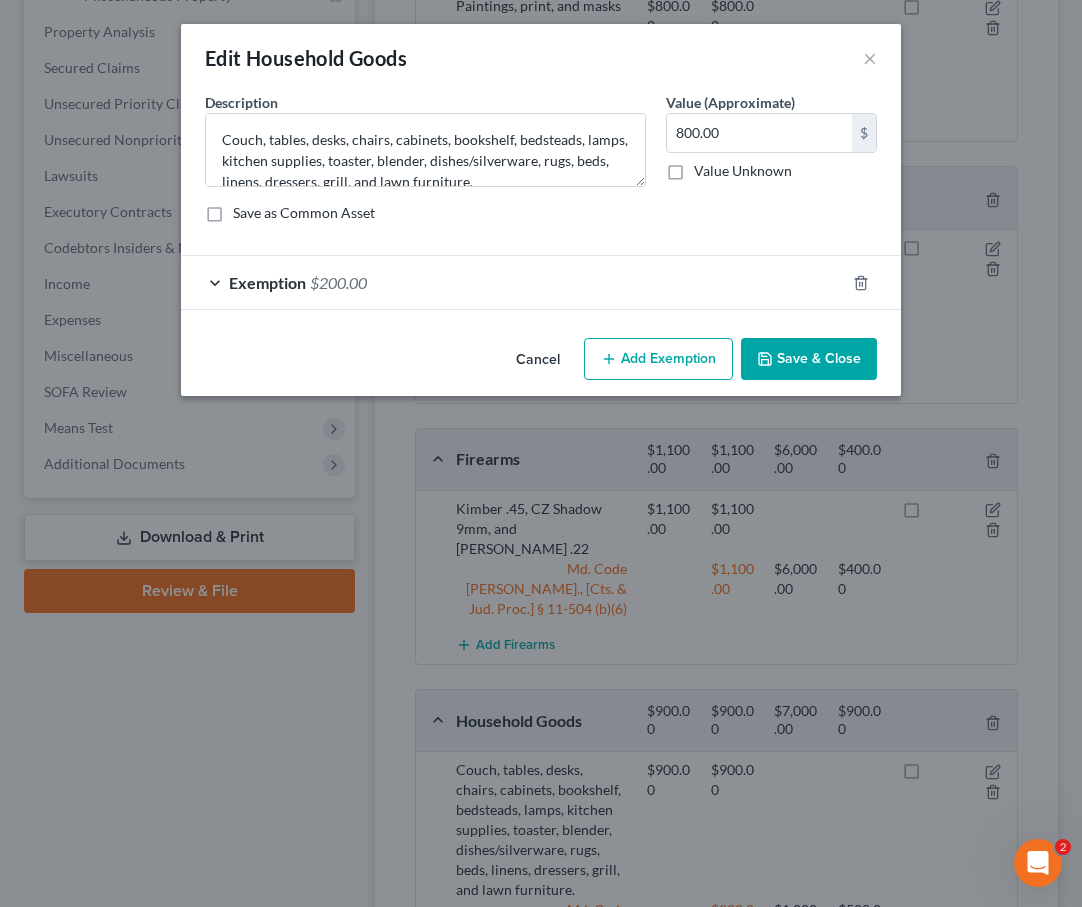click on "$200.00" at bounding box center [338, 282] 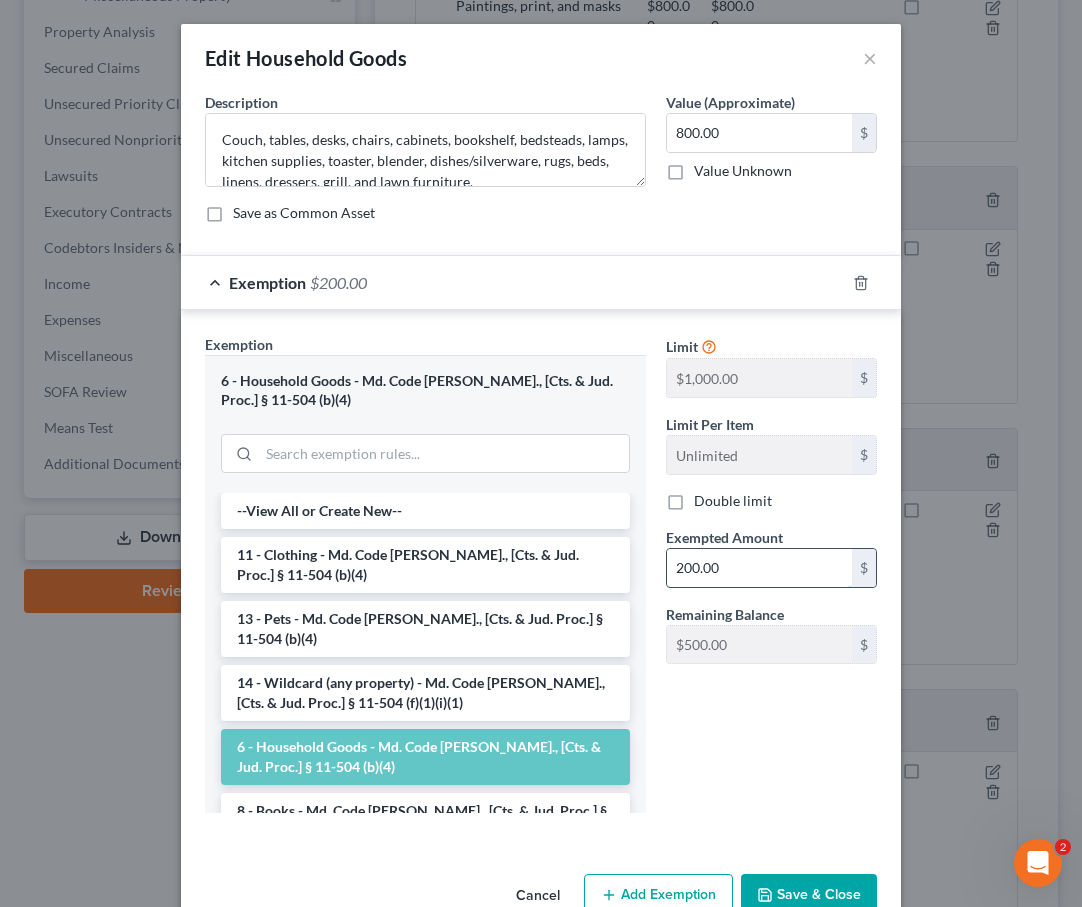 click on "200.00" at bounding box center [759, 568] 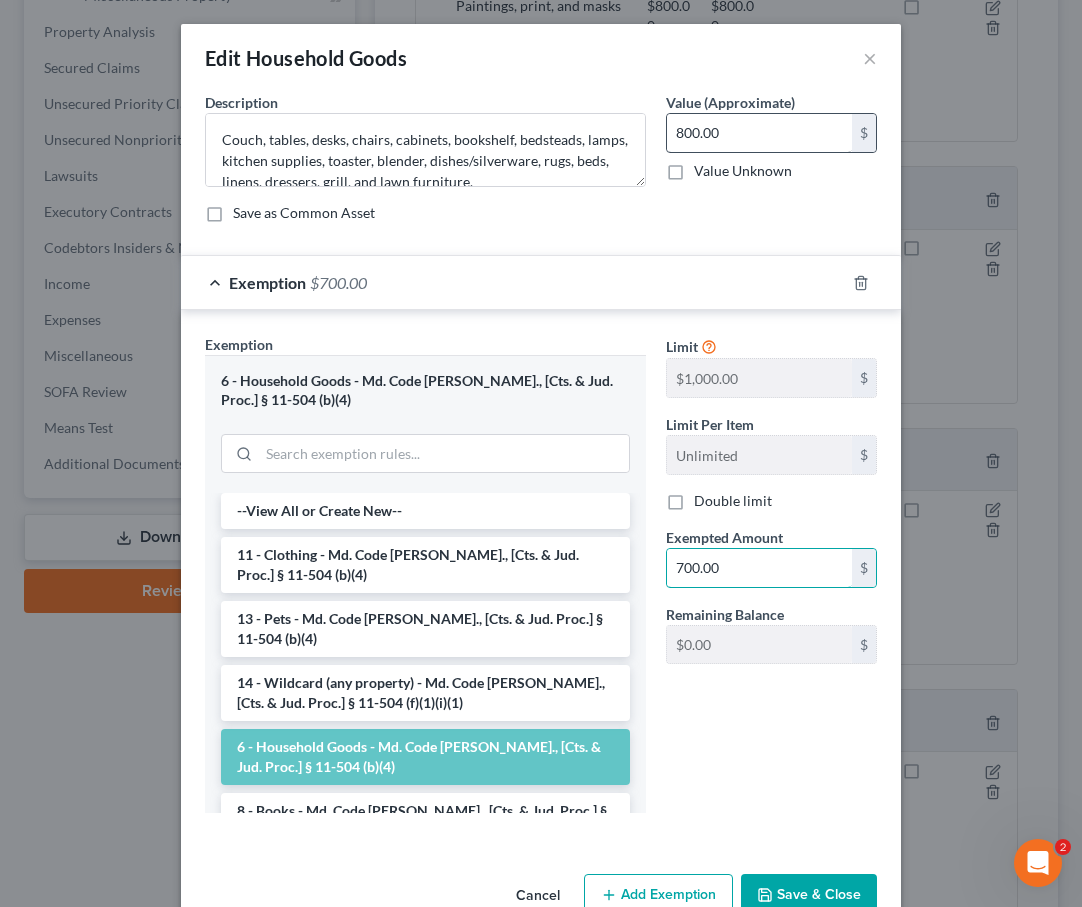 type on "700.00" 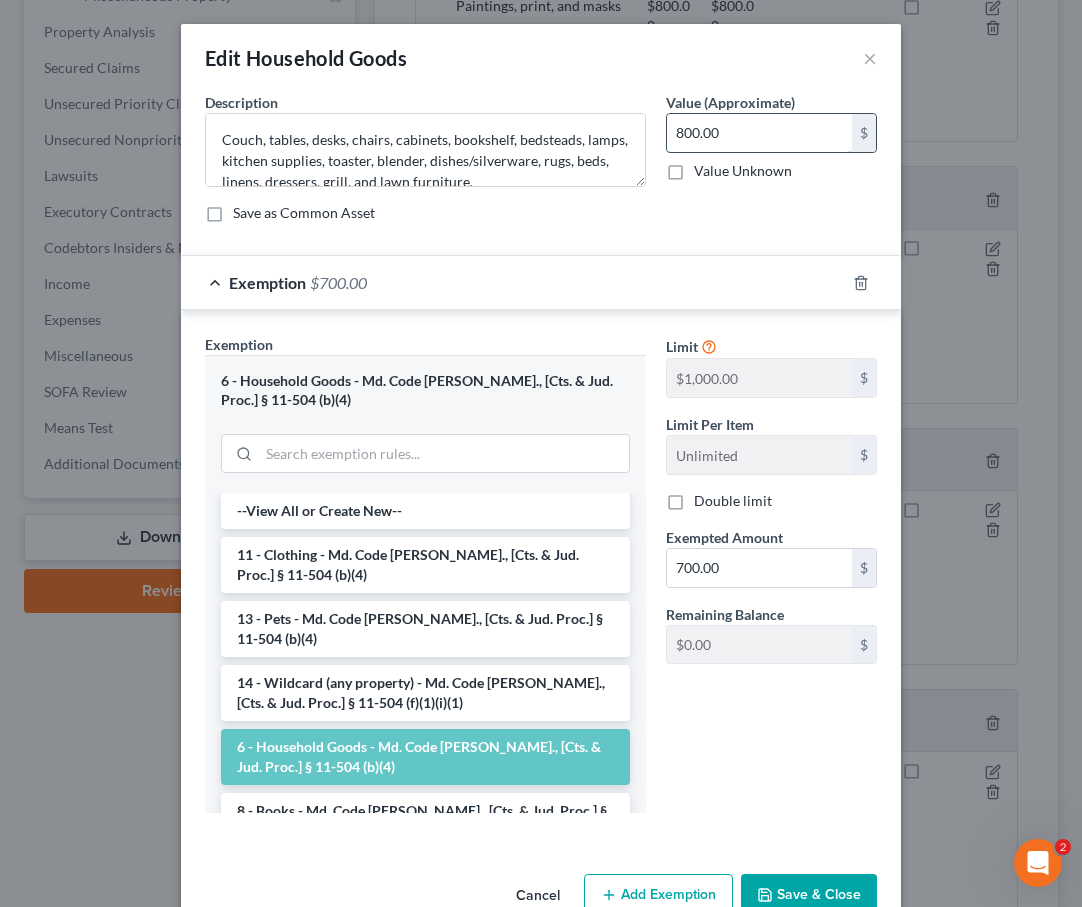click on "800.00" at bounding box center [759, 133] 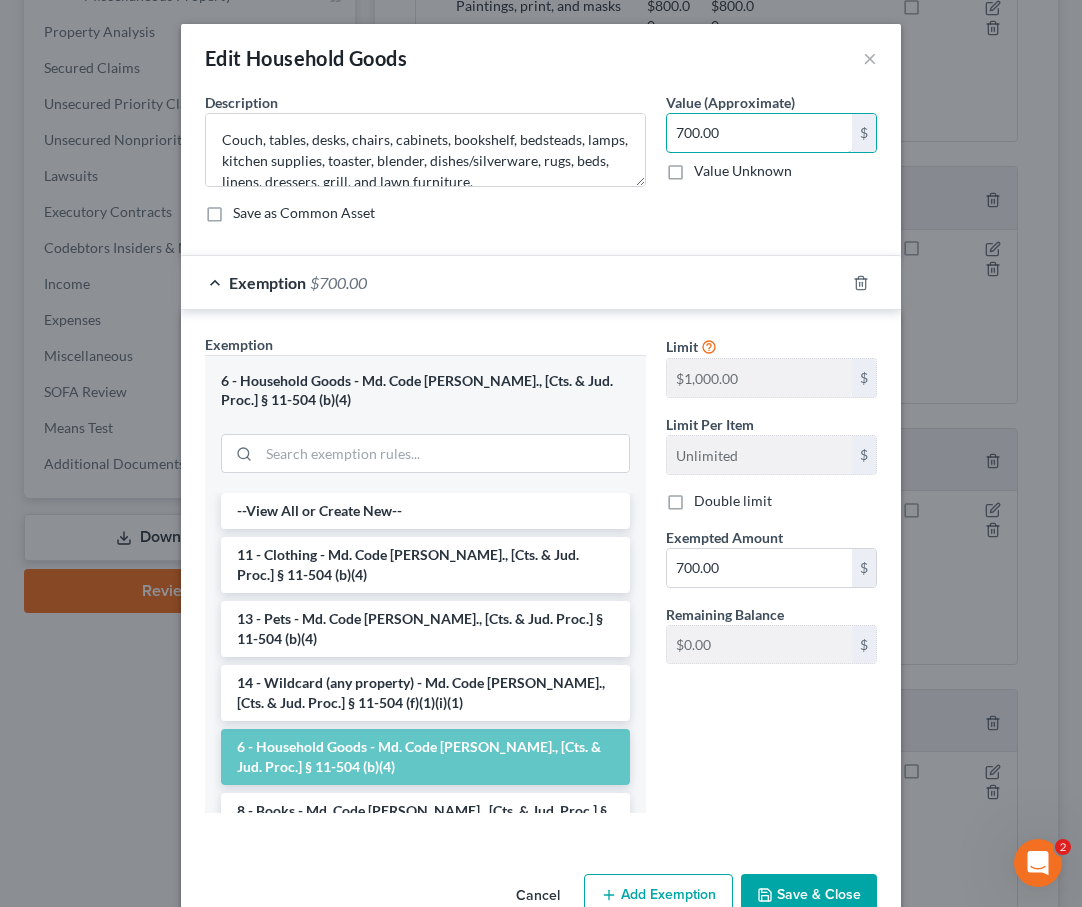 scroll, scrollTop: 49, scrollLeft: 0, axis: vertical 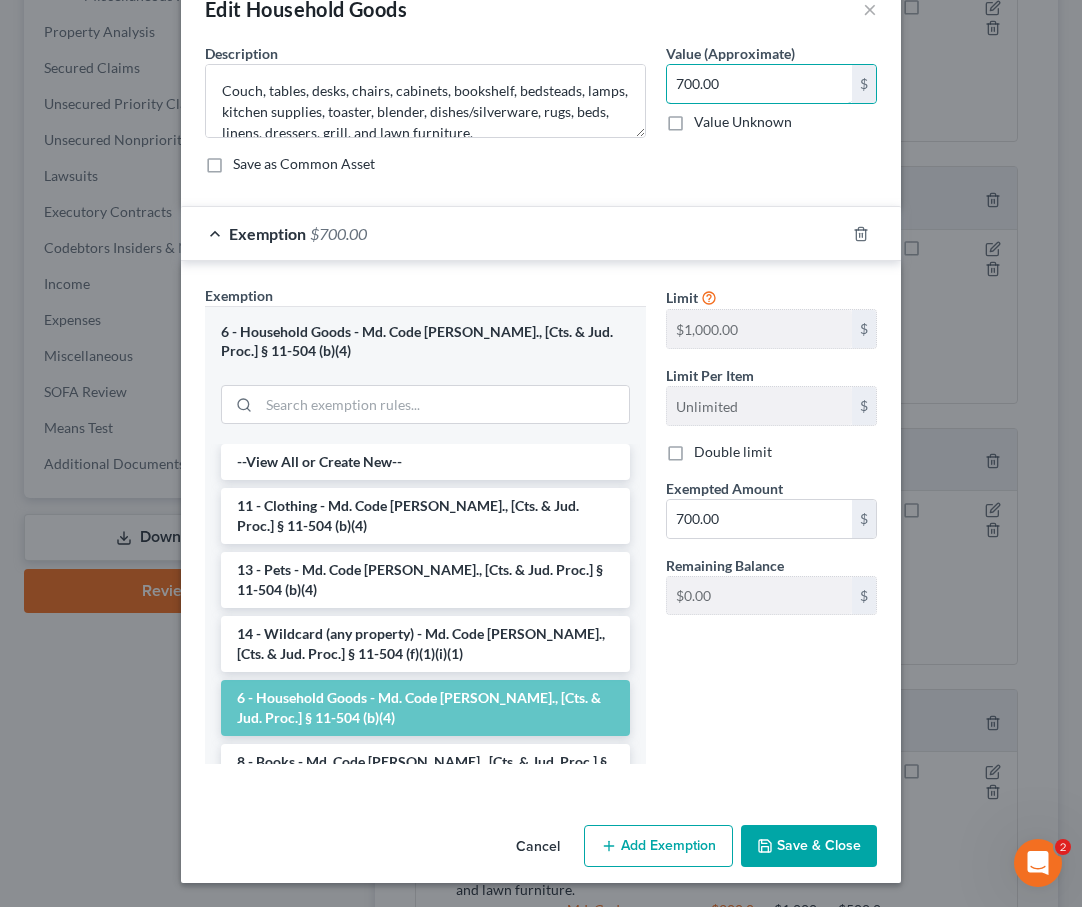 type on "700.00" 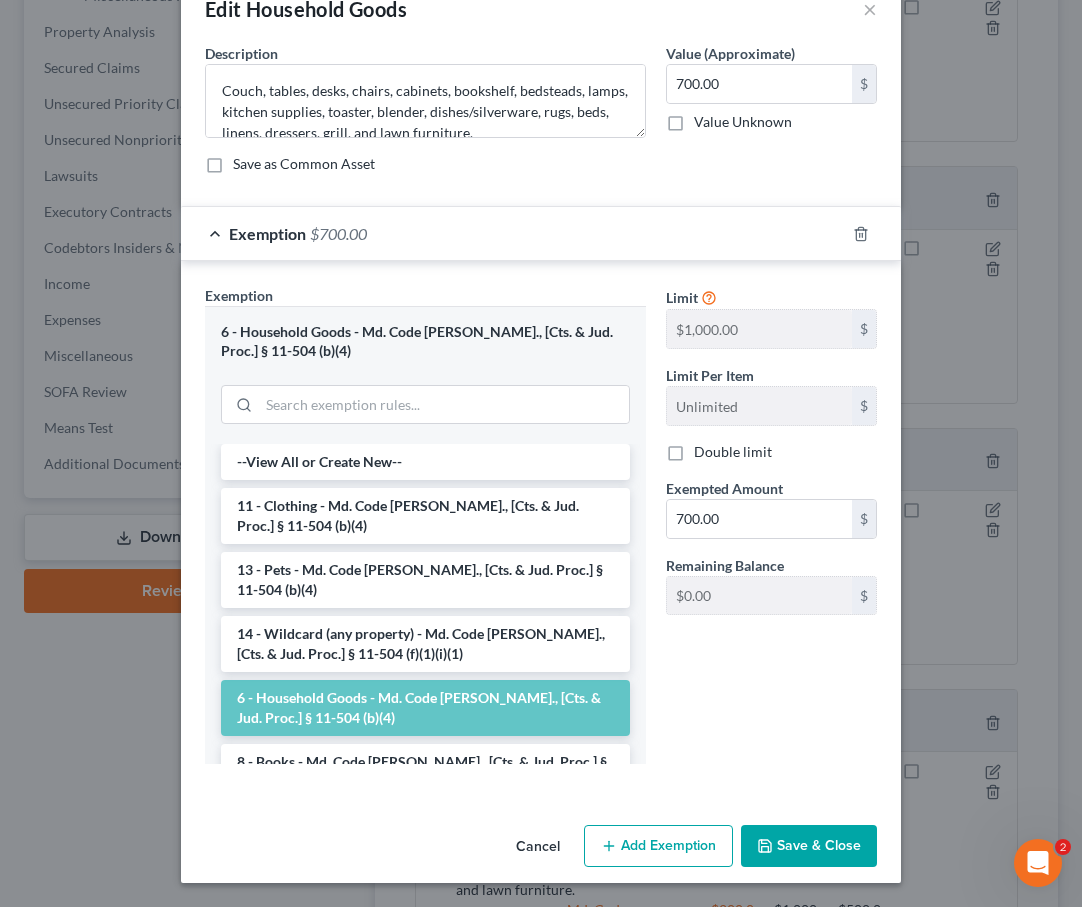 click on "Save & Close" at bounding box center [809, 846] 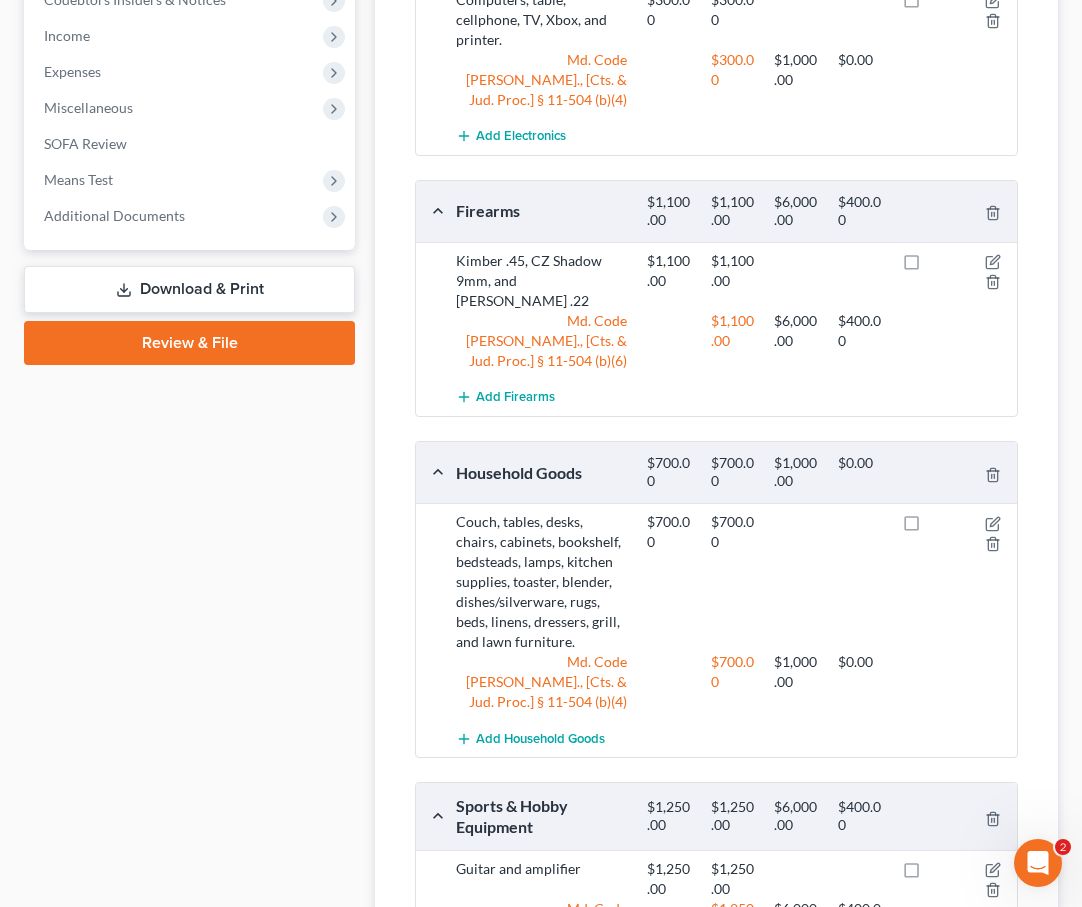 scroll, scrollTop: 1157, scrollLeft: 0, axis: vertical 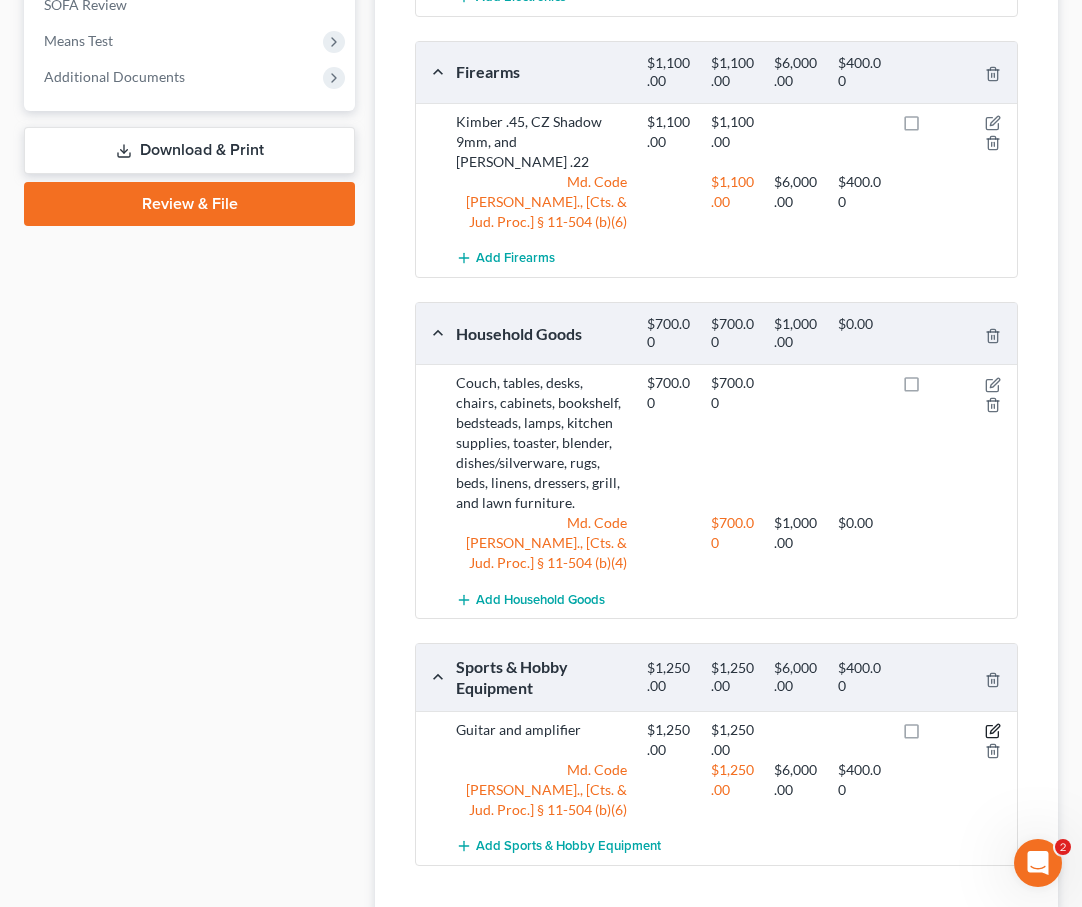 click 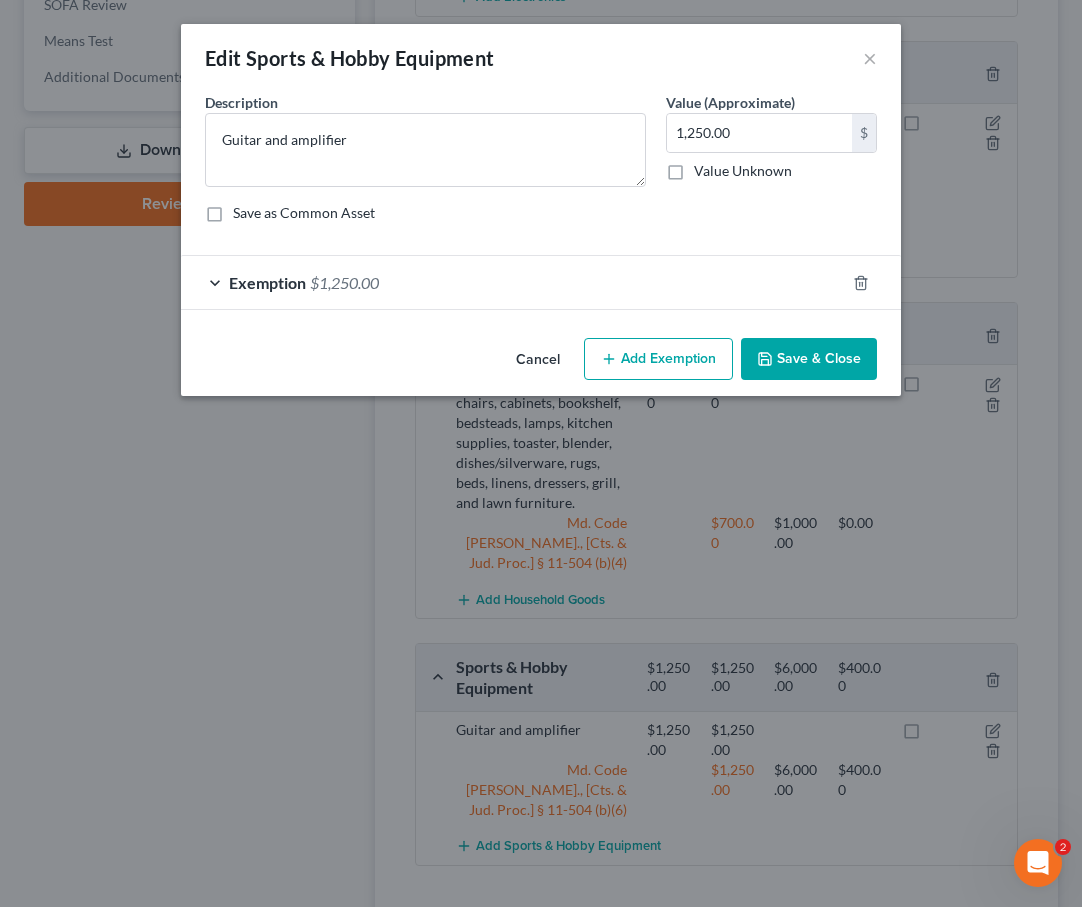 click on "Exemption $1,250.00" at bounding box center (513, 282) 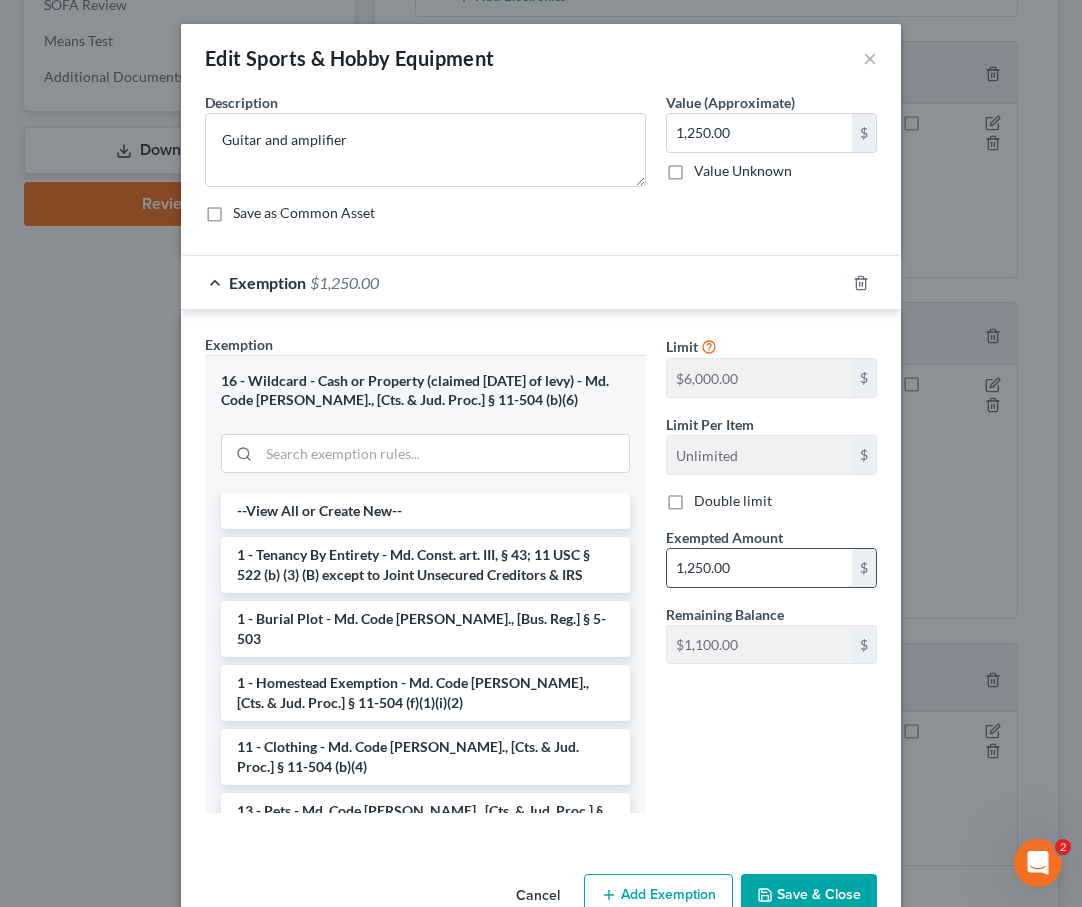 click on "1,250.00" at bounding box center [759, 568] 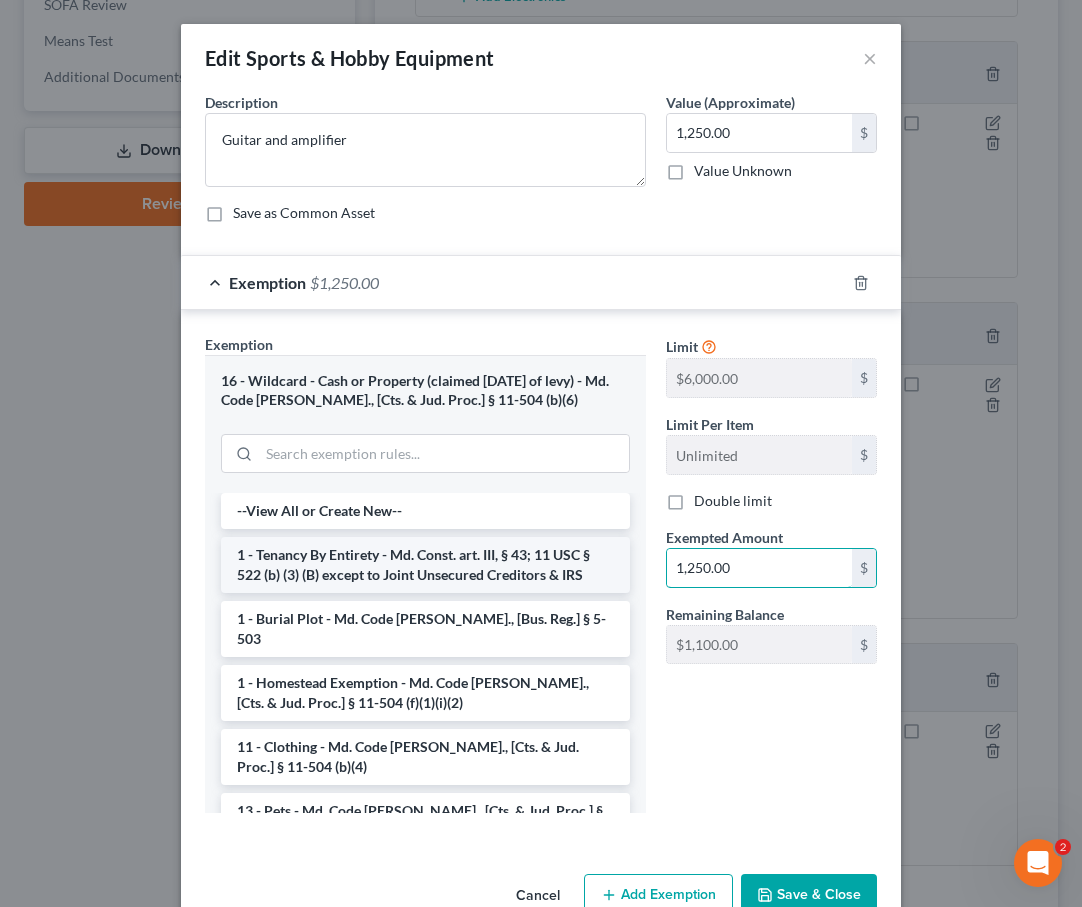 drag, startPoint x: 700, startPoint y: 569, endPoint x: 617, endPoint y: 569, distance: 83 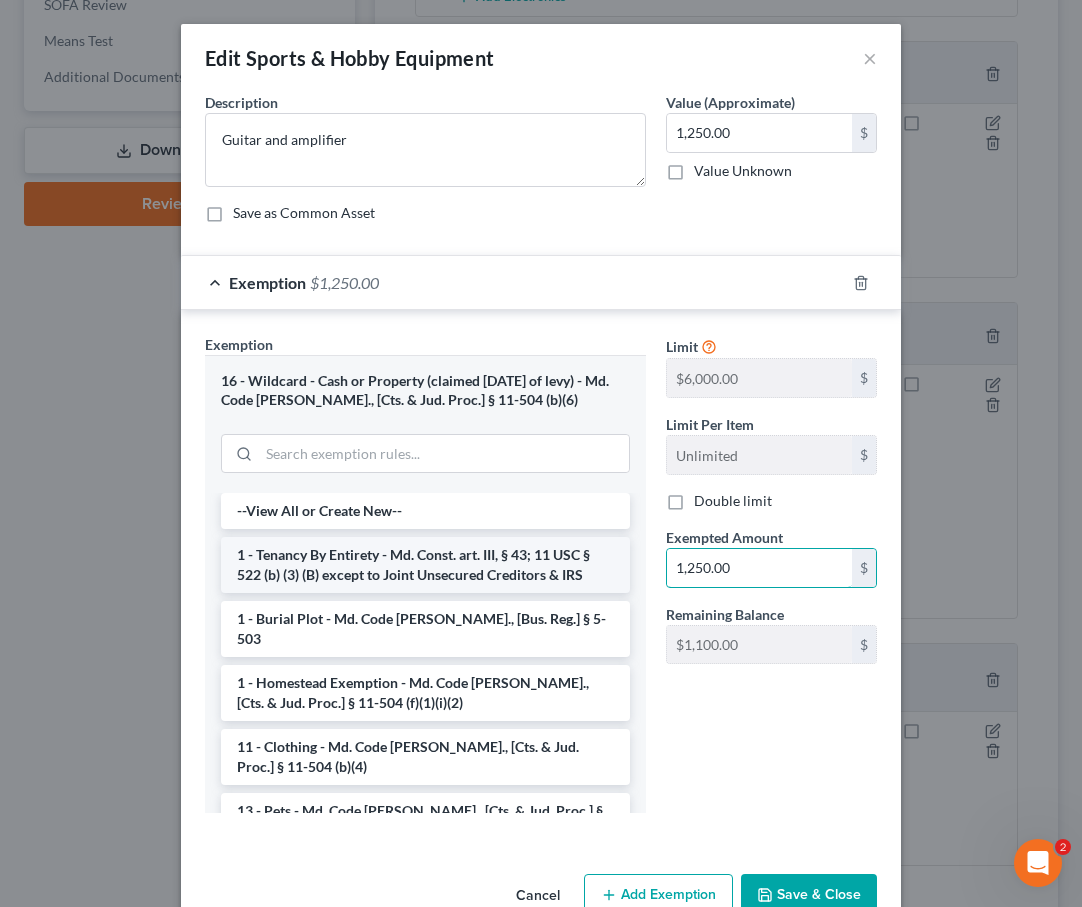 click on "Exemption Set must be selected for CA.
Exemption
*
16 - Wildcard - Cash or Property (claimed within Thirty Days of levy) - Md. Code Ann., [Cts. & Jud. Proc.] § 11-504 (b)(6)         --View All or Create New-- 1 - Tenancy By Entirety - Md. Const. art. III, § 43; 11 USC § 522 (b) (3) (B) except to Joint Unsecured Creditors & IRS 1 - Burial Plot - Md. Code Ann., [Bus. Reg.] § 5-503 1 - Homestead Exemption - Md. Code Ann., [Cts. & Jud. Proc.] § 11-504 (f)(1)(i)(2) 11 - Clothing - Md. Code Ann., [Cts. & Jud. Proc.] § 11-504 (b)(4) 13 - Pets - Md. Code Ann., [Cts. & Jud. Proc.] § 11-504 (b)(4) 14 - Health Aids - Md. Code Ann., [Cts. & Jud. Proc.] § 11-504 (b)(3) 14 - Wildcard (any property) - Md. Code Ann., [Cts. & Jud. Proc.] § 11-504 (f)(1)(i)(1) 16 - Wildcard - Cash or Property (claimed within Thirty Days of levy) - Md. Code Ann., [Cts. & Jud. Proc.] § 11-504 (b)(6) 21 - ERISA Benefits and IRAs - Md. Code Ann., [Cts. & Jud. Proc.] § 11-504 (h)(1) Limit     $6,000.00 $ Limit Per Item $ *" at bounding box center (541, 582) 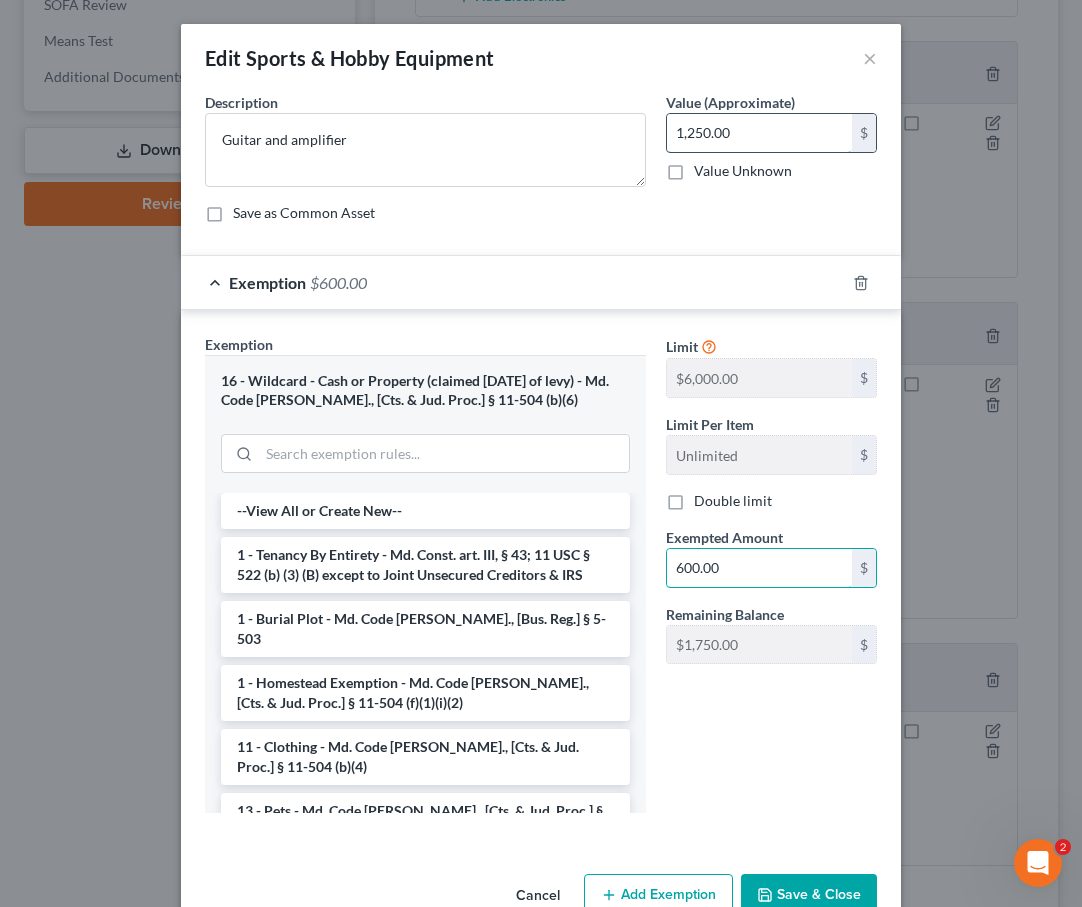 type on "600.00" 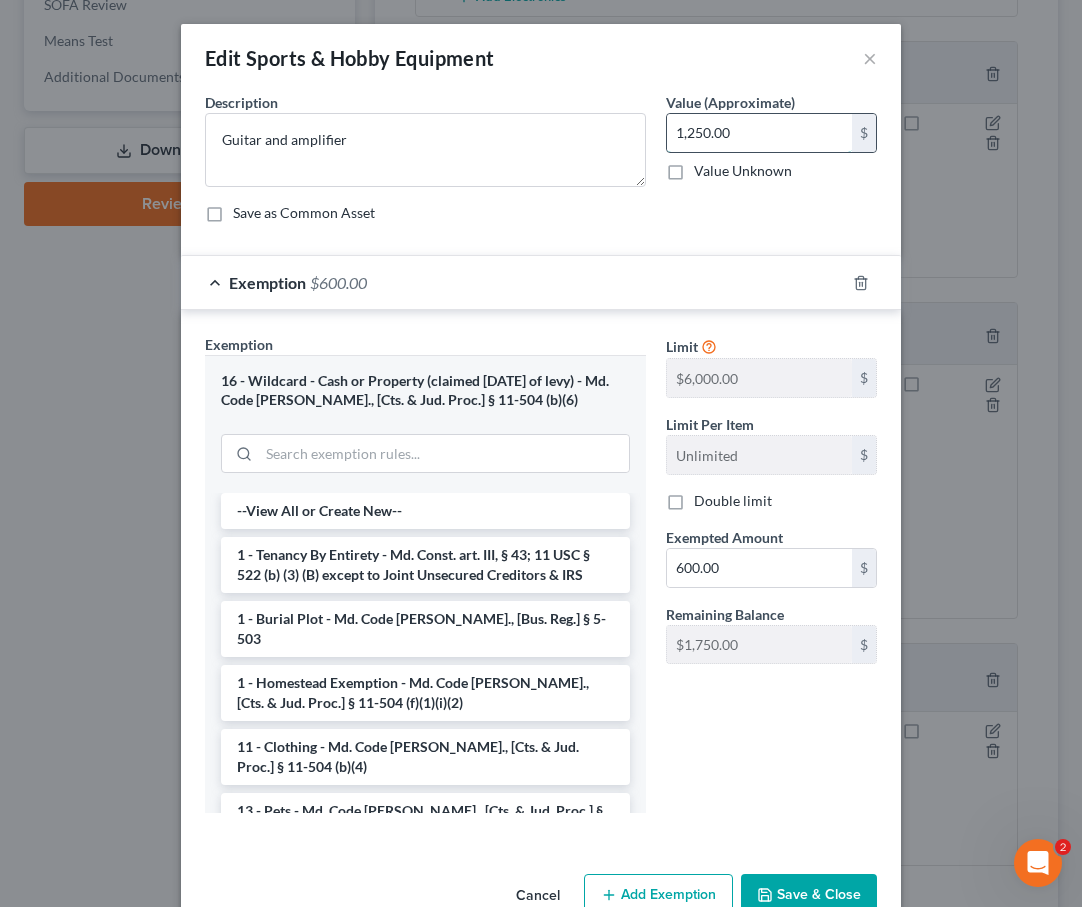 click on "1,250.00" at bounding box center (759, 133) 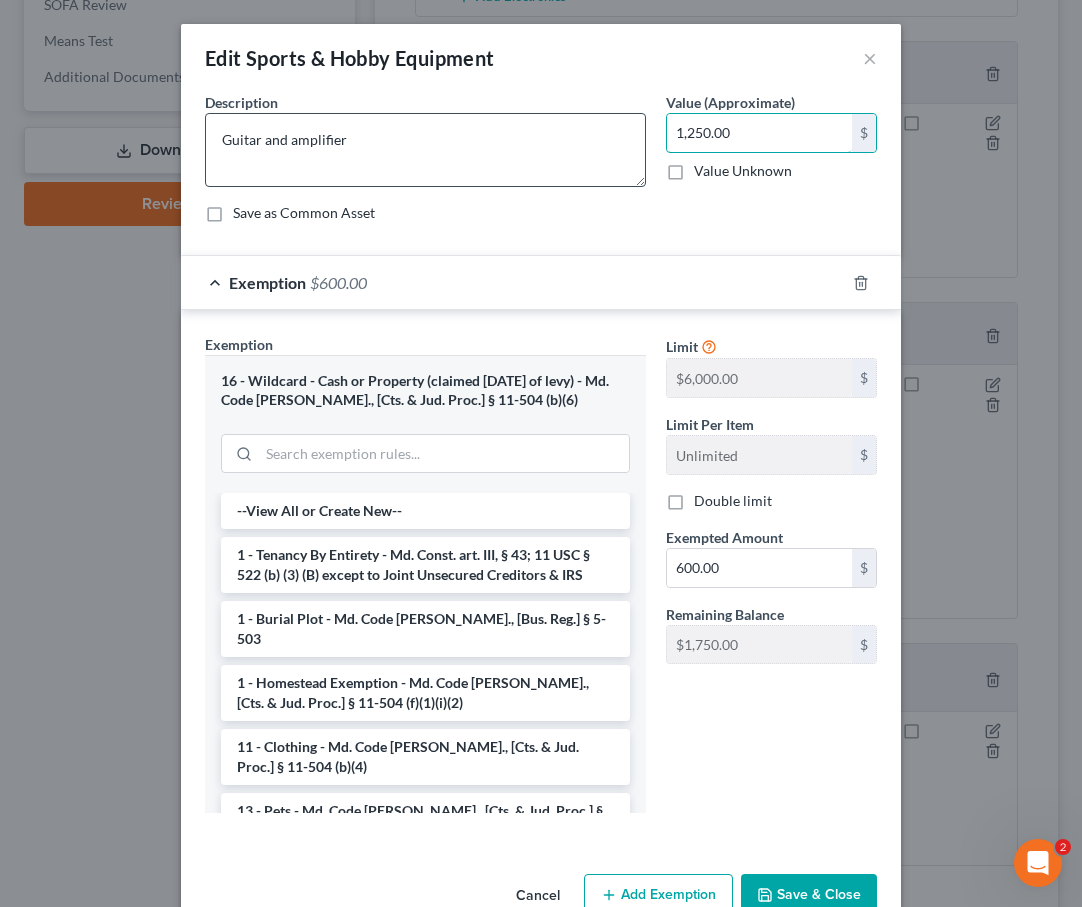 drag, startPoint x: 704, startPoint y: 133, endPoint x: 639, endPoint y: 133, distance: 65 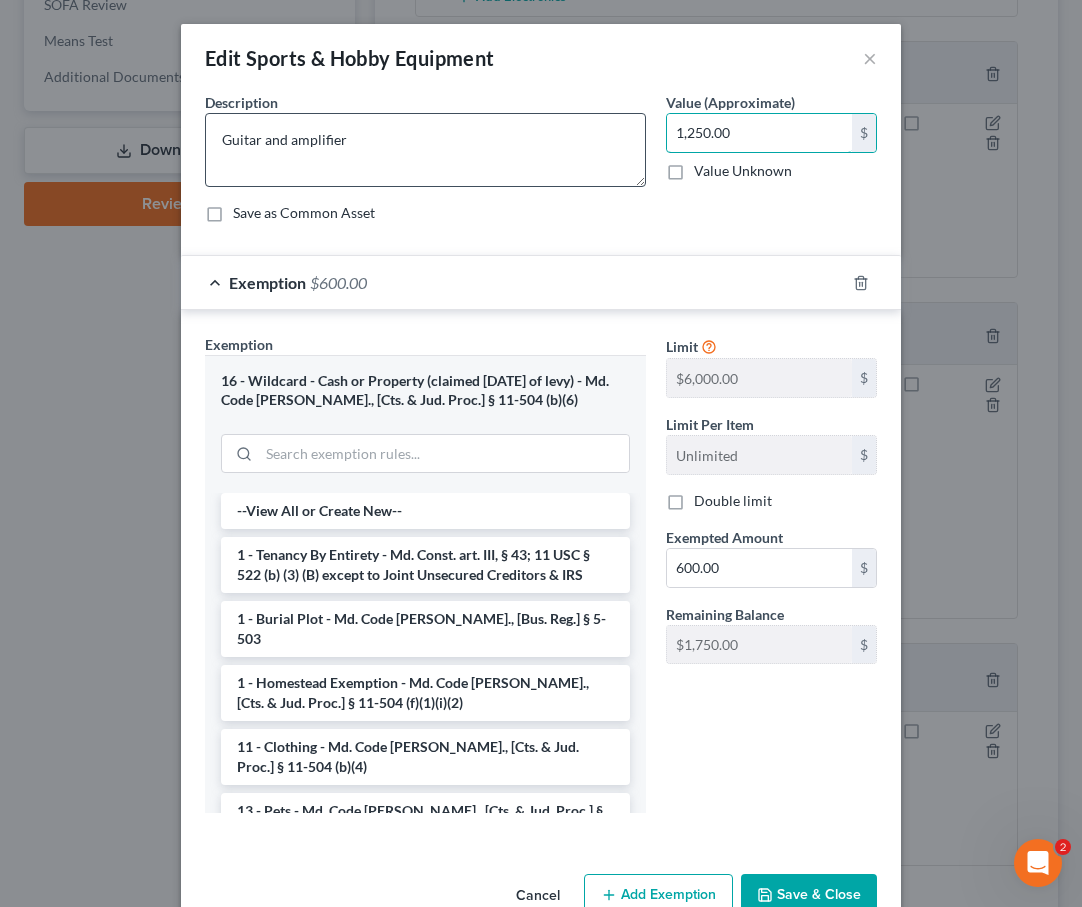 click on "Description
*
Guitar and amplifier Value (Approximate)
1,250.00 $
Value Unknown
Balance Undetermined
1,250.00 $
Value Unknown
Save as Common Asset" at bounding box center (541, 165) 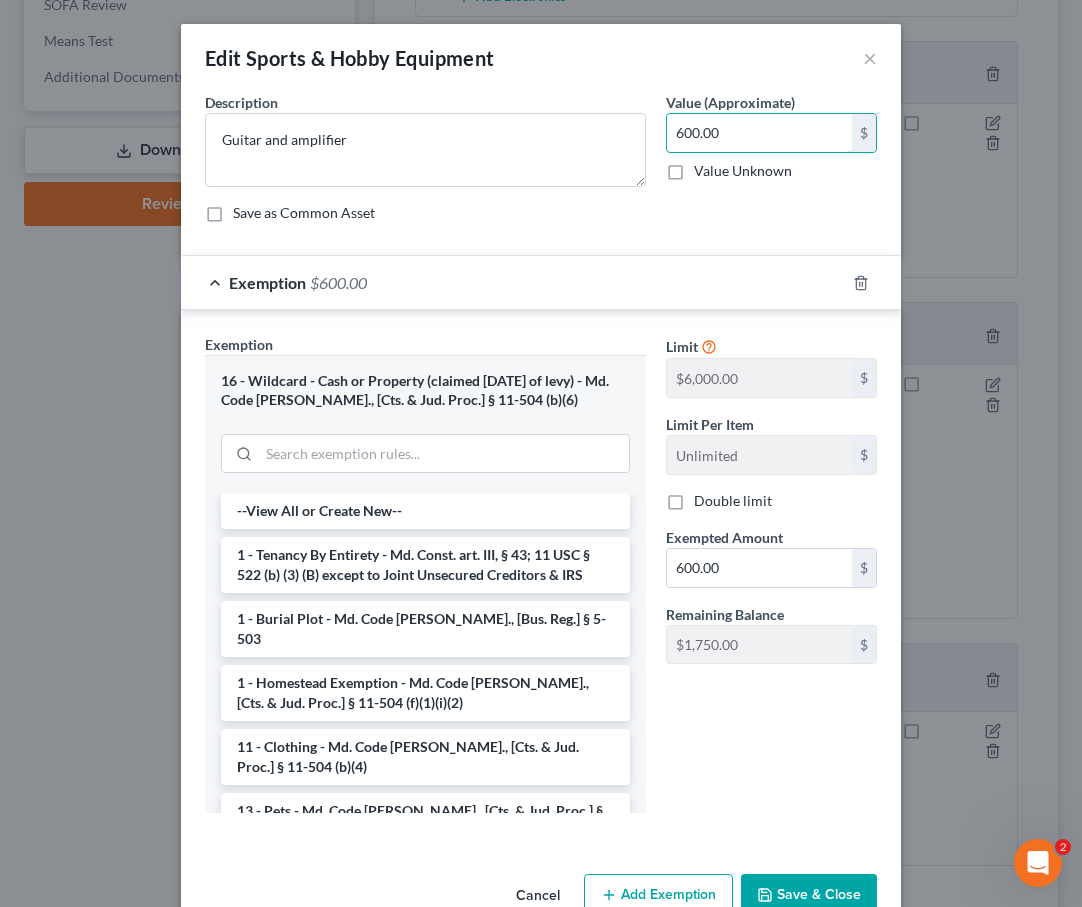 scroll, scrollTop: 49, scrollLeft: 0, axis: vertical 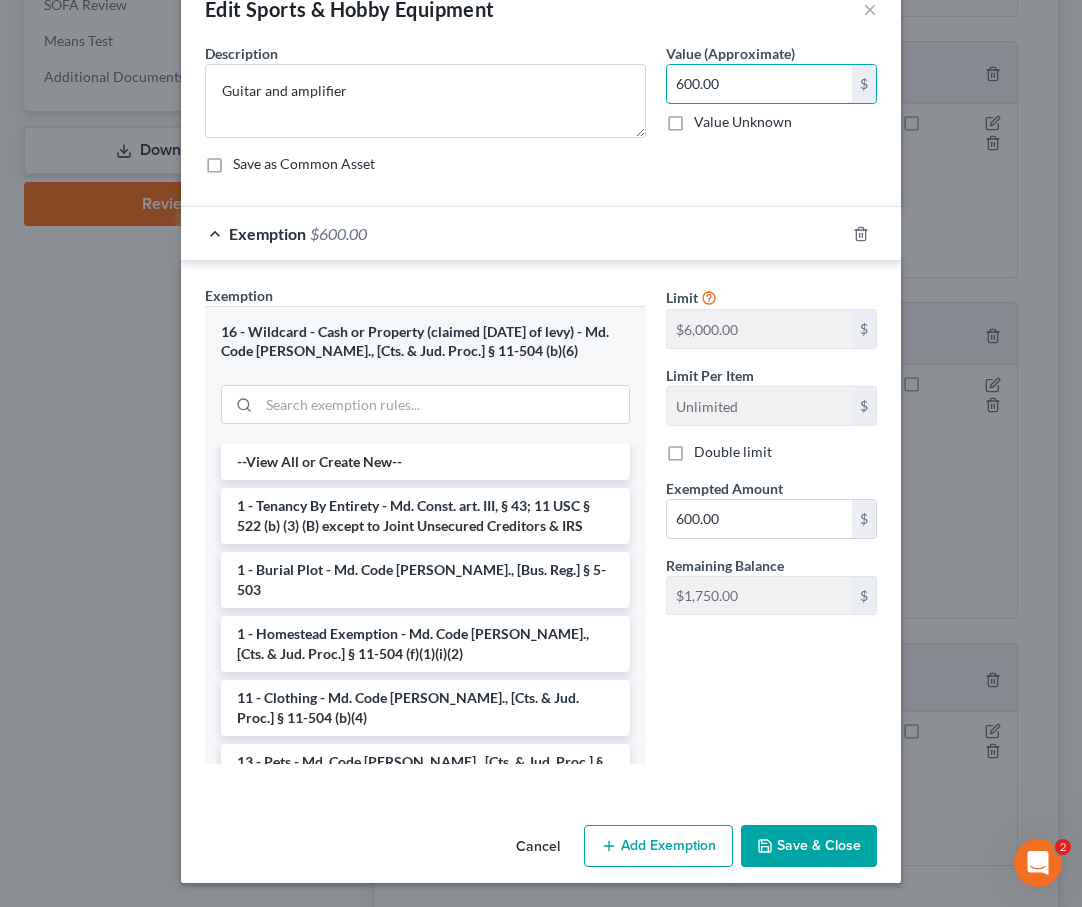 type on "600.00" 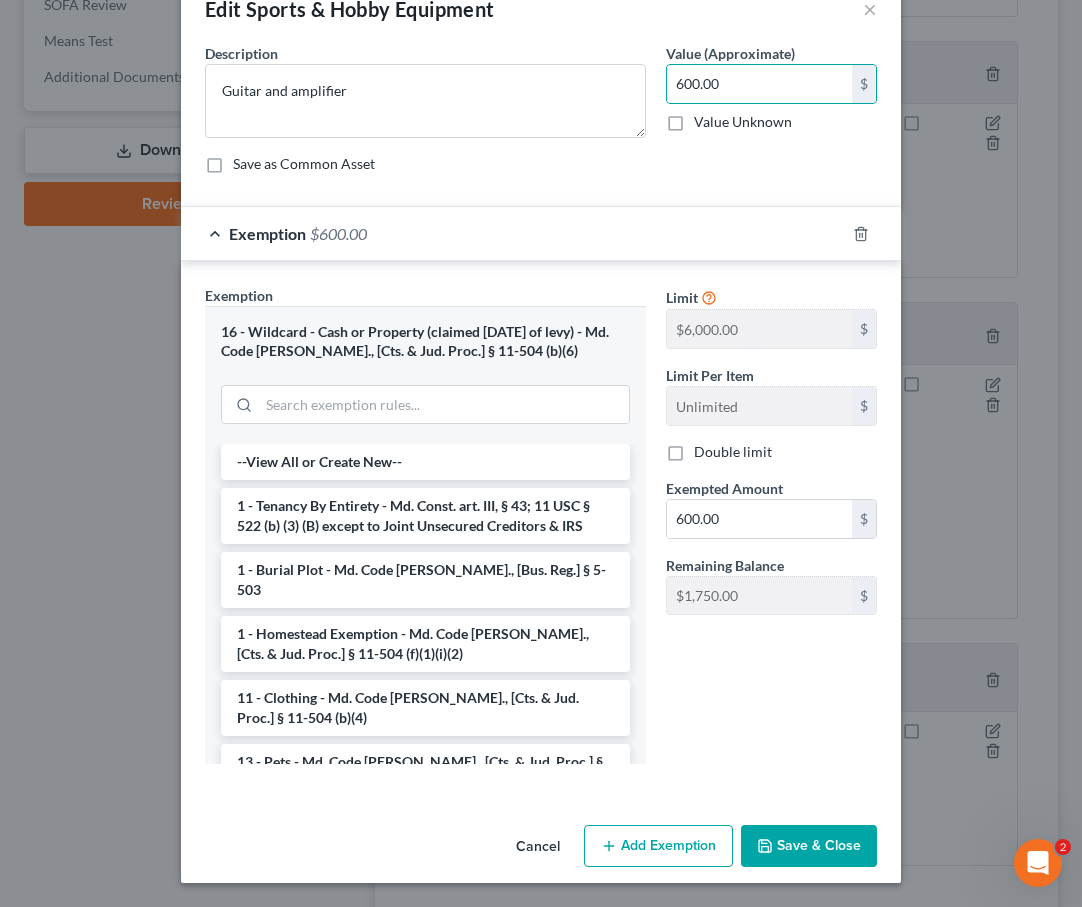 click on "Save & Close" at bounding box center [809, 846] 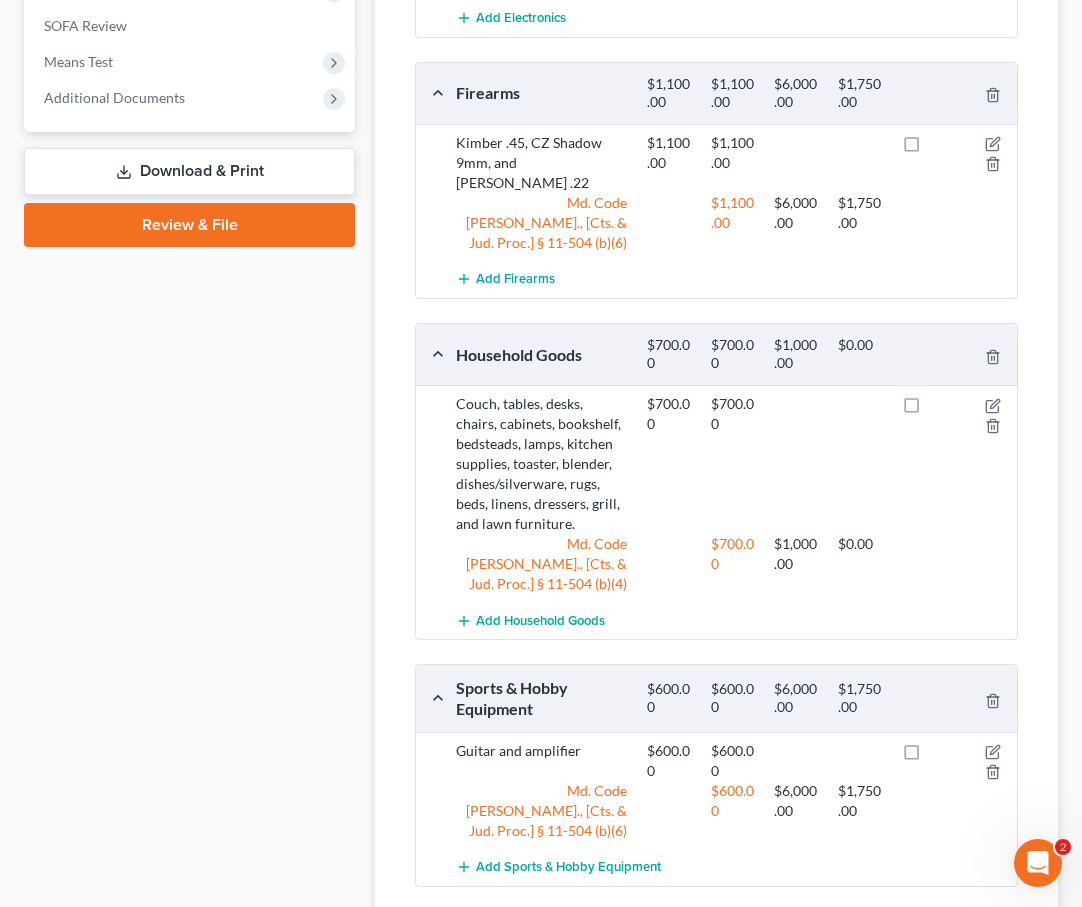 scroll, scrollTop: 1163, scrollLeft: 0, axis: vertical 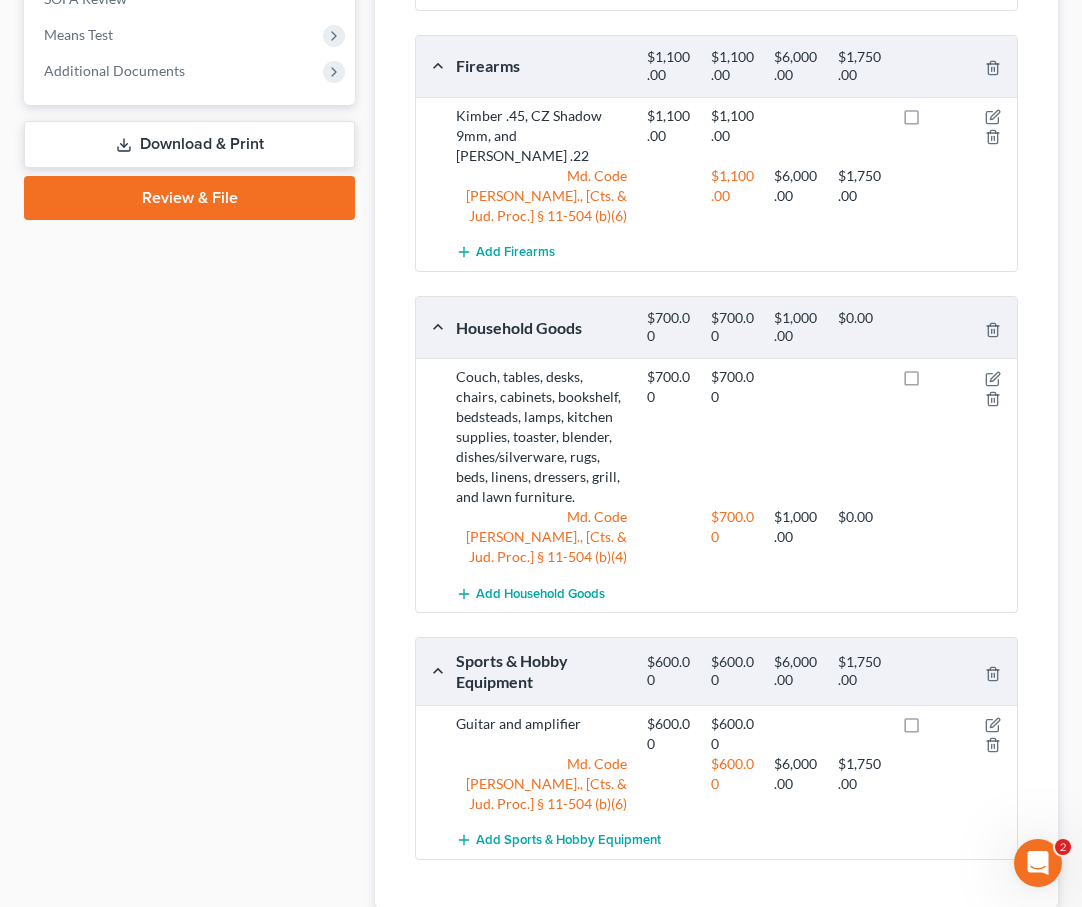 click on "Money and Accounts" at bounding box center [966, 940] 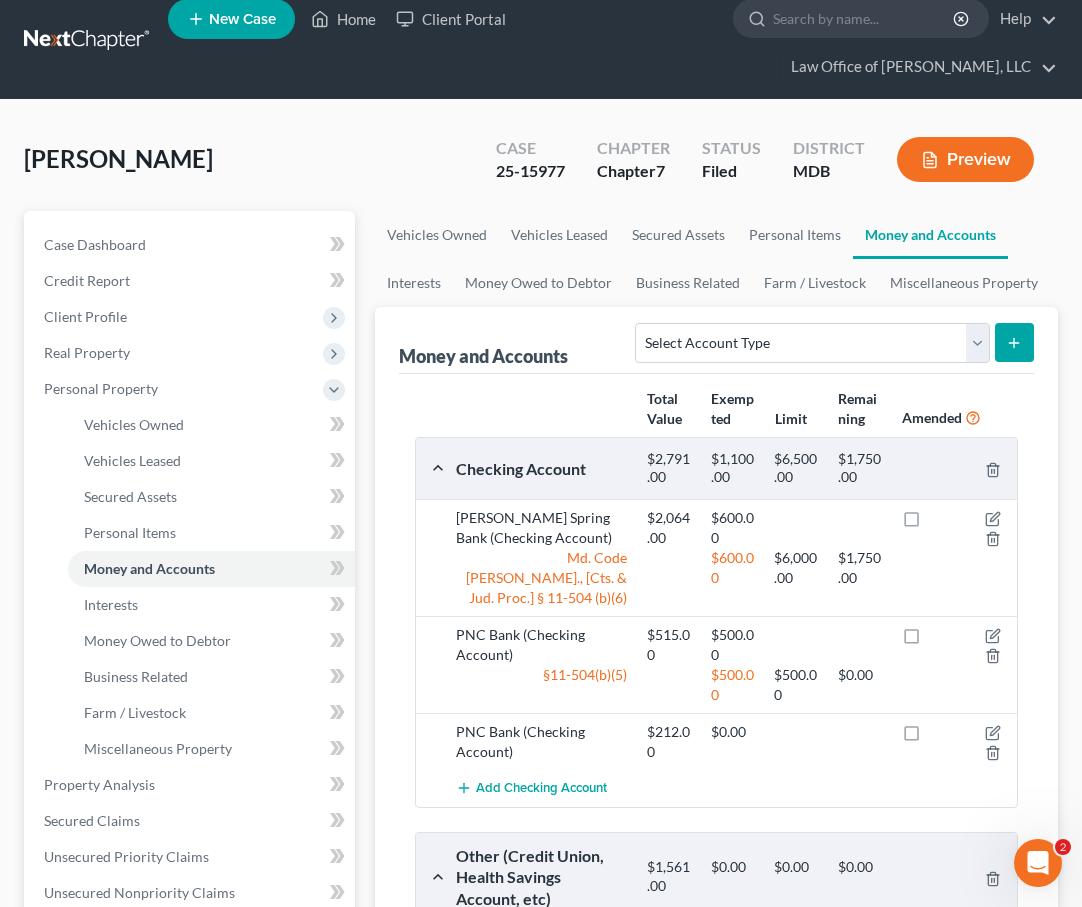 scroll, scrollTop: 0, scrollLeft: 0, axis: both 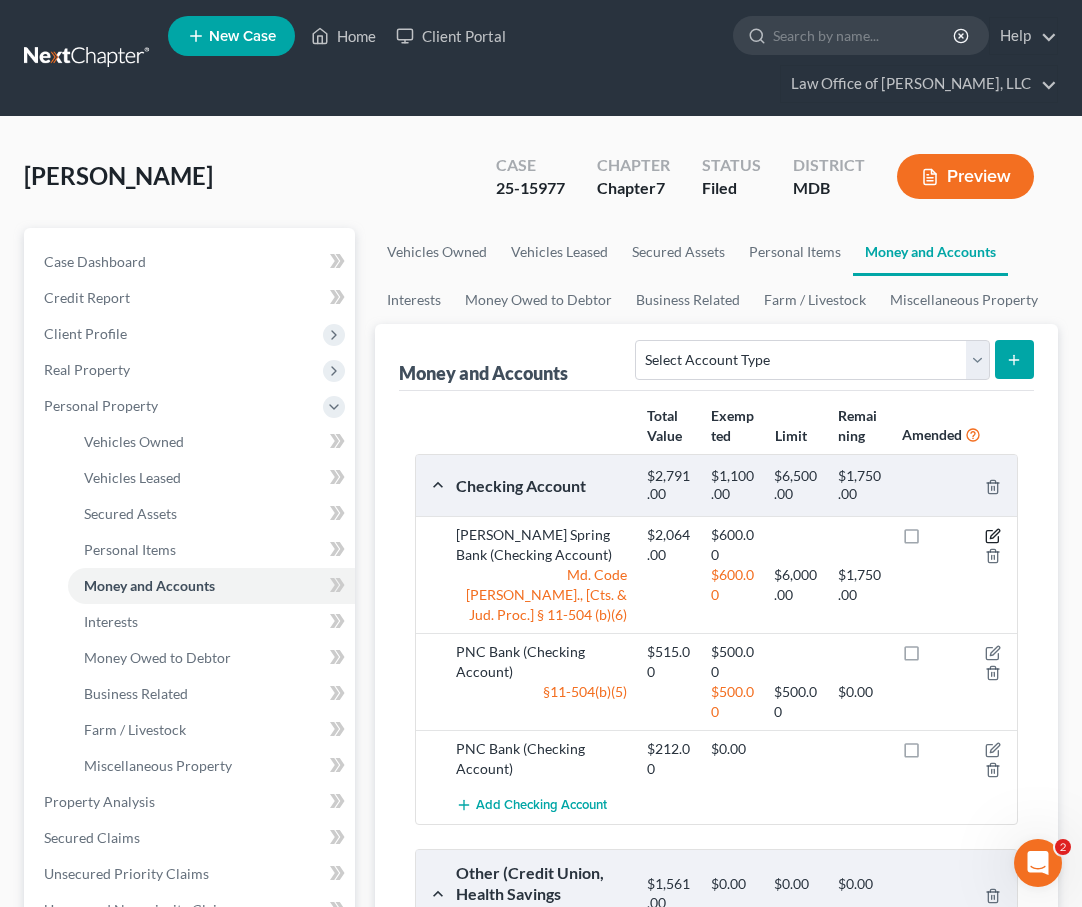 click 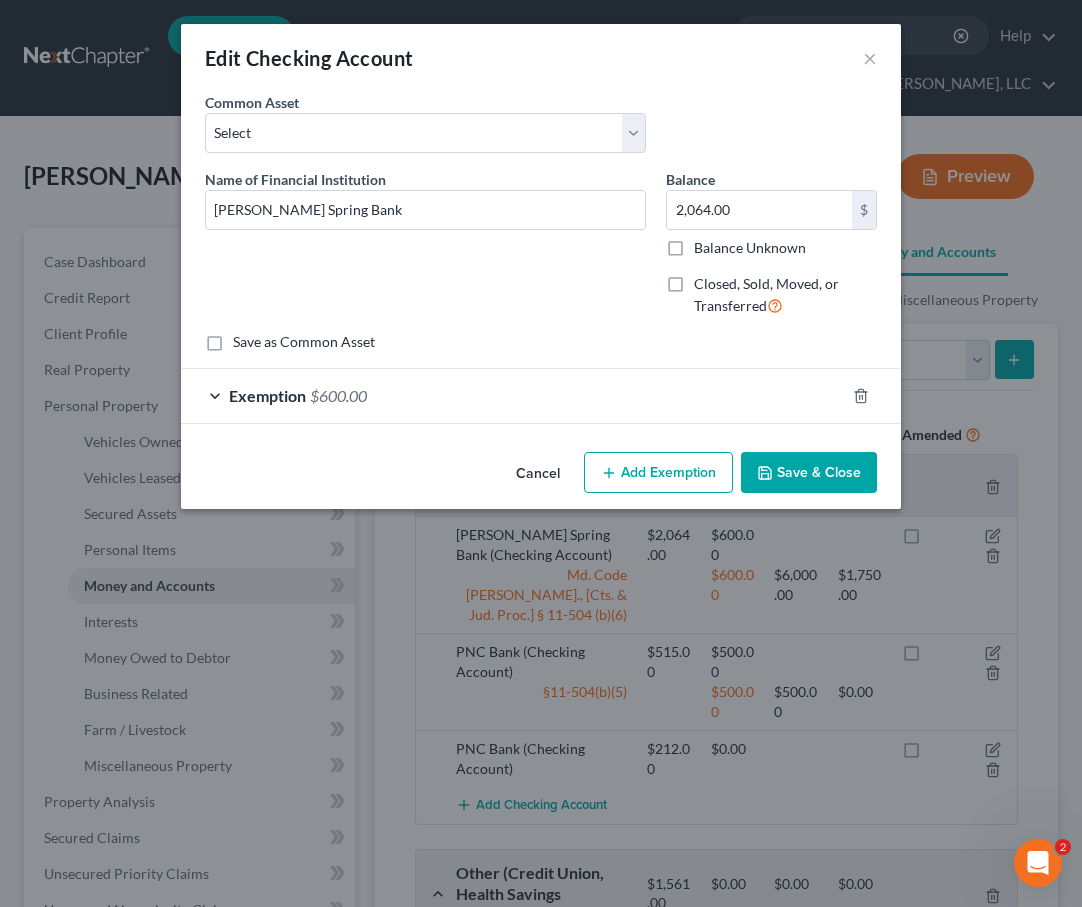 click on "$600.00" at bounding box center [338, 395] 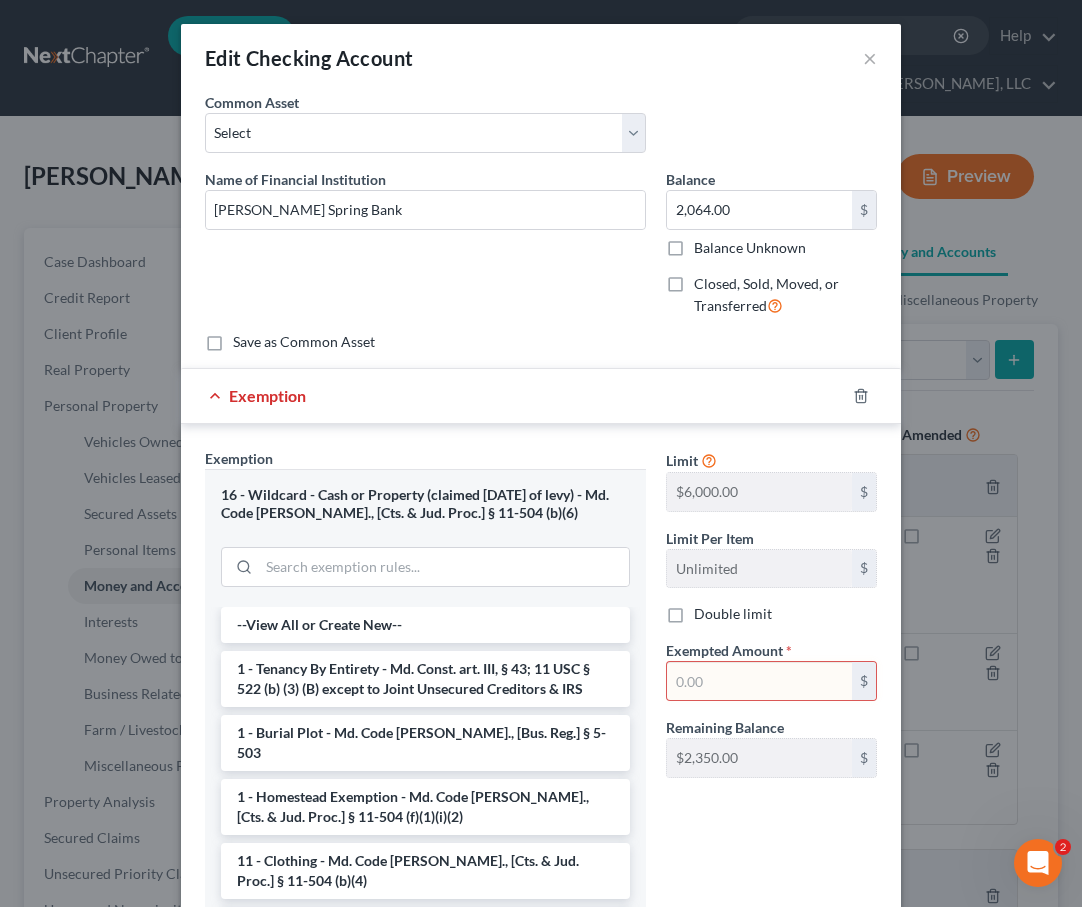 click at bounding box center (759, 681) 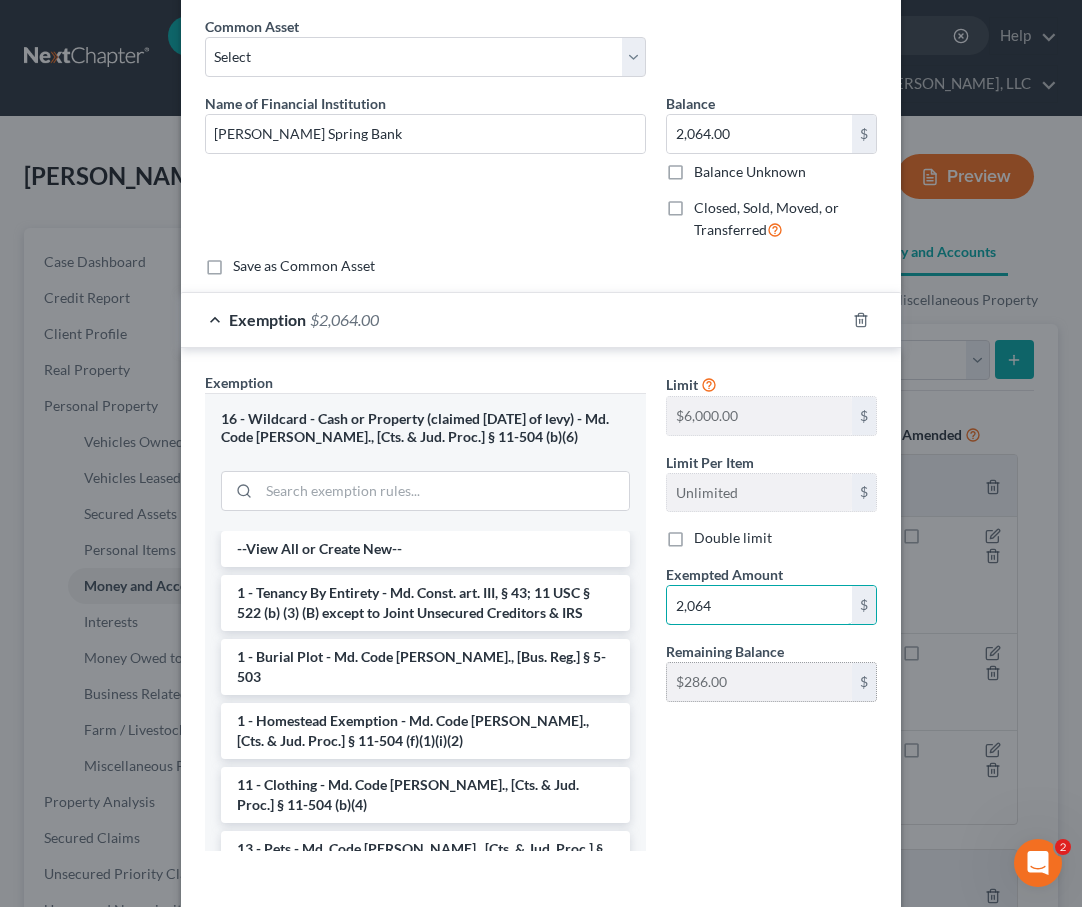 scroll, scrollTop: 162, scrollLeft: 0, axis: vertical 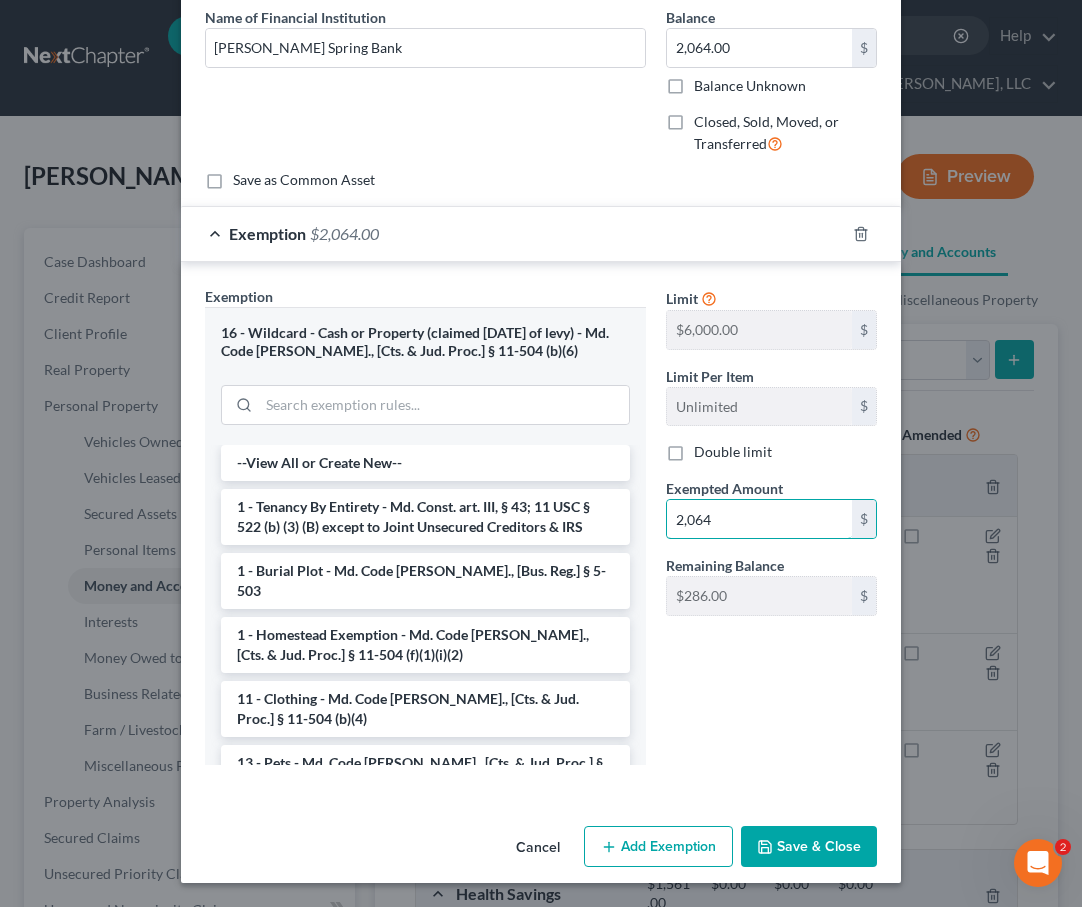 type on "2,064" 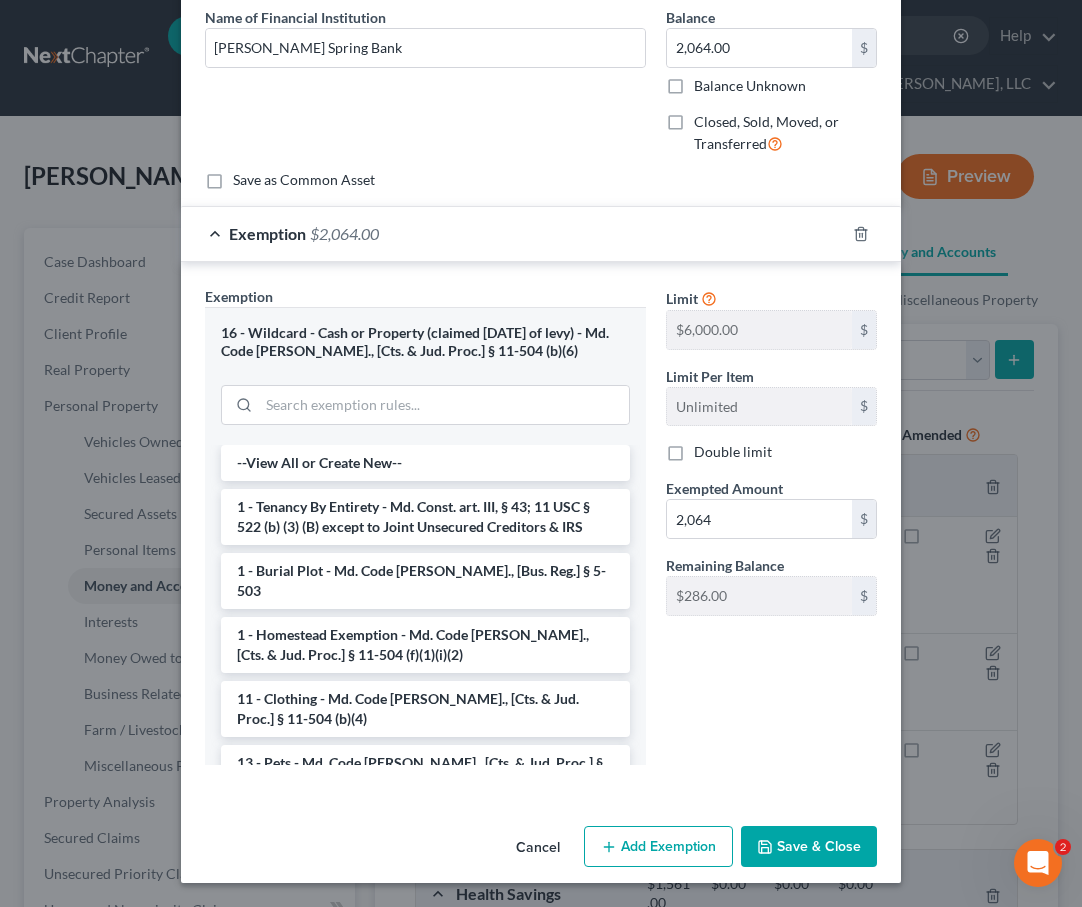 click on "Save & Close" at bounding box center (809, 847) 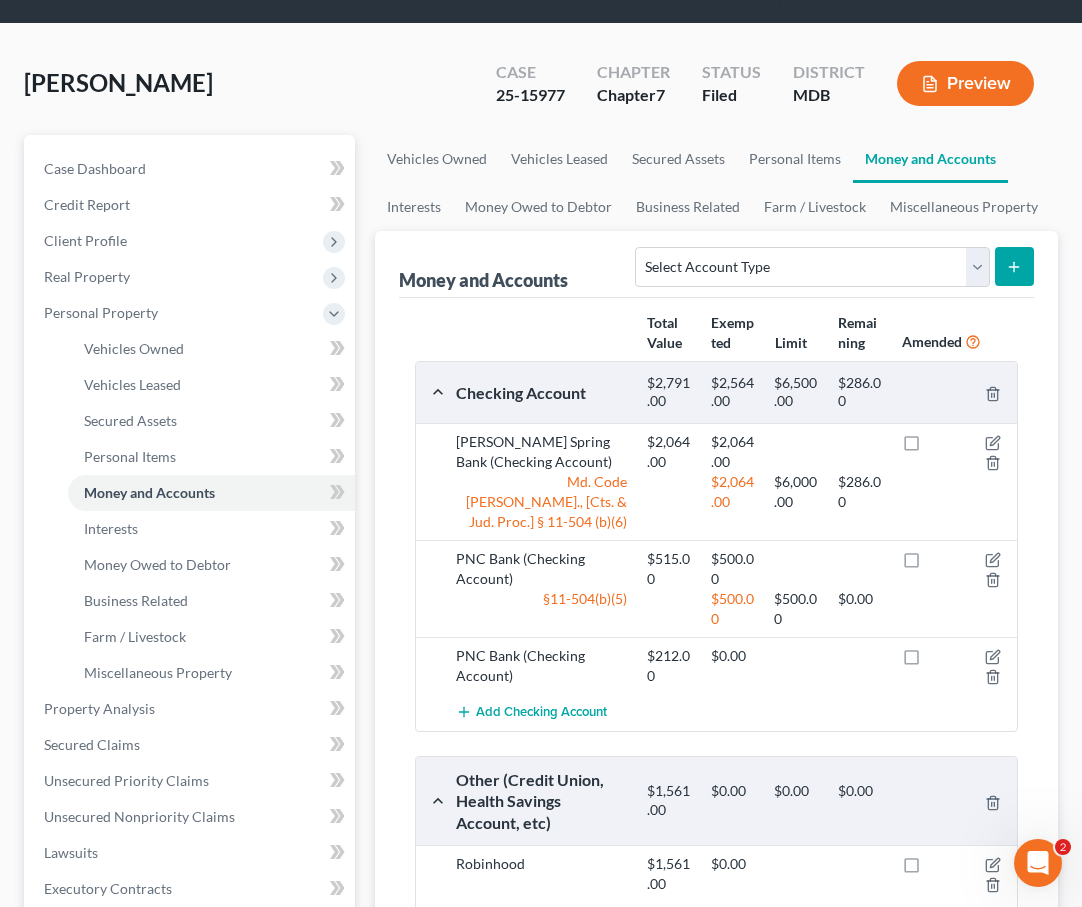 scroll, scrollTop: 117, scrollLeft: 0, axis: vertical 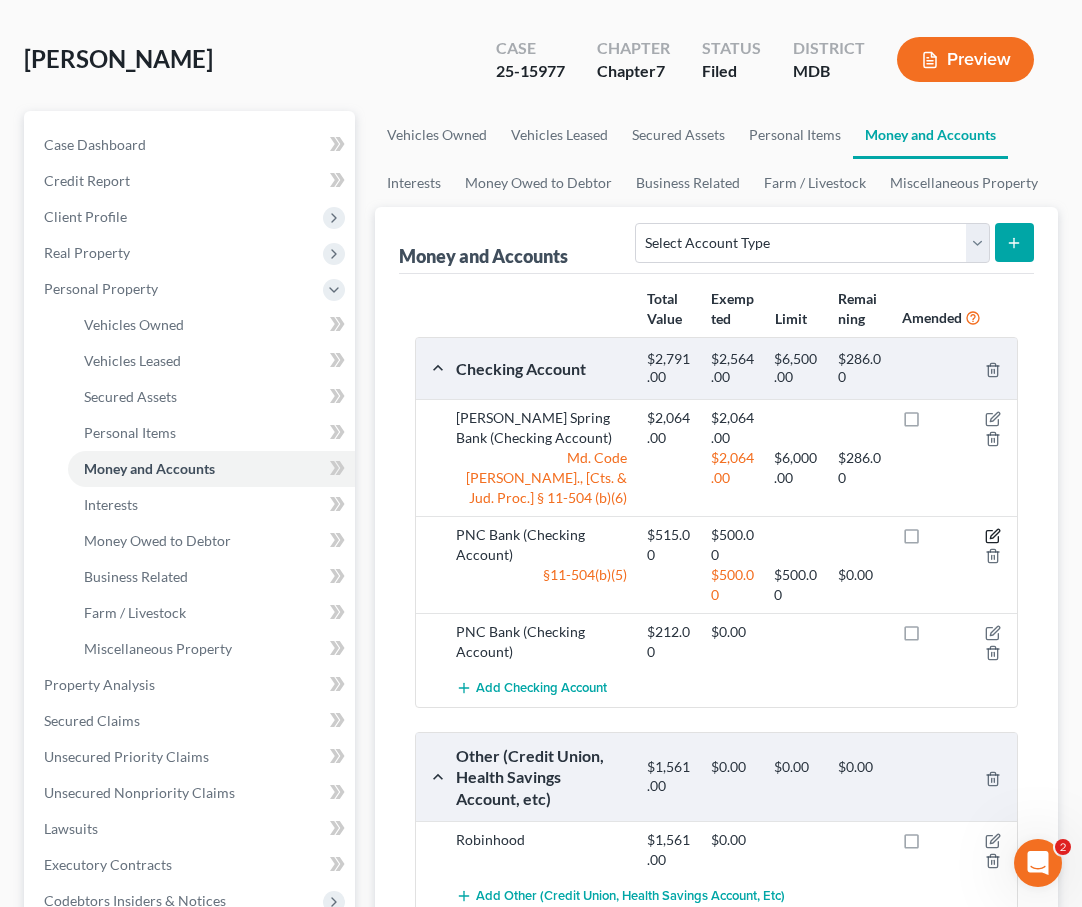click 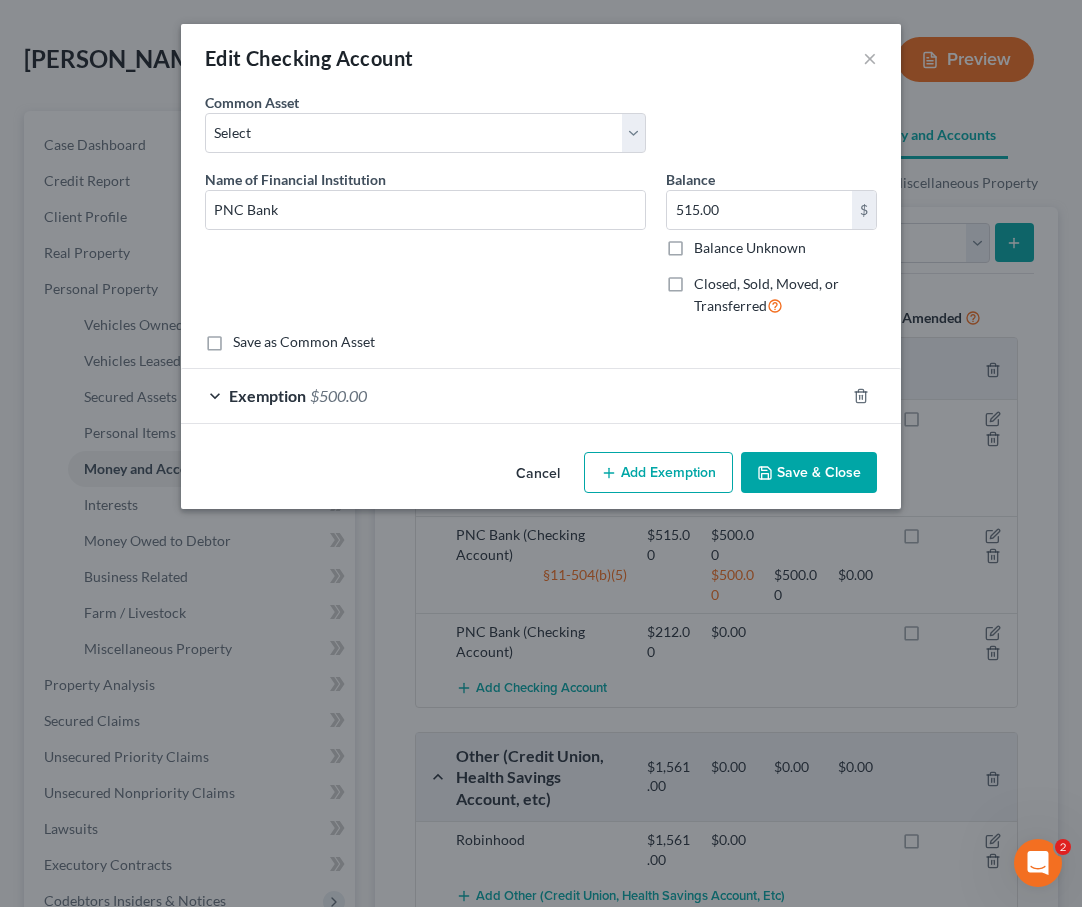 click on "Add Exemption" at bounding box center [658, 473] 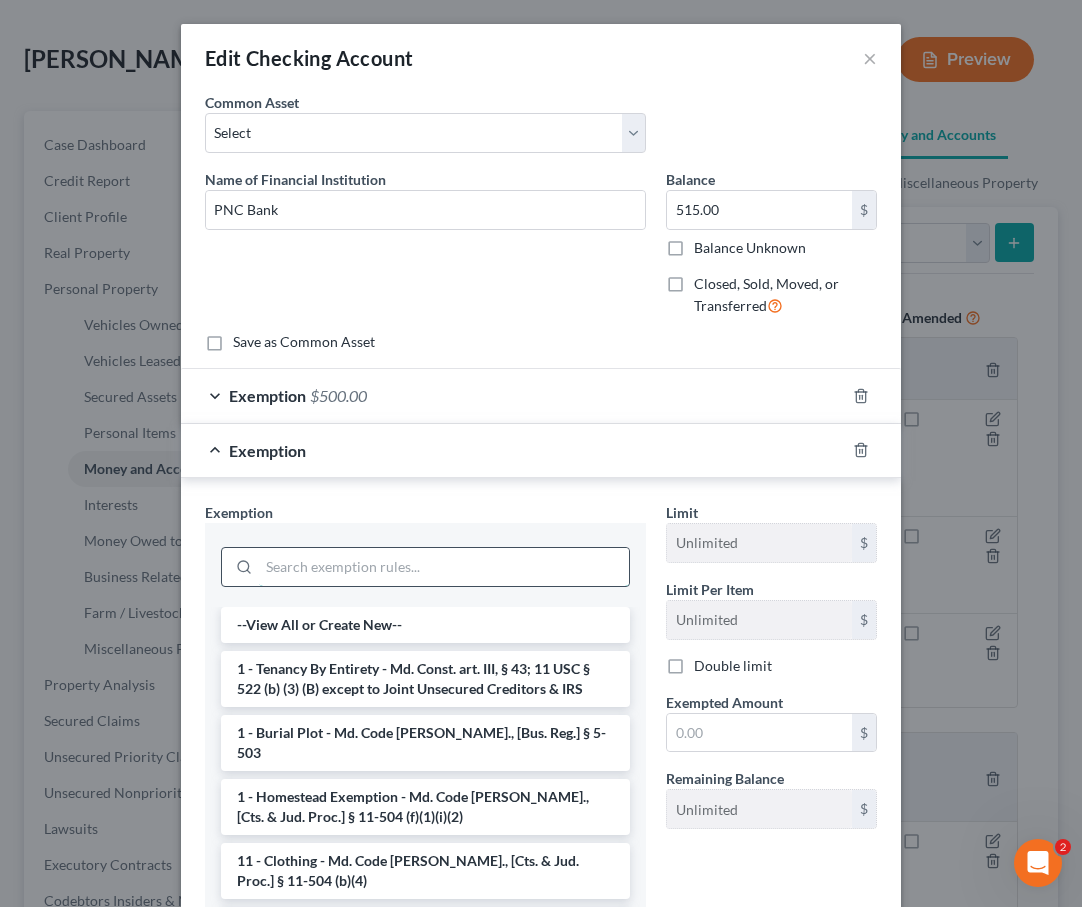 click at bounding box center (444, 567) 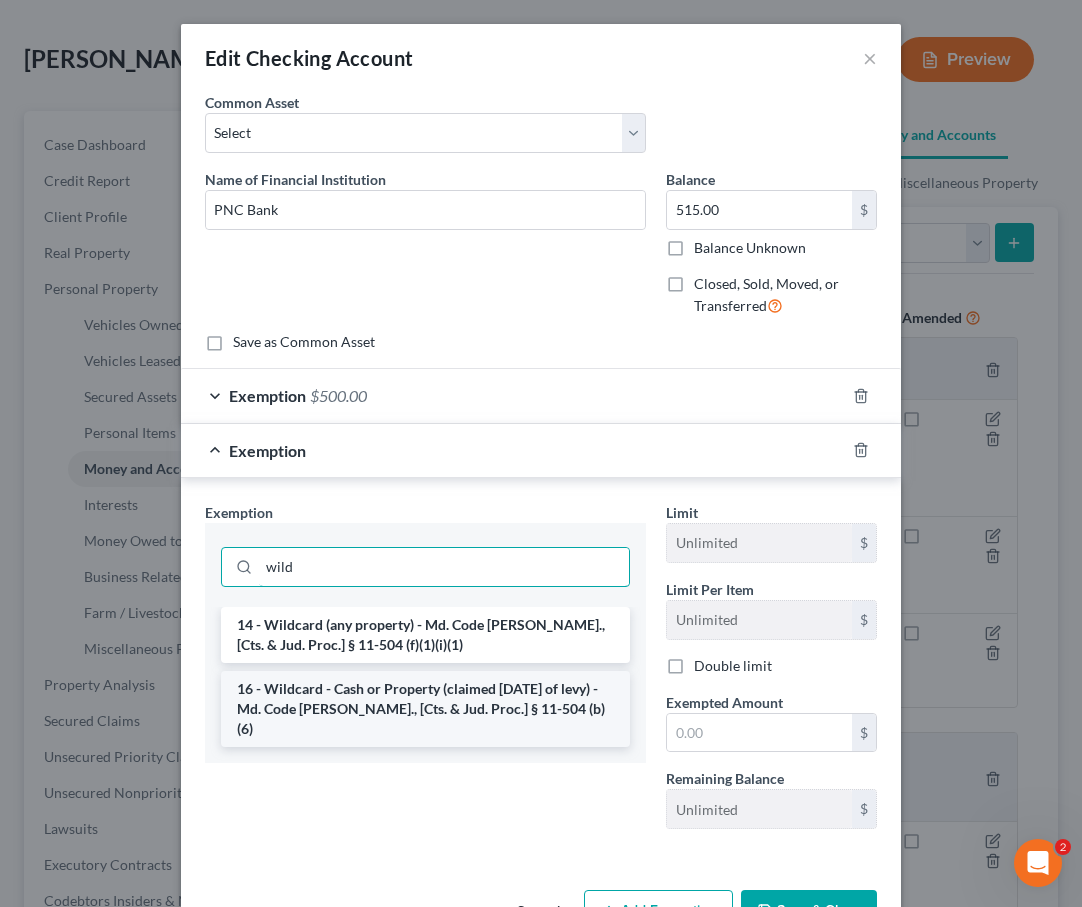 type on "wild" 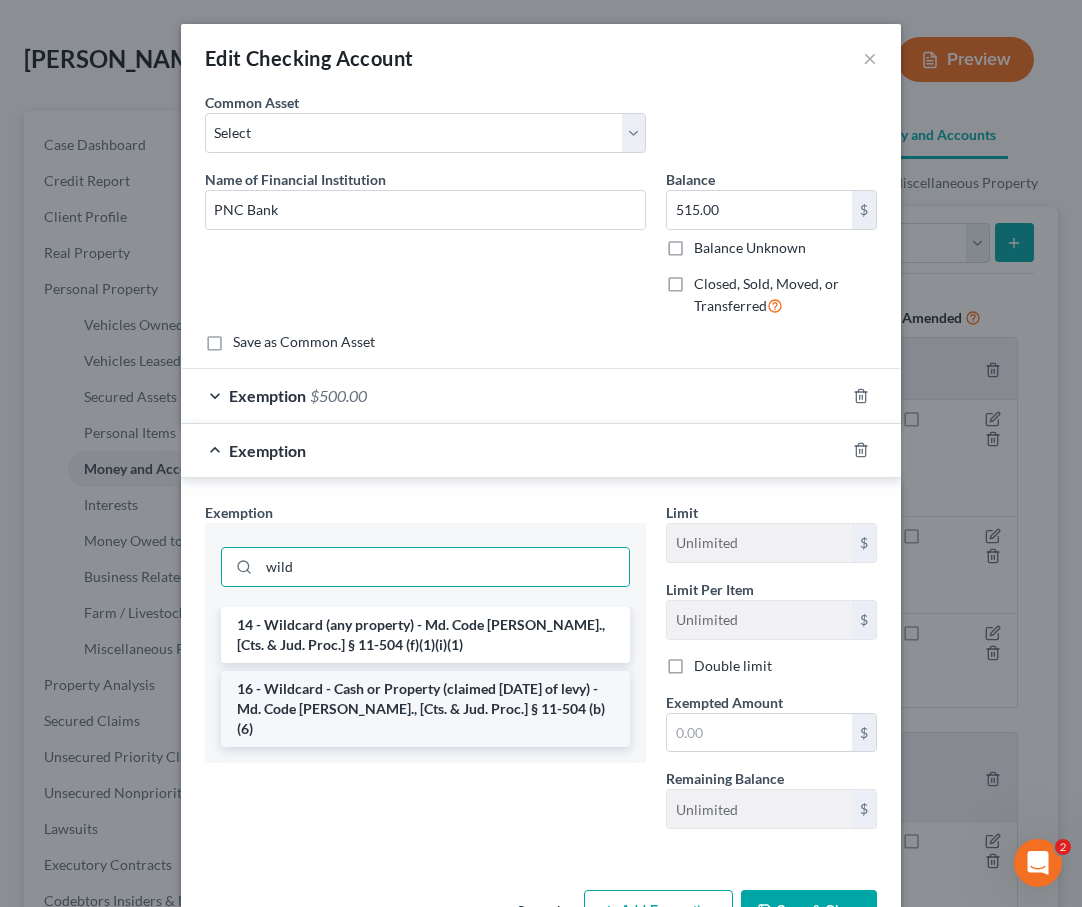 click on "16 - Wildcard - Cash or Property (claimed within Thirty Days of levy) - Md. Code Ann., [Cts. & Jud. Proc.] § 11-504 (b)(6)" at bounding box center (425, 709) 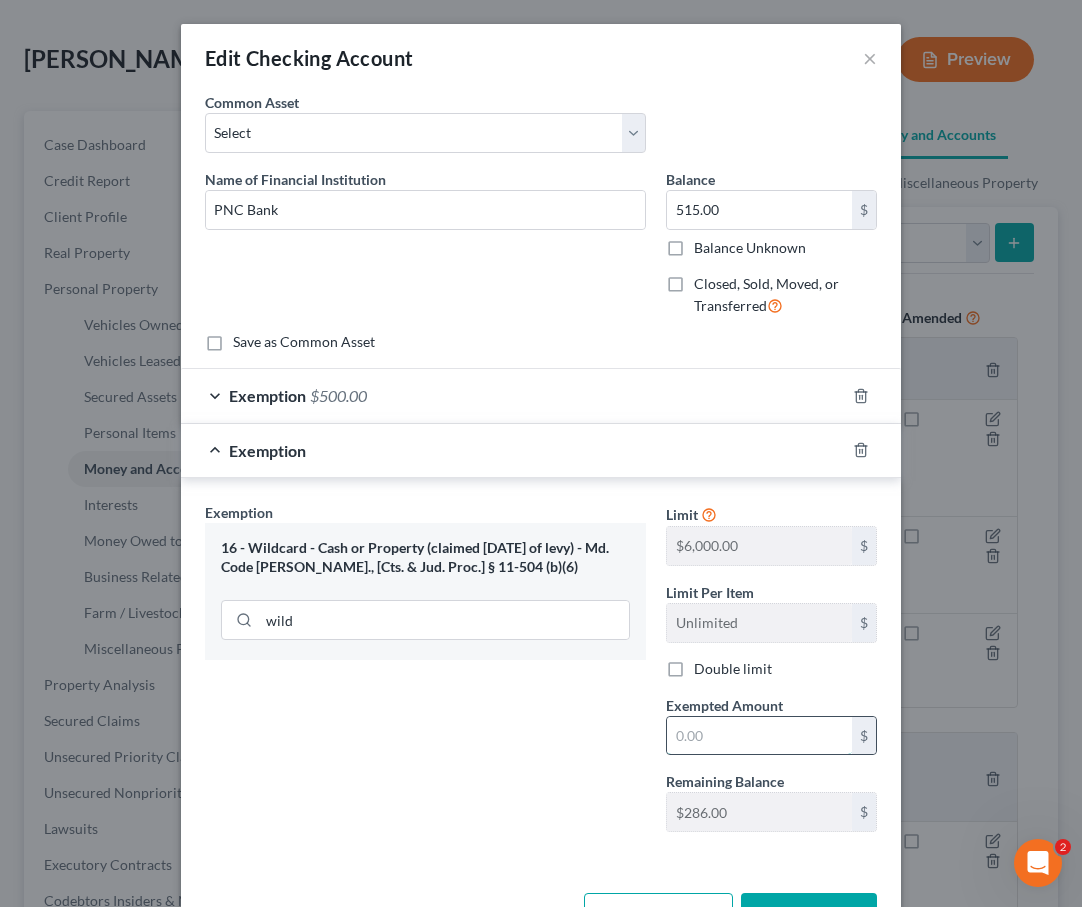 click at bounding box center (759, 736) 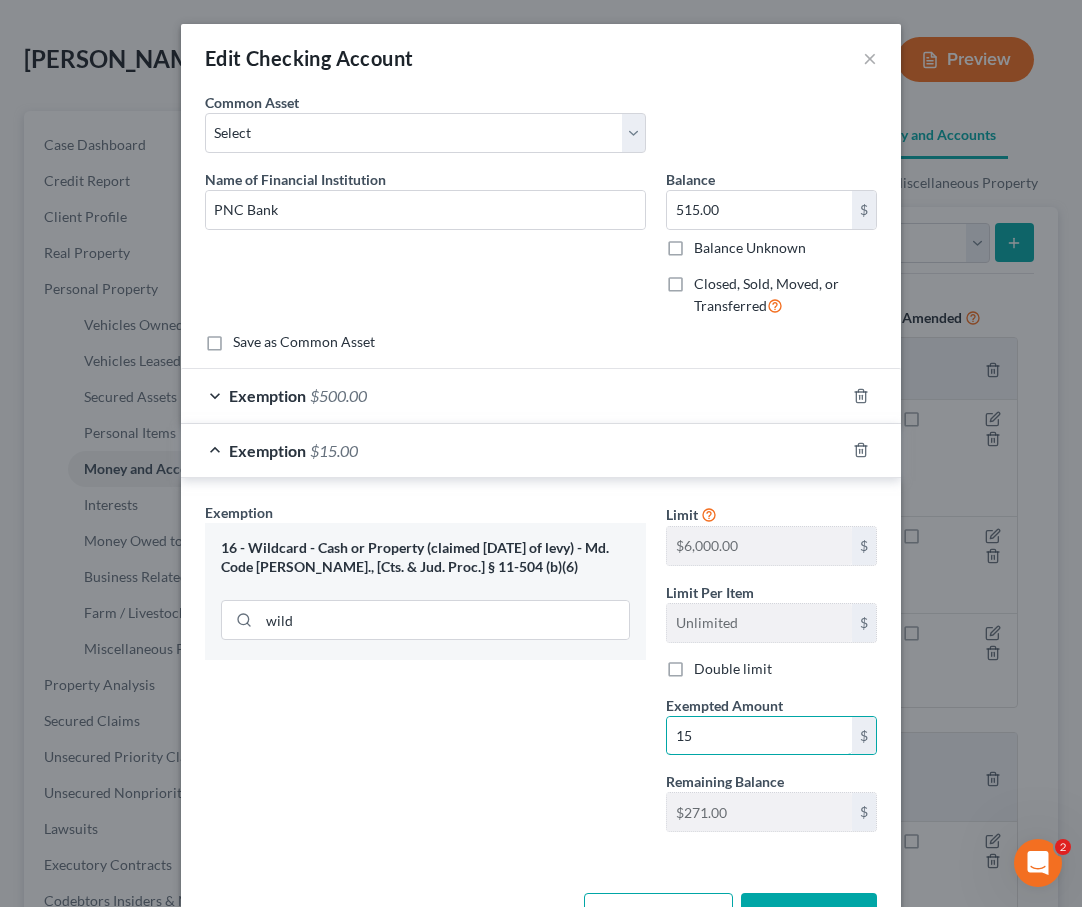 scroll, scrollTop: 68, scrollLeft: 0, axis: vertical 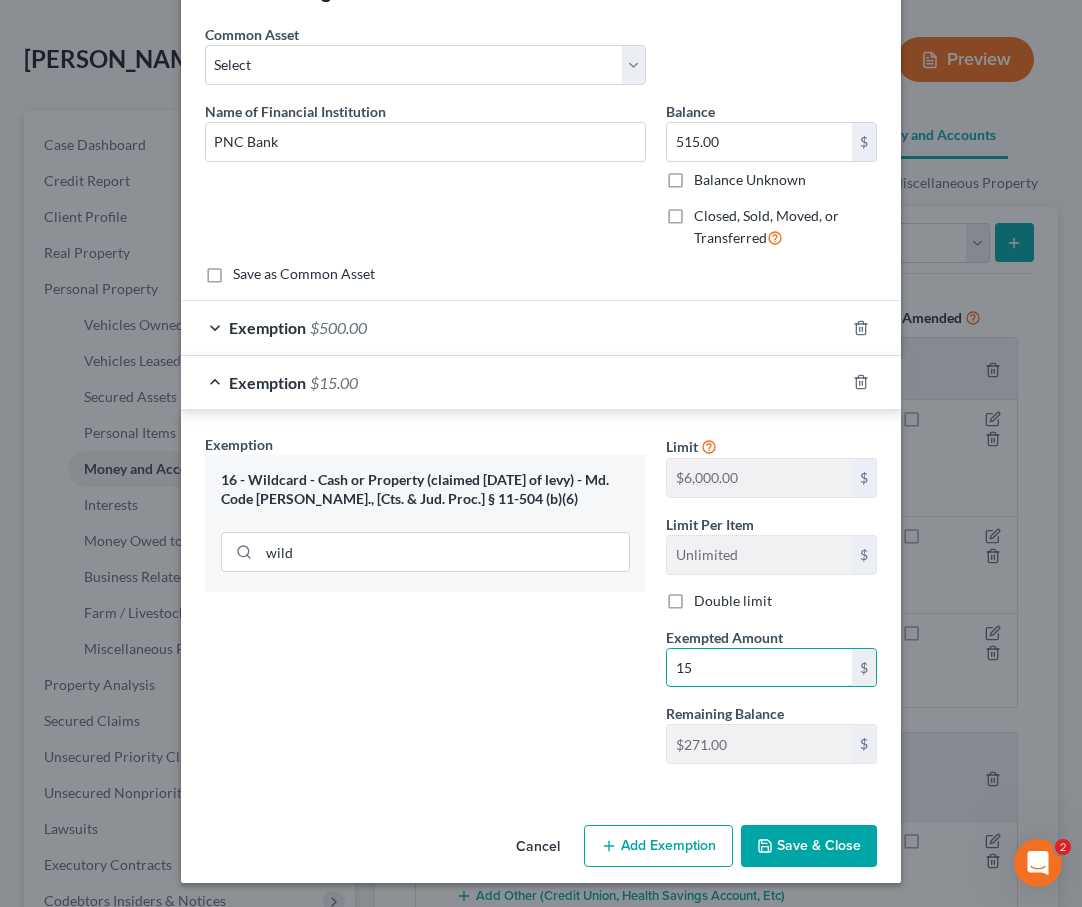 type on "15" 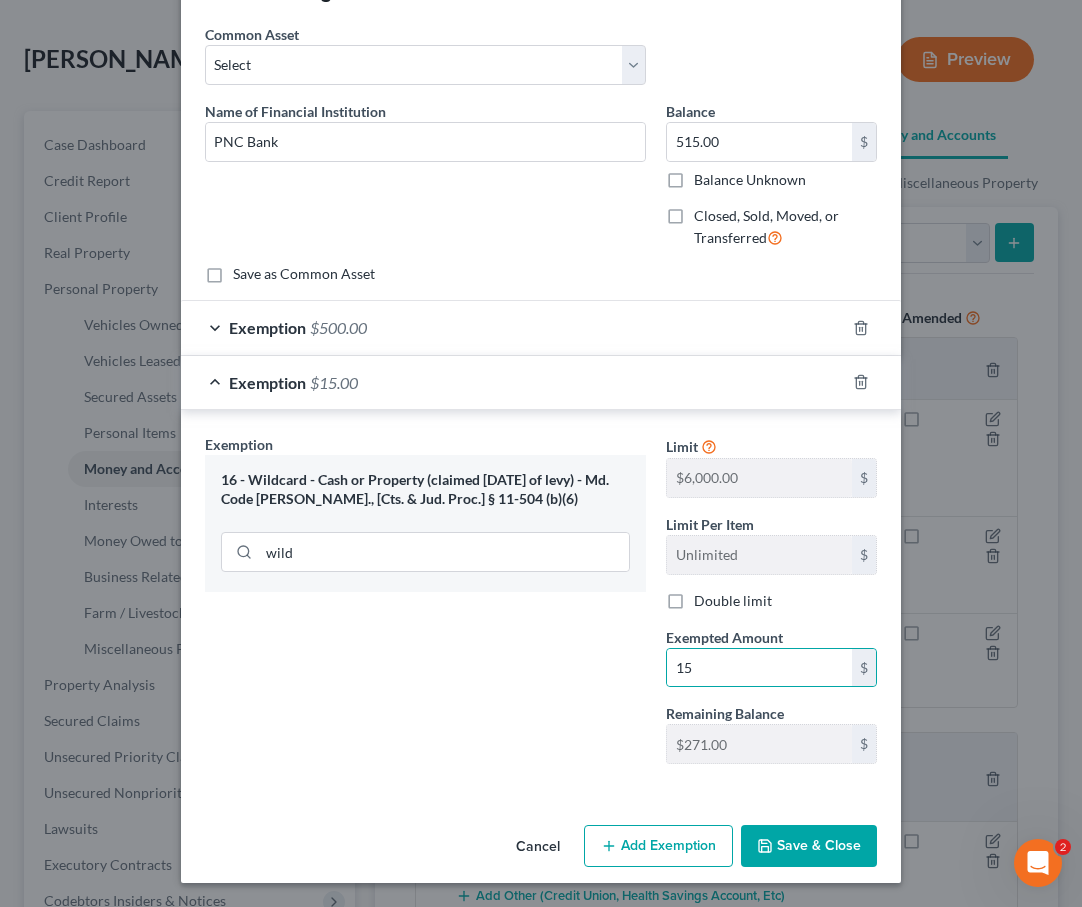 click on "Save & Close" at bounding box center (809, 846) 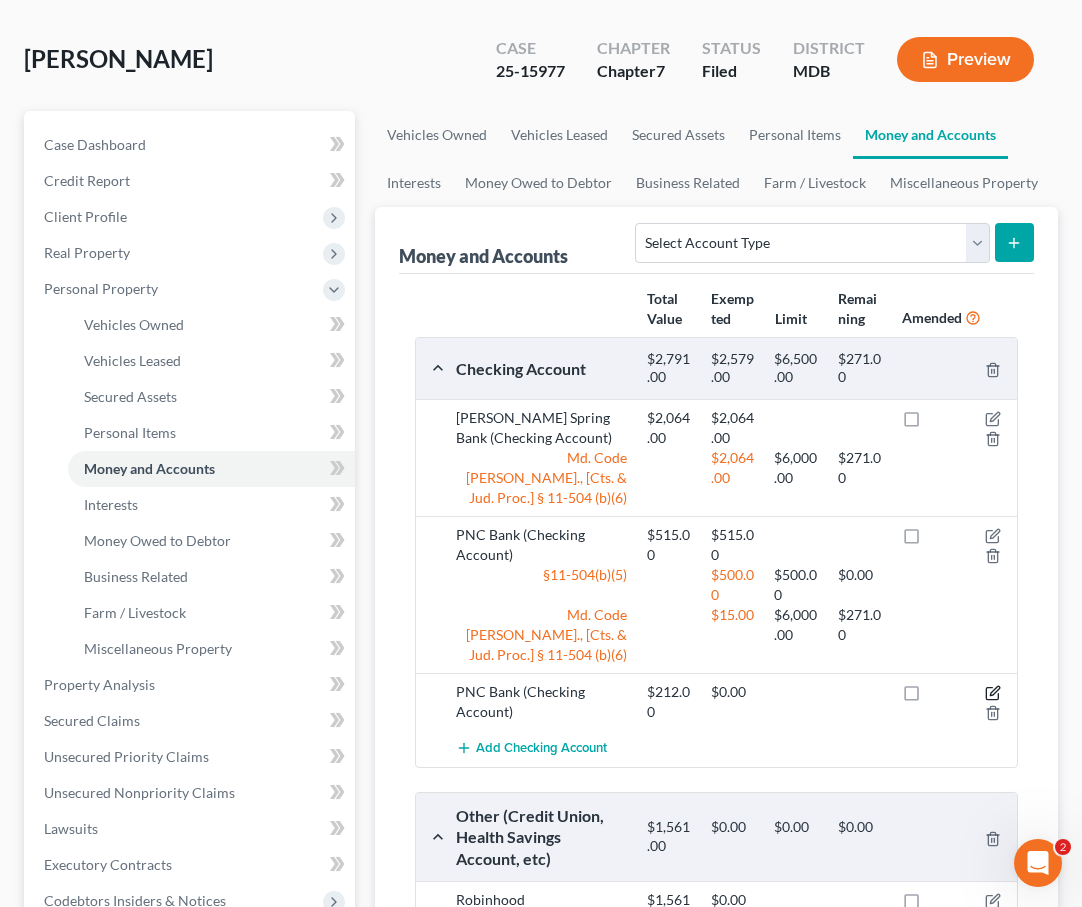 click 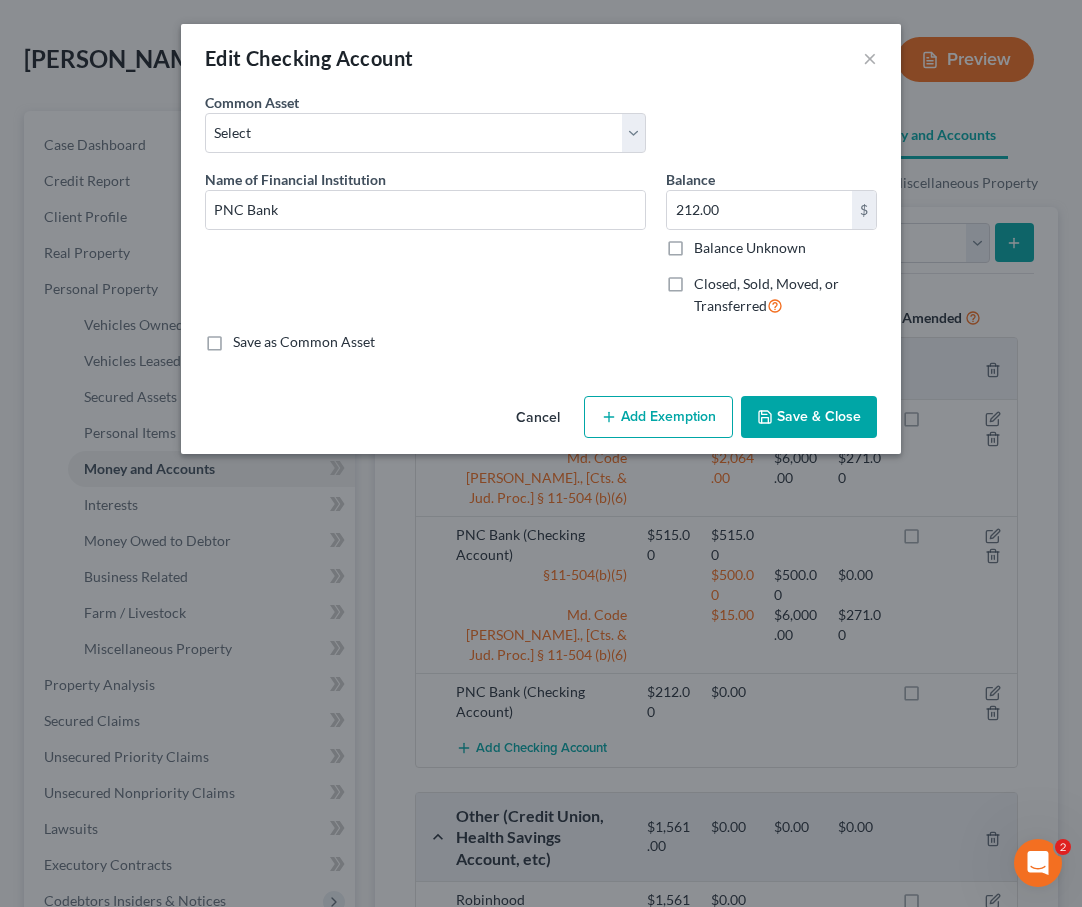 click on "Add Exemption" at bounding box center [658, 417] 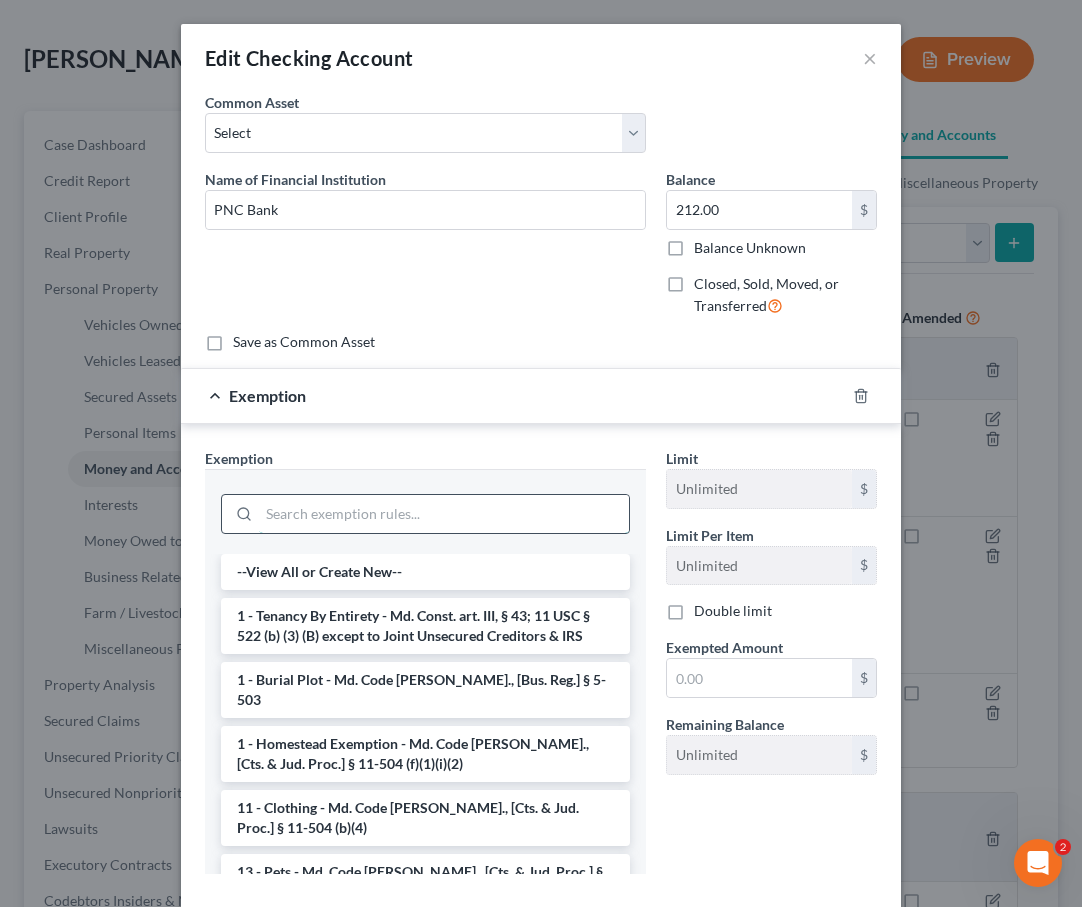 click at bounding box center [444, 514] 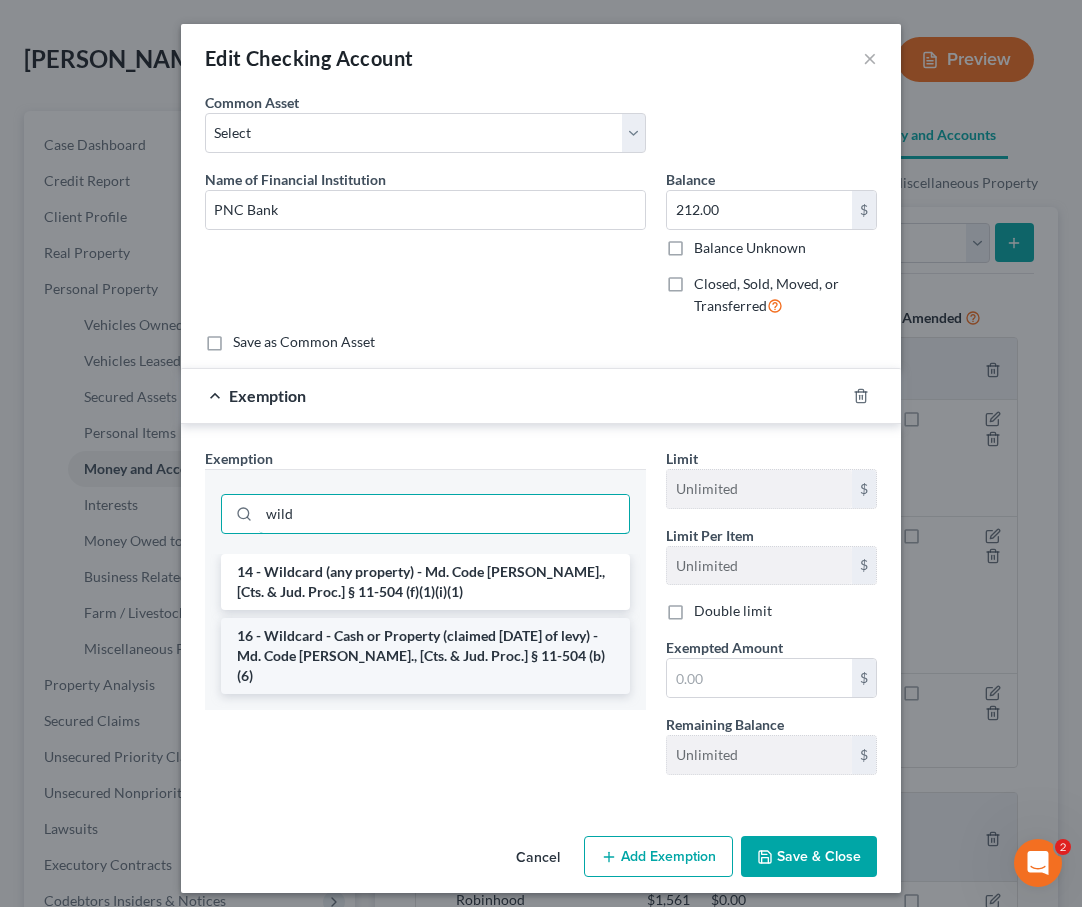 type on "wild" 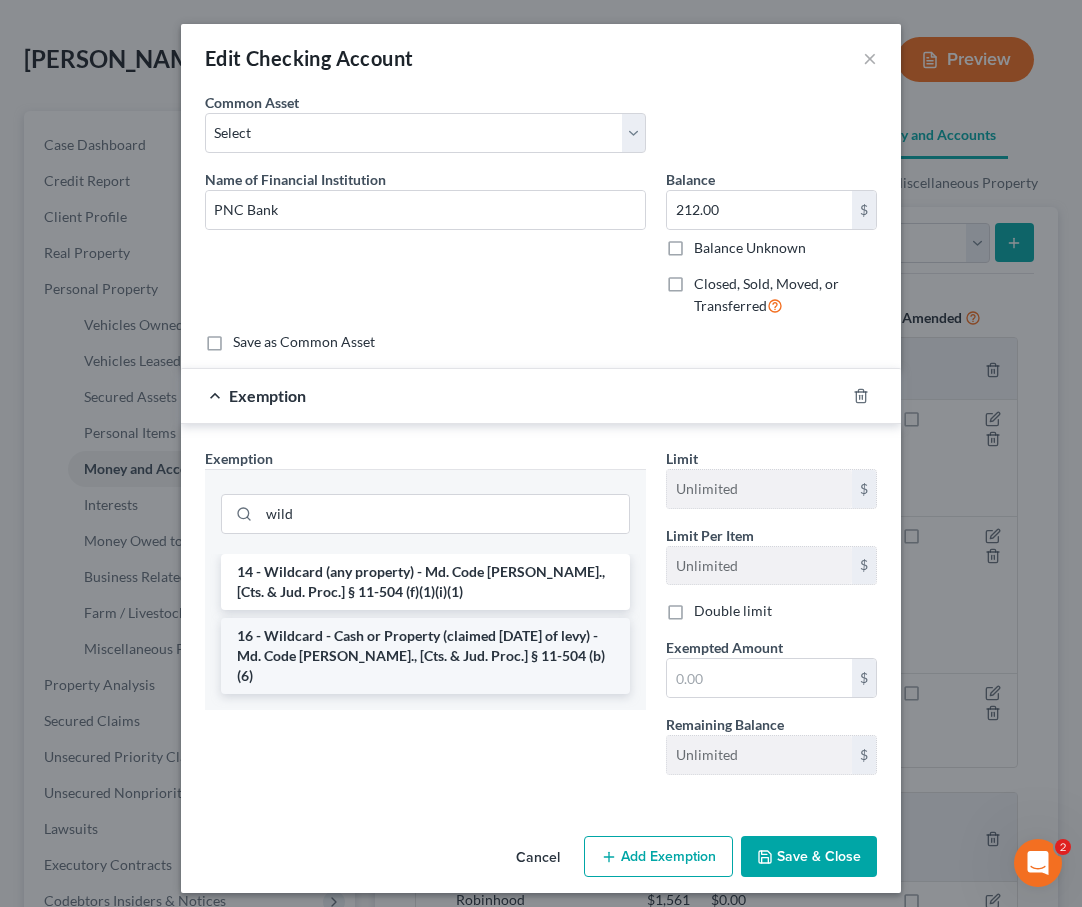 click on "16 - Wildcard - Cash or Property (claimed within Thirty Days of levy) - Md. Code Ann., [Cts. & Jud. Proc.] § 11-504 (b)(6)" at bounding box center (425, 656) 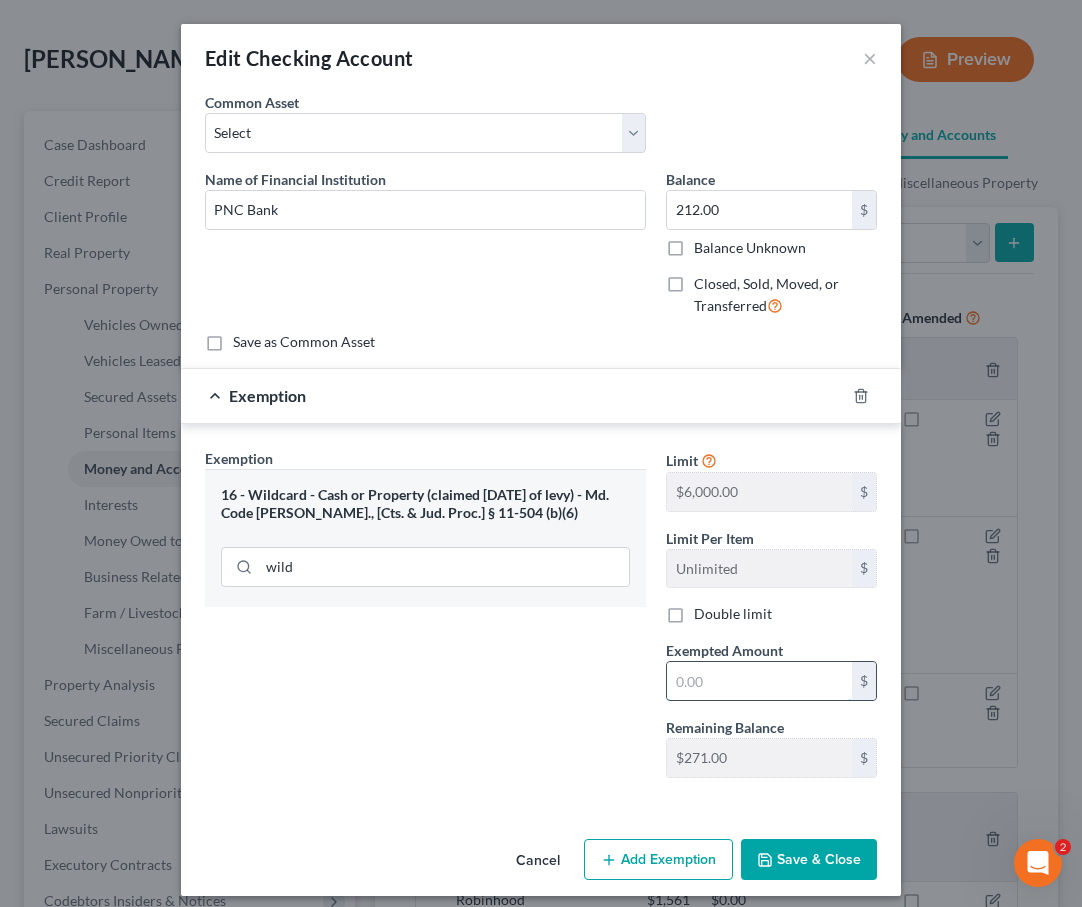 click at bounding box center (759, 681) 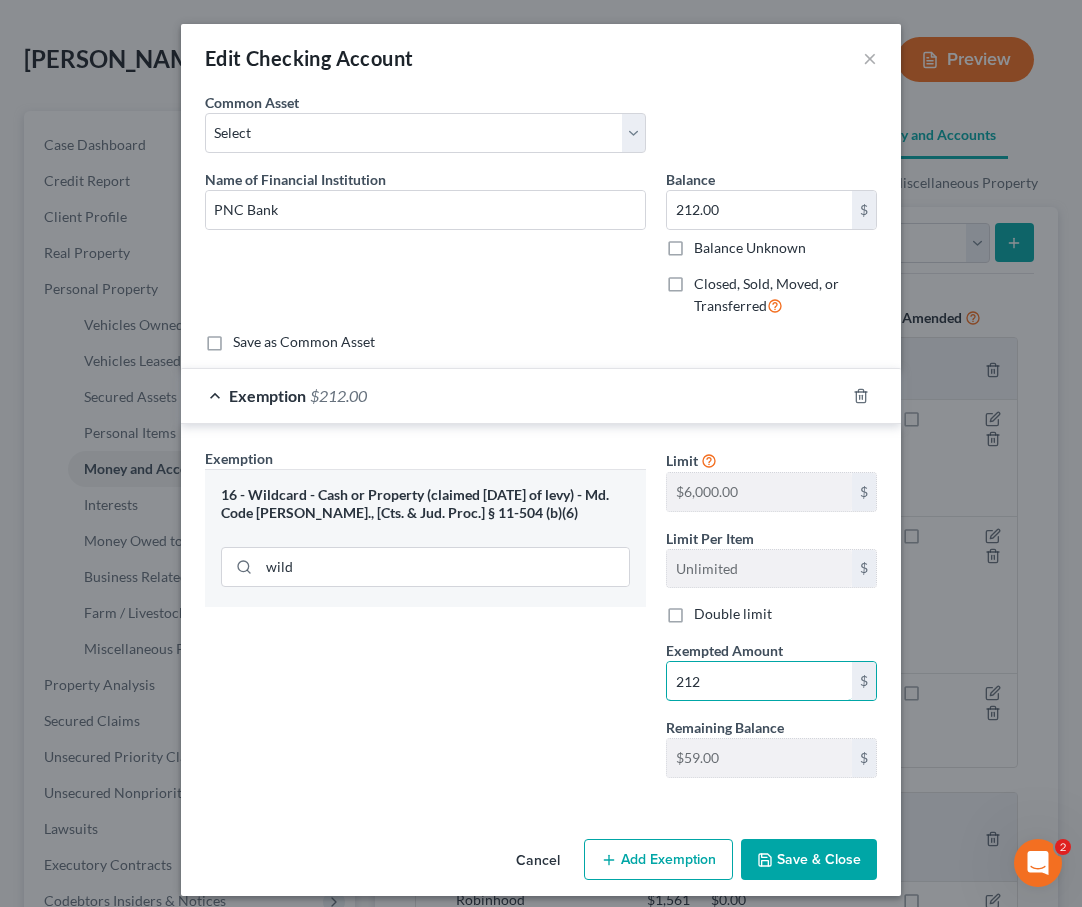 type on "212" 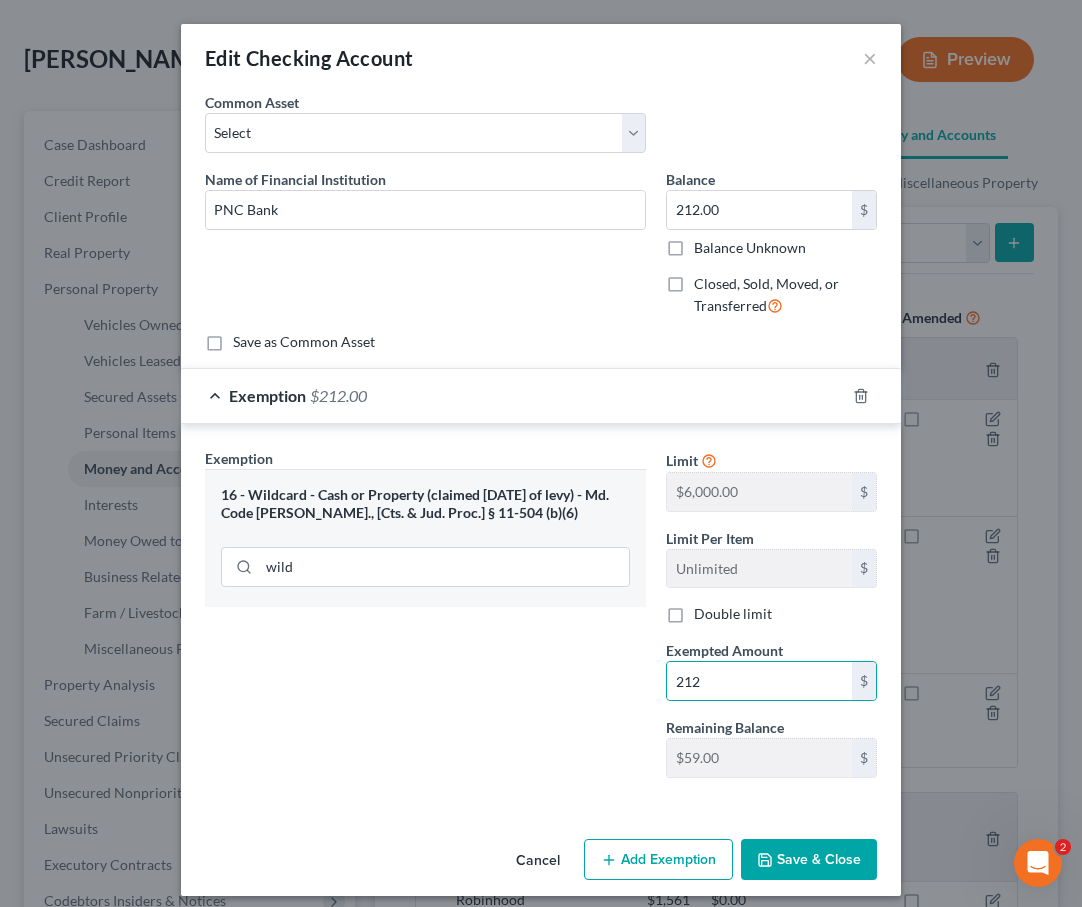 click on "Save & Close" at bounding box center (809, 860) 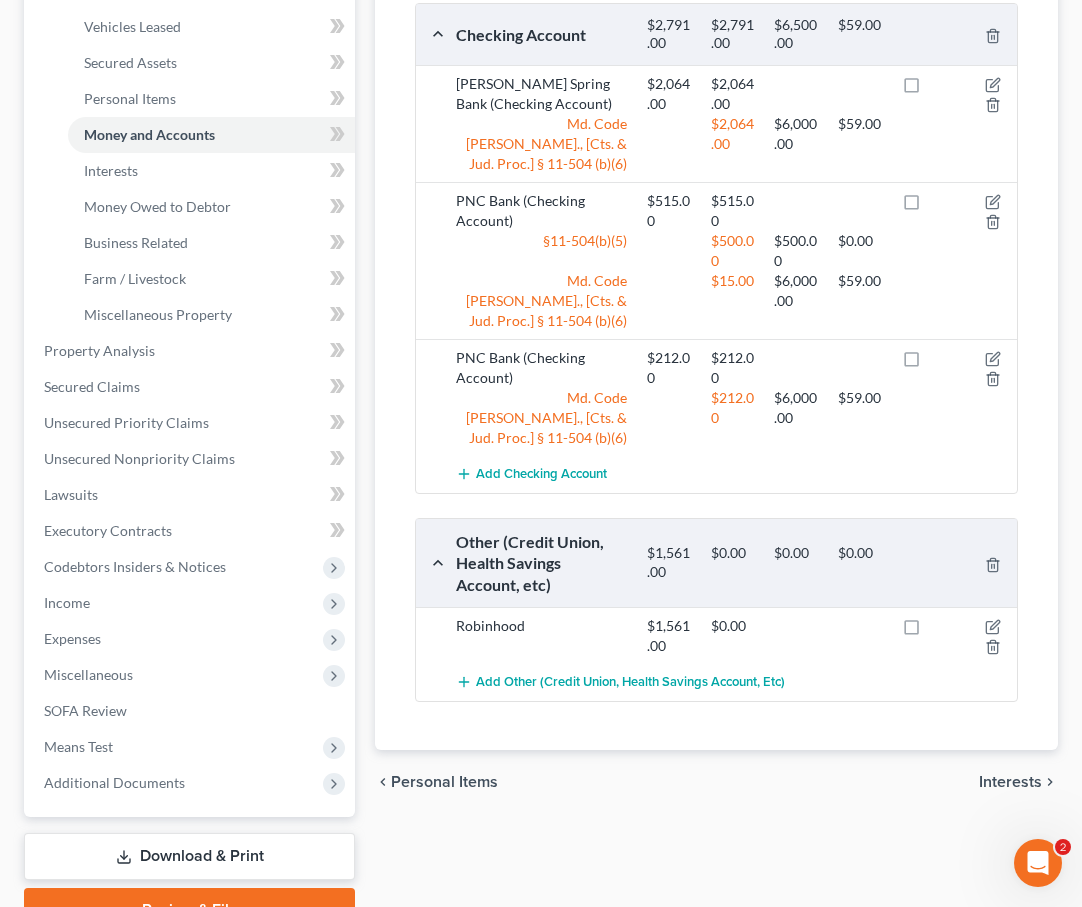 scroll, scrollTop: 464, scrollLeft: 0, axis: vertical 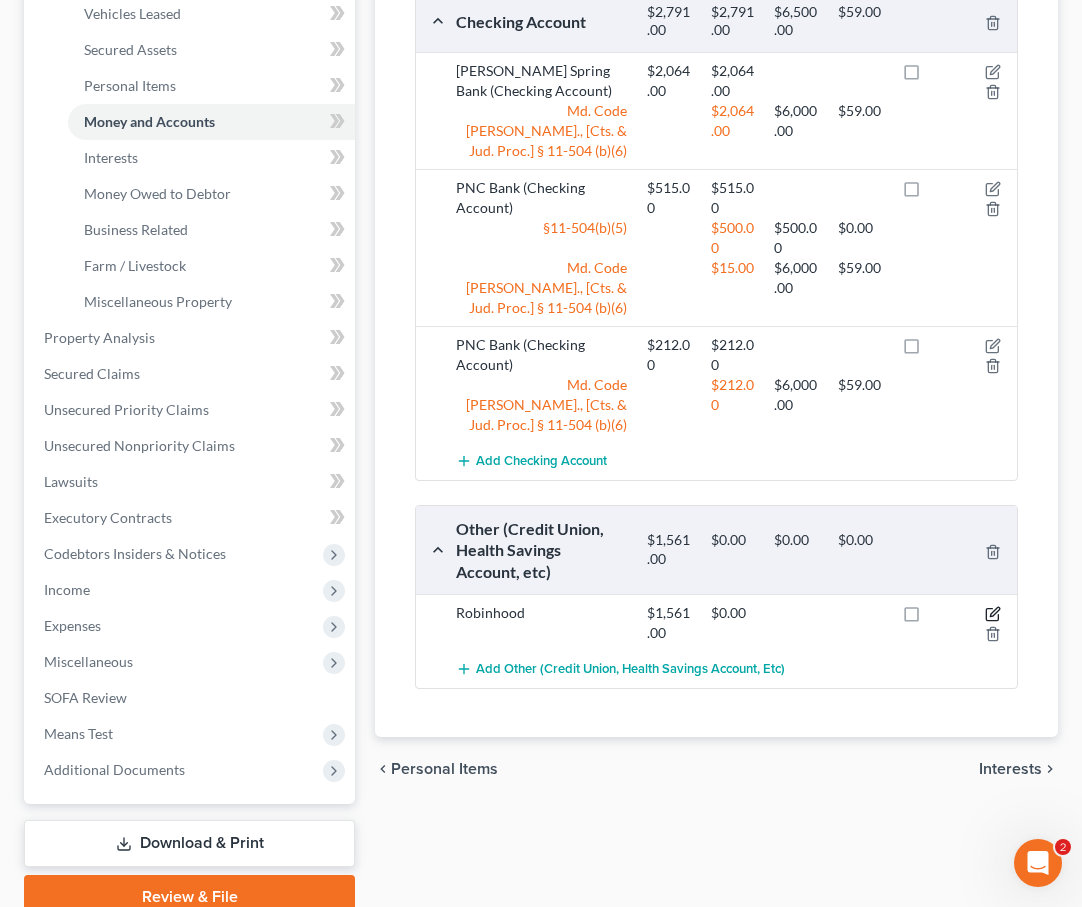 click 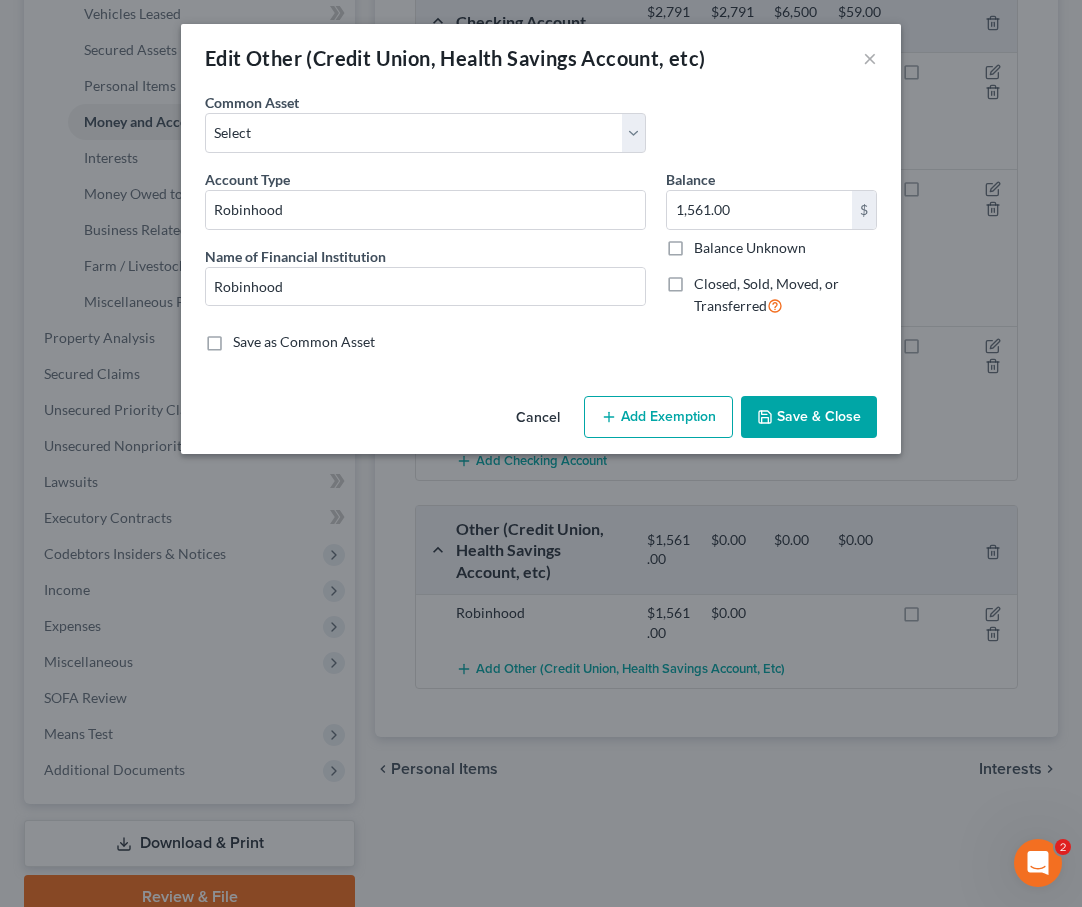 click 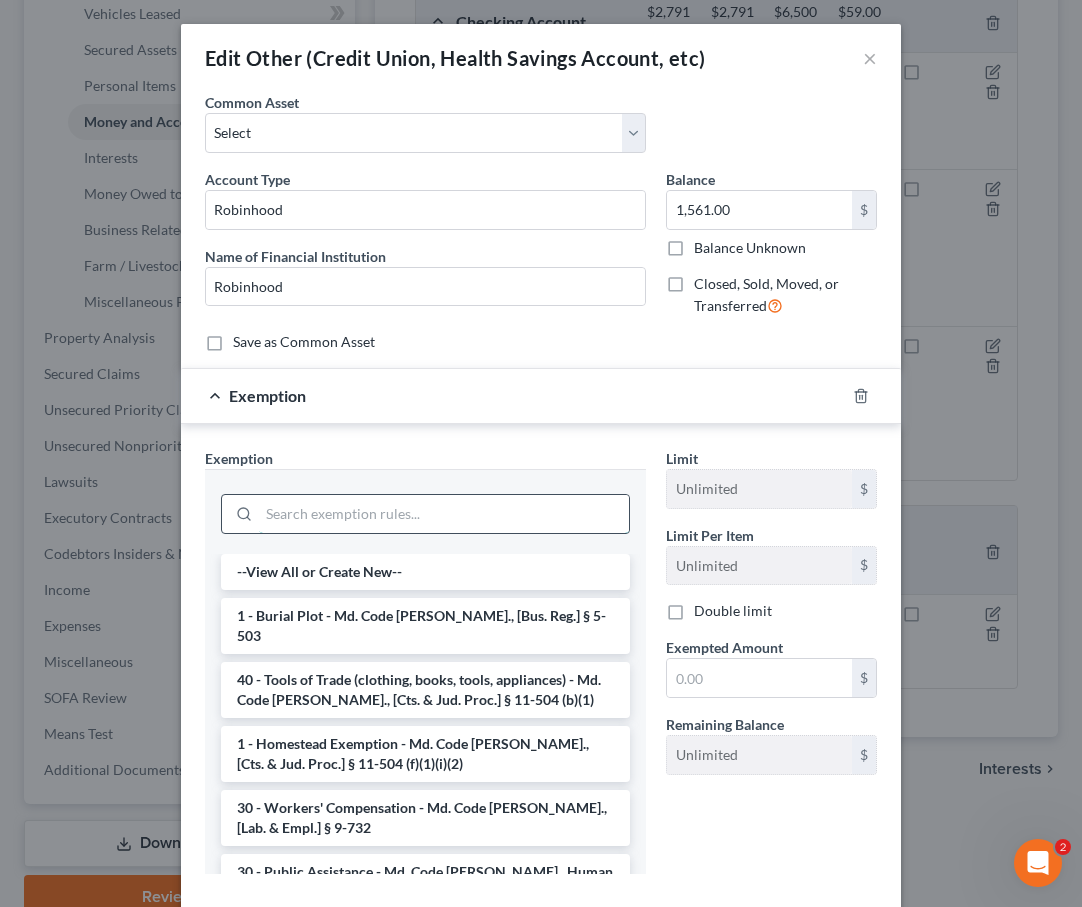 click at bounding box center [444, 514] 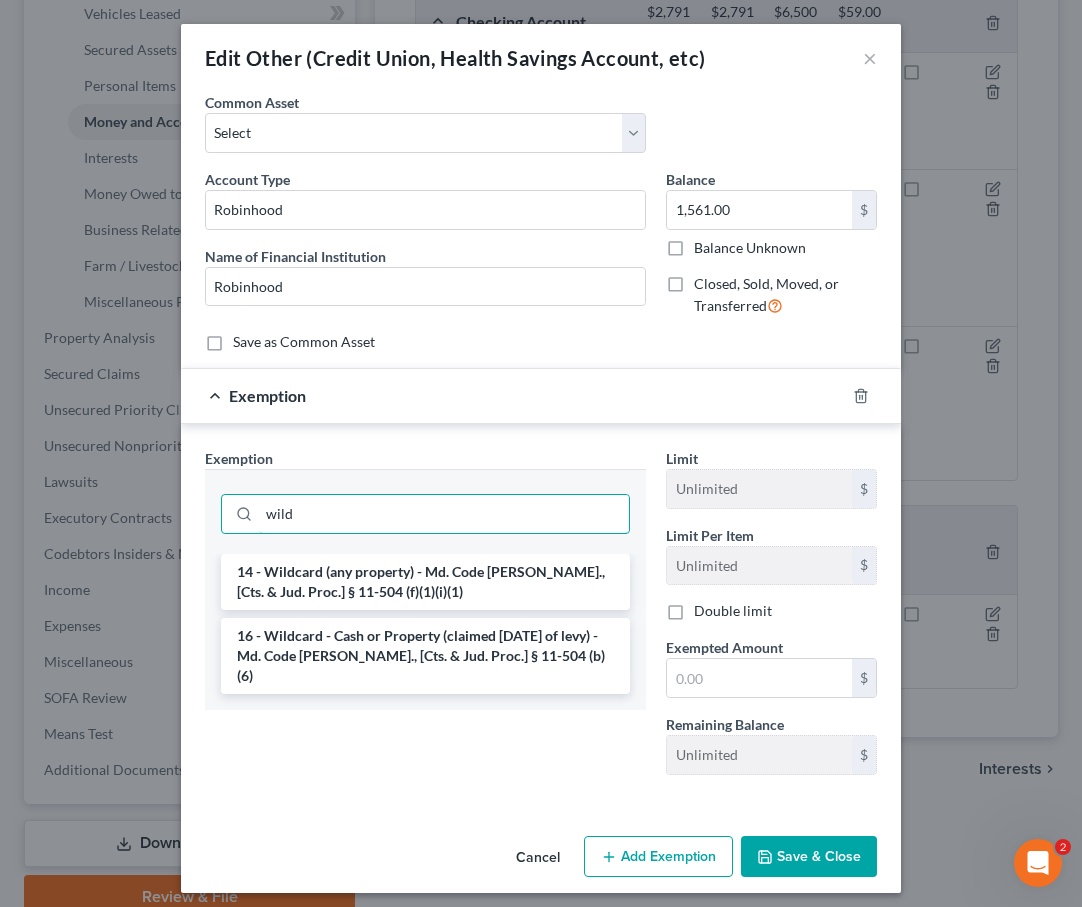 type on "wild" 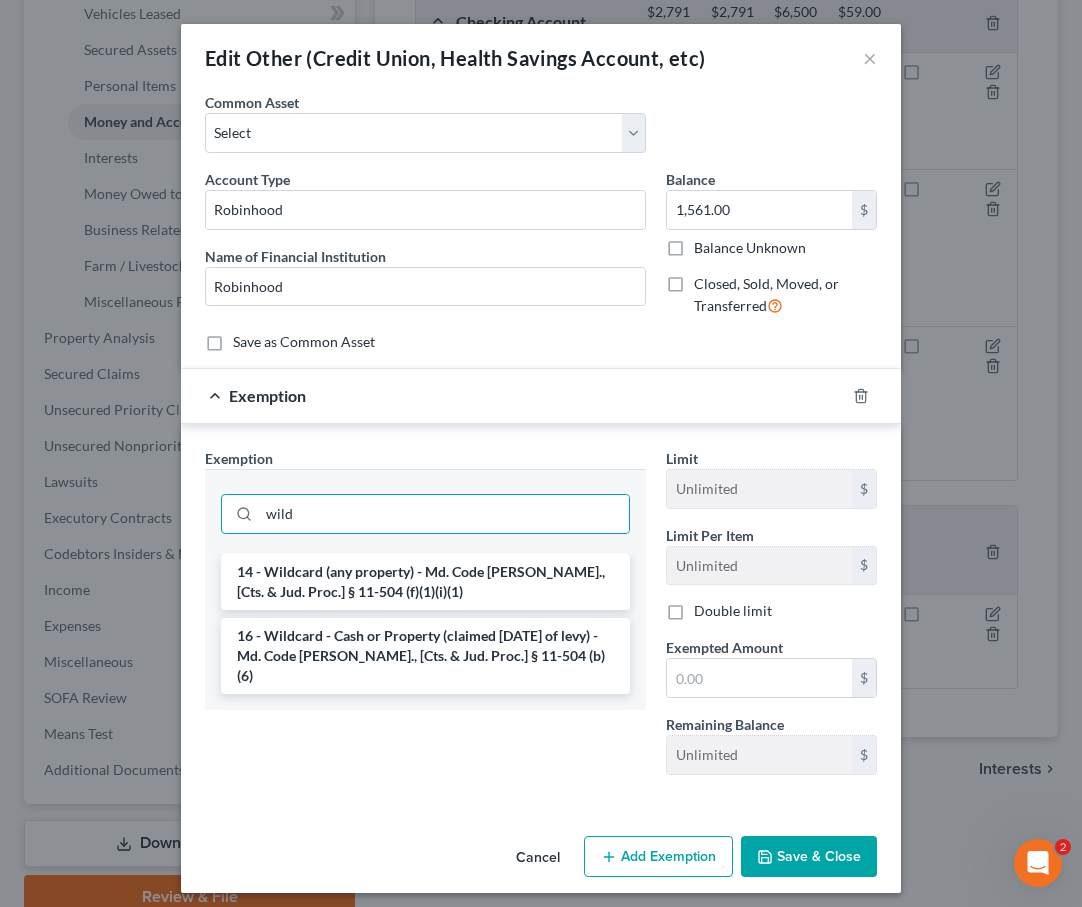 click on "16 - Wildcard - Cash or Property (claimed within Thirty Days of levy) - Md. Code Ann., [Cts. & Jud. Proc.] § 11-504 (b)(6)" at bounding box center (425, 656) 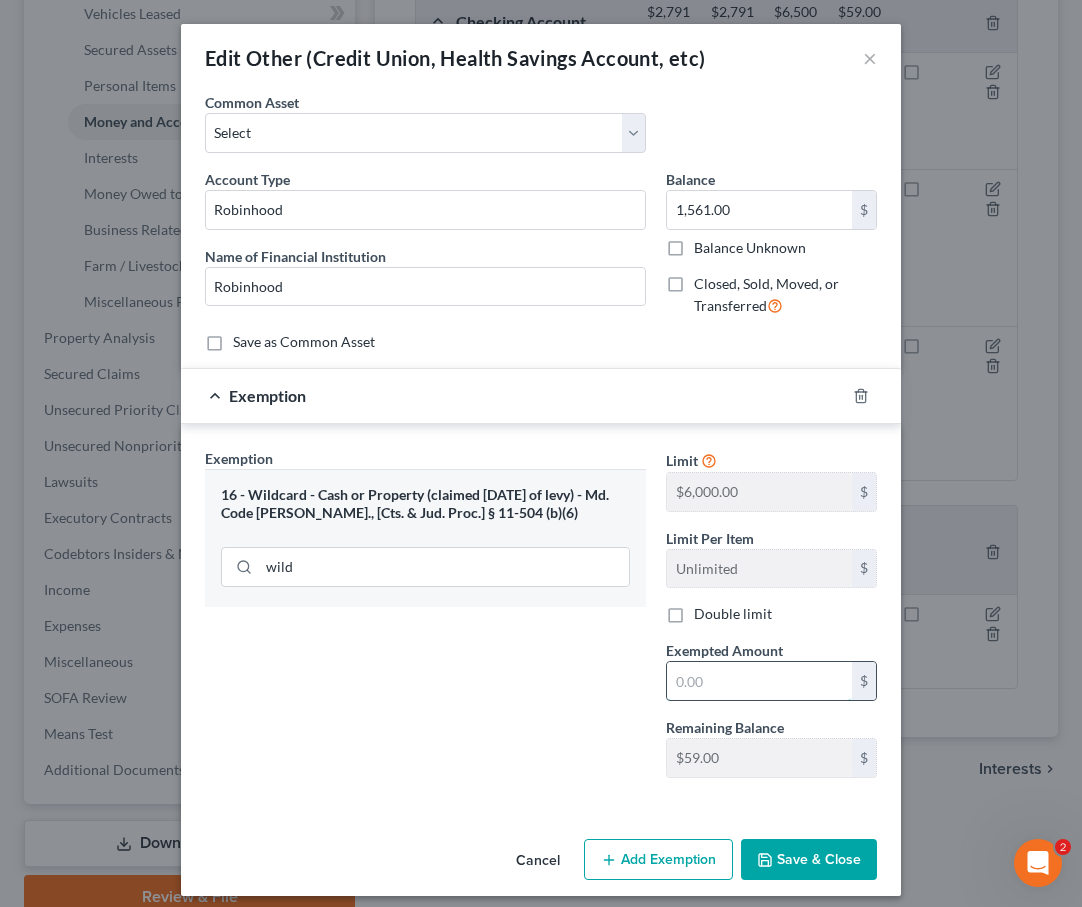 click at bounding box center [759, 681] 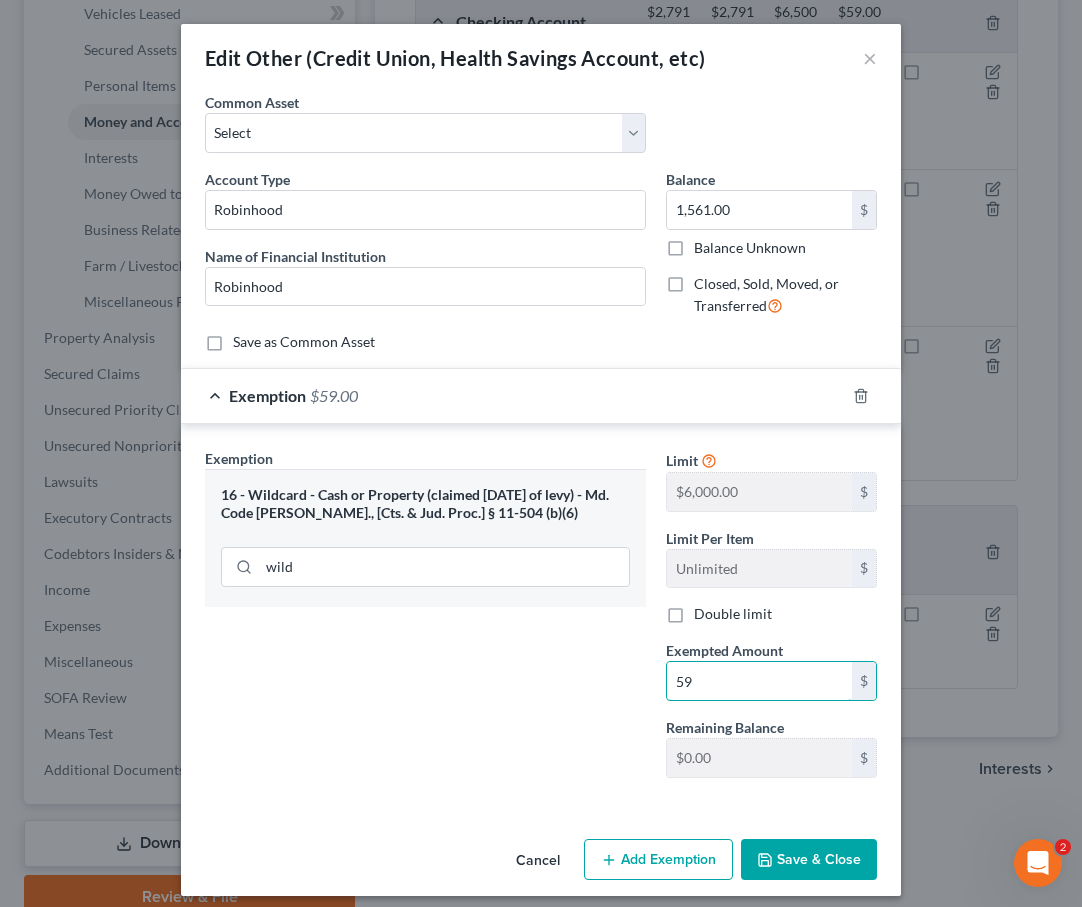 type on "59" 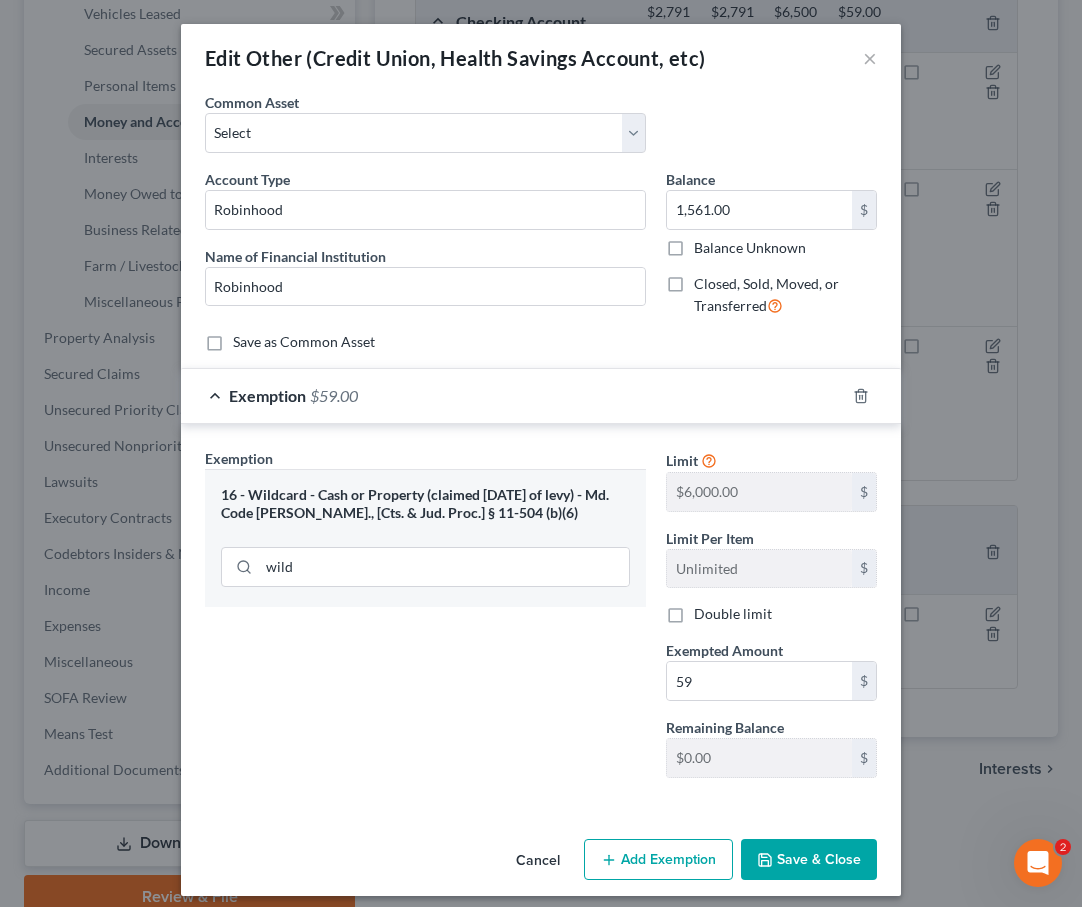 click on "Exemption Set must be selected for CA.
Exemption
*
16 - Wildcard - Cash or Property (claimed within Thirty Days of levy) - Md. Code Ann., [Cts. & Jud. Proc.] § 11-504 (b)(6)         wild" at bounding box center (425, 621) 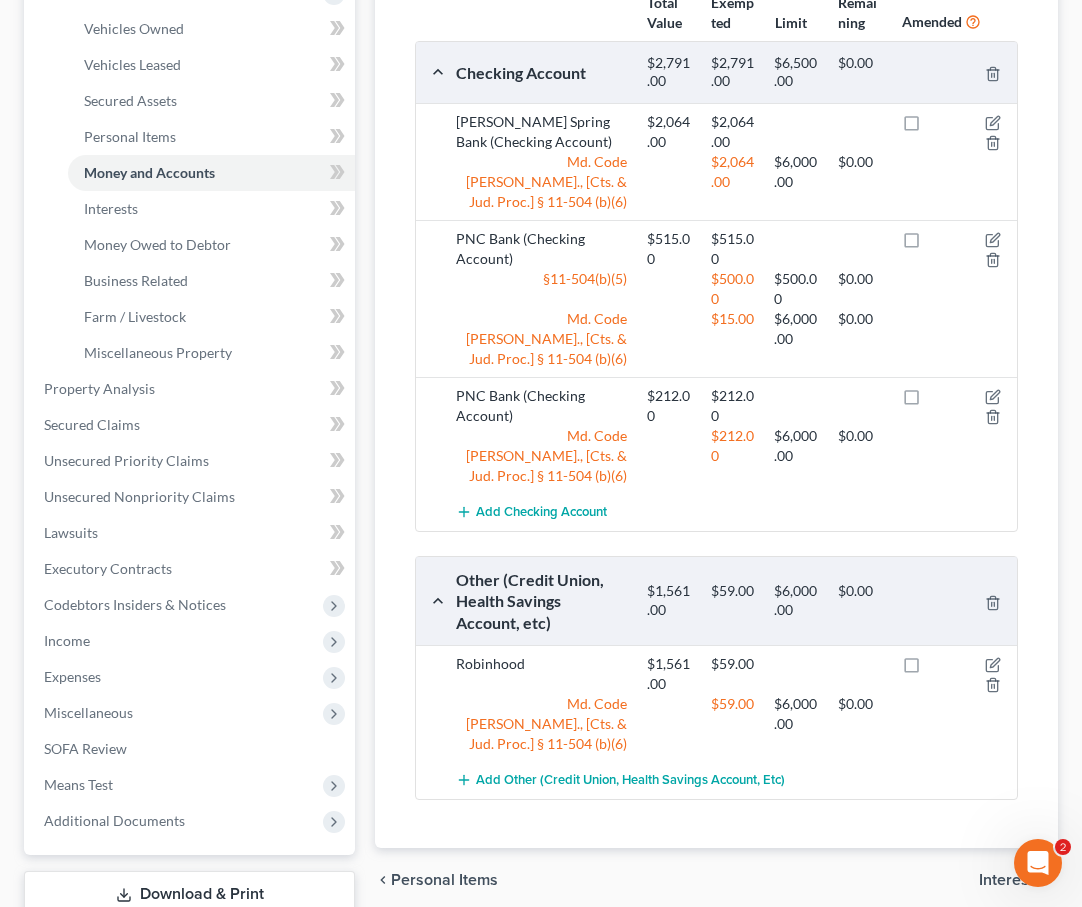 scroll, scrollTop: 550, scrollLeft: 0, axis: vertical 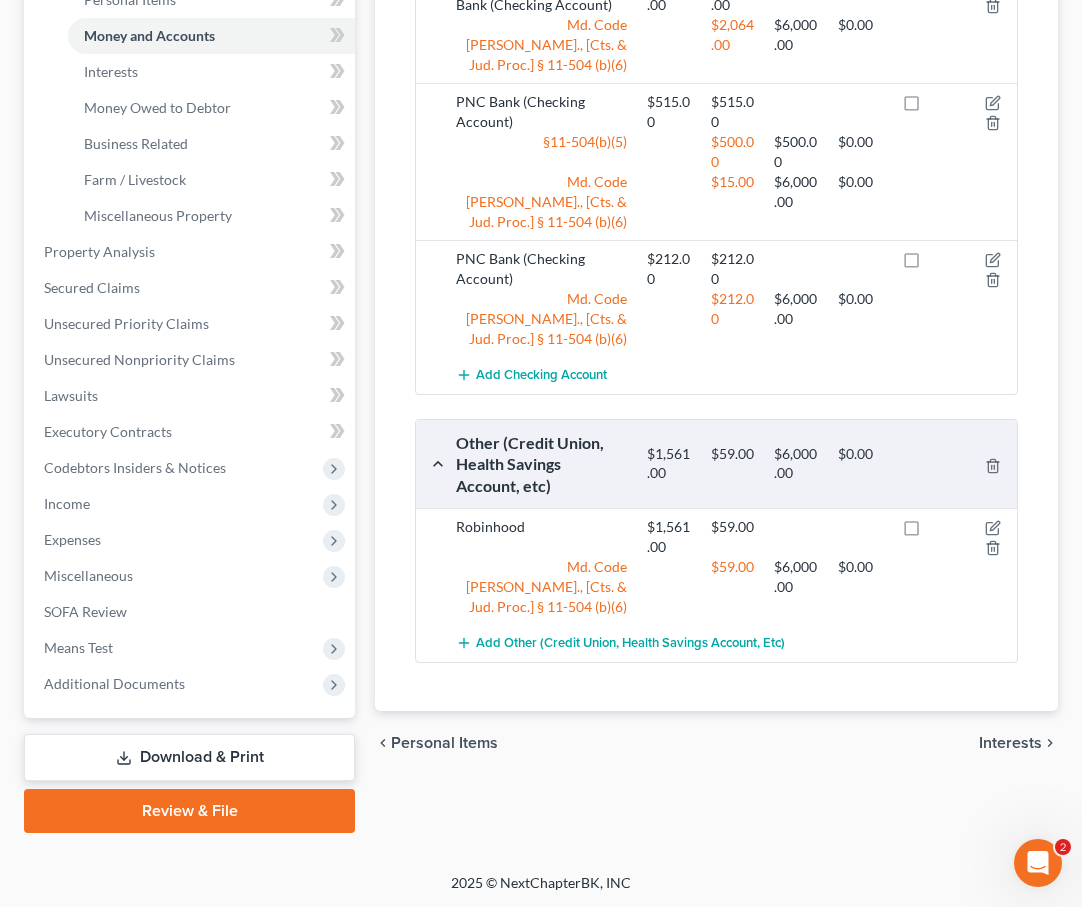 click on "Interests" at bounding box center [1010, 743] 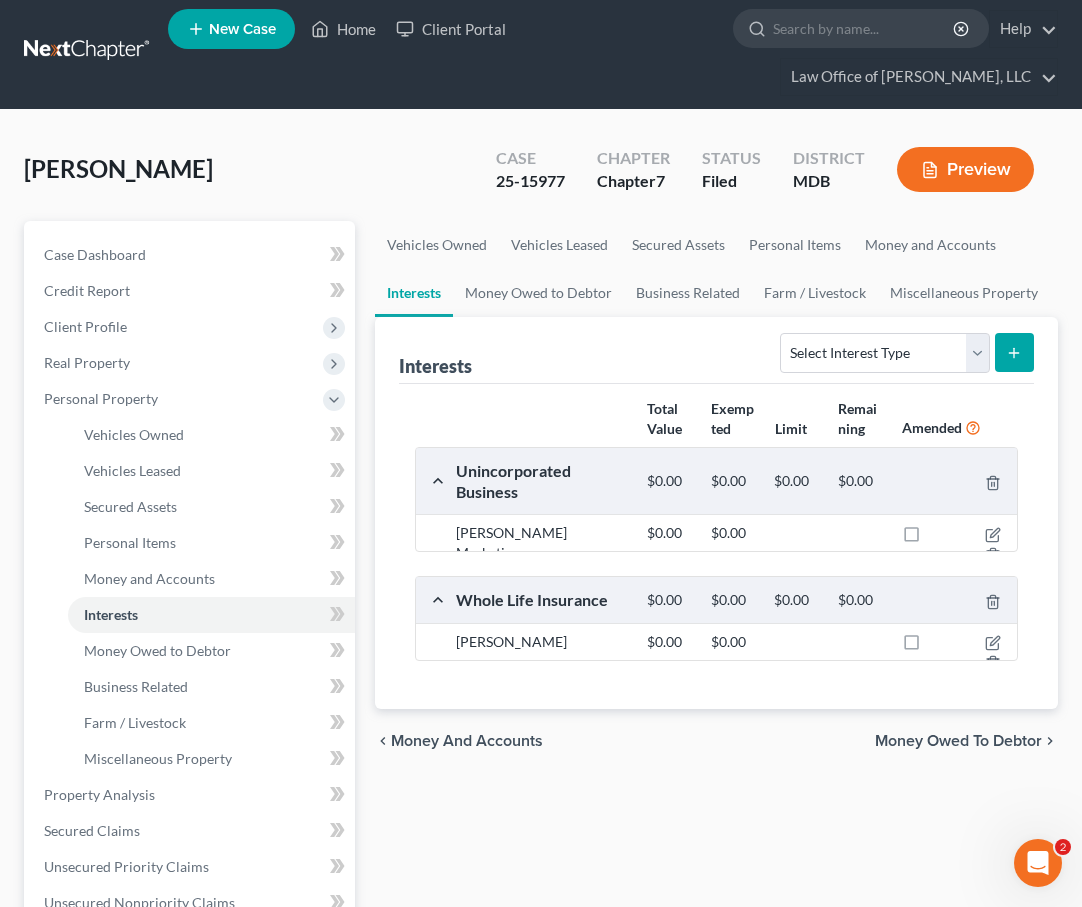 scroll, scrollTop: 0, scrollLeft: 0, axis: both 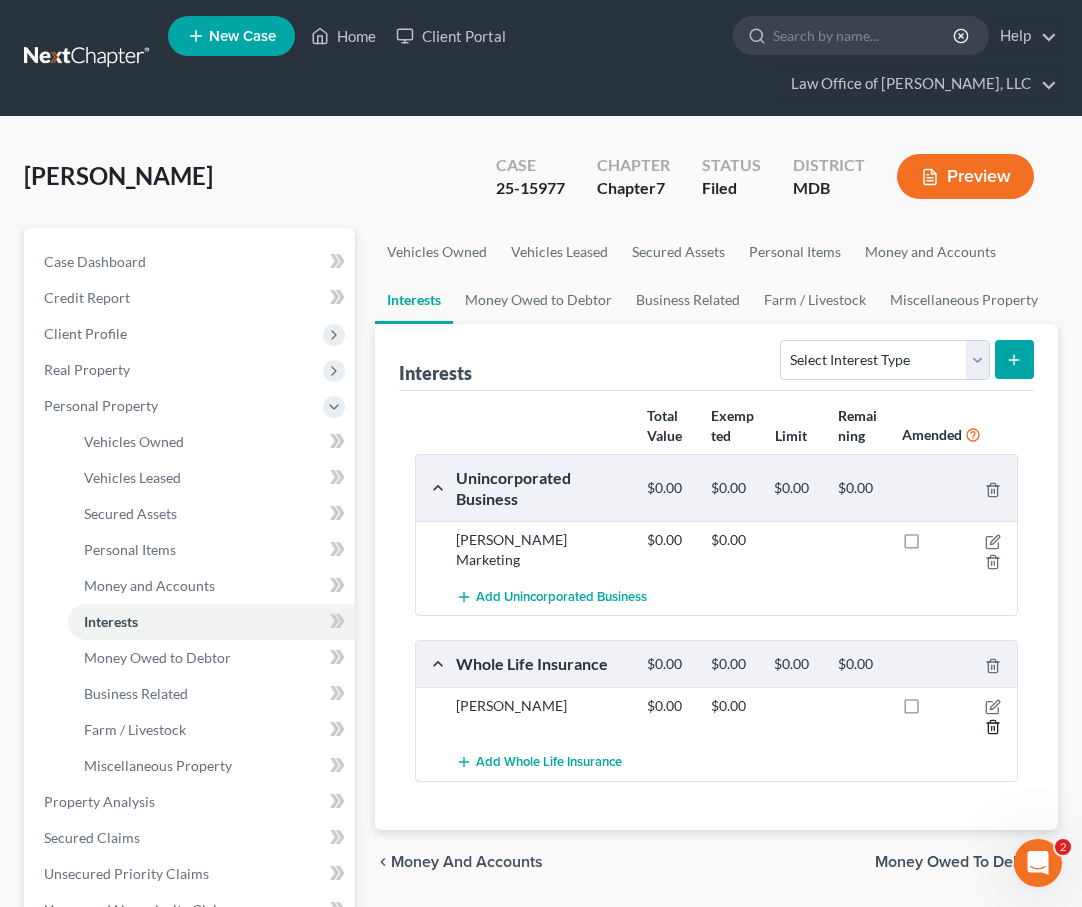 click 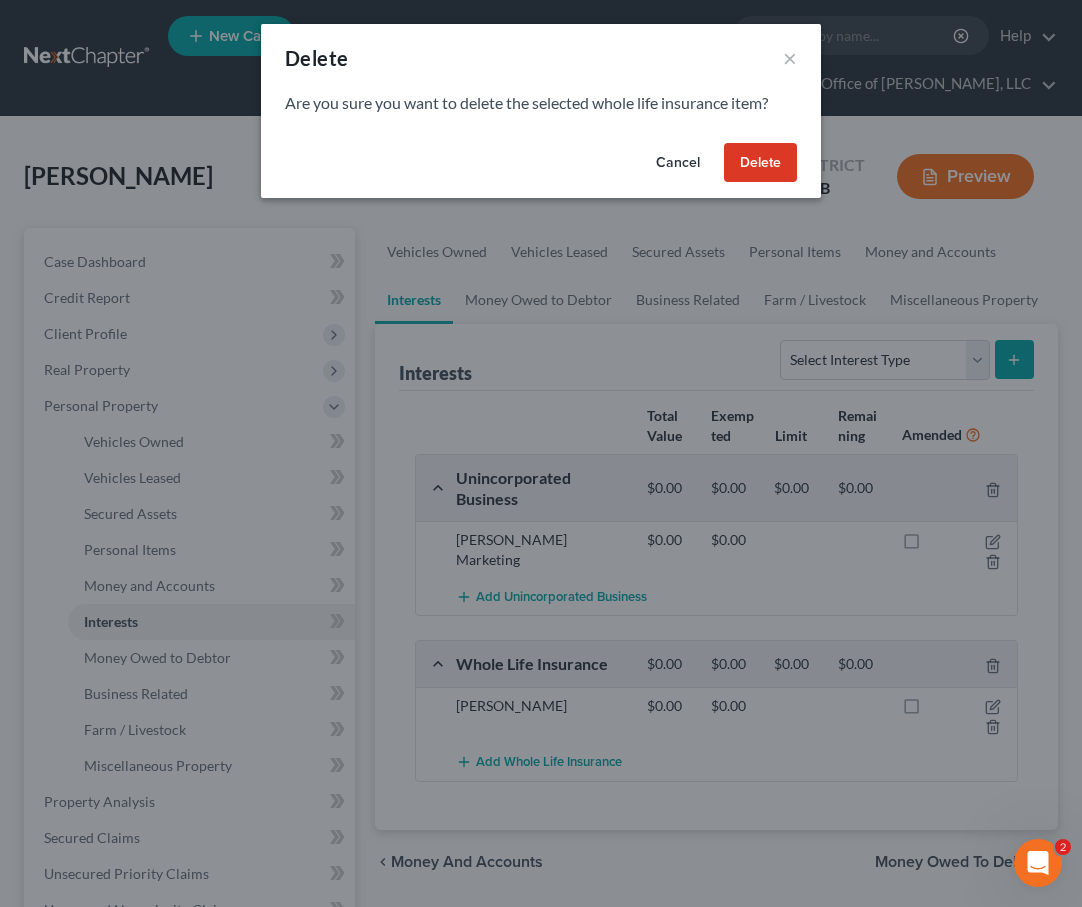 click on "Delete" at bounding box center [760, 163] 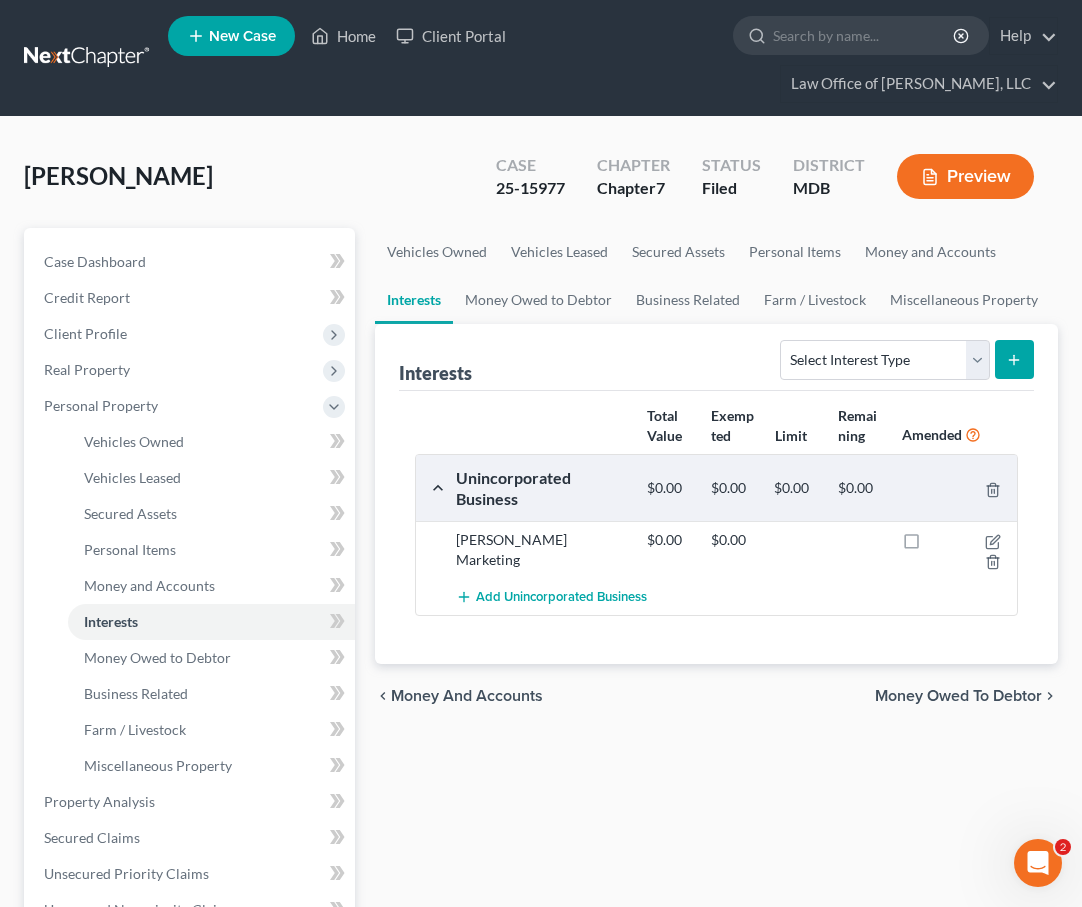 click on "Money Owed to Debtor" at bounding box center [958, 696] 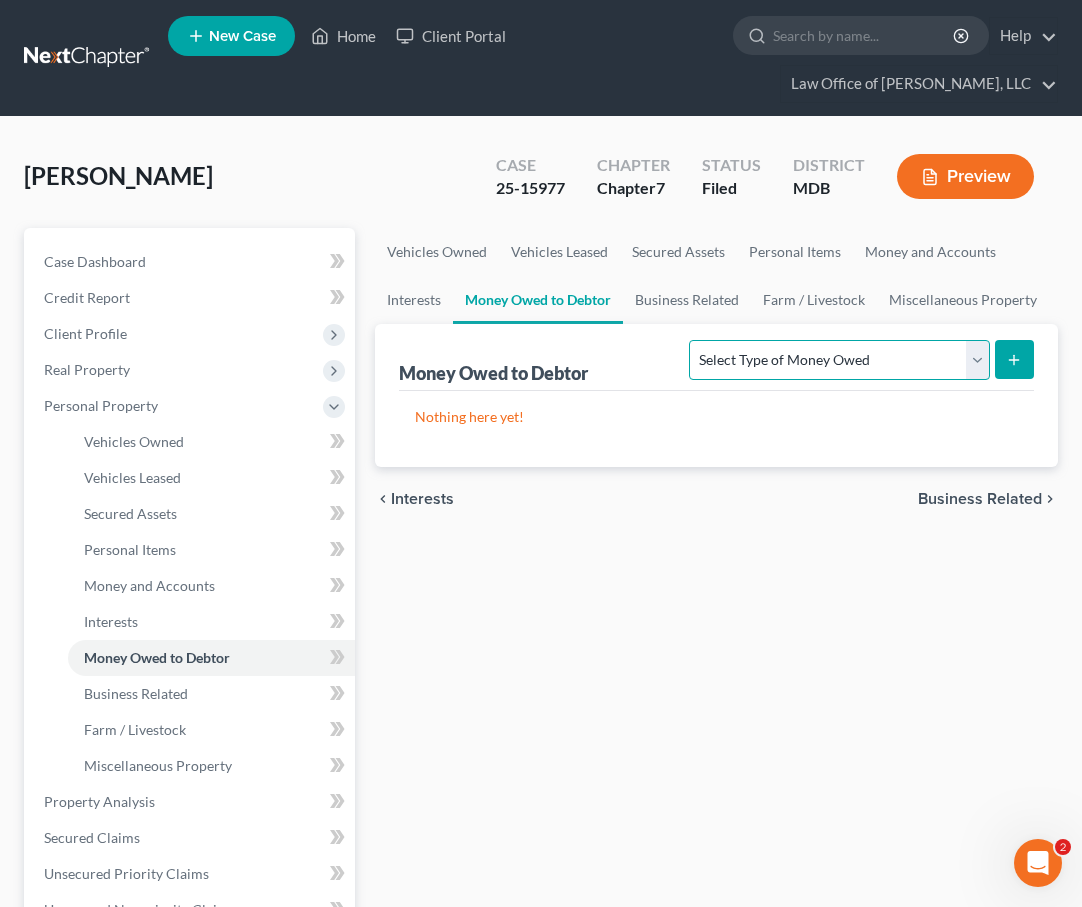 click on "Select Type of Money Owed Accounts Receivable Alimony Child Support Claims Against Third Parties Disability Benefits Disability Insurance Payments Divorce Settlements Equitable or Future Interests Expected Tax Refund and Unused NOLs Financial Assets Not Yet Listed Life Estate of Descendants Maintenance Other Contingent & Unliquidated Claims Property Settlements Sick or Vacation Pay Social Security Benefits Trusts Unpaid Loans Unpaid Wages Workers Compensation" at bounding box center [839, 360] 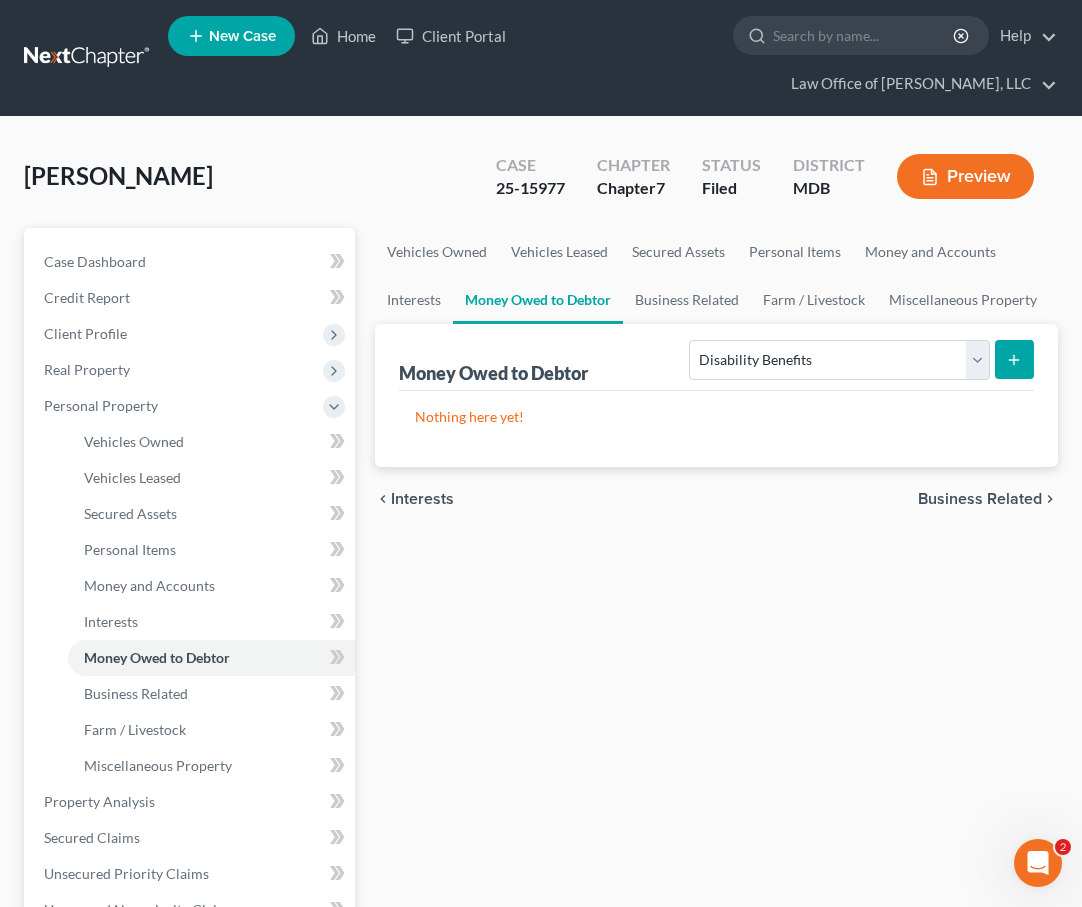 click 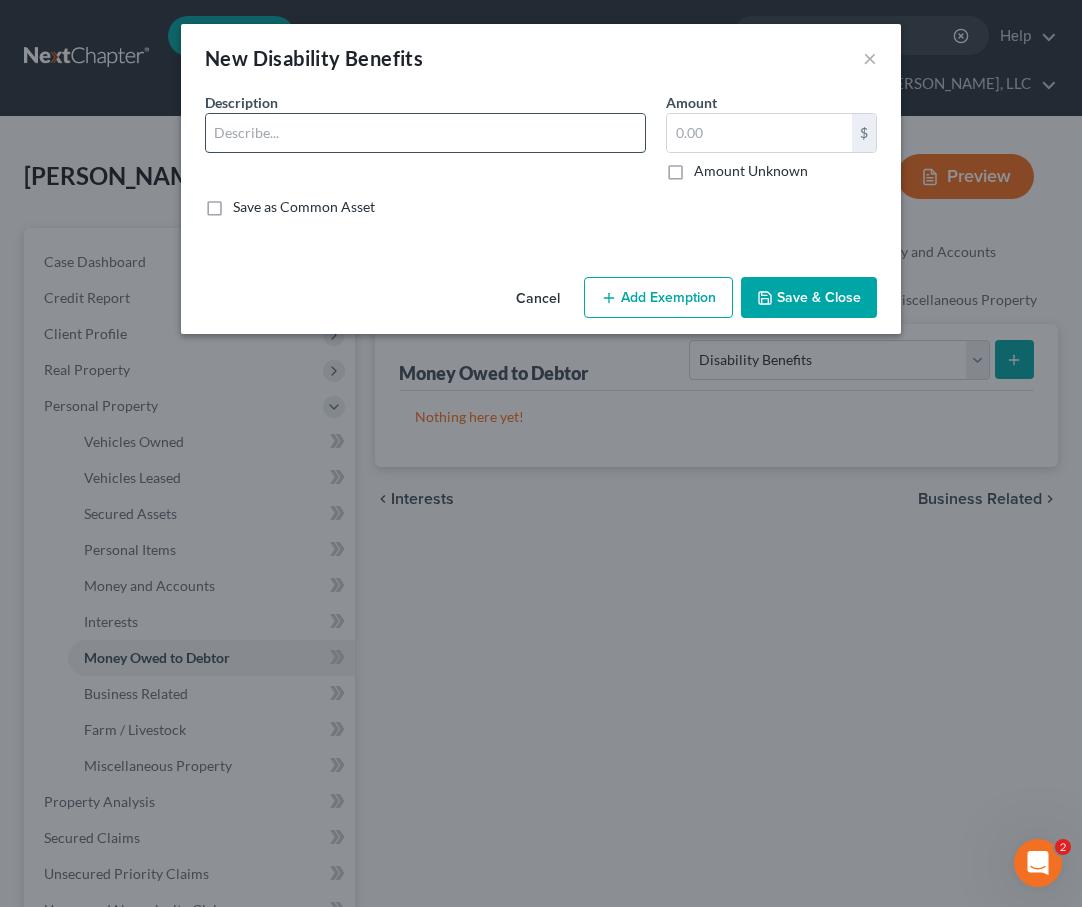 click at bounding box center (425, 133) 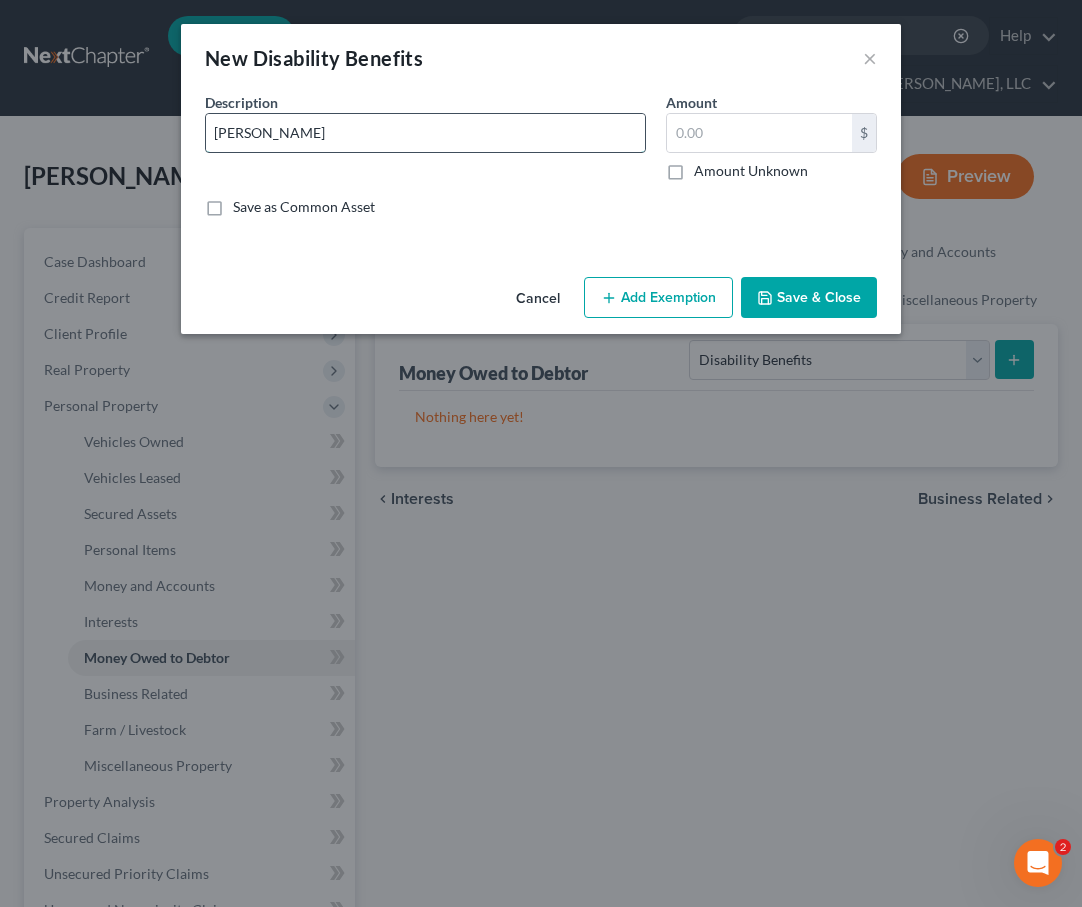type on "Paul Revere" 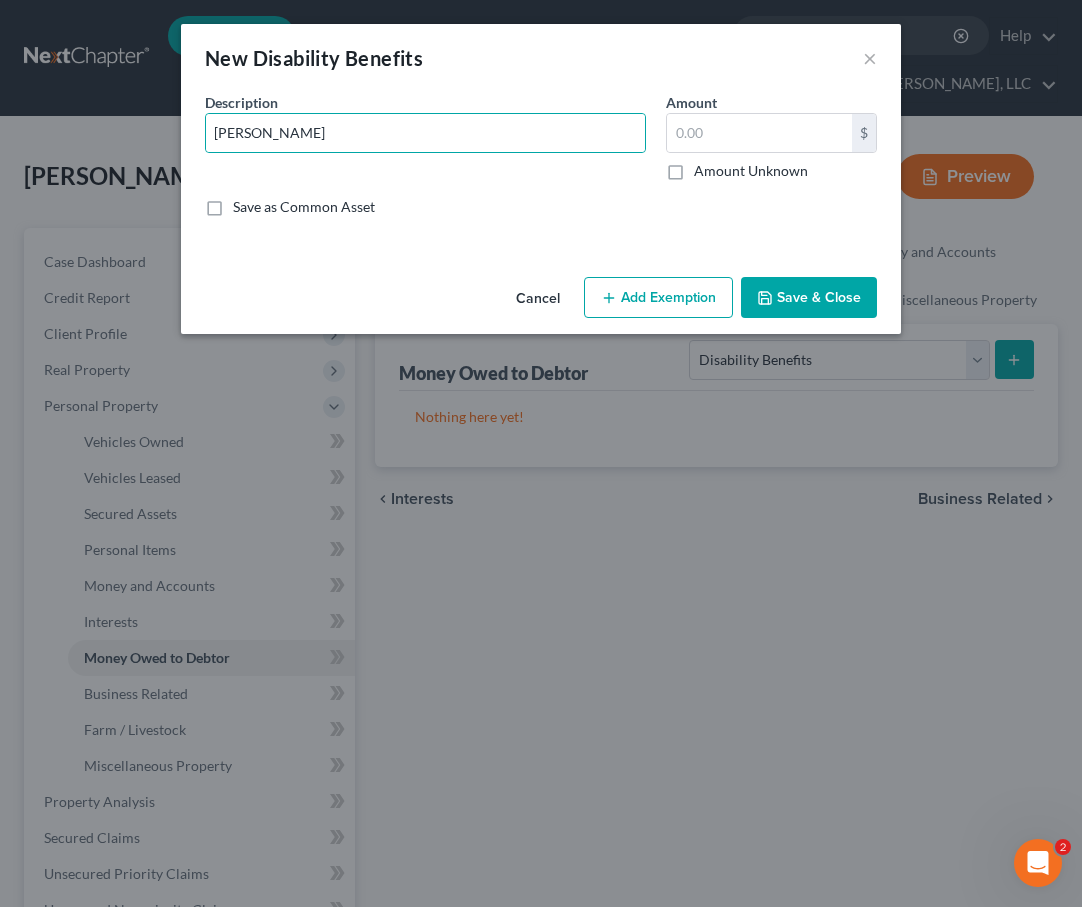click on "Amount Unknown" at bounding box center (751, 171) 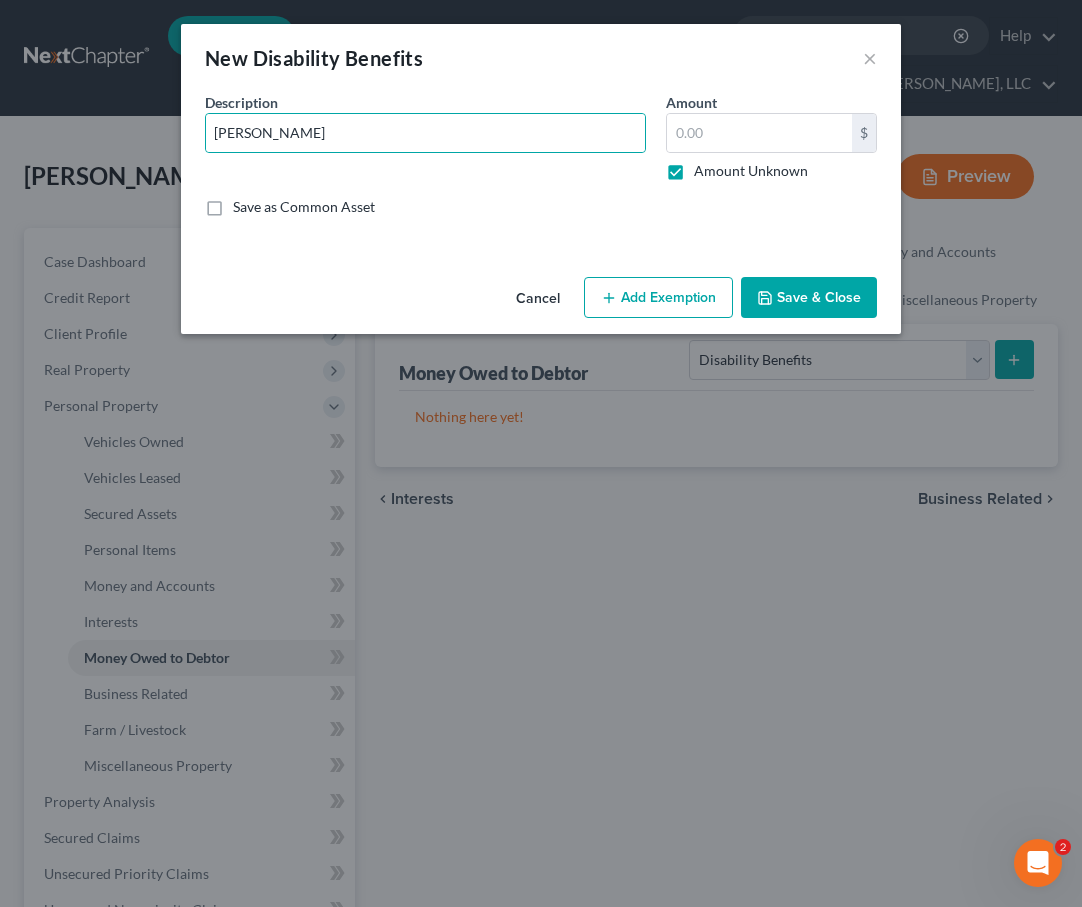 type on "0.00" 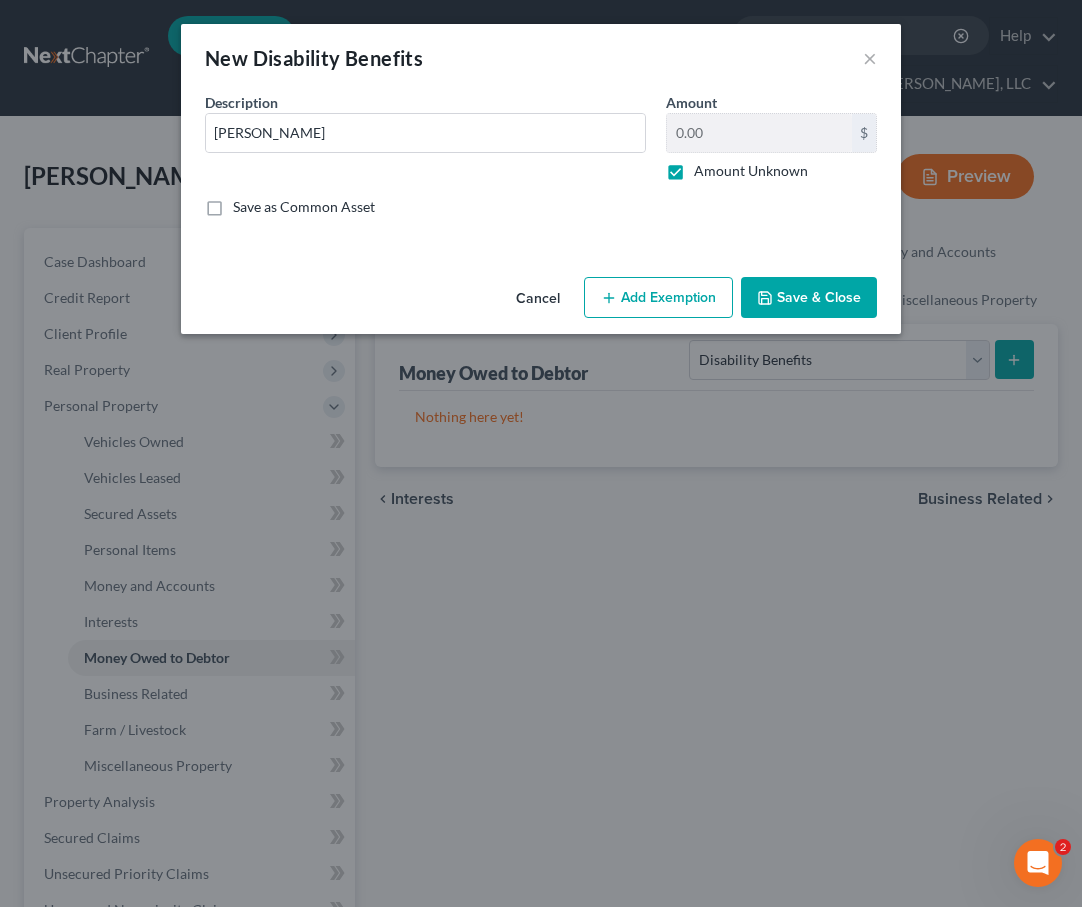 click on "Save & Close" at bounding box center [809, 298] 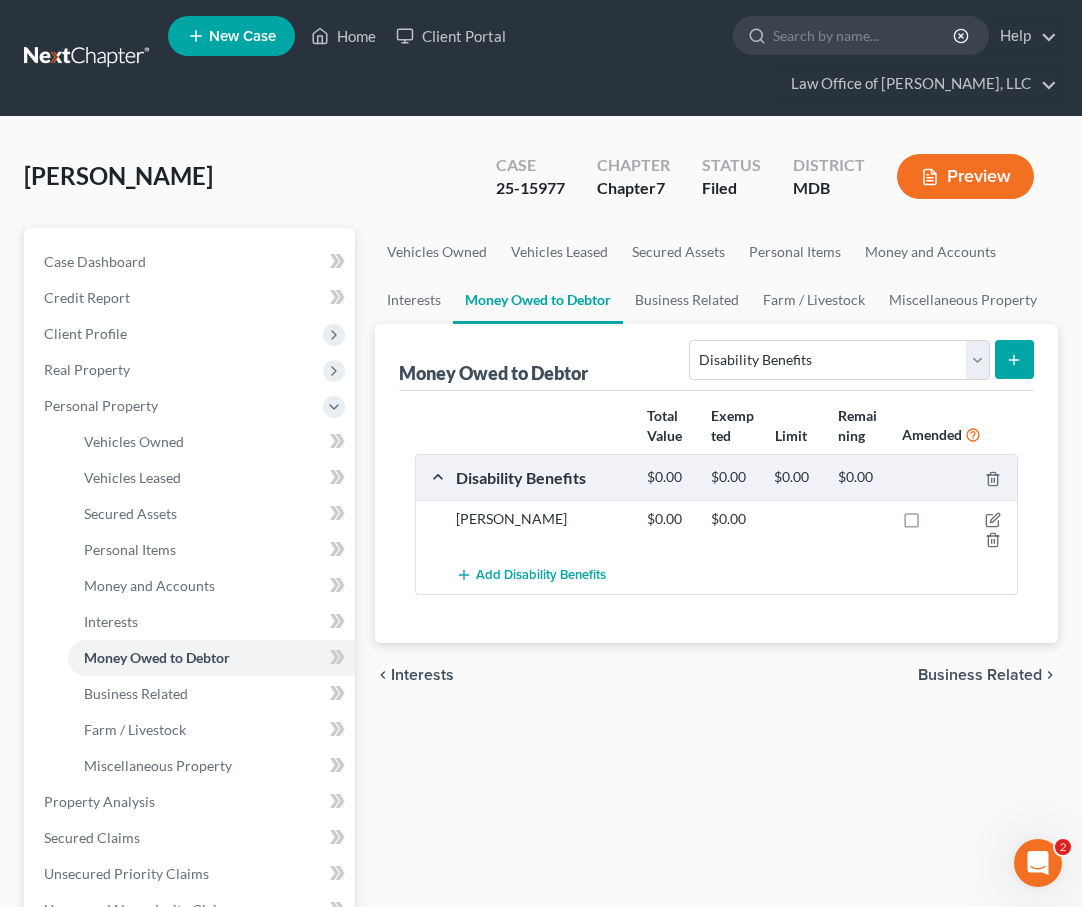 click on "Business Related" at bounding box center [980, 675] 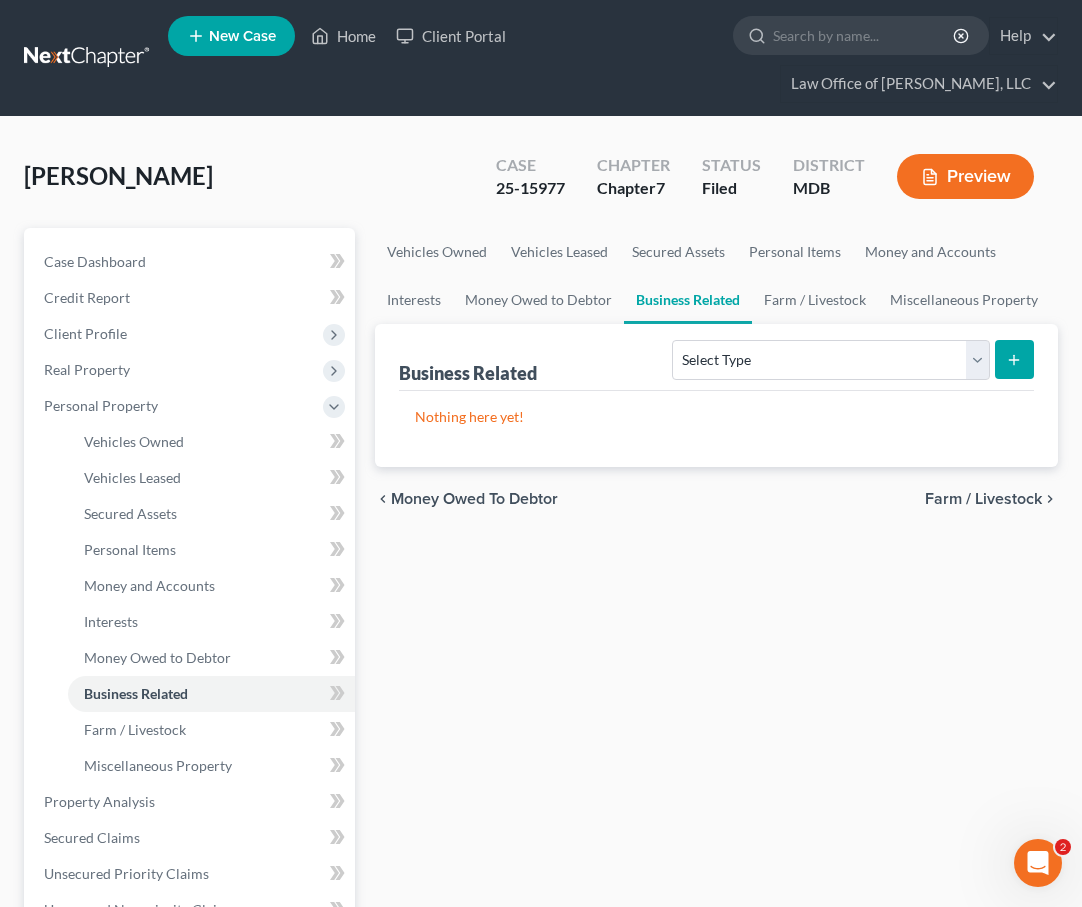 click on "Farm / Livestock" at bounding box center (983, 499) 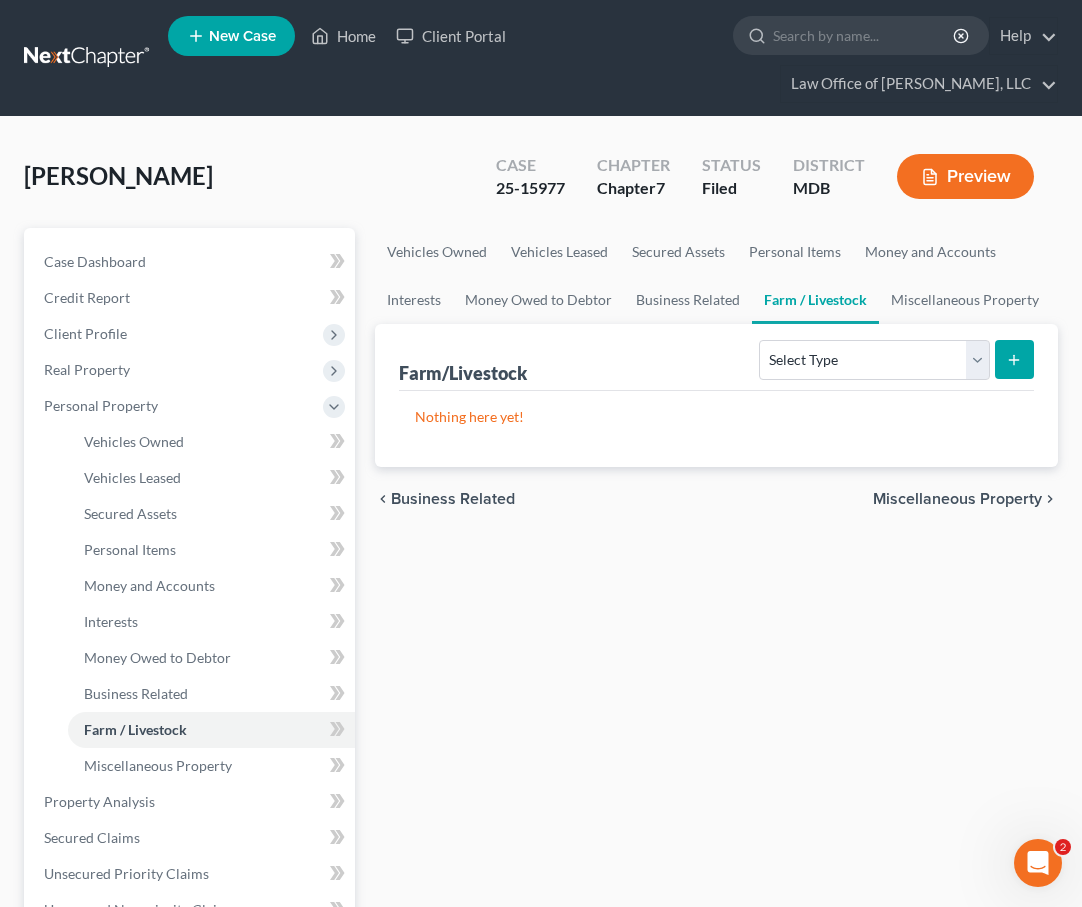 click on "Miscellaneous Property" at bounding box center (957, 499) 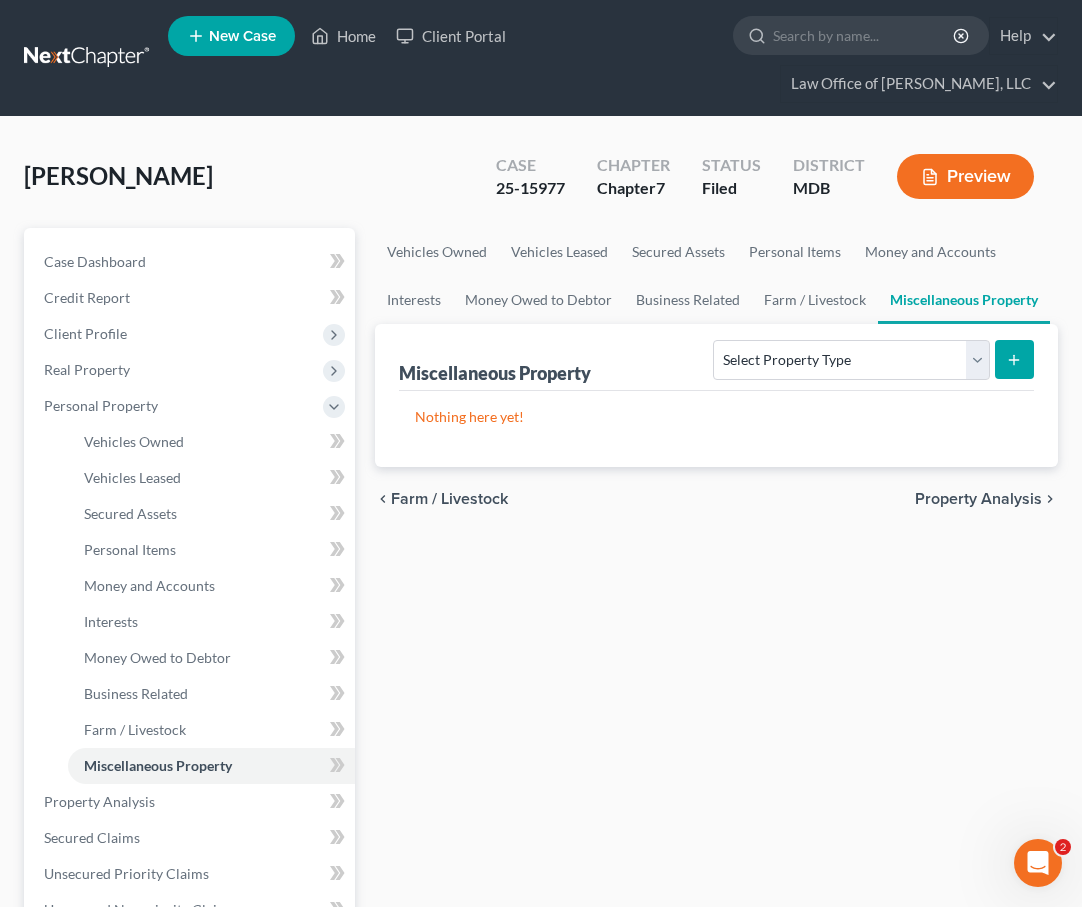 click on "Property Analysis" at bounding box center (978, 499) 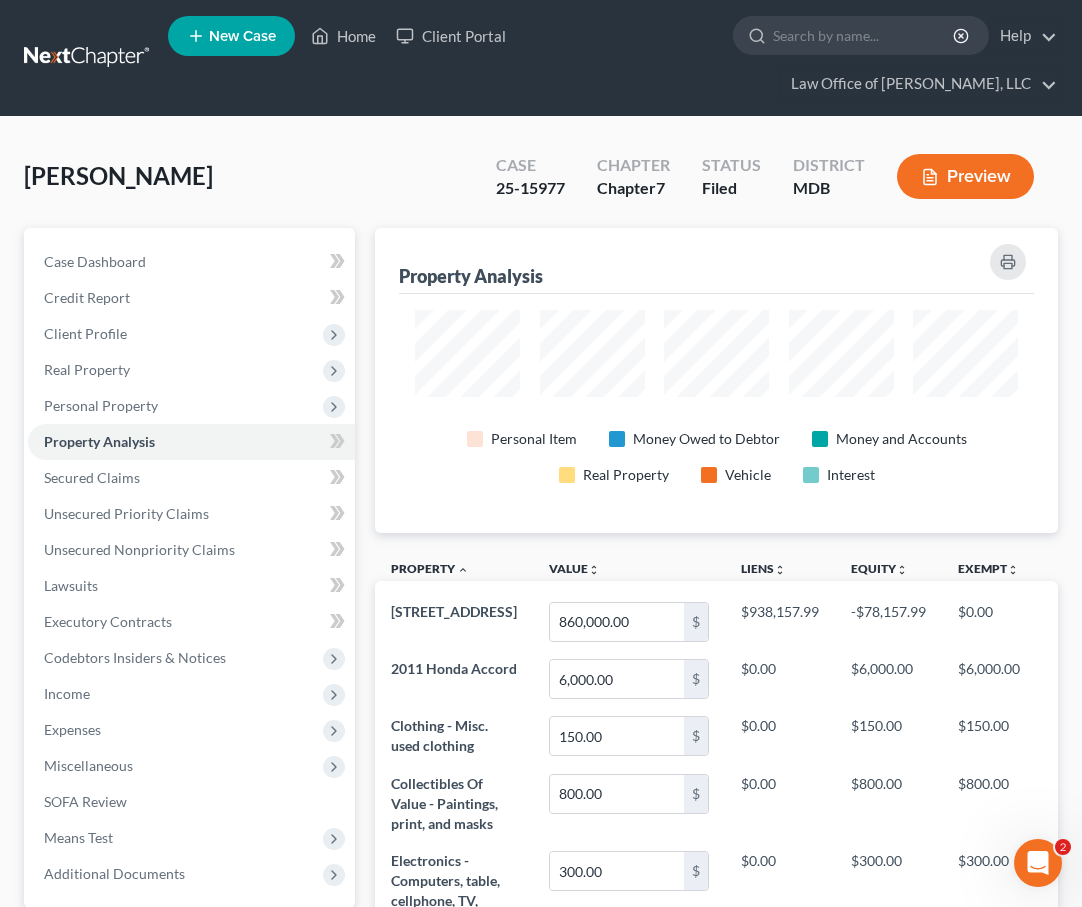 scroll, scrollTop: 999695, scrollLeft: 999317, axis: both 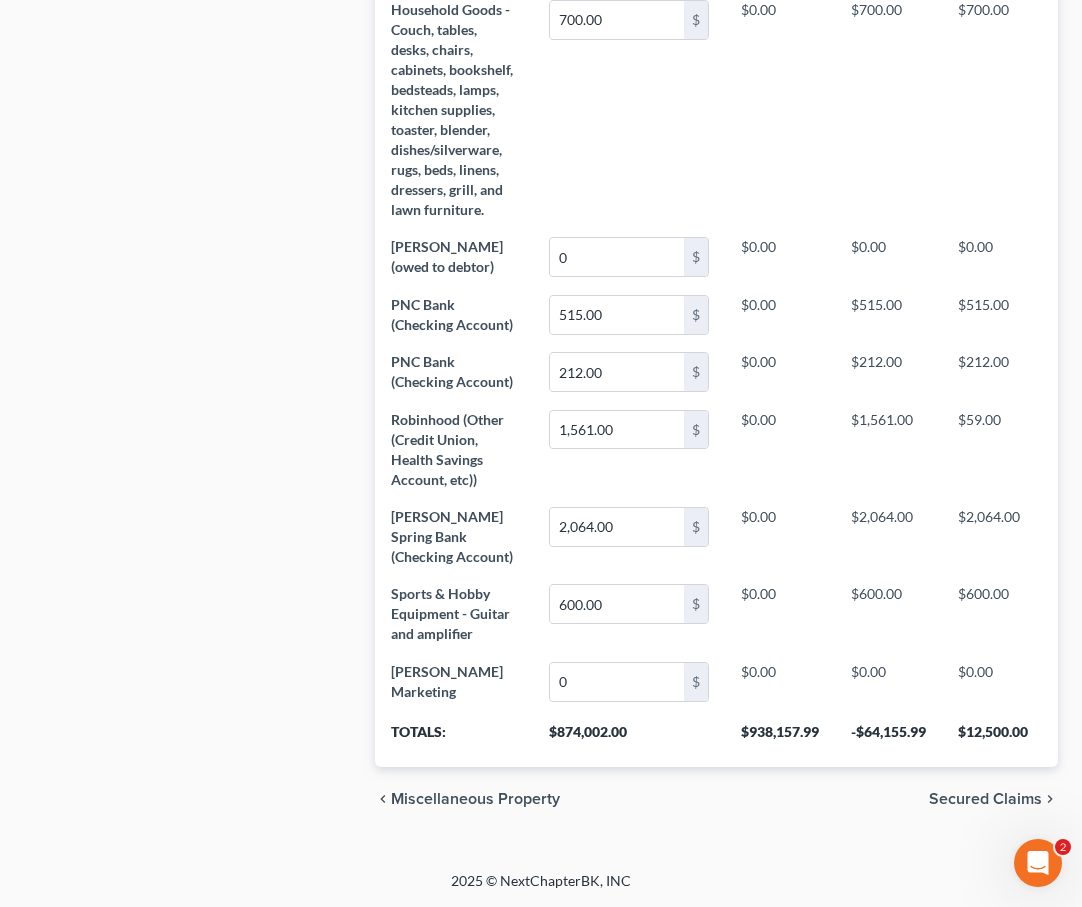 click on "Secured Claims" at bounding box center [985, 799] 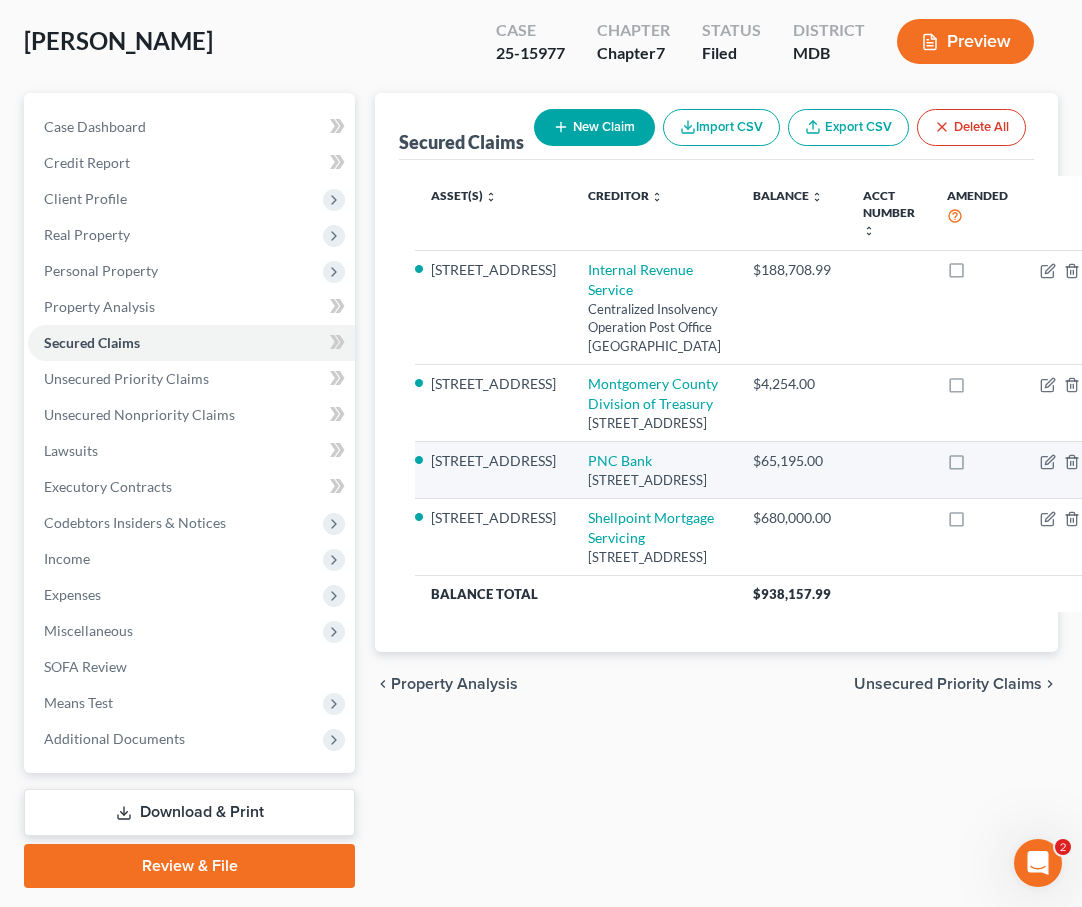 scroll, scrollTop: 327, scrollLeft: 0, axis: vertical 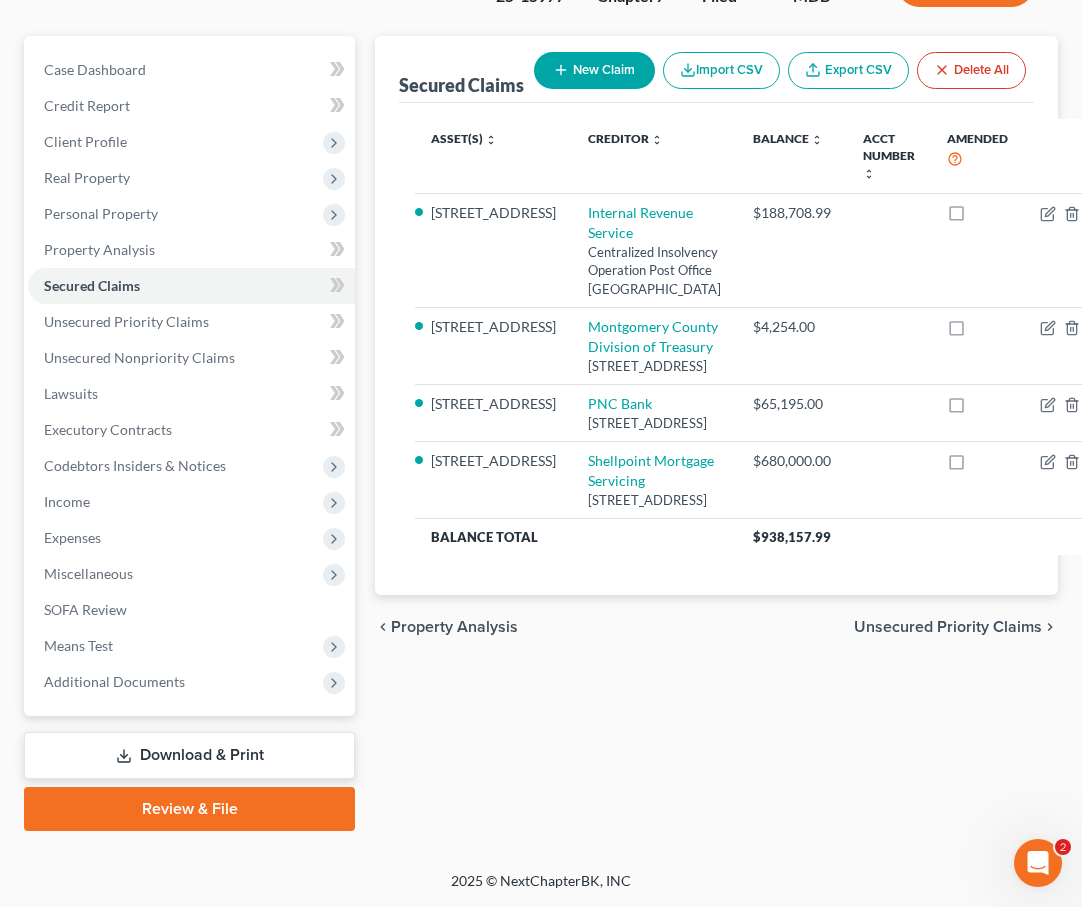 click on "Unsecured Priority Claims" at bounding box center (948, 627) 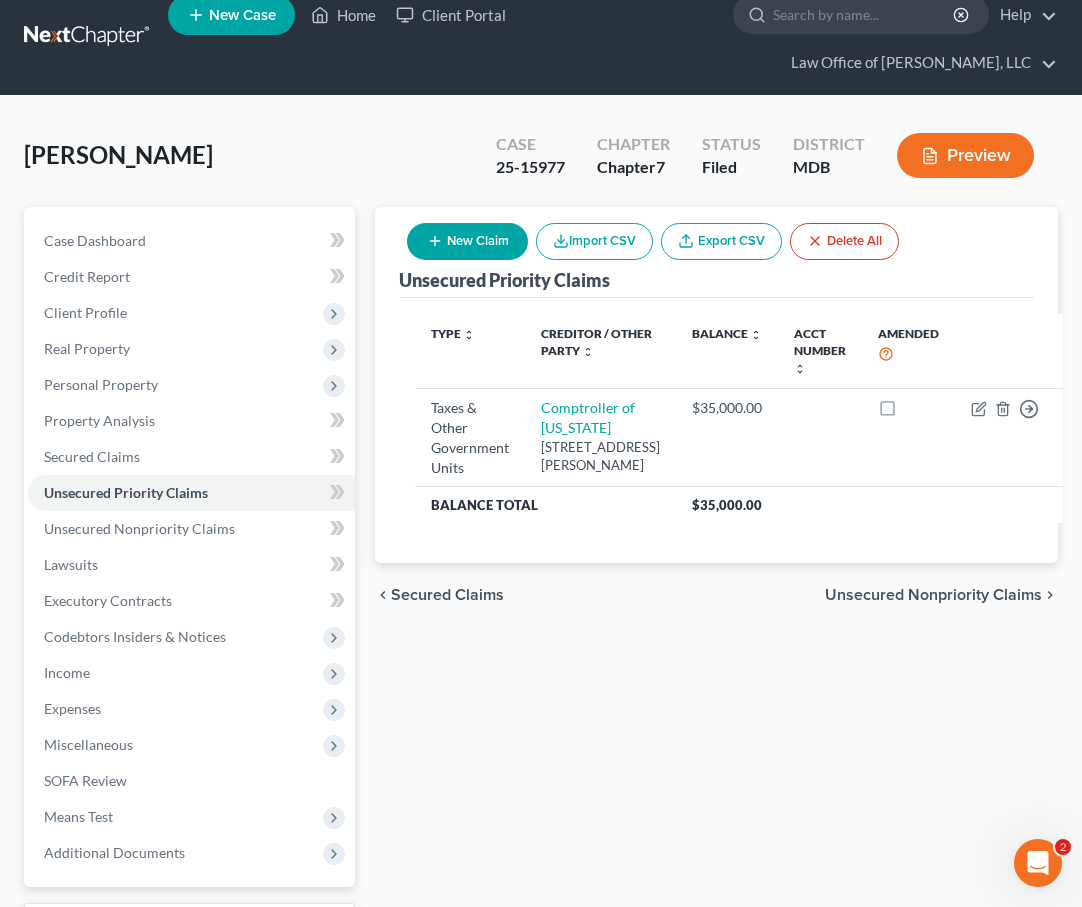 scroll, scrollTop: 0, scrollLeft: 0, axis: both 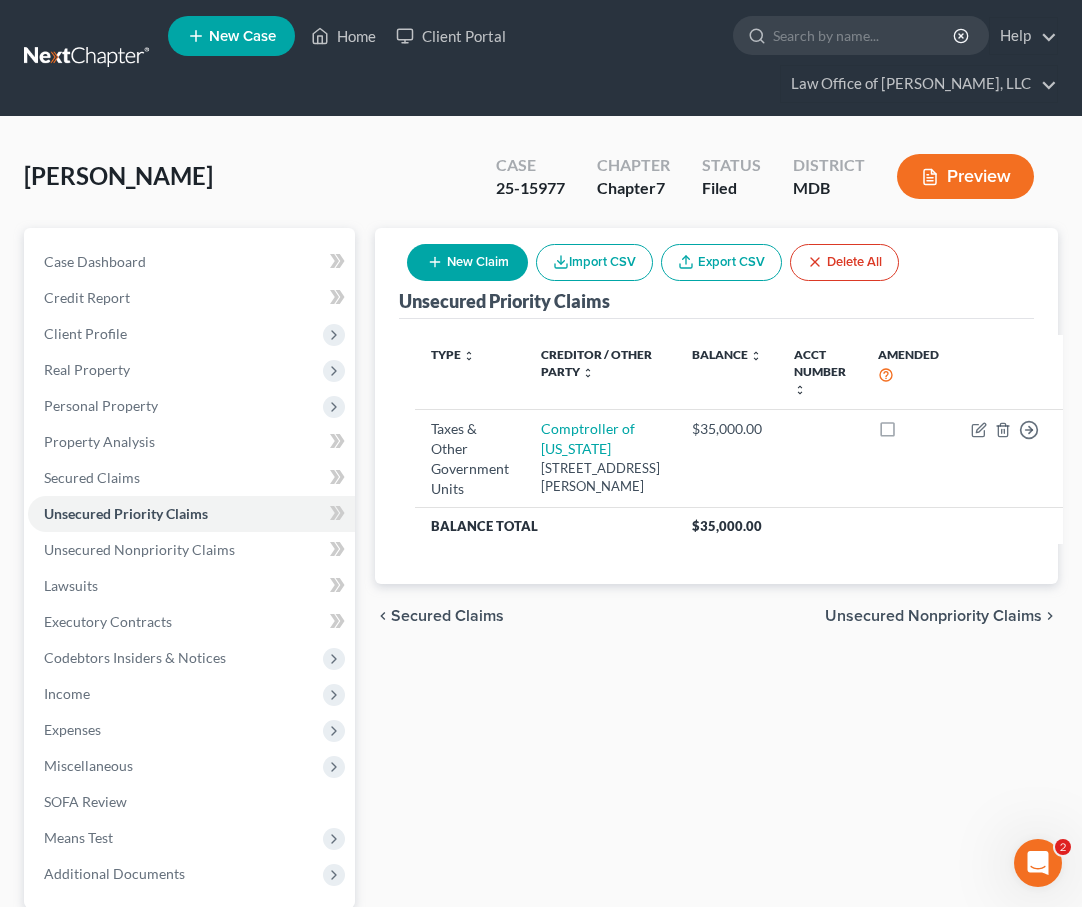 click on "Unsecured Nonpriority Claims" at bounding box center [933, 616] 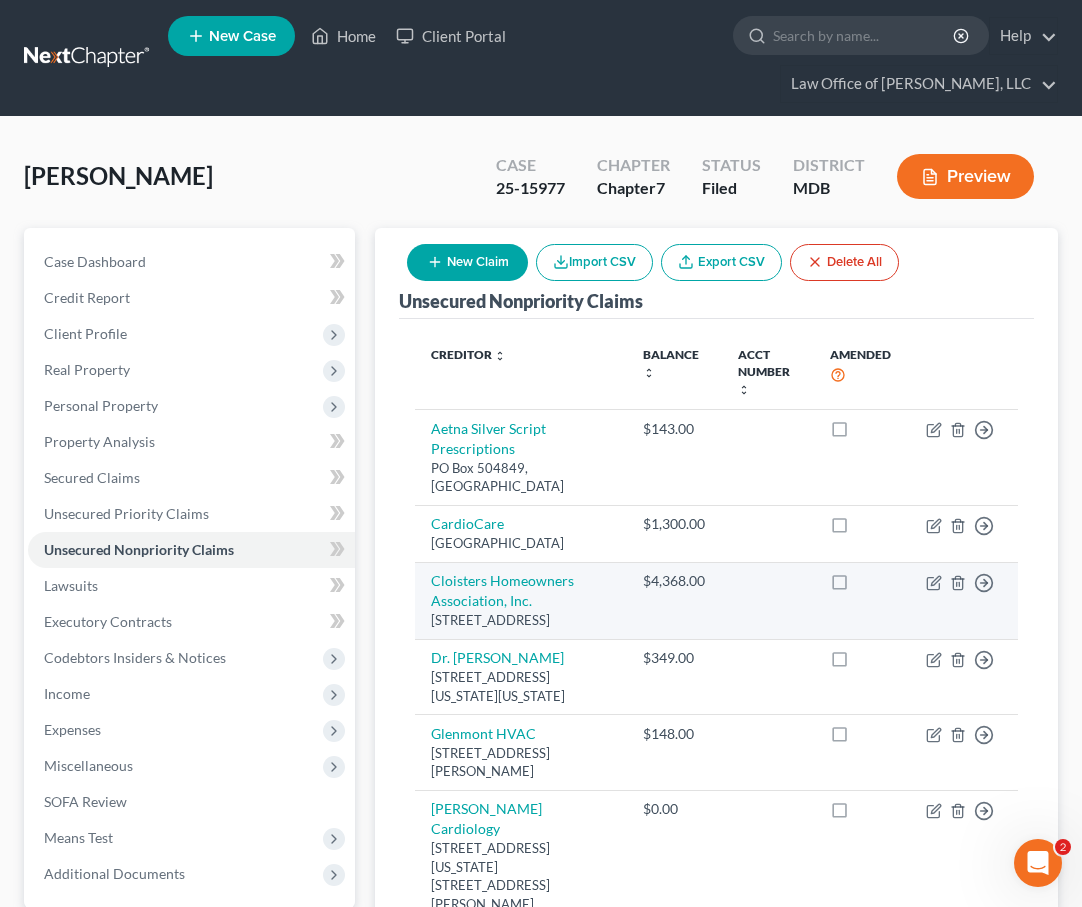 scroll, scrollTop: 559, scrollLeft: 0, axis: vertical 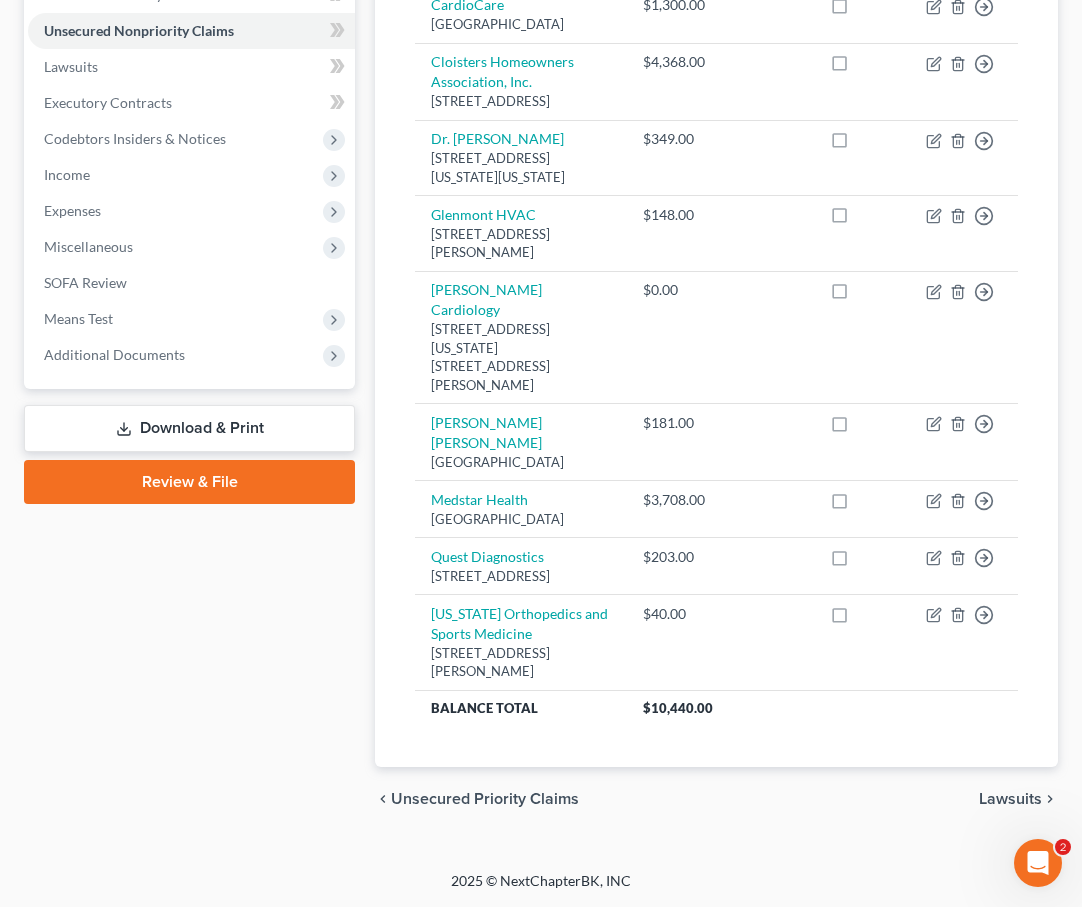 click on "Lawsuits" at bounding box center [1010, 799] 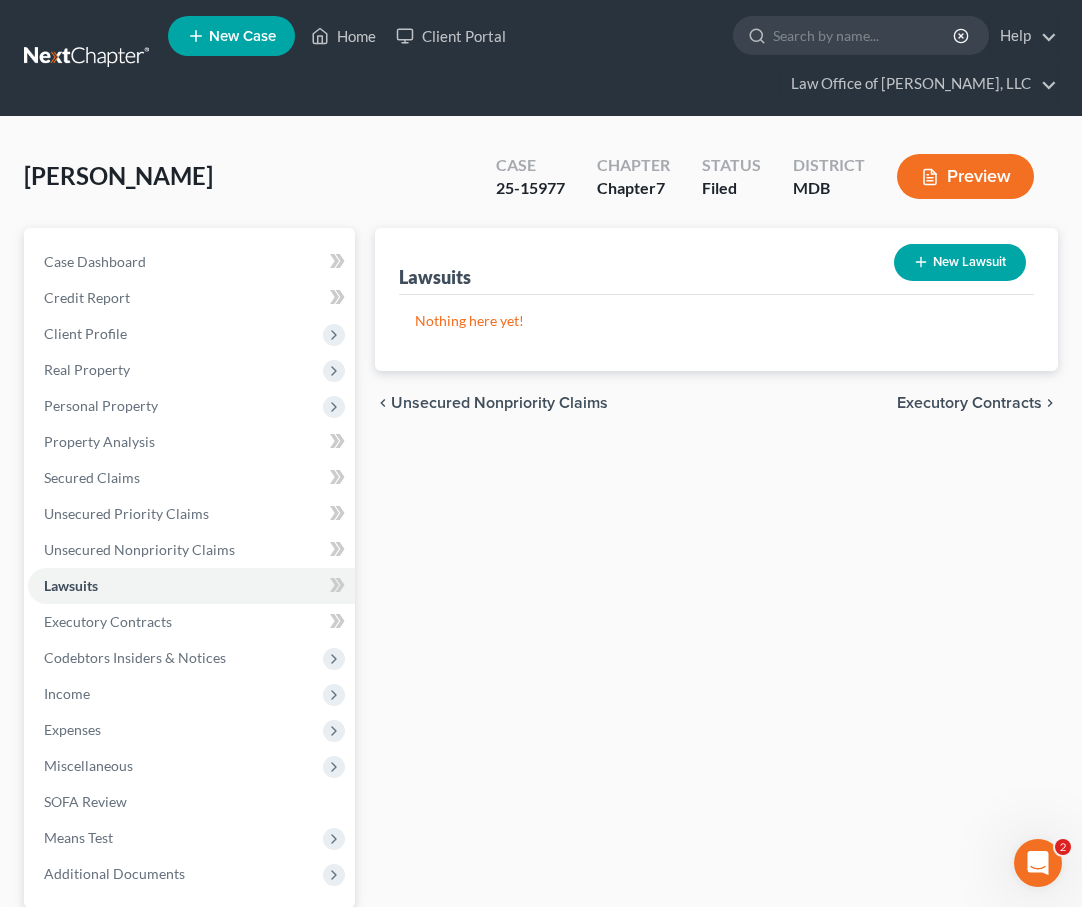scroll, scrollTop: 0, scrollLeft: 0, axis: both 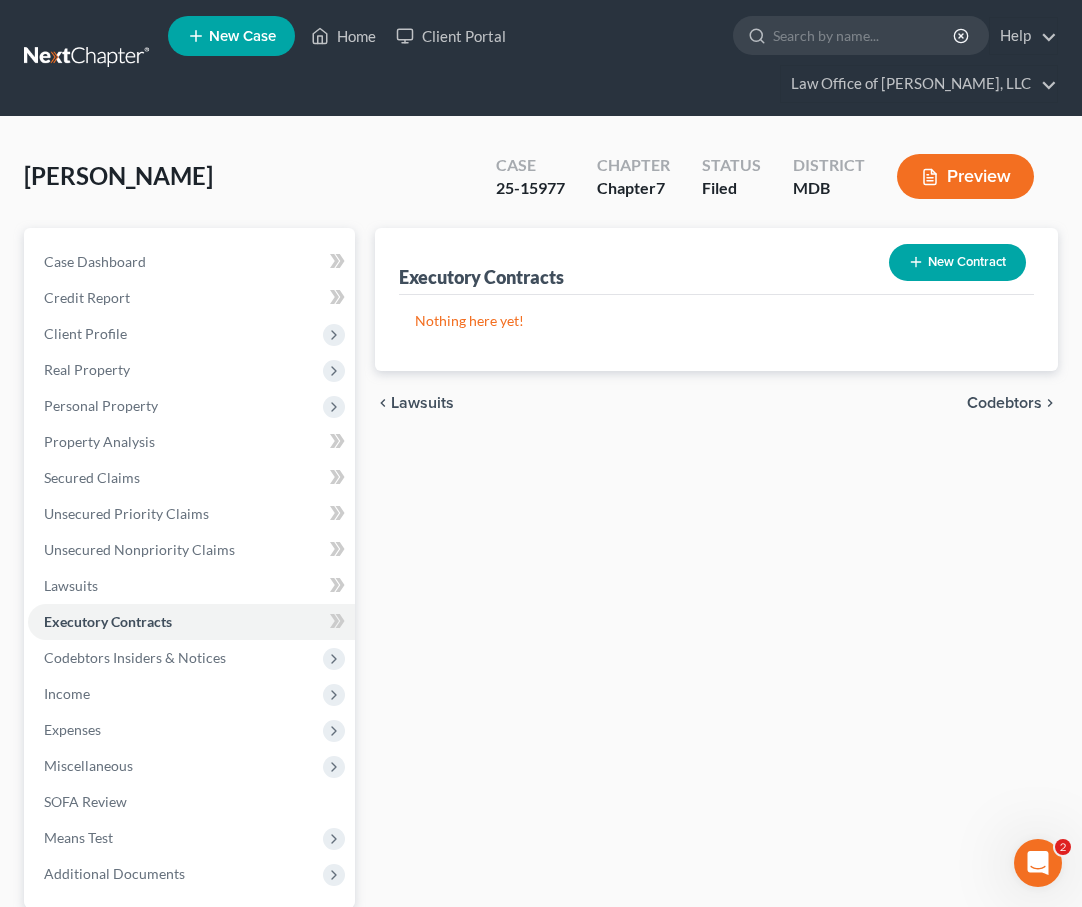 click on "Codebtors" at bounding box center [1004, 403] 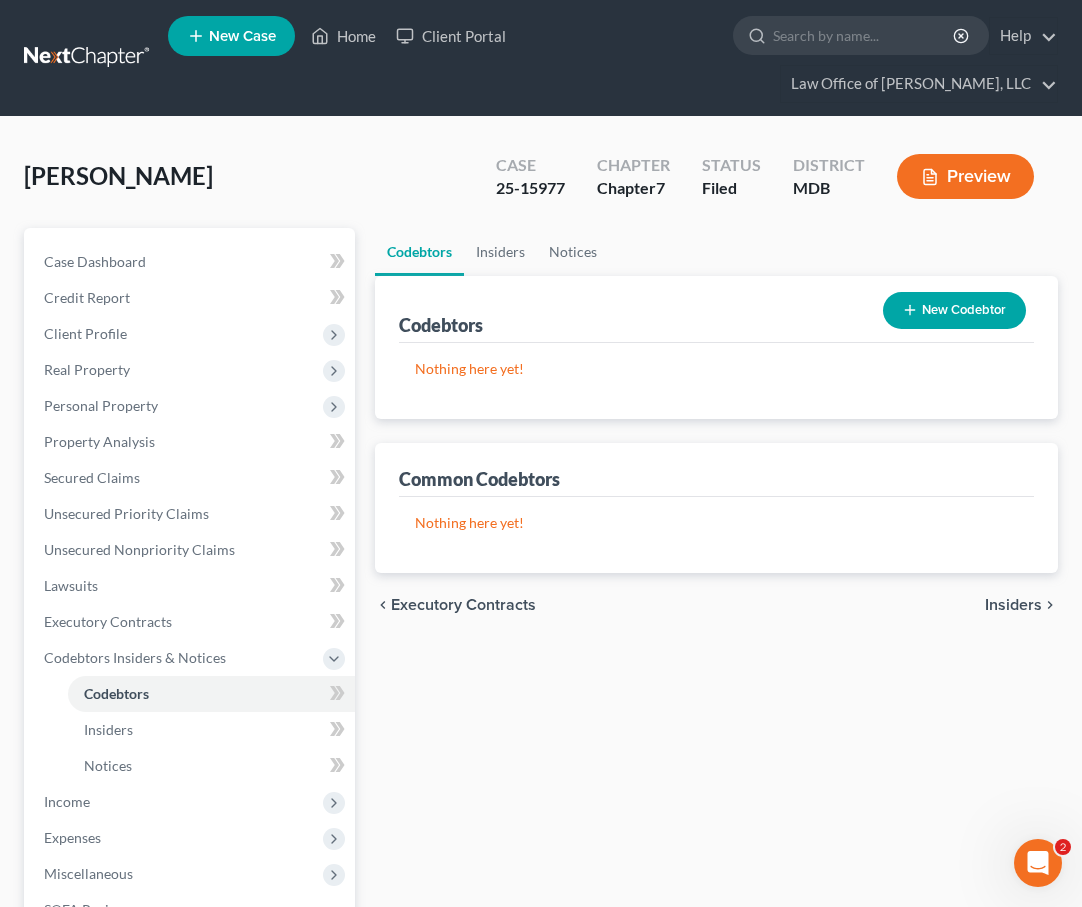 click on "Insiders" at bounding box center [1013, 605] 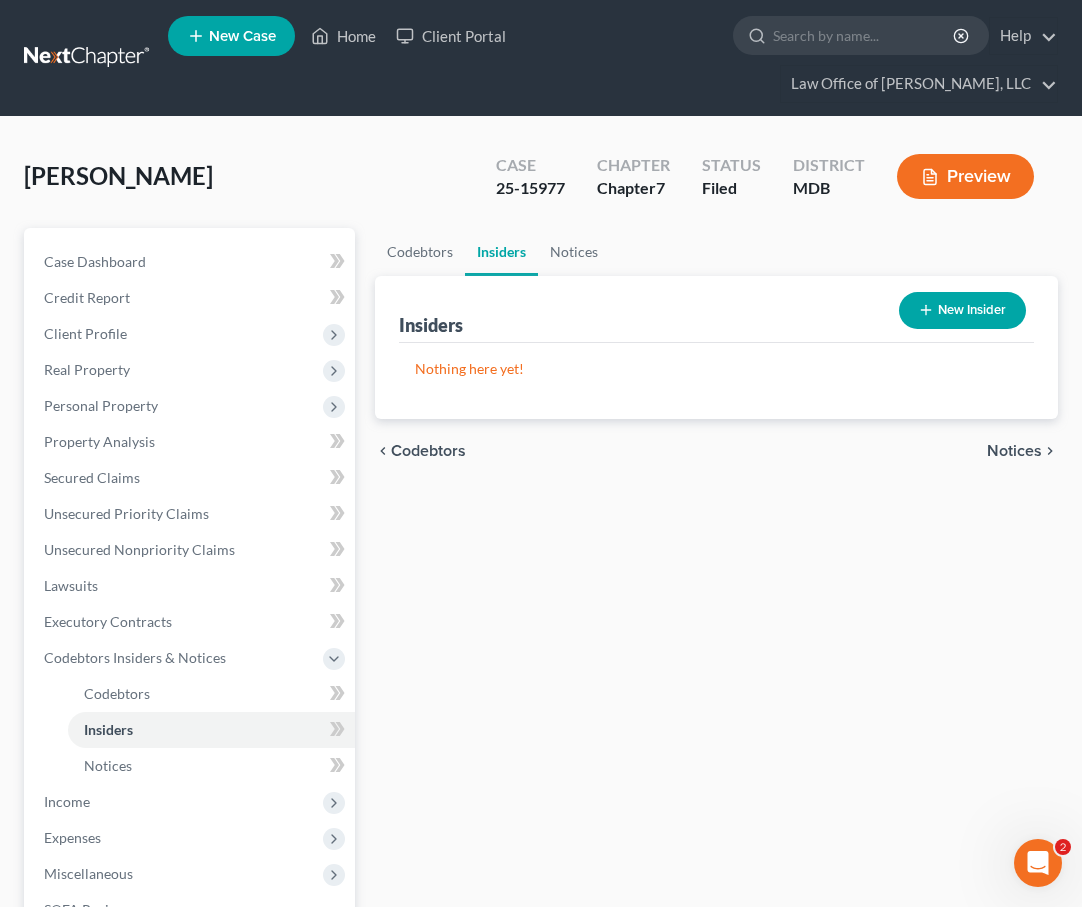 click on "Notices" at bounding box center [1014, 451] 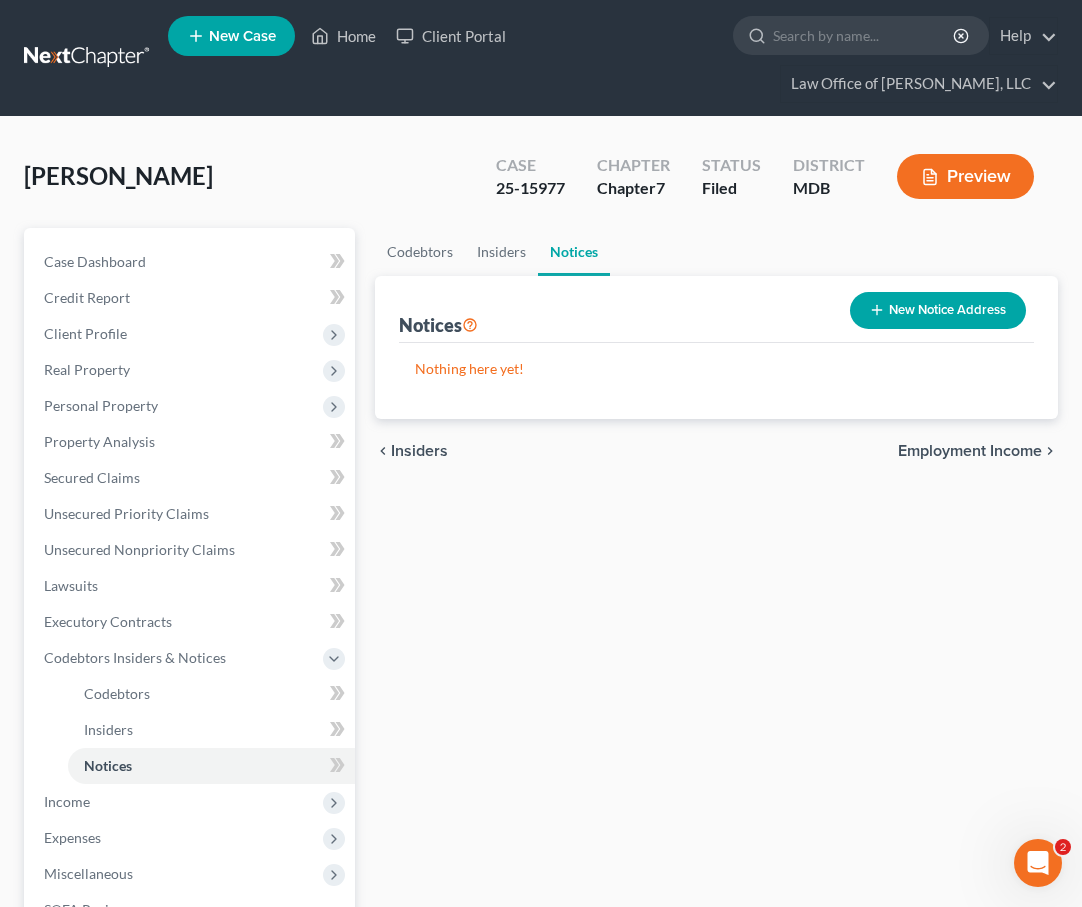 click on "Employment Income" at bounding box center (970, 451) 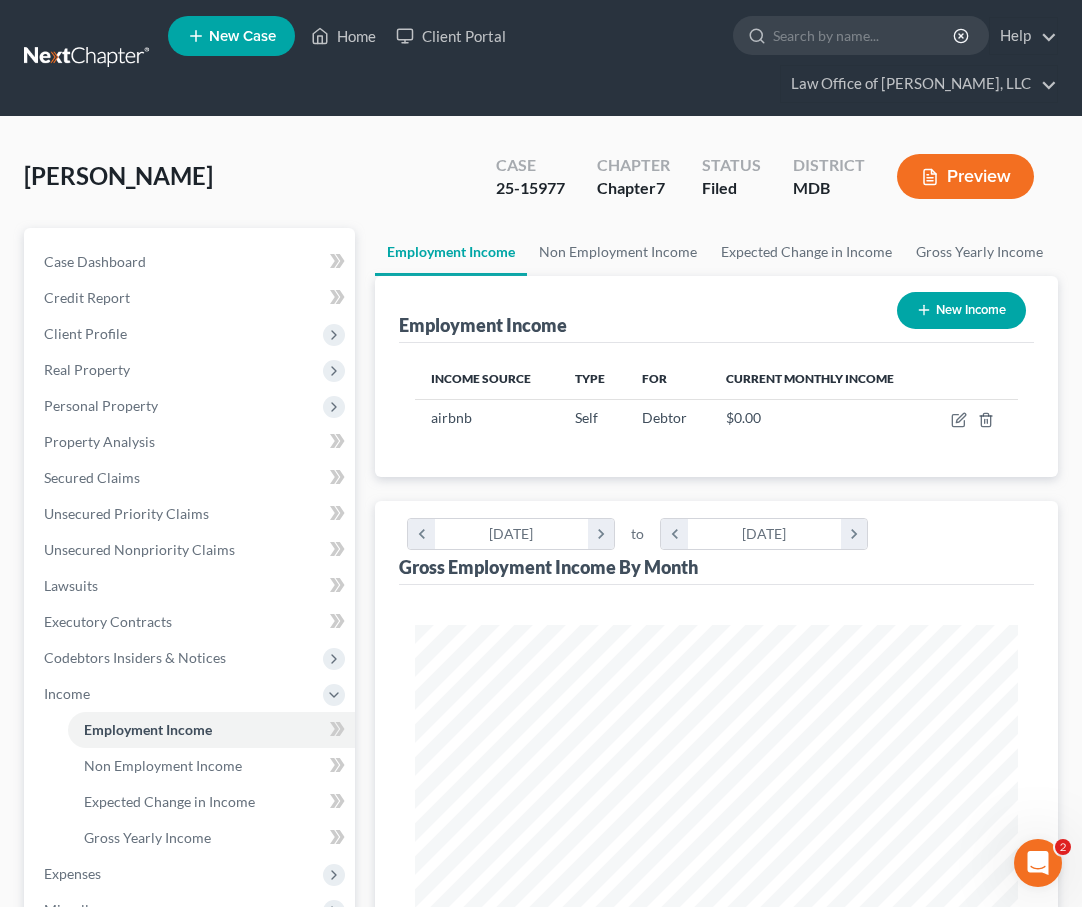 scroll, scrollTop: 999699, scrollLeft: 999357, axis: both 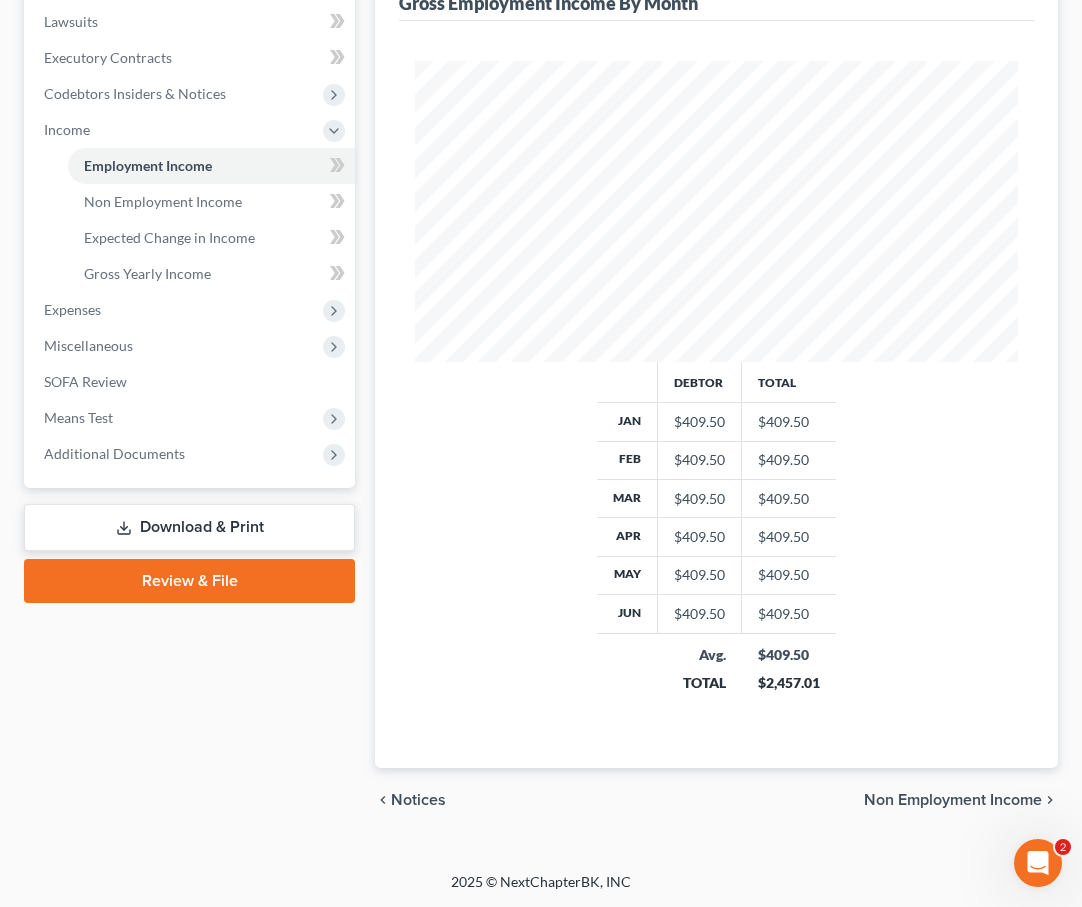 click on "Download & Print" at bounding box center (189, 527) 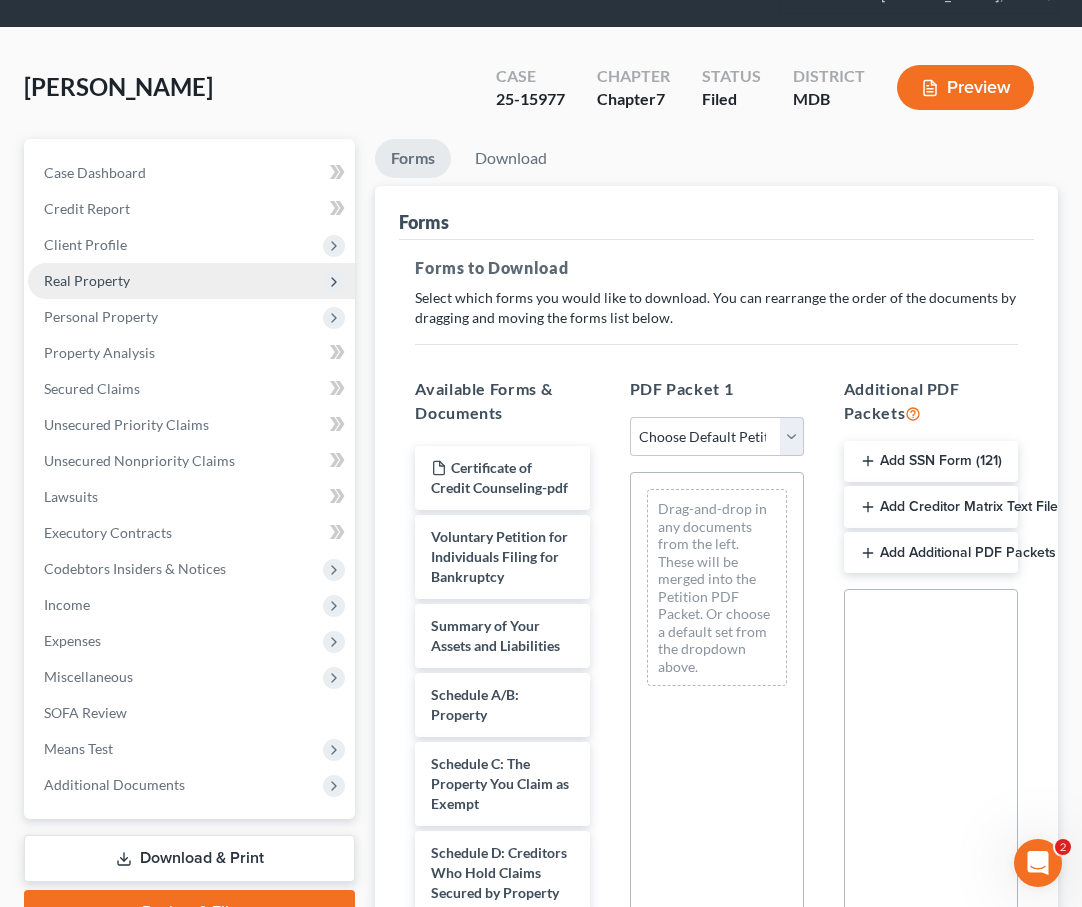 scroll, scrollTop: 0, scrollLeft: 0, axis: both 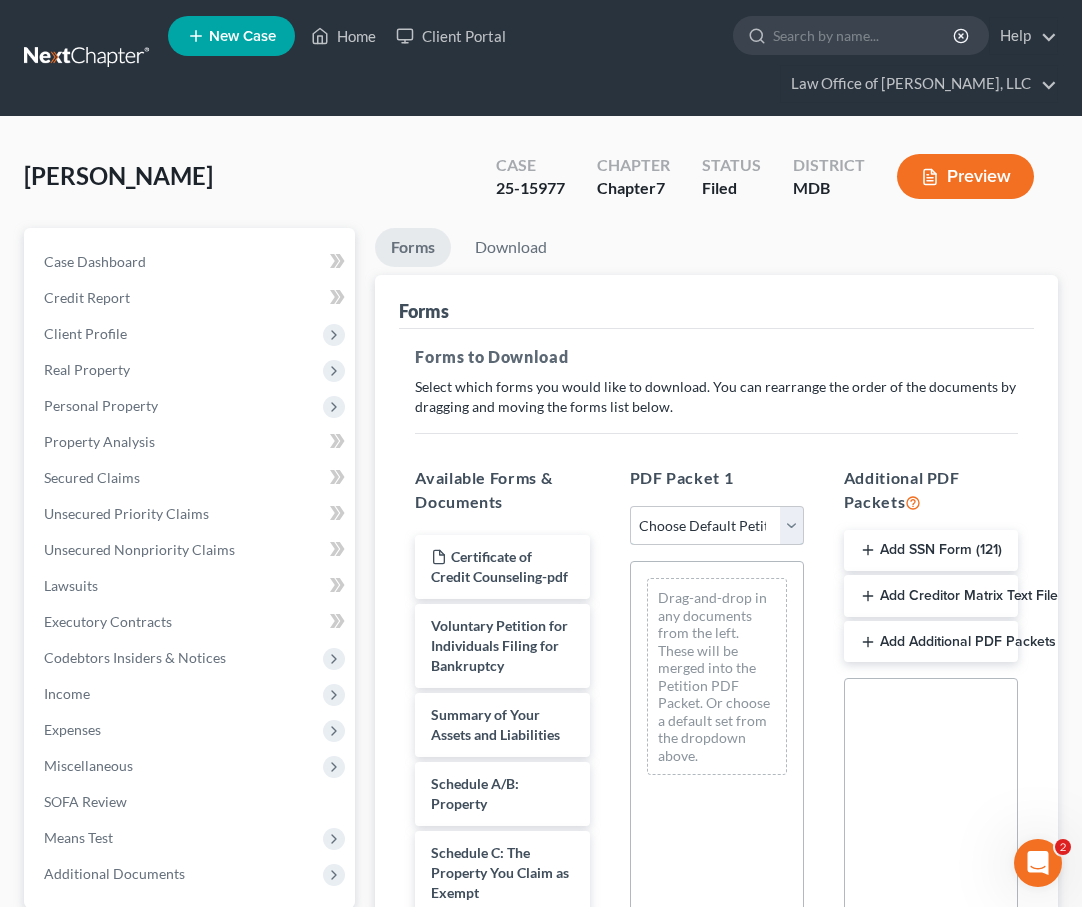 click on "Choose Default Petition PDF Packet Complete Bankruptcy Petition (all forms and schedules) Emergency Filing Forms (Petition and Creditor List Only) Amended Forms Signature Pages Only" at bounding box center (717, 526) 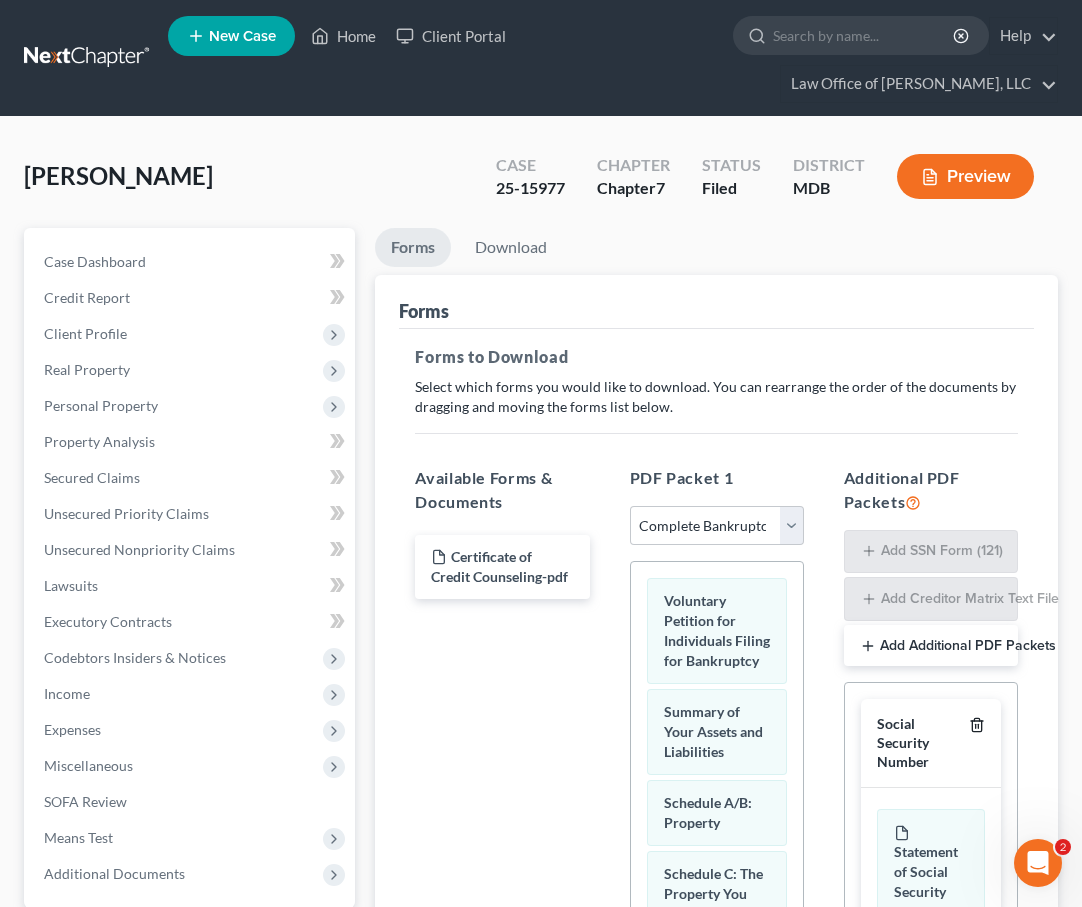 click 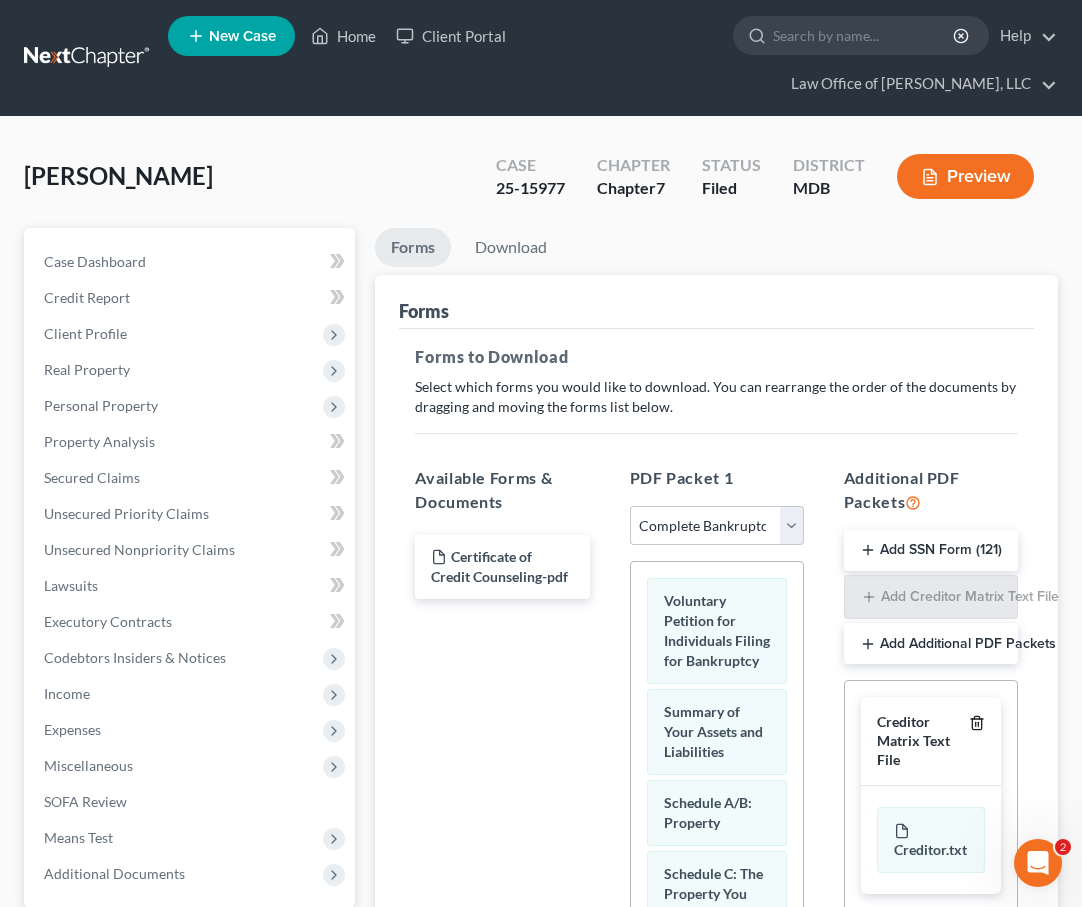 click 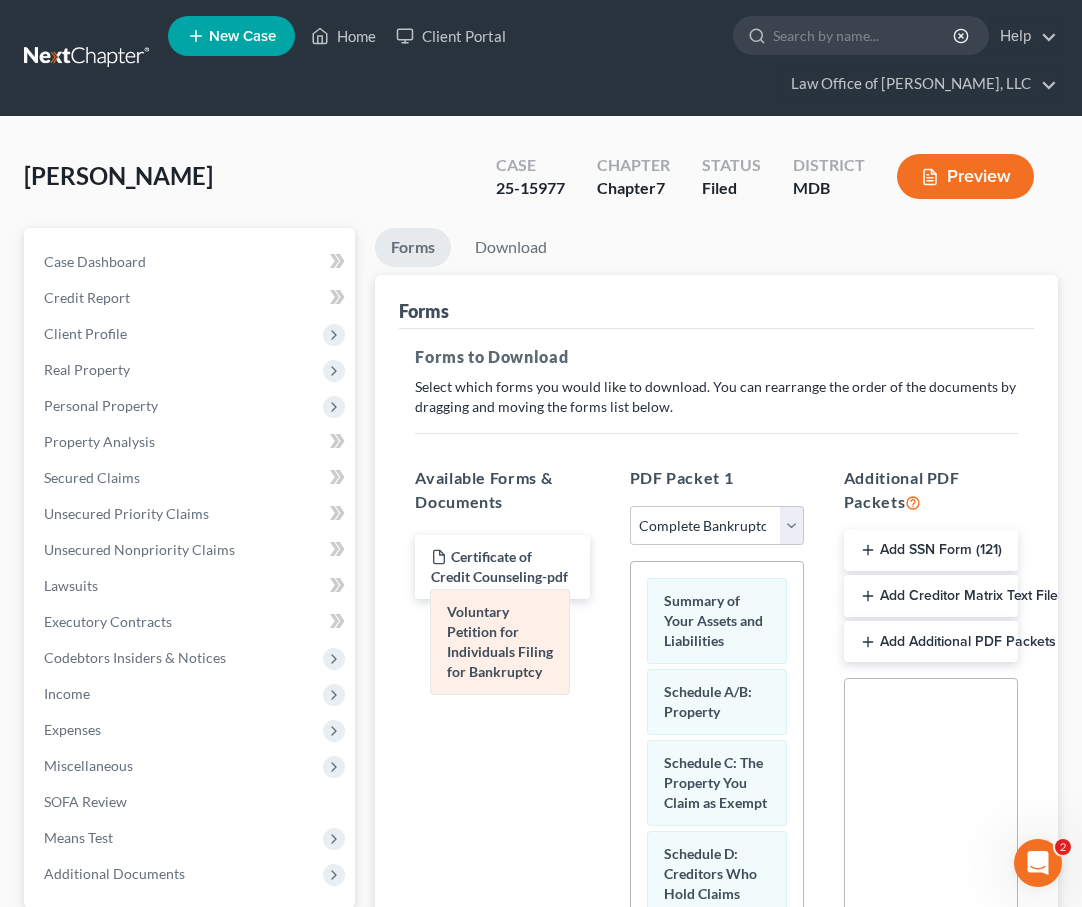 drag, startPoint x: 722, startPoint y: 617, endPoint x: 486, endPoint y: 631, distance: 236.41489 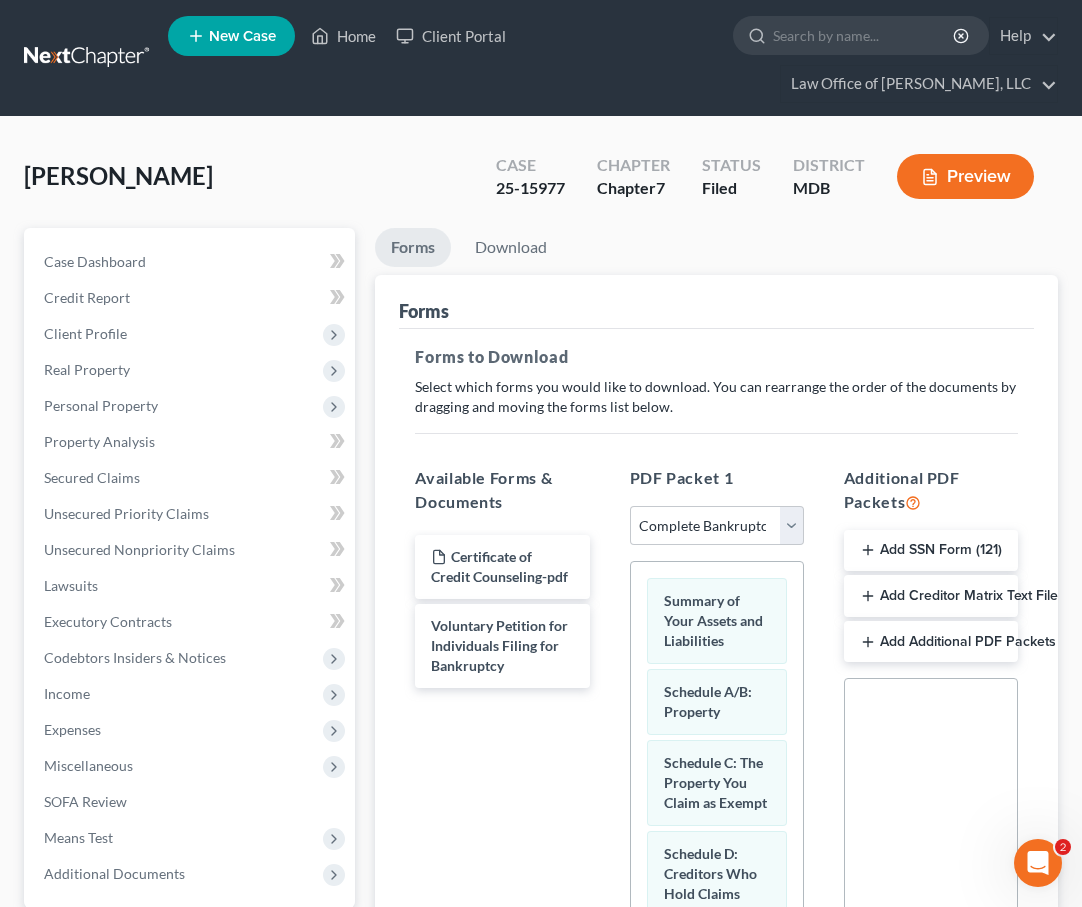 scroll, scrollTop: 405, scrollLeft: 0, axis: vertical 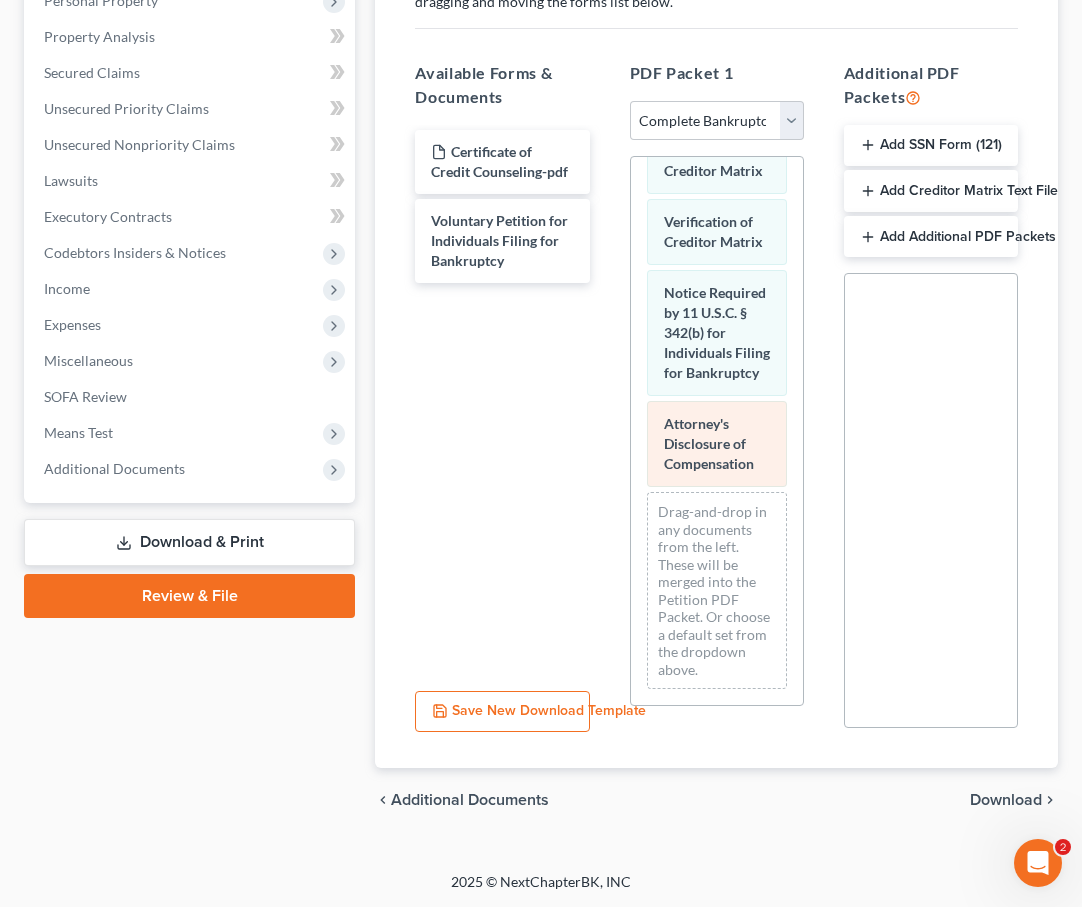 click on "Summary of Your Assets and Liabilities Schedule A/B: Property Schedule C: The Property You Claim as Exempt Schedule D: Creditors Who Hold Claims Secured by Property Schedule E/F: Creditors Who Have Unsecured Claims Schedule G: Executory Contracts and Unexpired Leases Schedule H: Your Codebtors Schedule I: Your Income Schedule J: Your Expenses Declaration About an Individual Debtor's Schedules Your Statement of Financial Affairs for Individuals Filing for Bankruptcy Statement of Intention for Individuals Filing Under Chapter 7 Chapter 7 Statement of Your Current Monthly Income and Means-Test Calculation Creditor Matrix Verification of Creditor Matrix Notice Required by 11 U.S.C. § 342(b) for Individuals Filing for Bankruptcy Attorney's Disclosure of Compensation Drag-and-drop in any documents from the left. These will be merged into the Petition PDF Packet. Or choose a default set from the dropdown above." at bounding box center [717, -263] 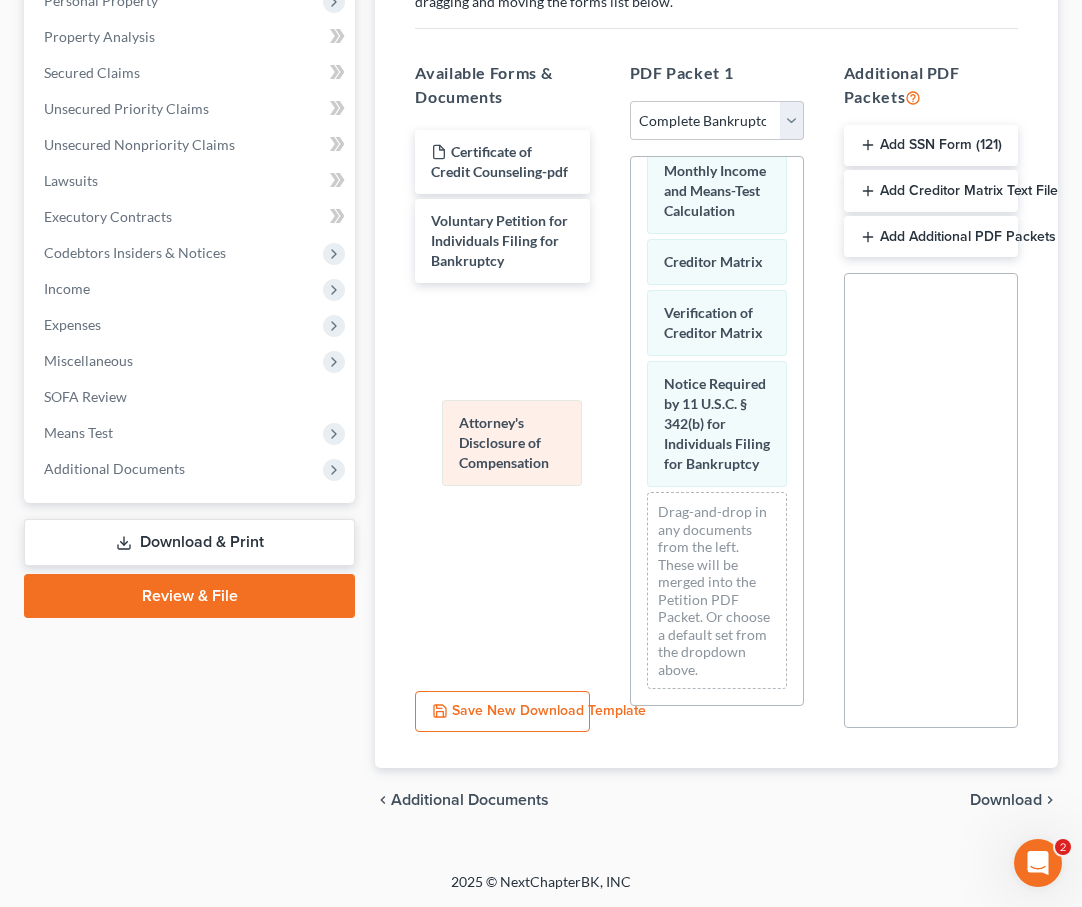 drag, startPoint x: 705, startPoint y: 440, endPoint x: 485, endPoint y: 440, distance: 220 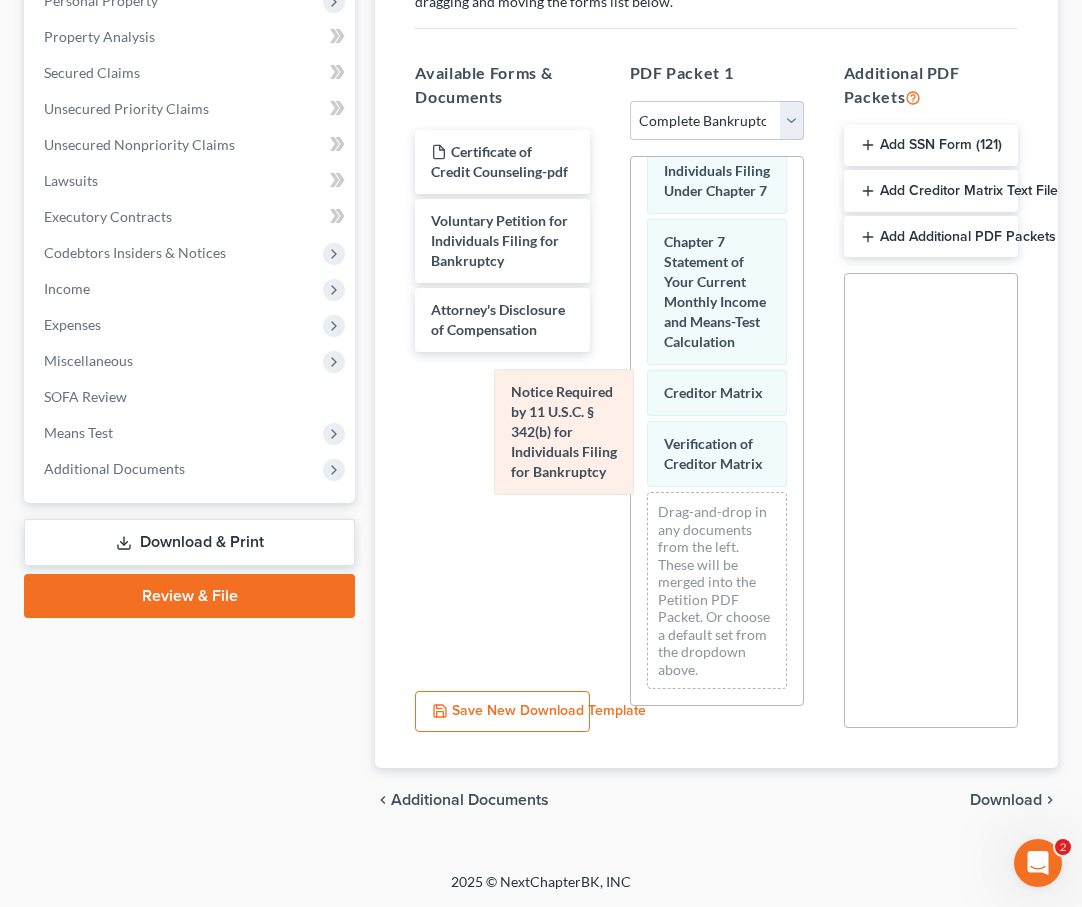 drag, startPoint x: 711, startPoint y: 427, endPoint x: 490, endPoint y: 446, distance: 221.81523 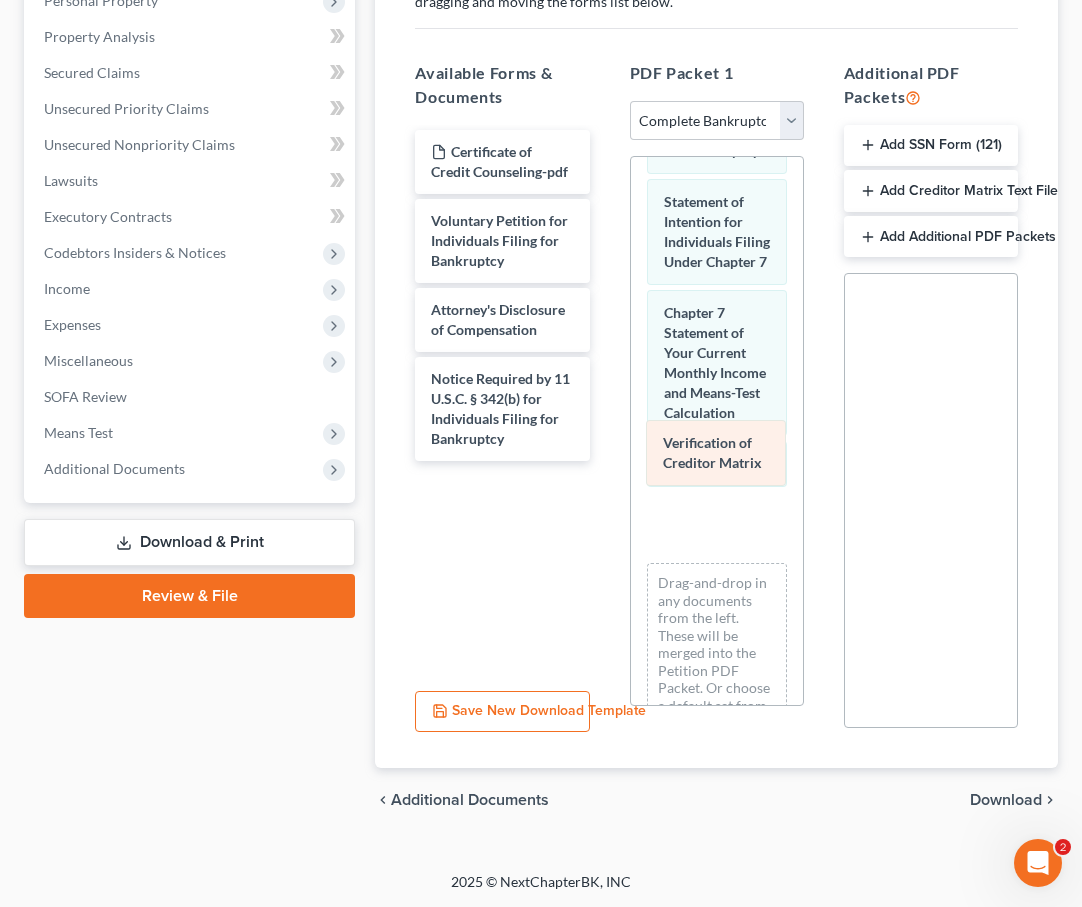 drag, startPoint x: 701, startPoint y: 450, endPoint x: 547, endPoint y: 488, distance: 158.61903 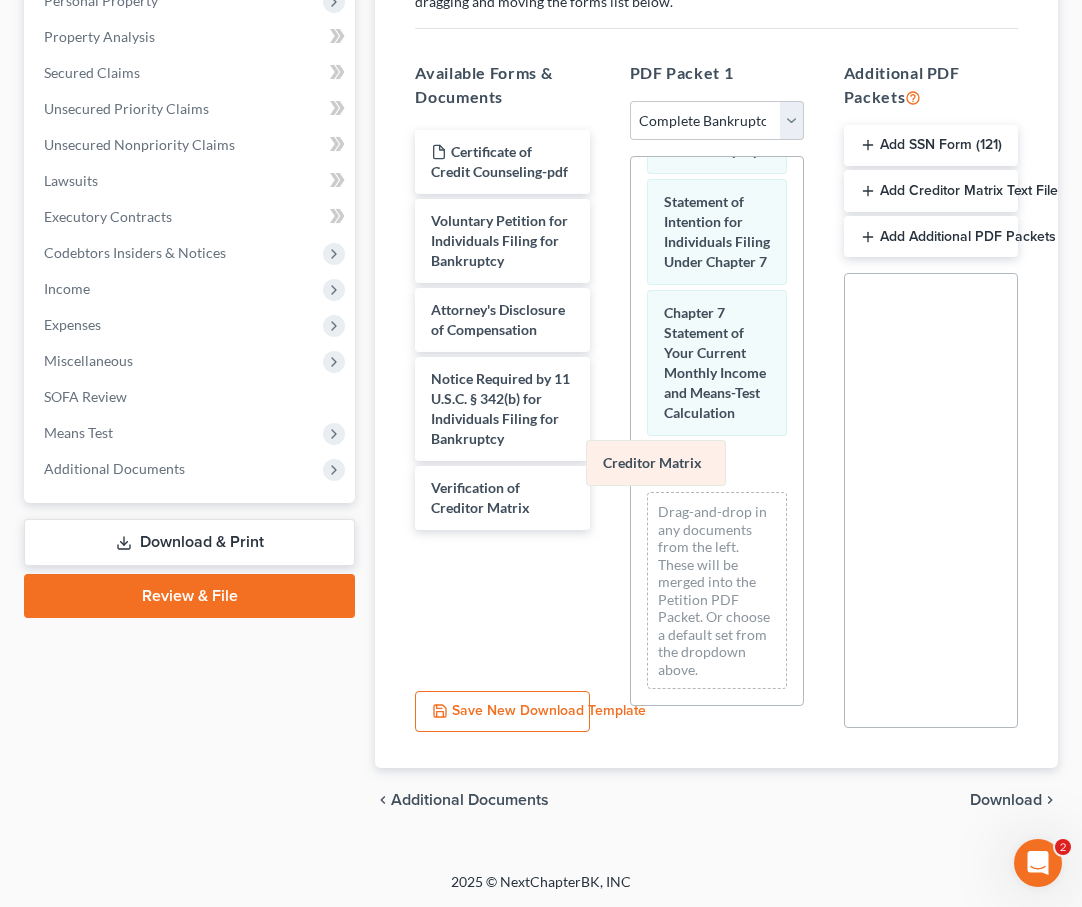 scroll, scrollTop: 1044, scrollLeft: 0, axis: vertical 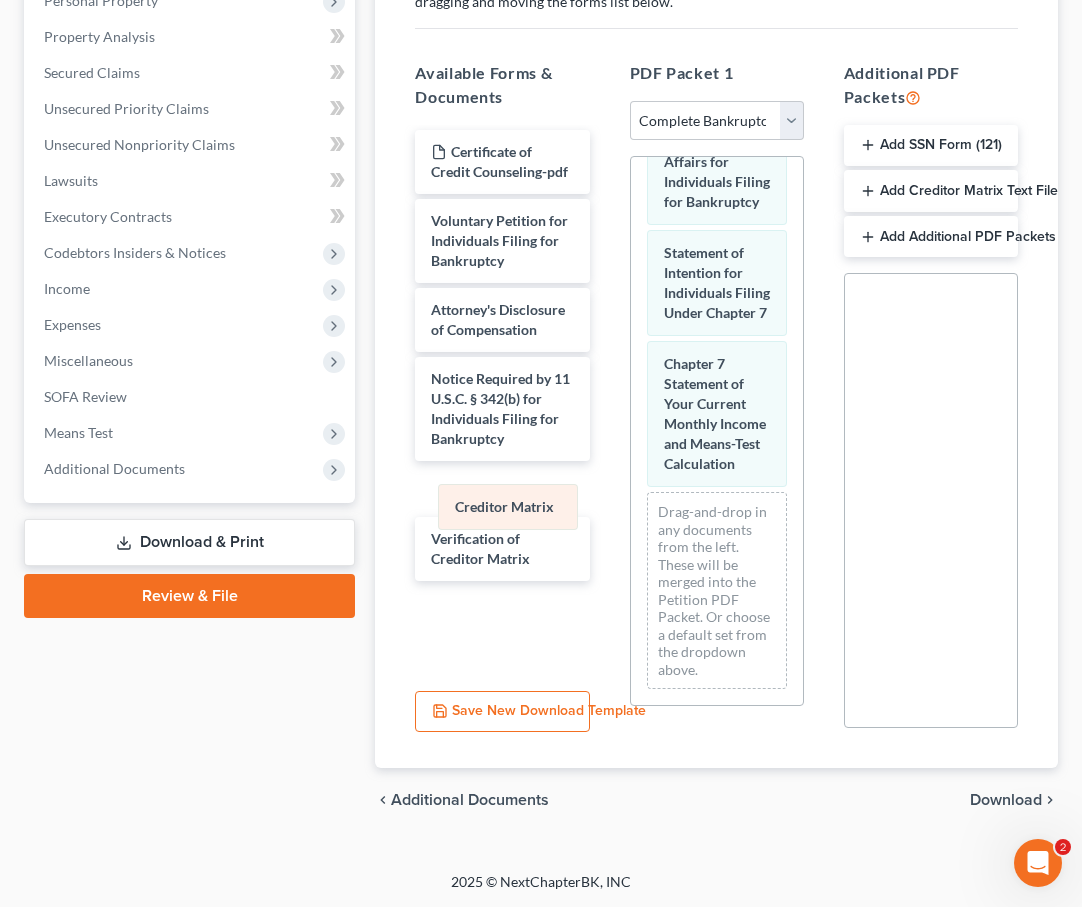 drag, startPoint x: 694, startPoint y: 451, endPoint x: 486, endPoint y: 494, distance: 212.39821 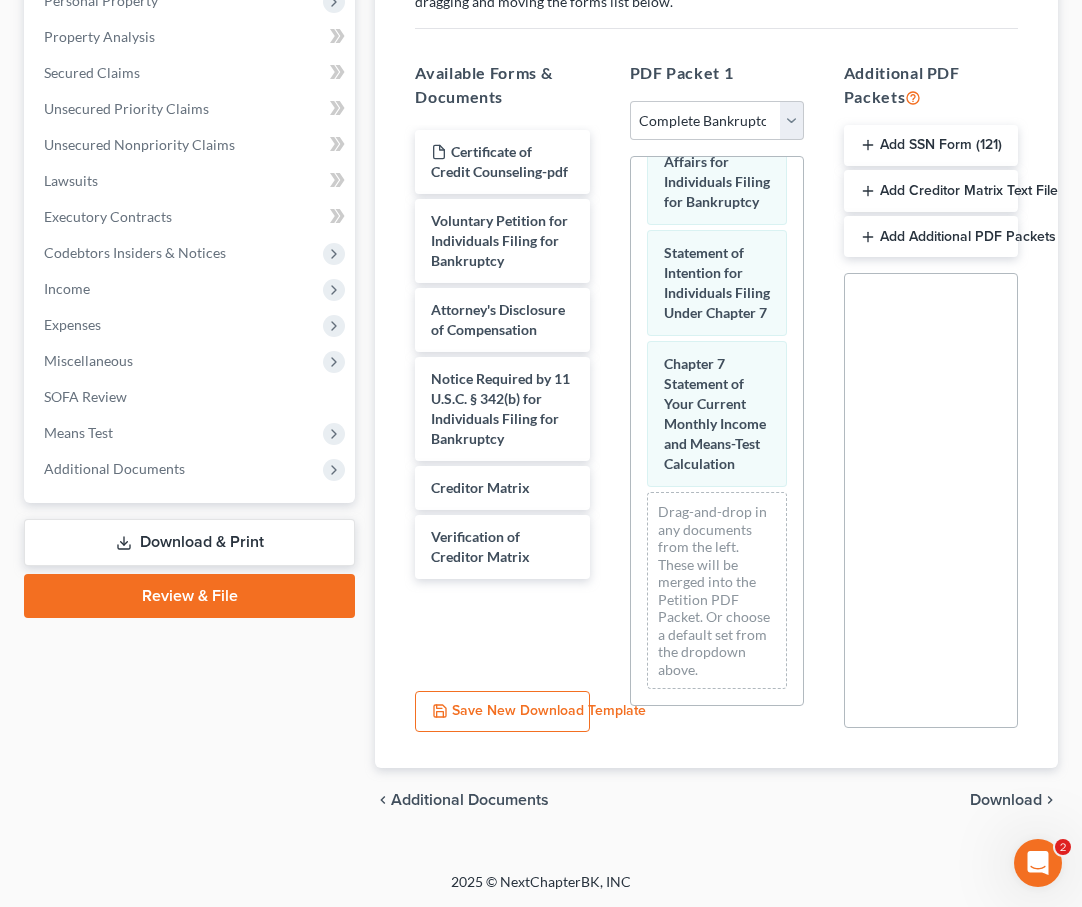 click on "Download" at bounding box center (1006, 800) 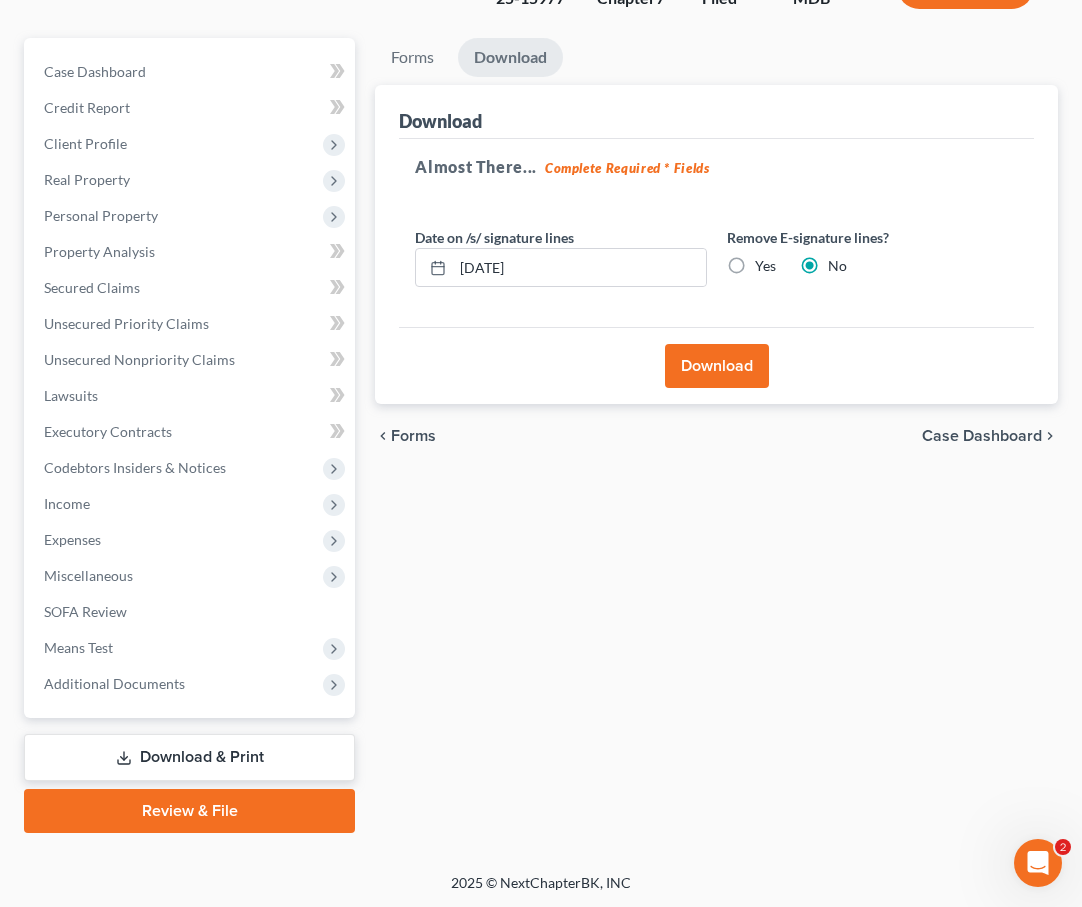 click on "Download" at bounding box center (717, 366) 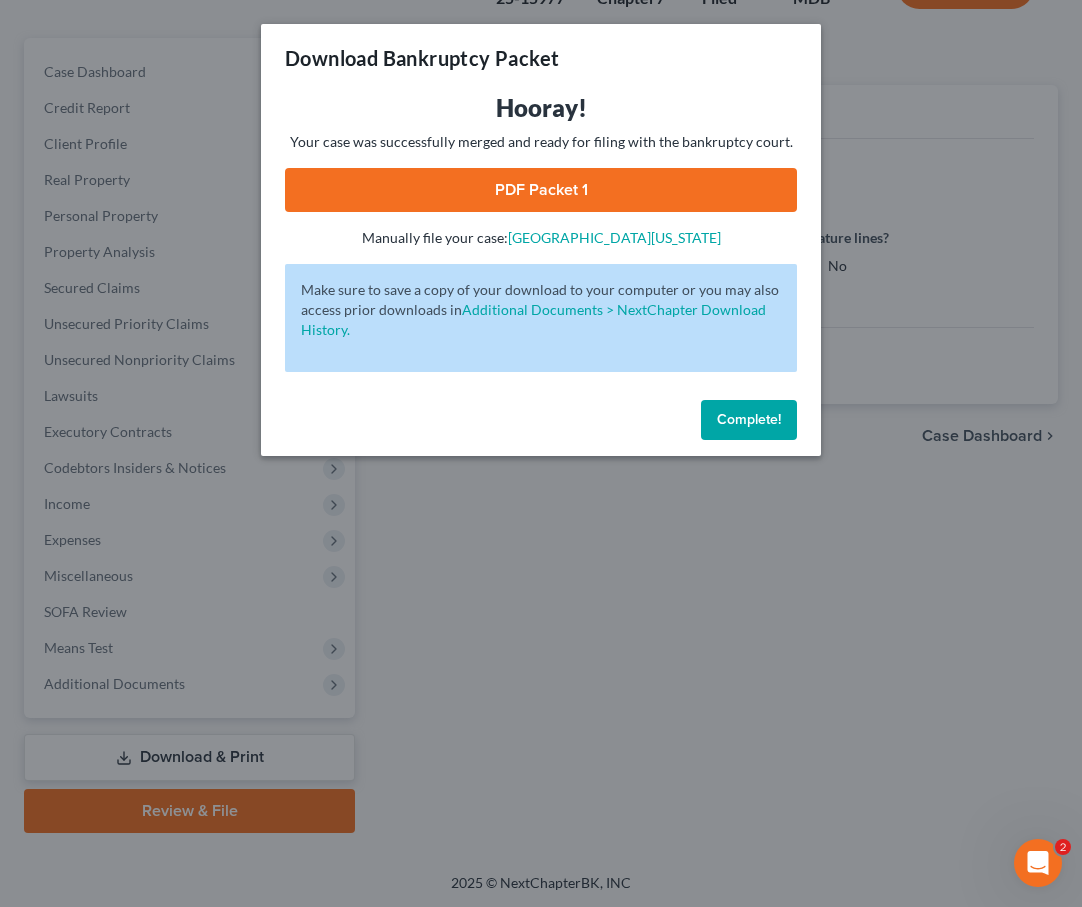 click on "PDF Packet 1" at bounding box center [541, 190] 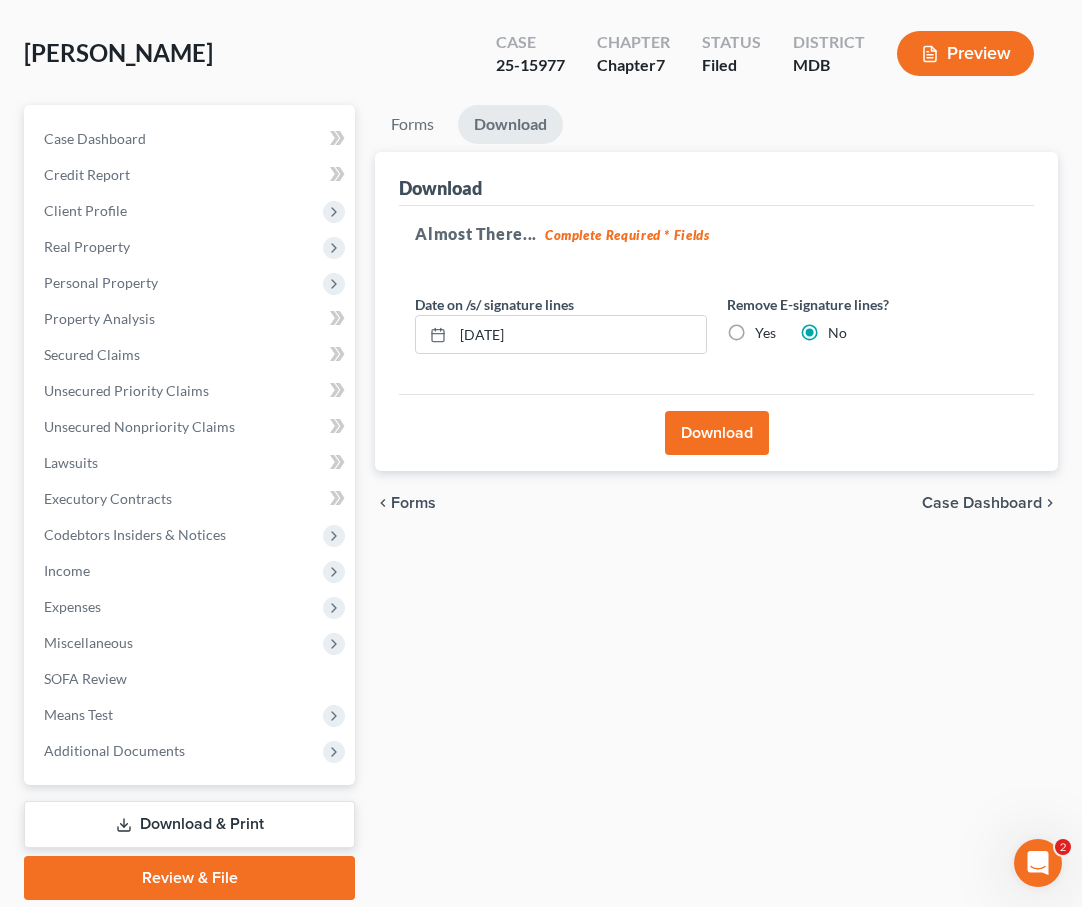 scroll, scrollTop: 107, scrollLeft: 0, axis: vertical 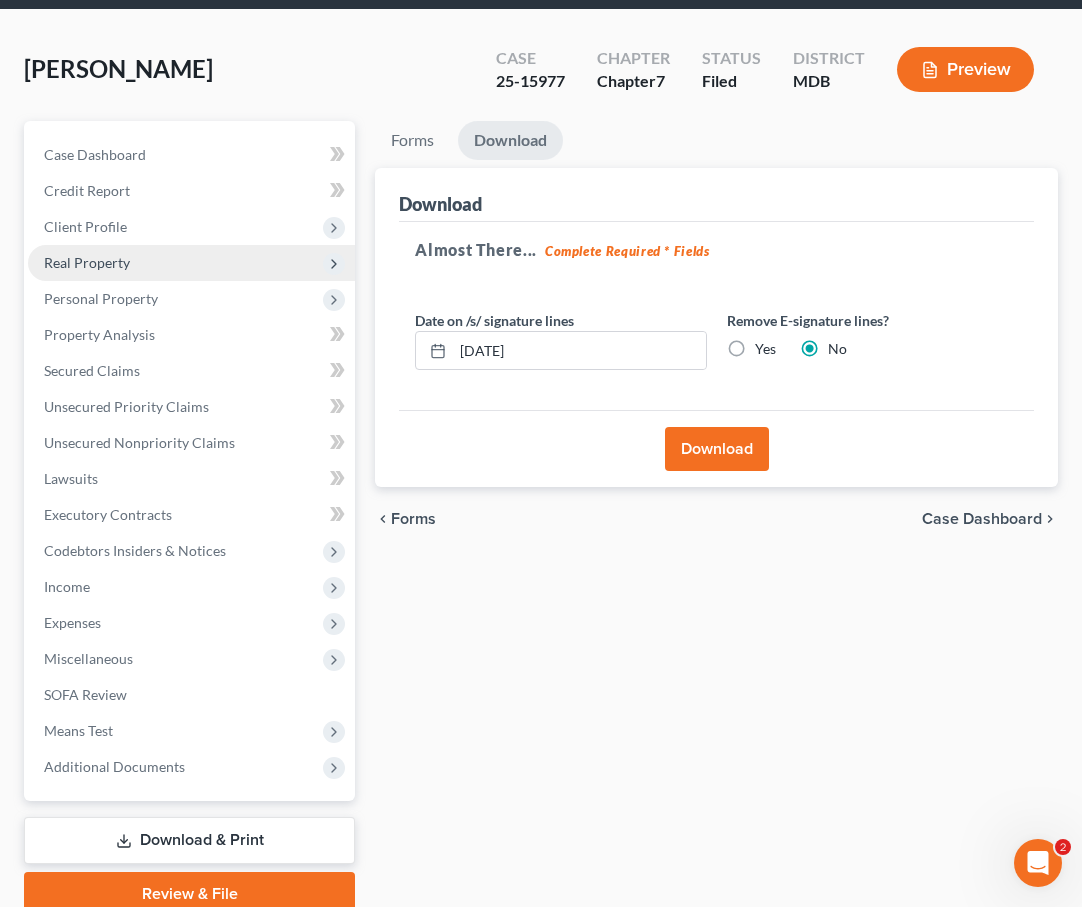 click on "Real Property" at bounding box center (87, 262) 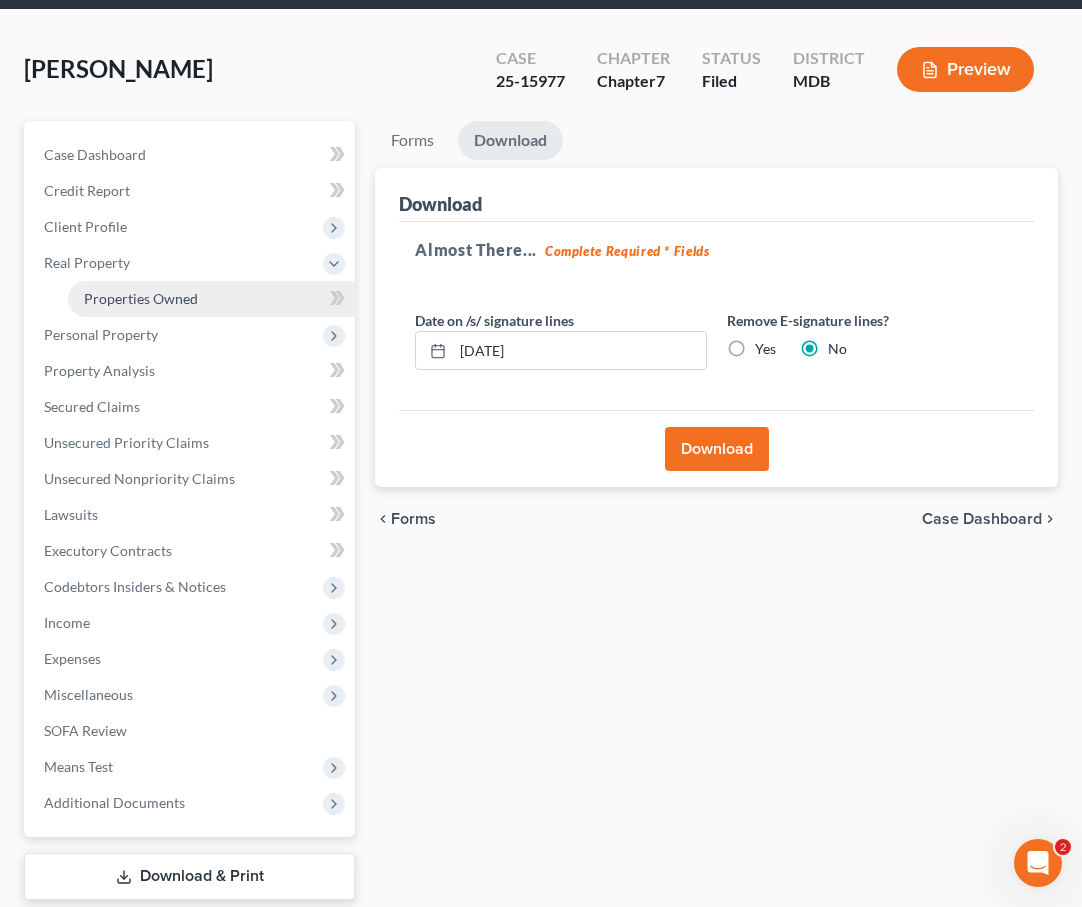 click on "Properties Owned" at bounding box center (211, 299) 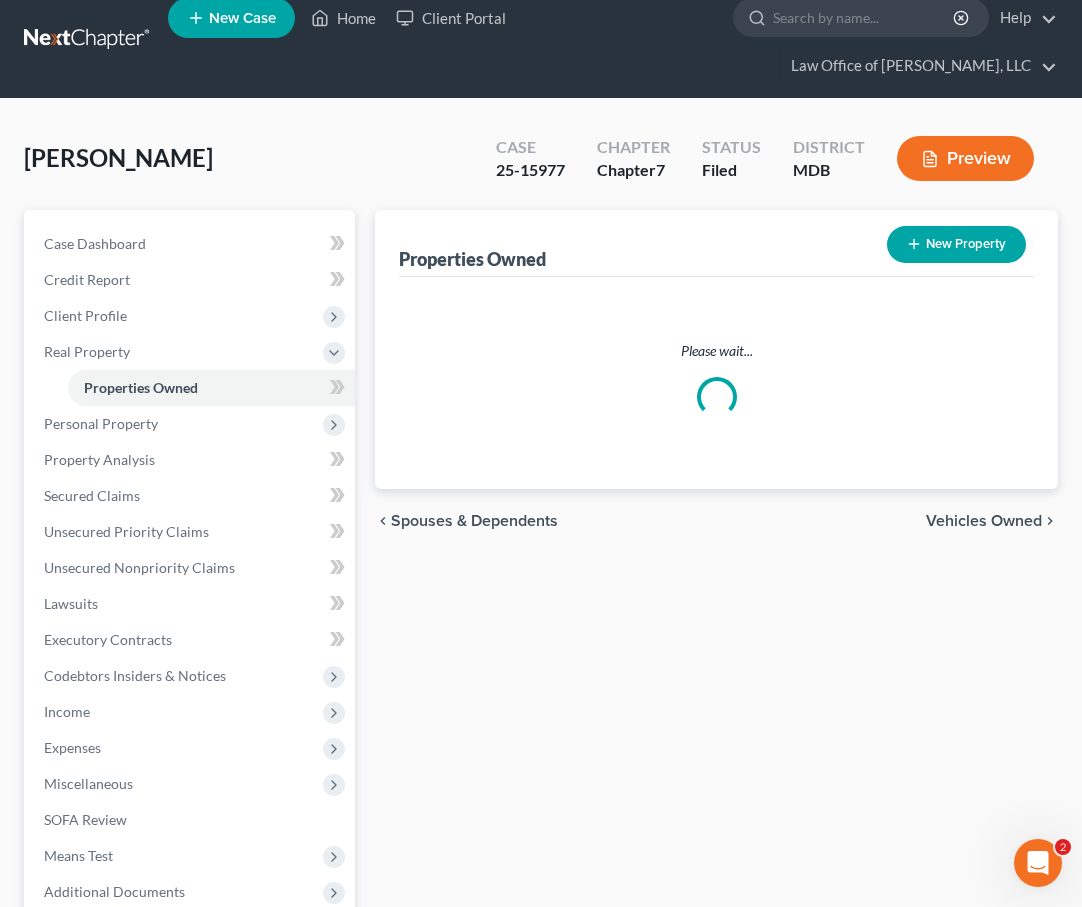 scroll, scrollTop: 0, scrollLeft: 0, axis: both 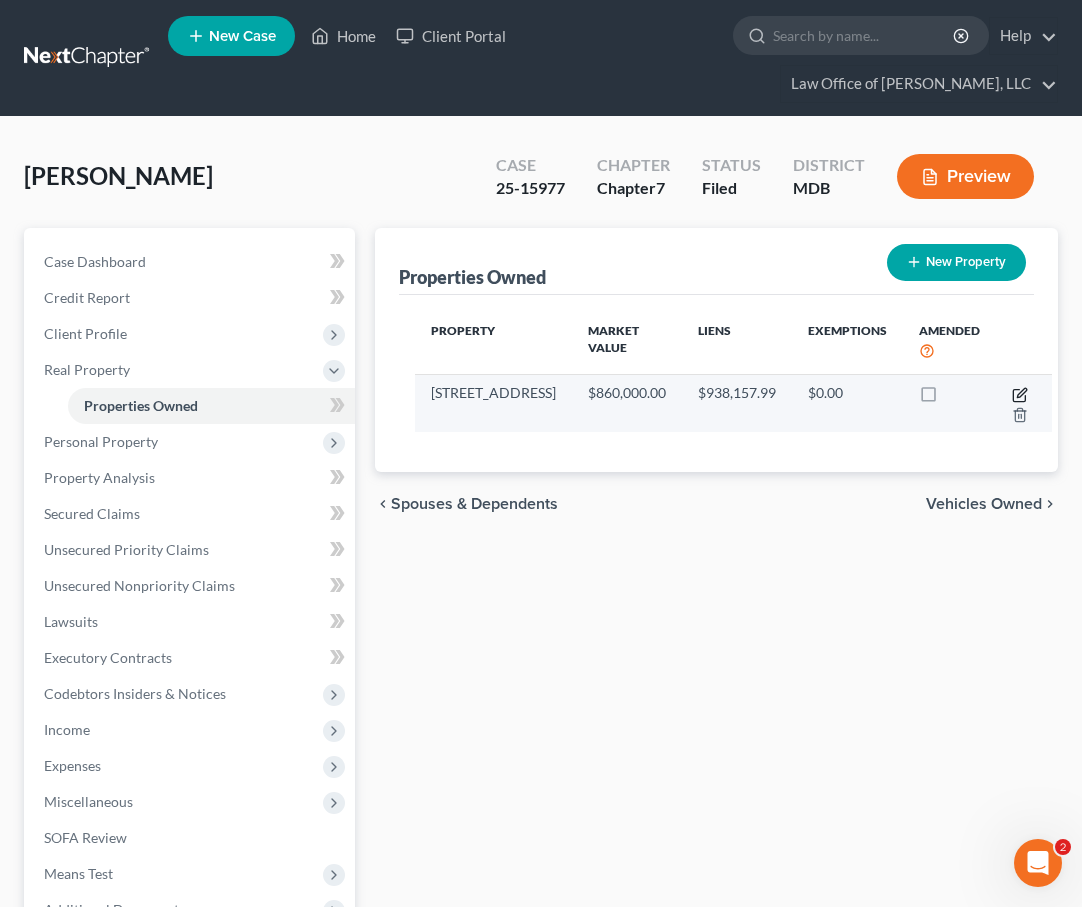 click 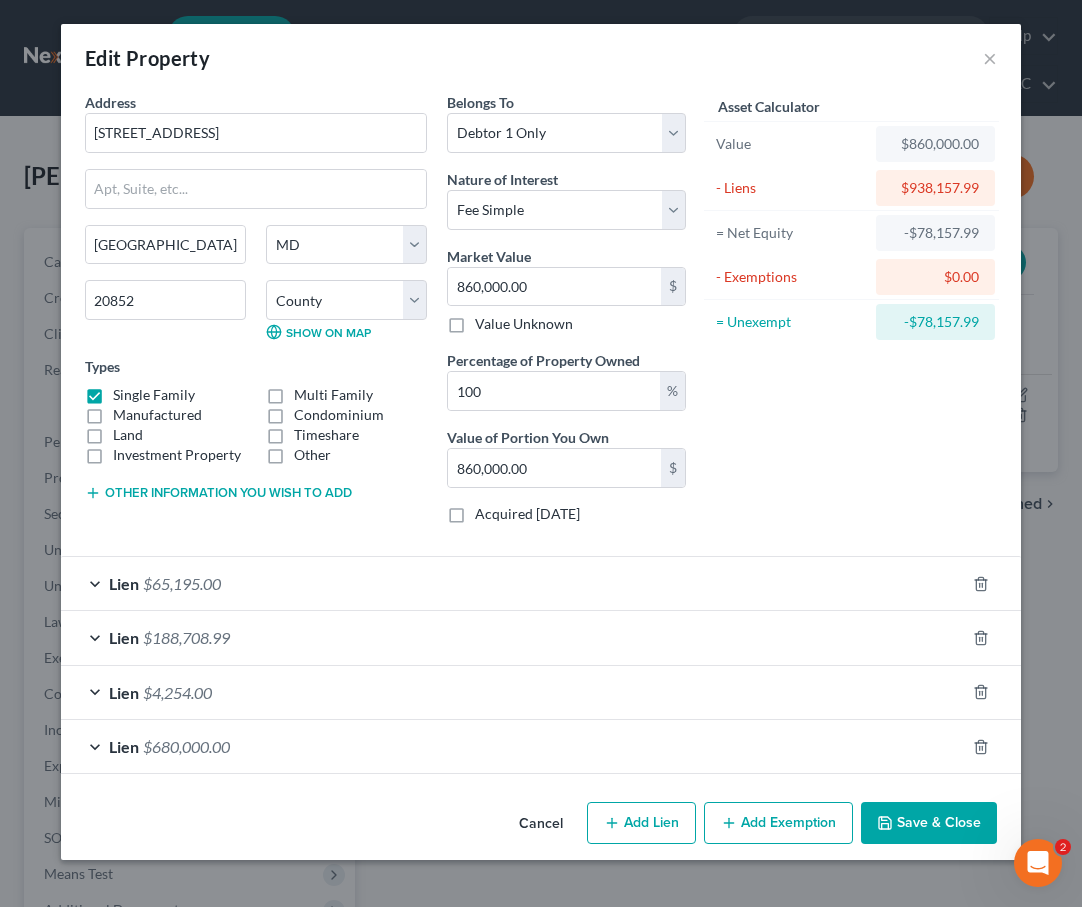 click on "Add Exemption" at bounding box center [778, 823] 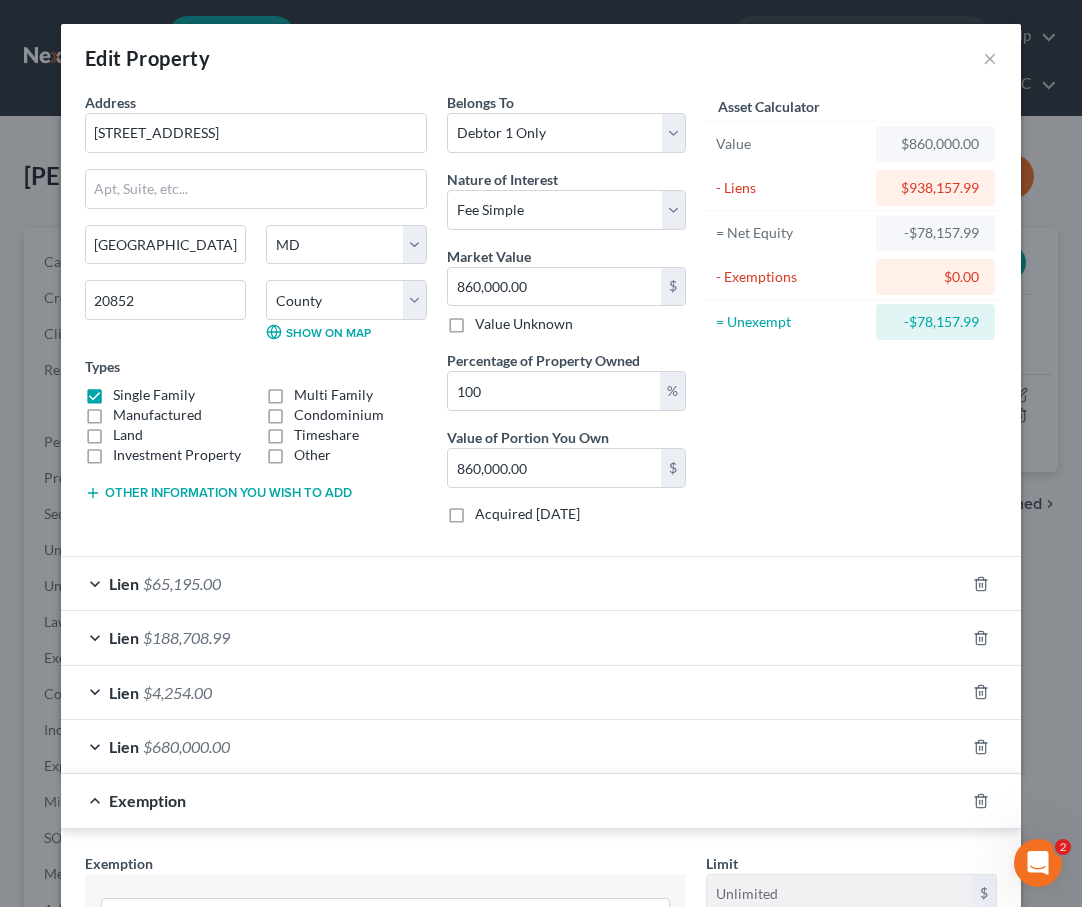 click on "Lien $680,000.00" at bounding box center [513, 746] 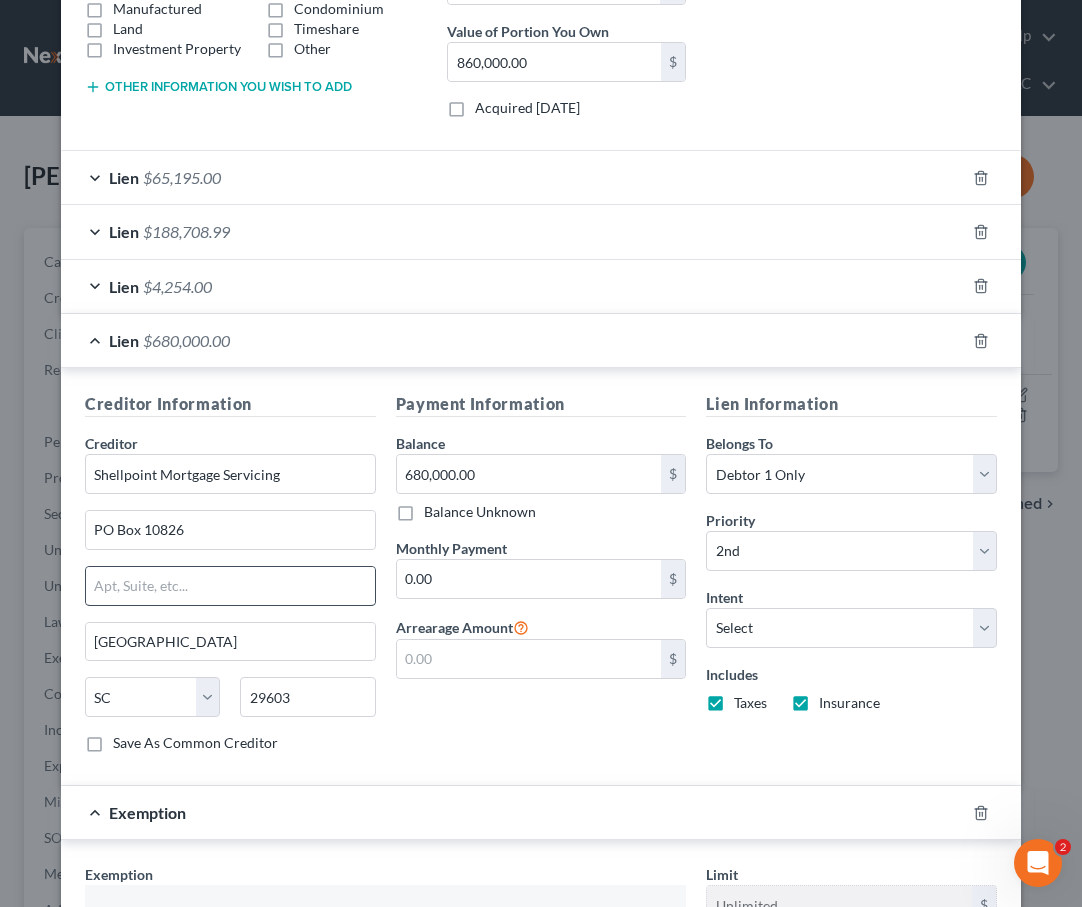 scroll, scrollTop: 931, scrollLeft: 0, axis: vertical 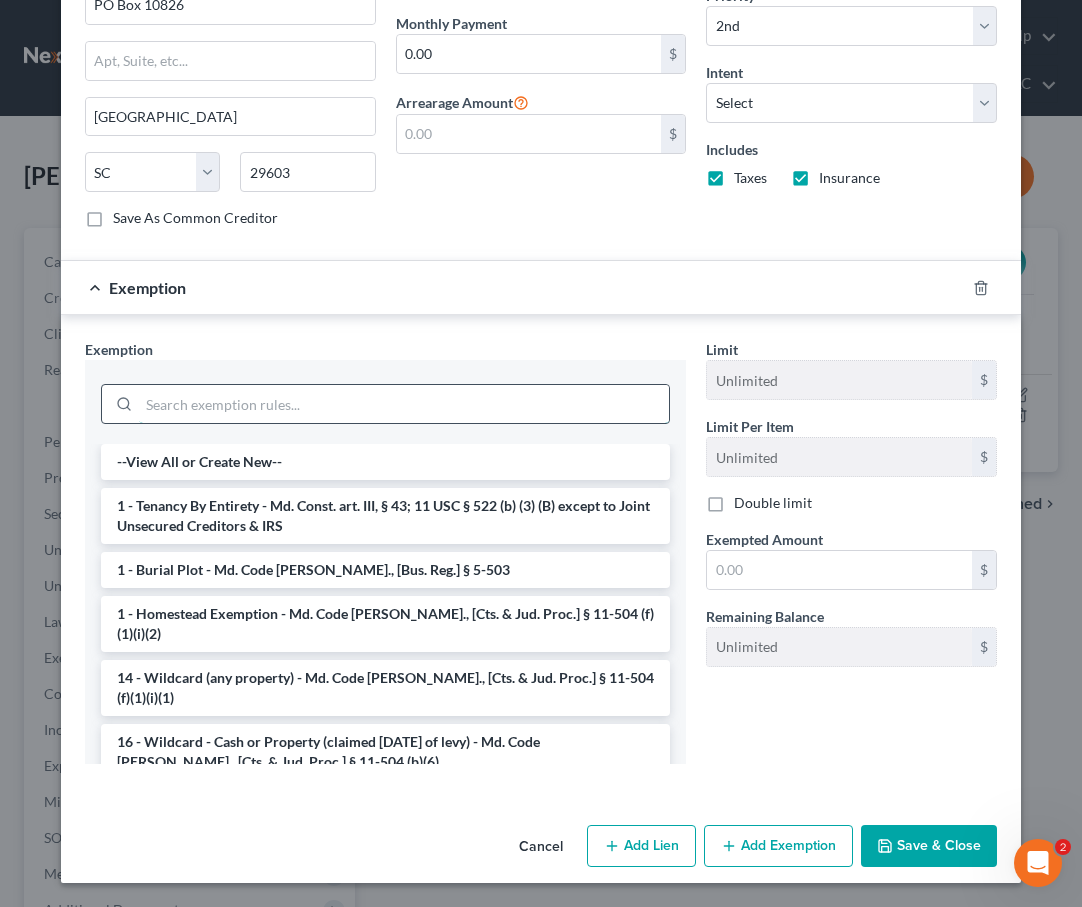 click at bounding box center [404, 404] 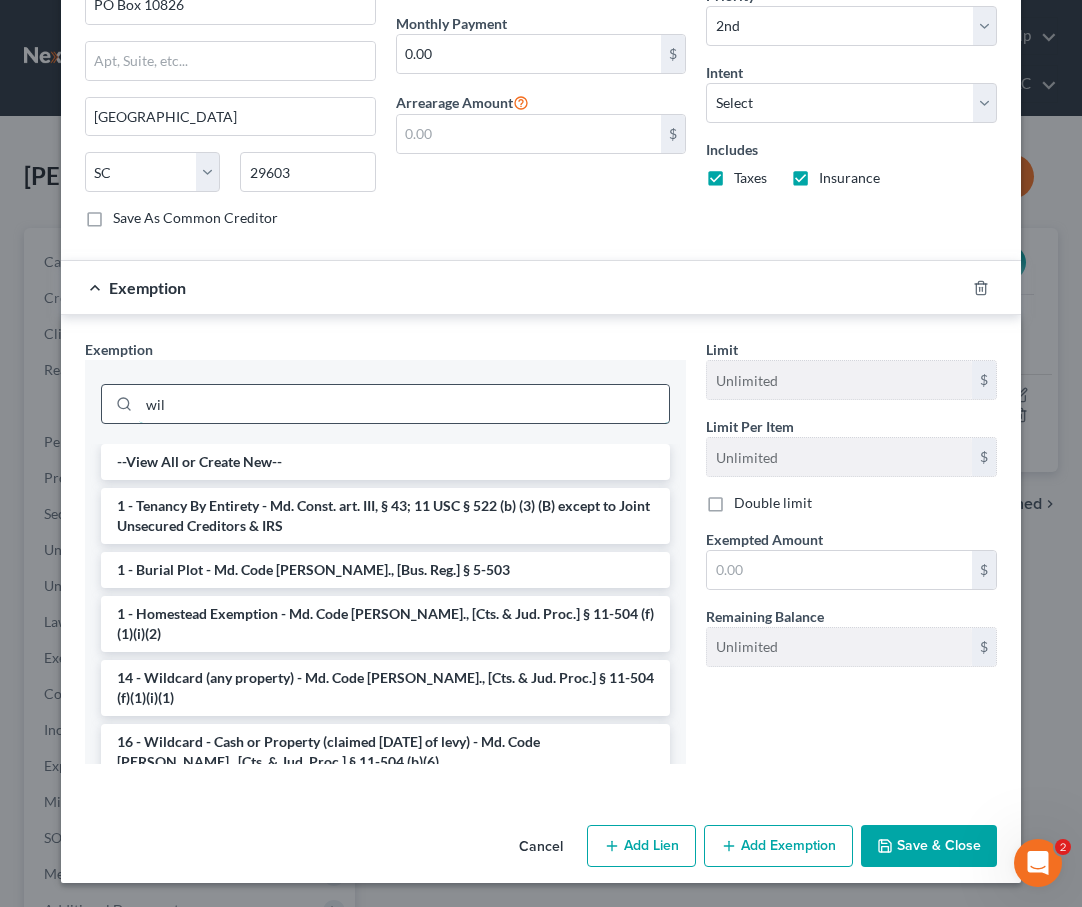 scroll, scrollTop: 835, scrollLeft: 0, axis: vertical 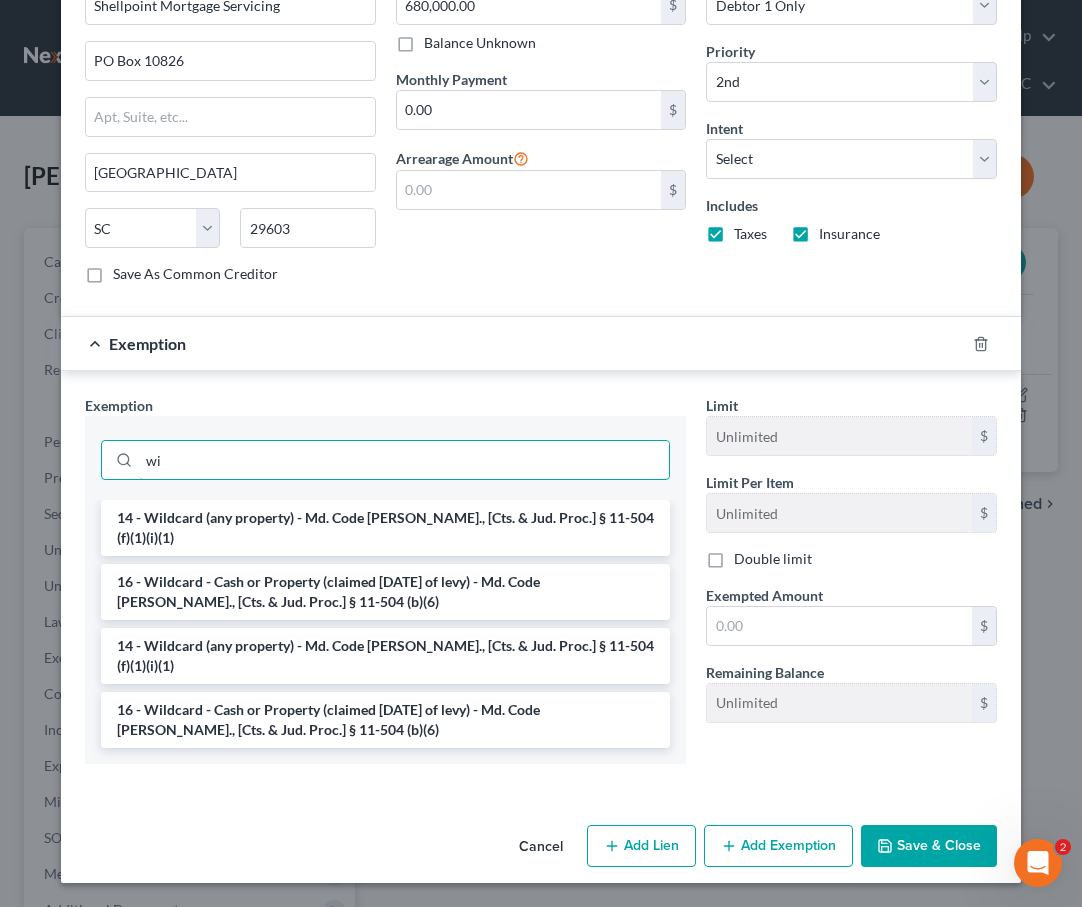 type on "w" 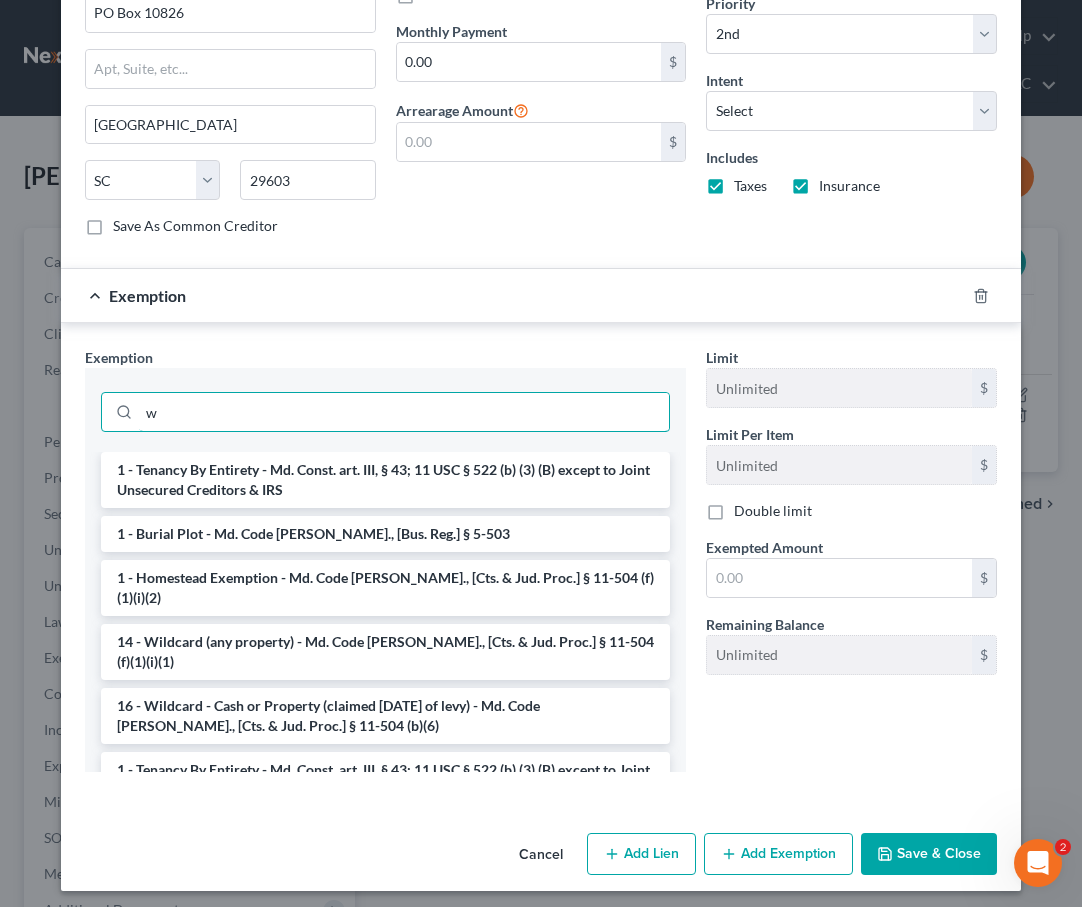 scroll, scrollTop: 931, scrollLeft: 0, axis: vertical 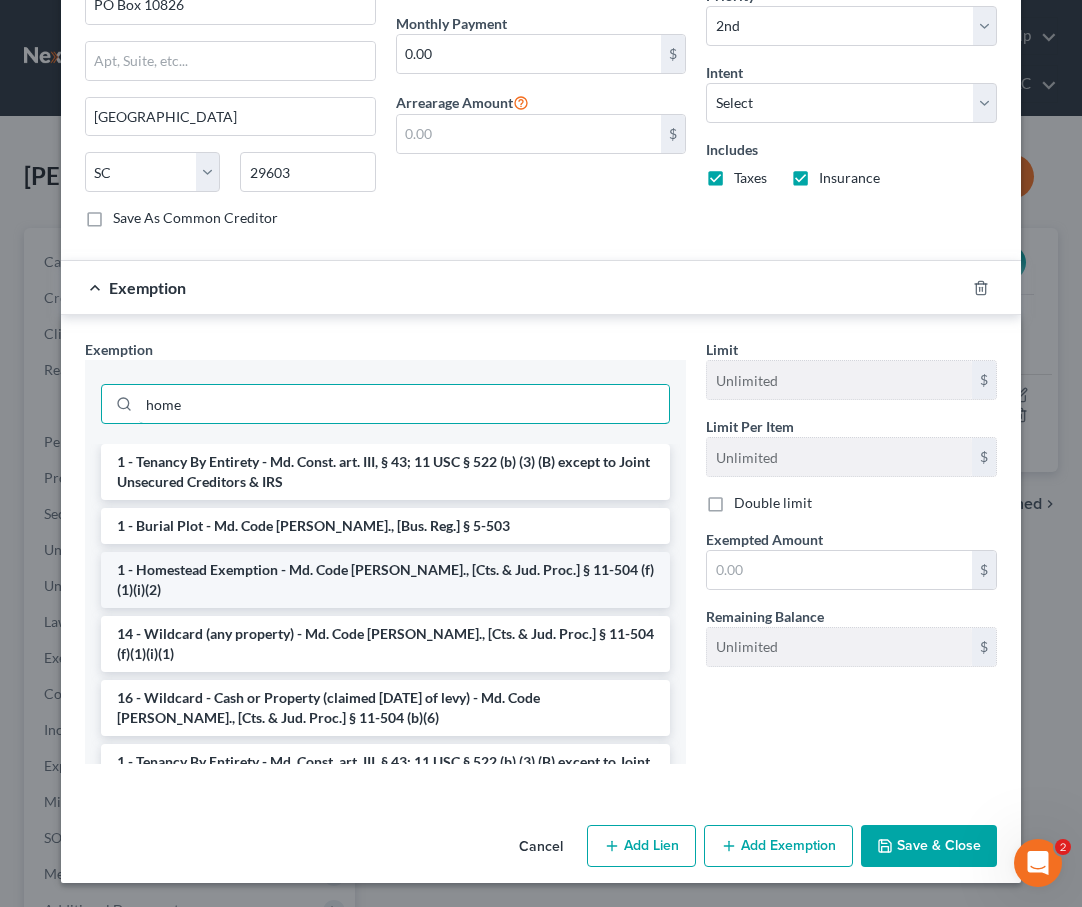 type on "home" 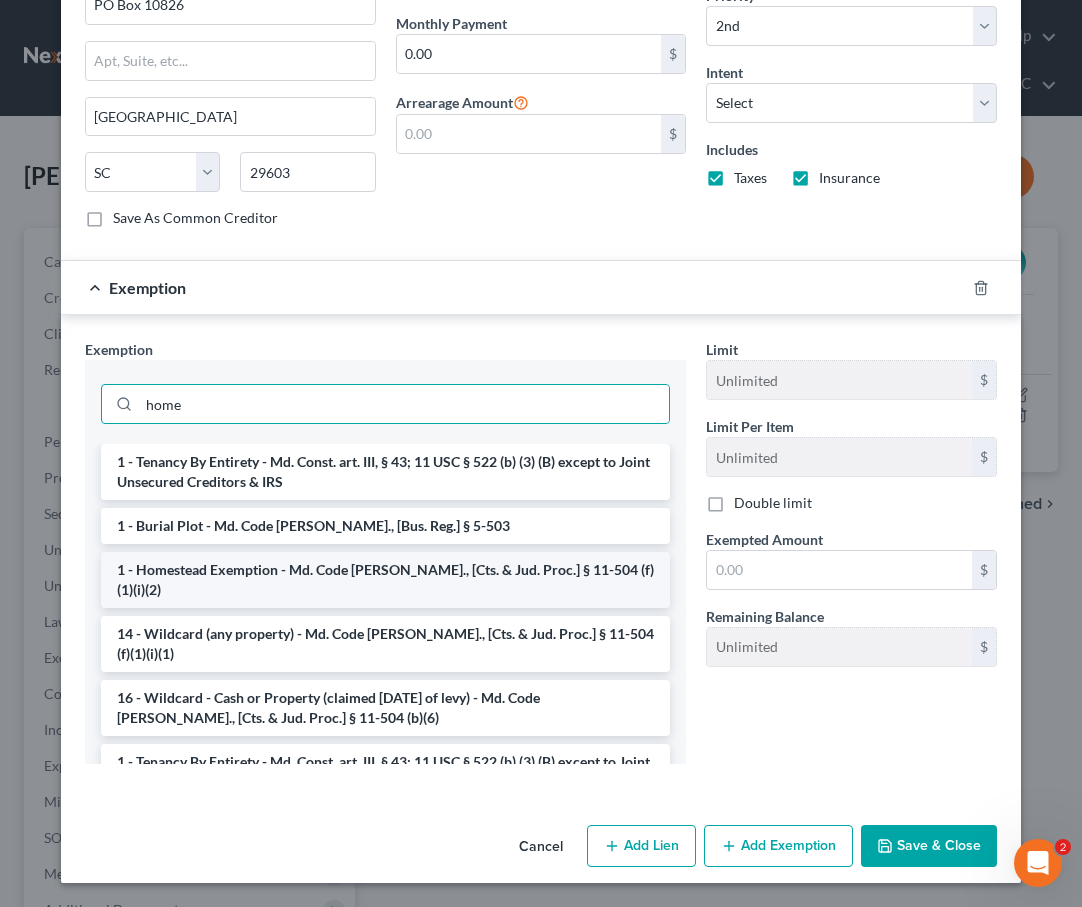 click on "1 - Homestead Exemption - Md. Code Ann., [Cts. & Jud. Proc.] § 11-504 (f)(1)(i)(2)" at bounding box center [385, 580] 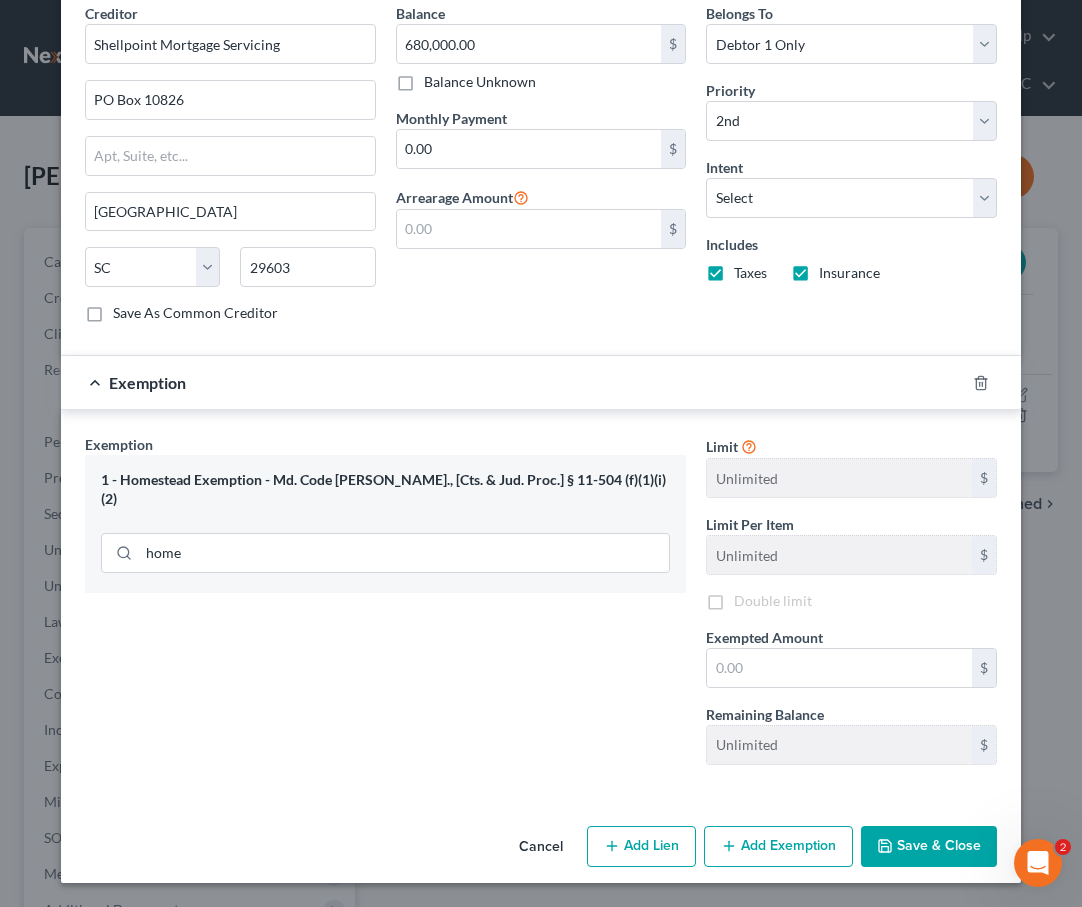 scroll, scrollTop: 836, scrollLeft: 0, axis: vertical 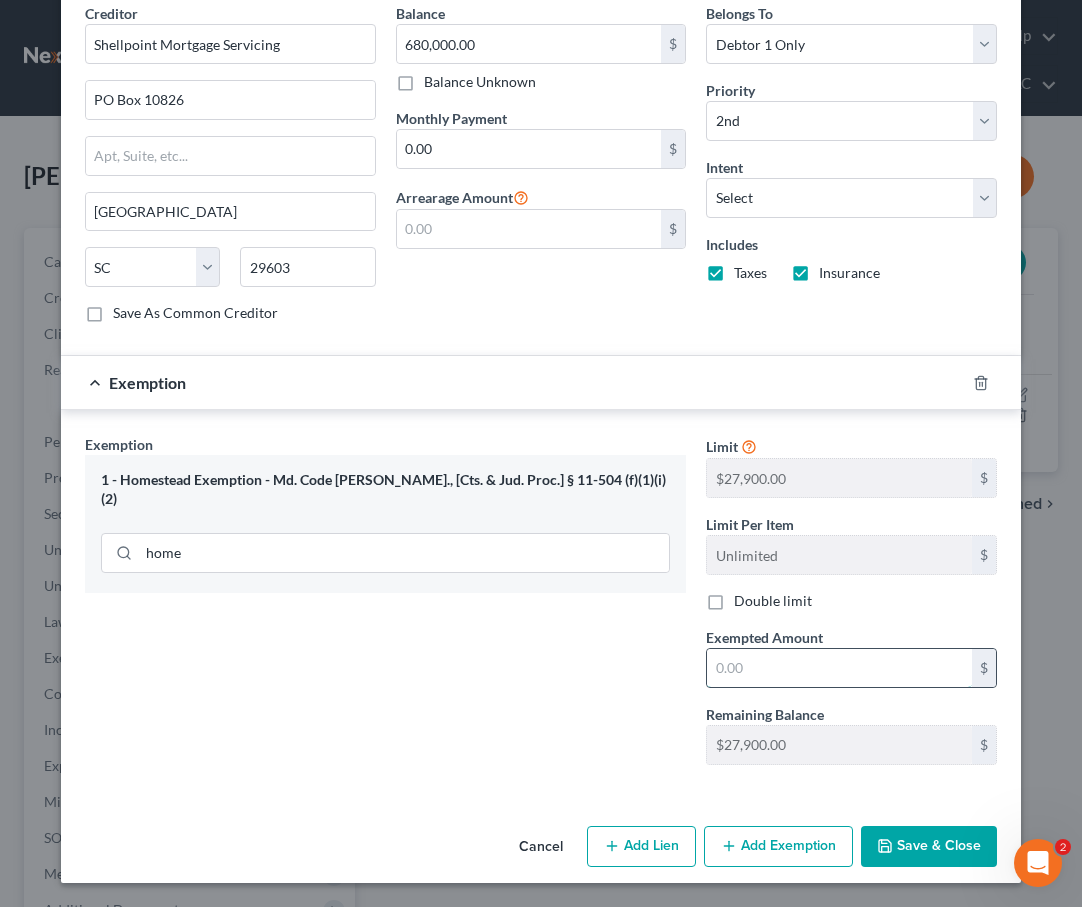 click at bounding box center (839, 668) 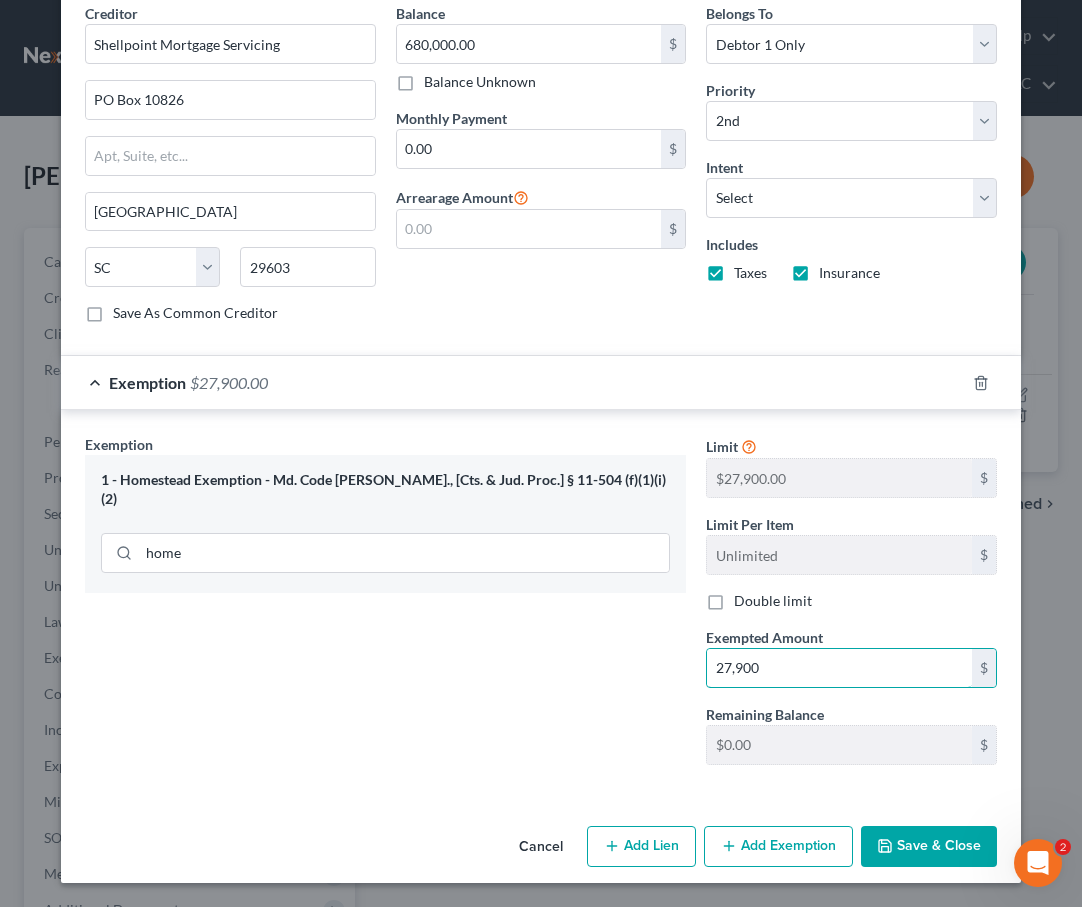 type on "27,900" 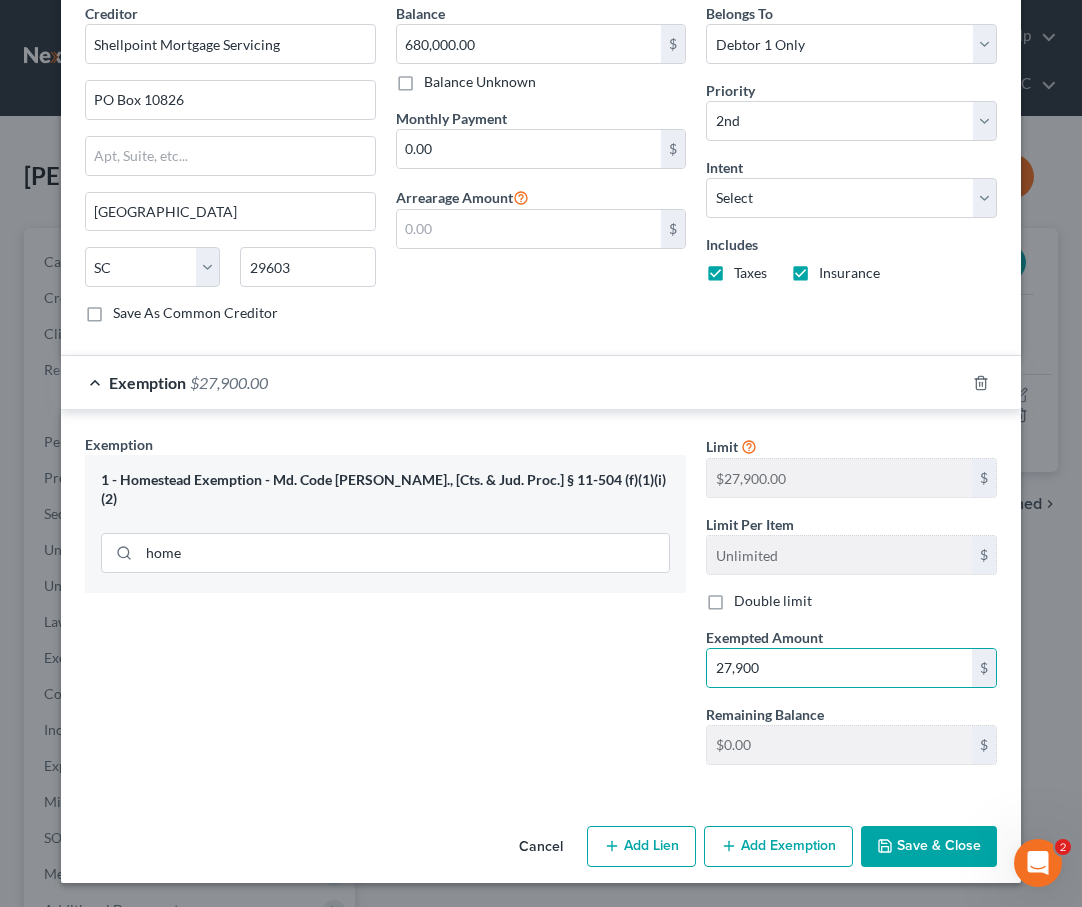 click on "Save & Close" at bounding box center [929, 847] 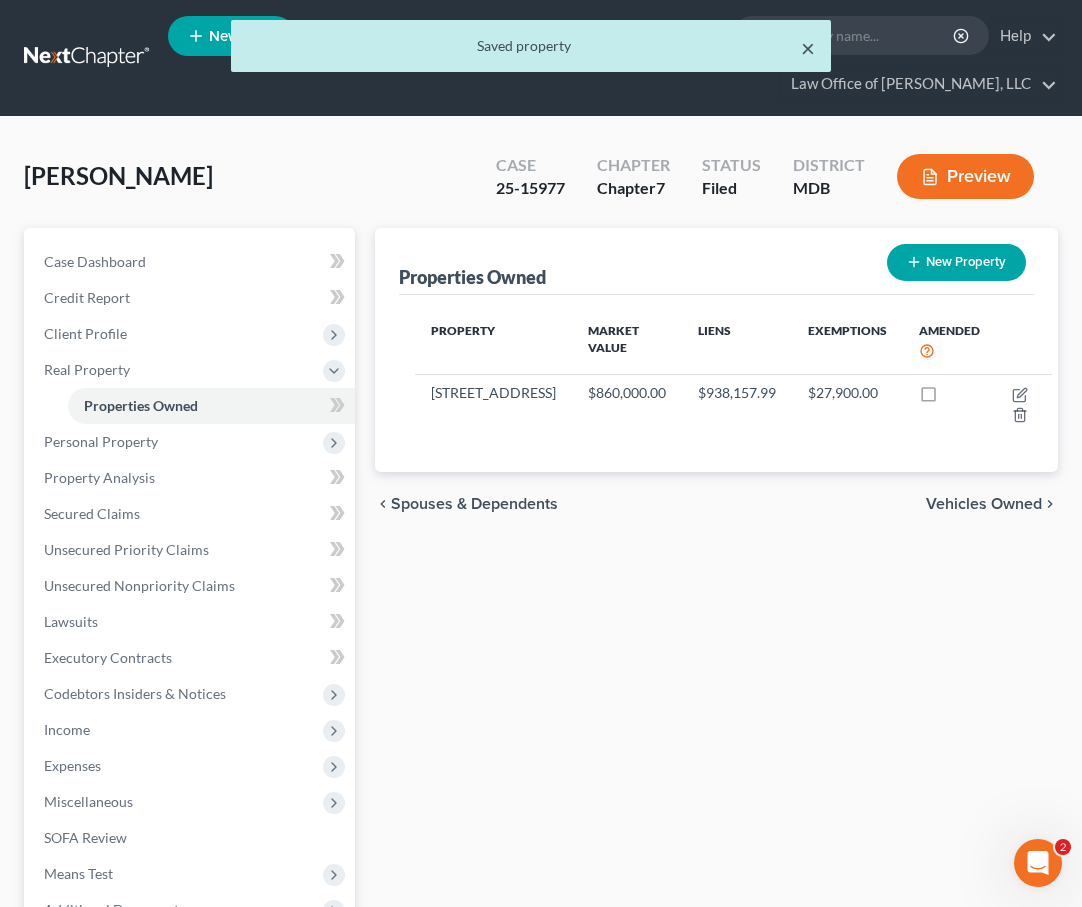 click on "×" at bounding box center (808, 48) 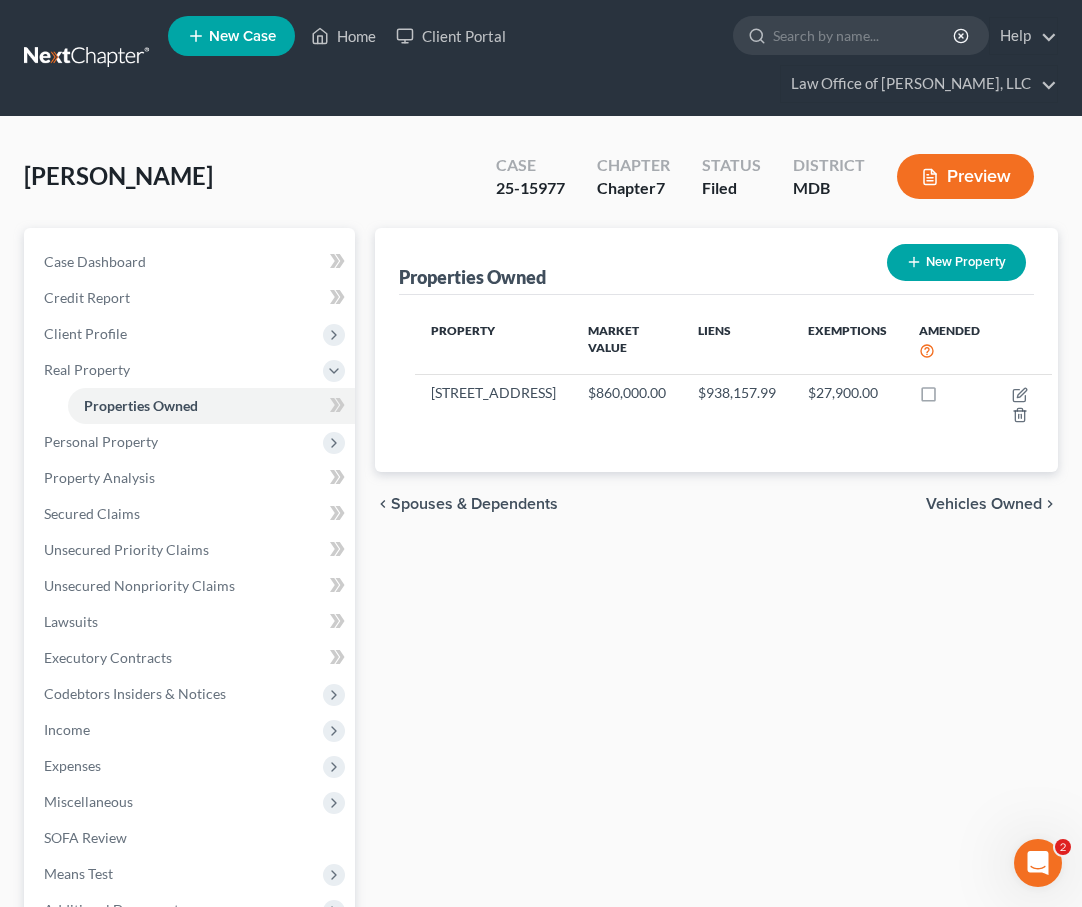 scroll, scrollTop: 226, scrollLeft: 0, axis: vertical 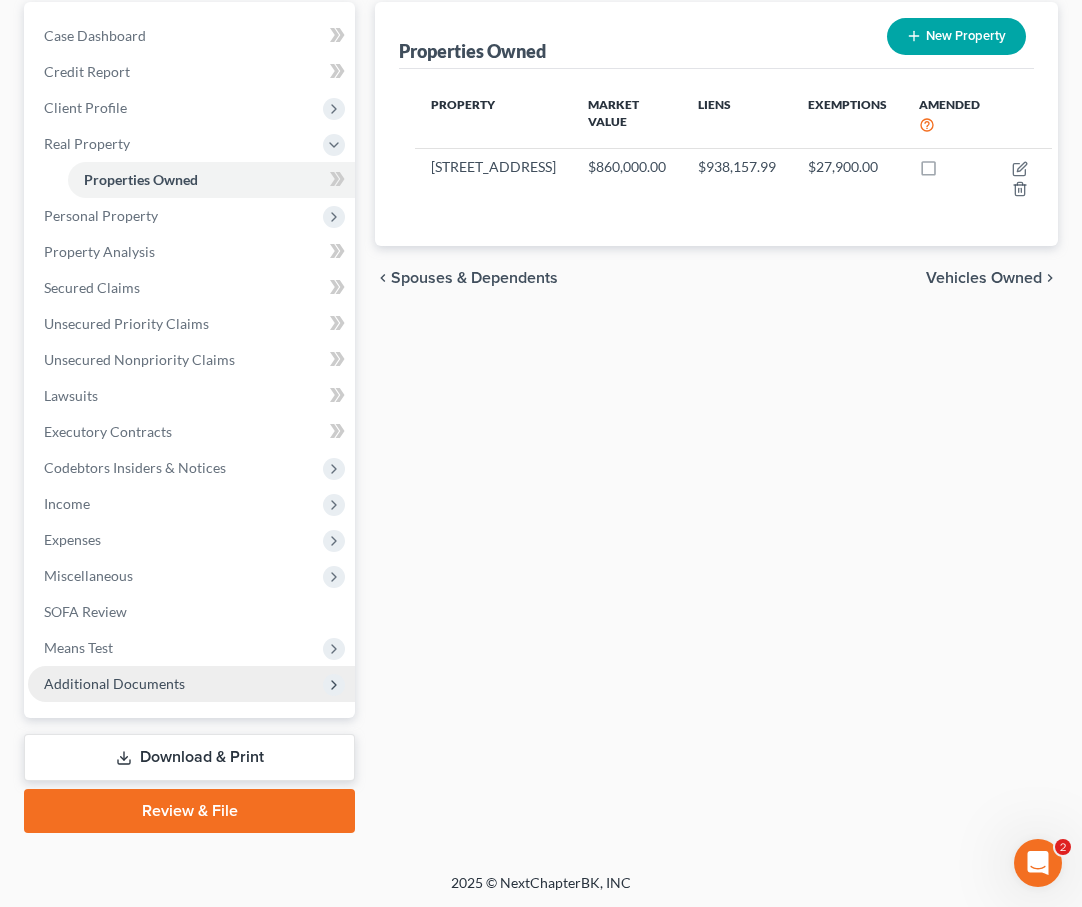 click on "Additional Documents" at bounding box center [114, 683] 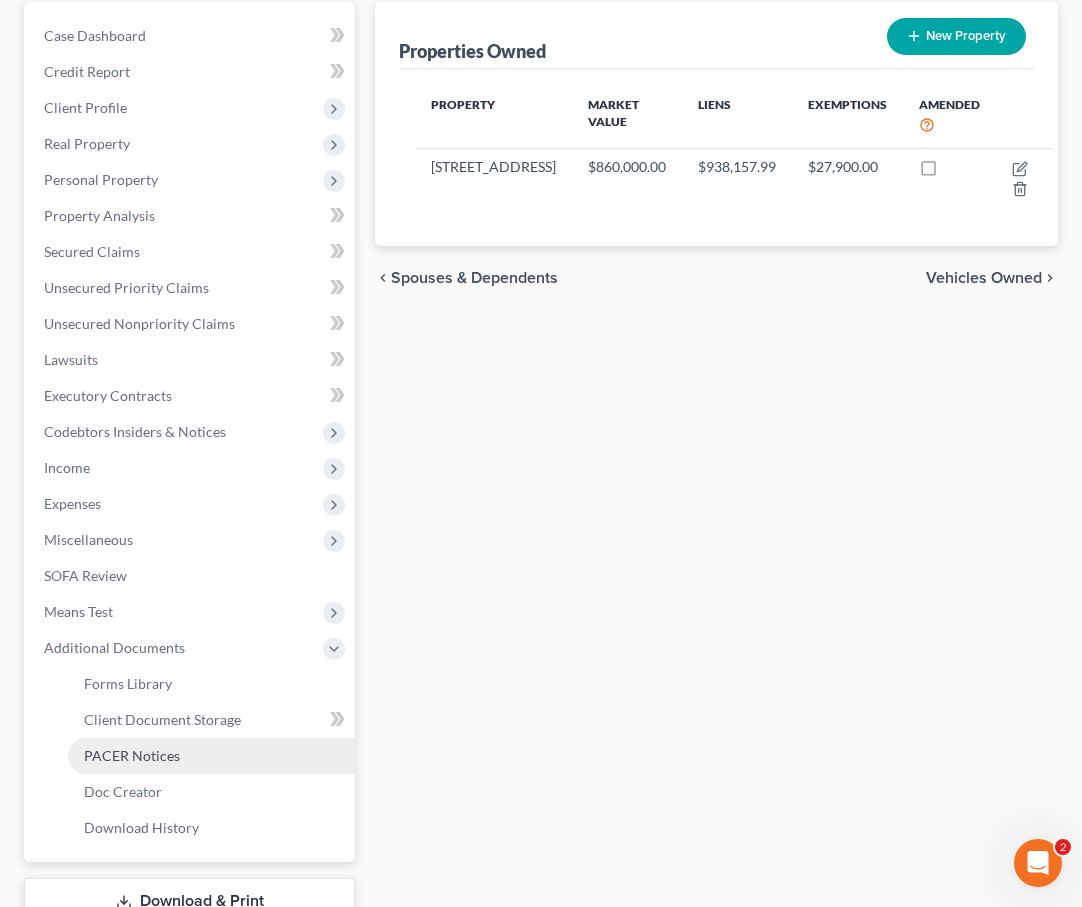 click on "PACER Notices" at bounding box center (211, 756) 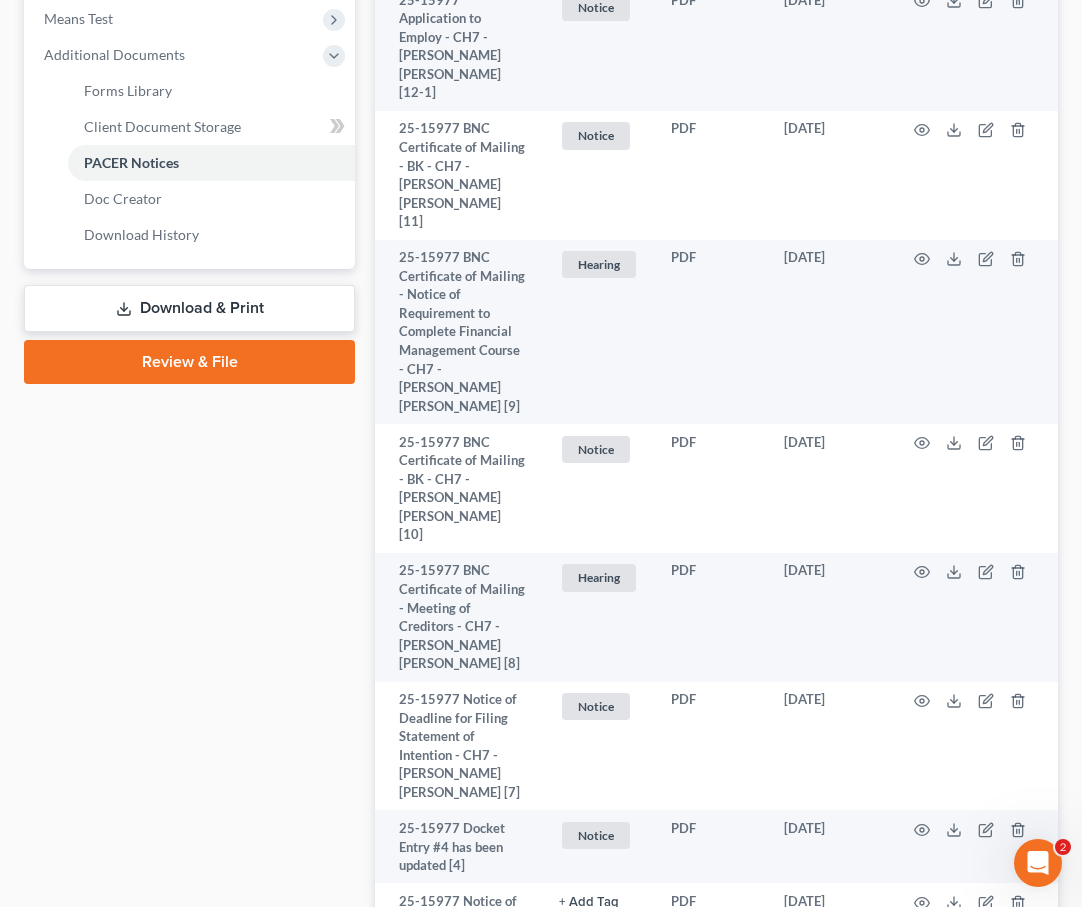 scroll, scrollTop: 800, scrollLeft: 0, axis: vertical 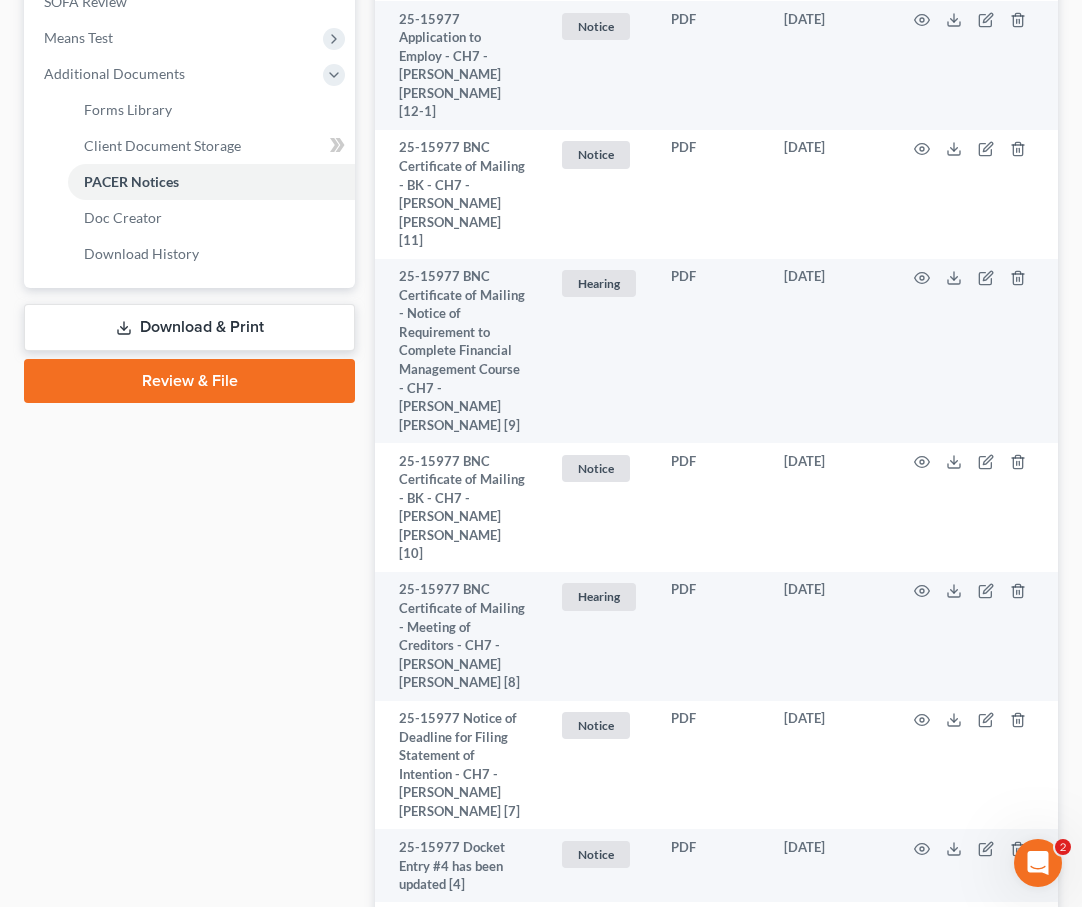 click on "Download & Print" at bounding box center (189, 327) 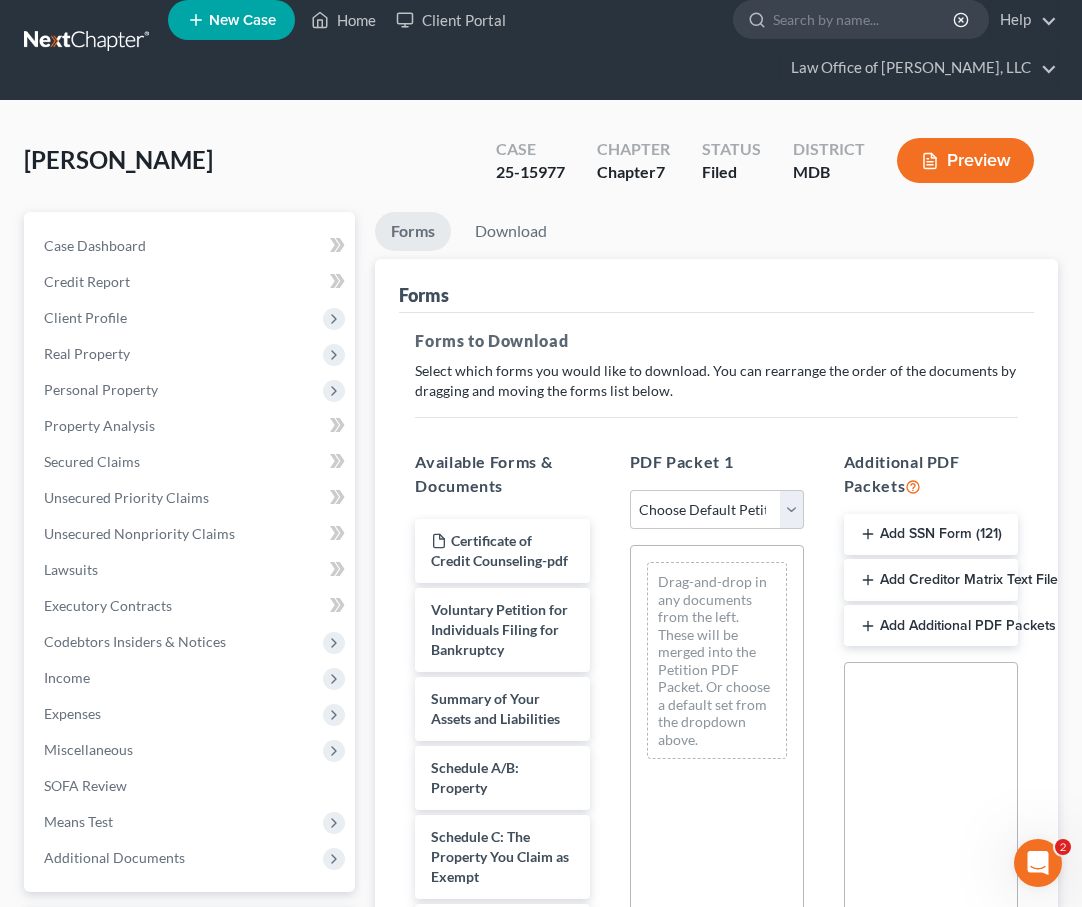 scroll, scrollTop: 0, scrollLeft: 0, axis: both 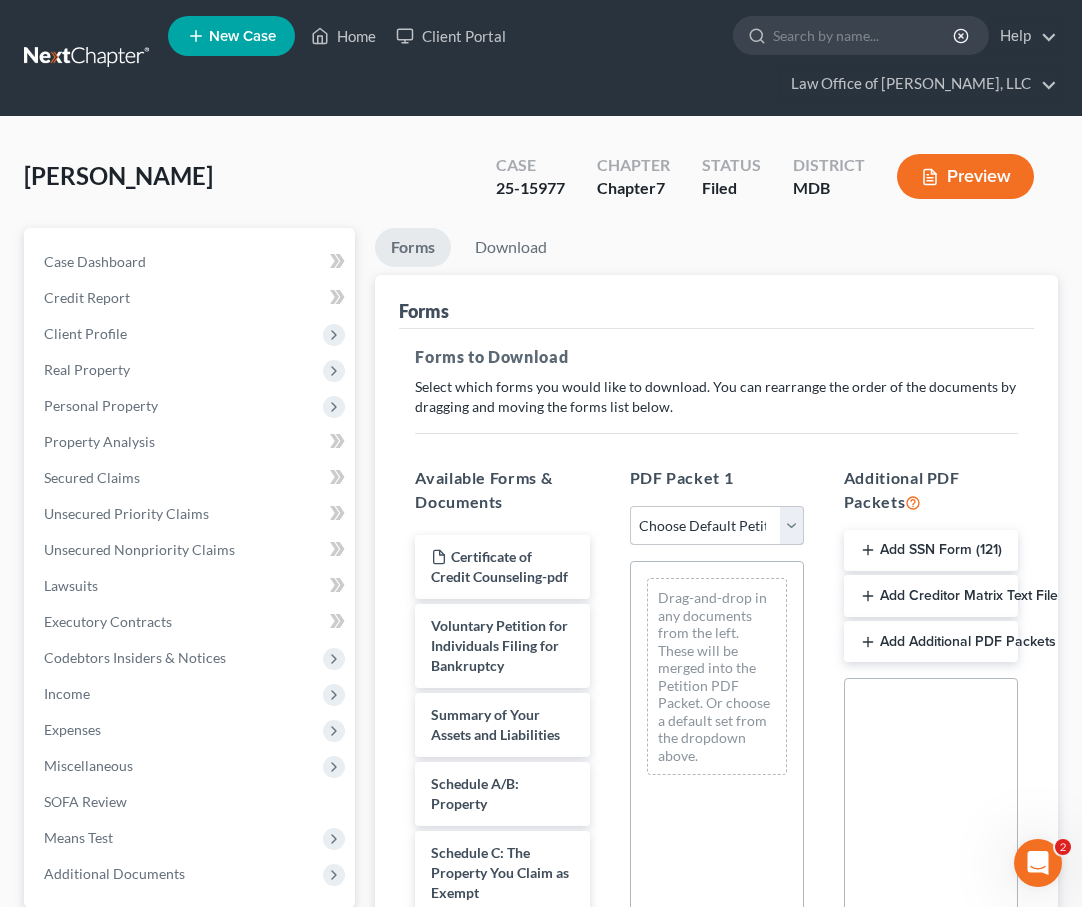 click on "Choose Default Petition PDF Packet Complete Bankruptcy Petition (all forms and schedules) Emergency Filing Forms (Petition and Creditor List Only) Amended Forms Signature Pages Only" at bounding box center [717, 526] 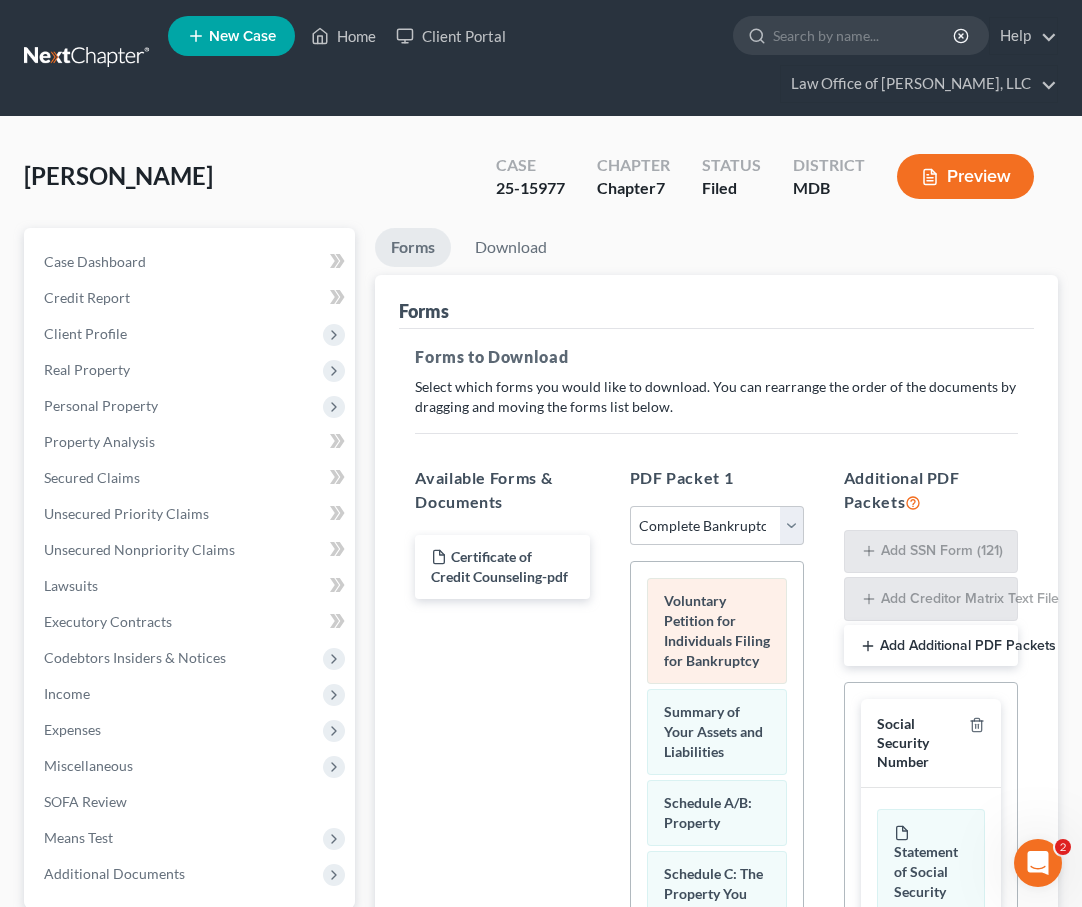 click on "Voluntary Petition for Individuals Filing for Bankruptcy Summary of Your Assets and Liabilities Schedule A/B: Property Schedule C: The Property You Claim as Exempt Schedule D: Creditors Who Hold Claims Secured by Property Schedule E/F: Creditors Who Have Unsecured Claims Schedule G: Executory Contracts and Unexpired Leases Schedule H: Your Codebtors Schedule I: Your Income Schedule J: Your Expenses Declaration About an Individual Debtor's Schedules Your Statement of Financial Affairs for Individuals Filing for Bankruptcy Statement of Intention for Individuals Filing Under Chapter 7 Chapter 7 Statement of Your Current Monthly Income and Means-Test Calculation Creditor Matrix Verification of Creditor Matrix Notice Required by 11 U.S.C. § 342(b) for Individuals Filing for Bankruptcy Attorney's Disclosure of Compensation Drag-and-drop in any documents from the left. These will be merged into the Petition PDF Packet. Or choose a default set from the dropdown above." at bounding box center (717, 1585) 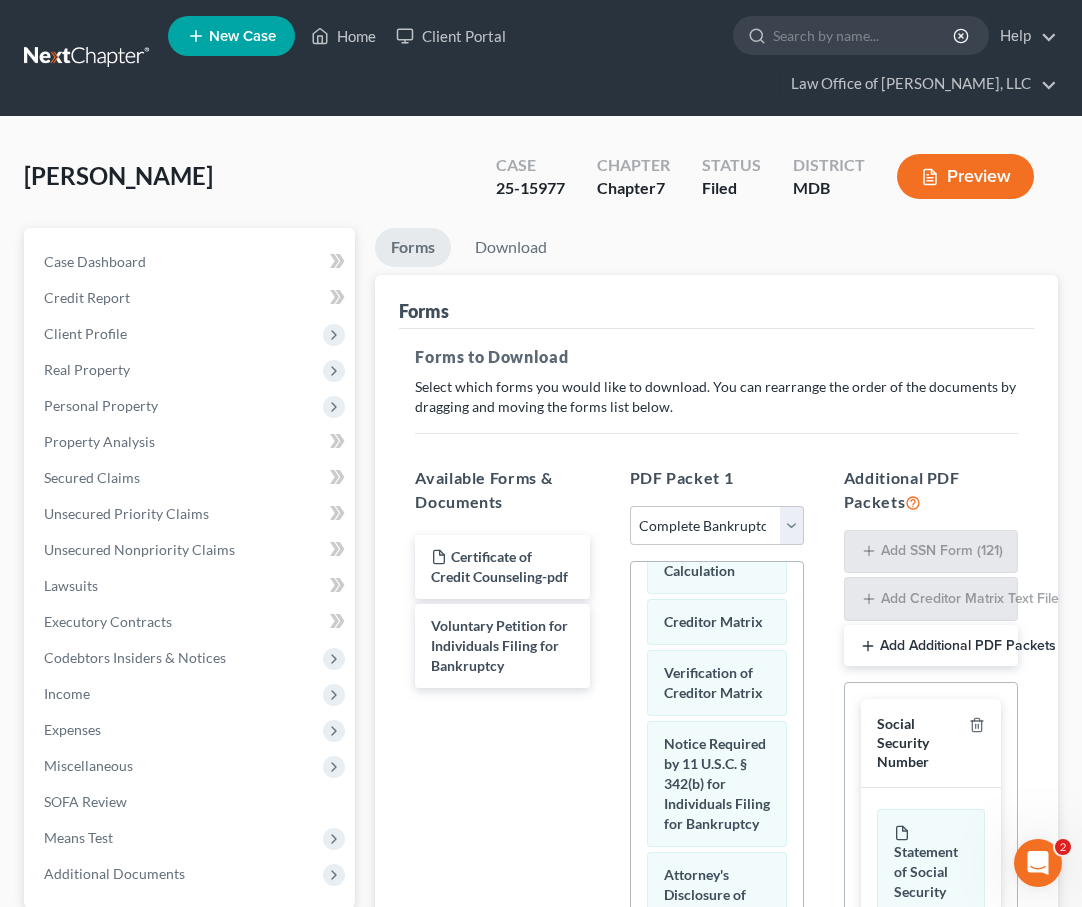 scroll, scrollTop: 1388, scrollLeft: 0, axis: vertical 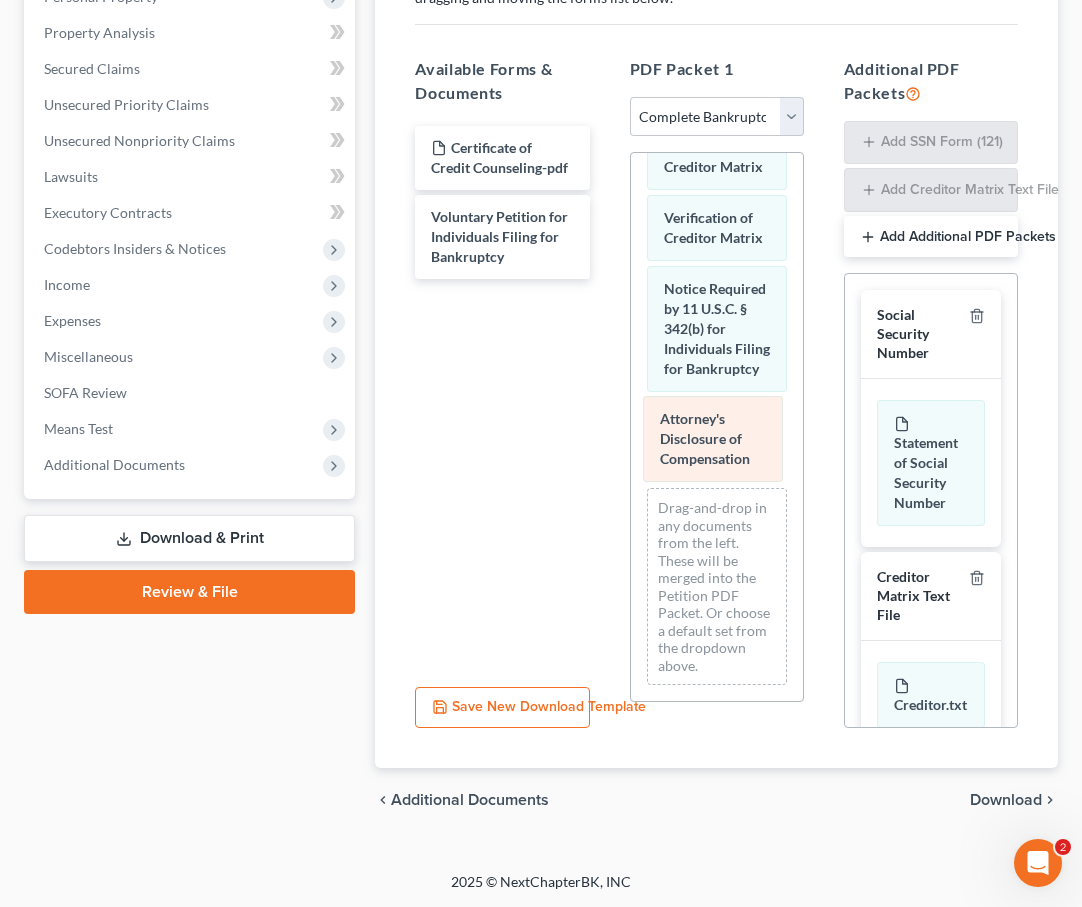 drag, startPoint x: 733, startPoint y: 450, endPoint x: 432, endPoint y: 450, distance: 301 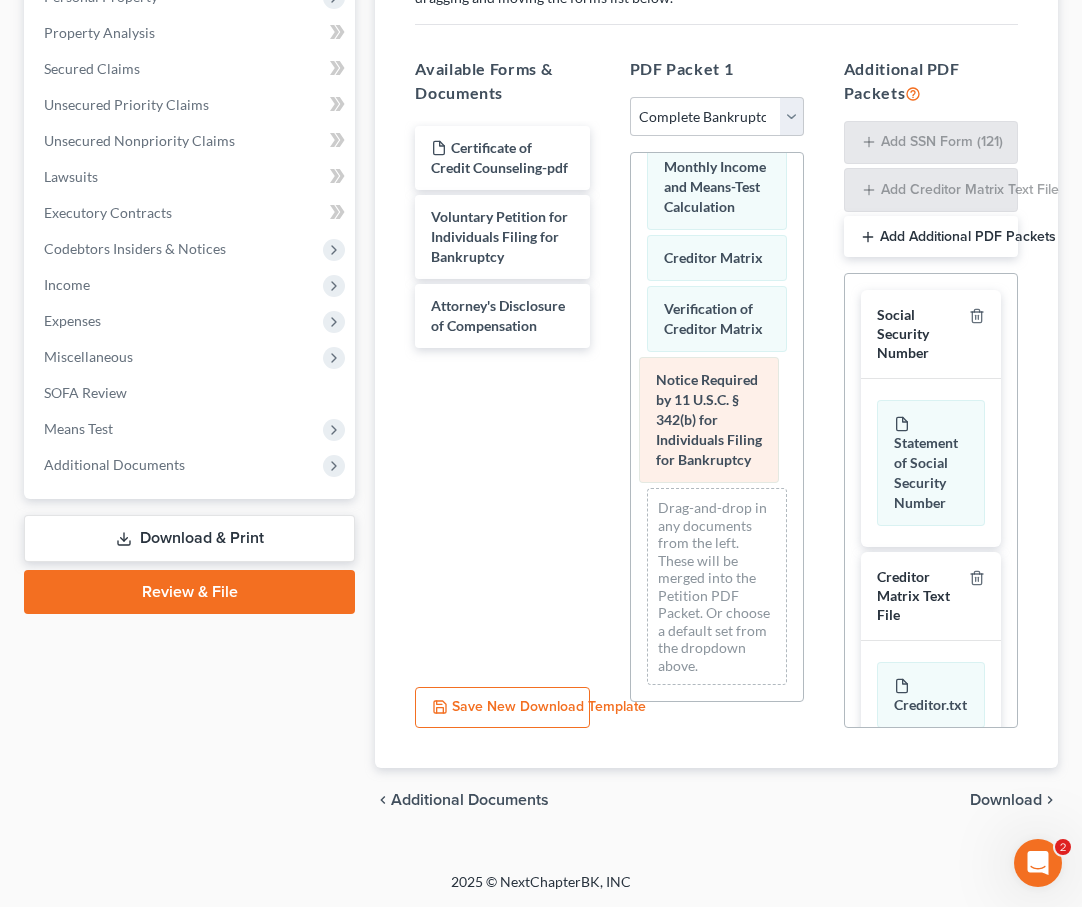 drag, startPoint x: 678, startPoint y: 403, endPoint x: 459, endPoint y: 431, distance: 220.7827 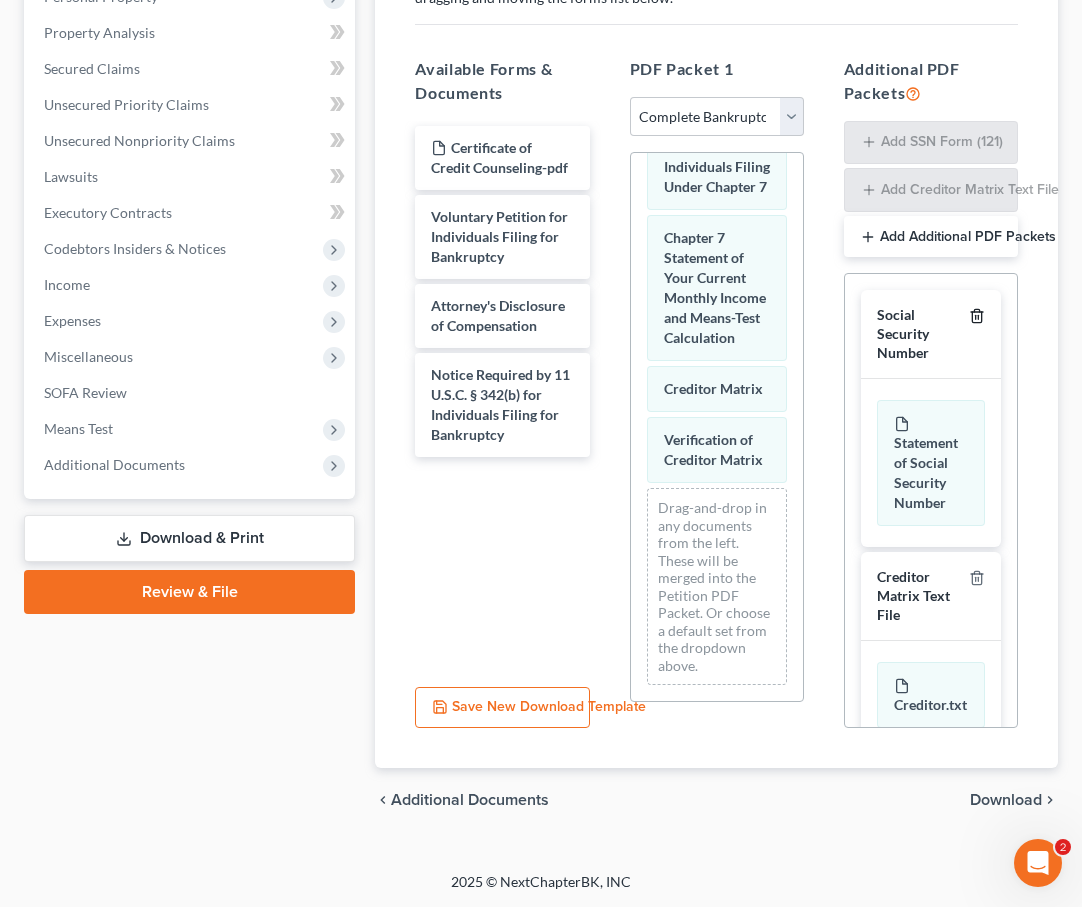 click 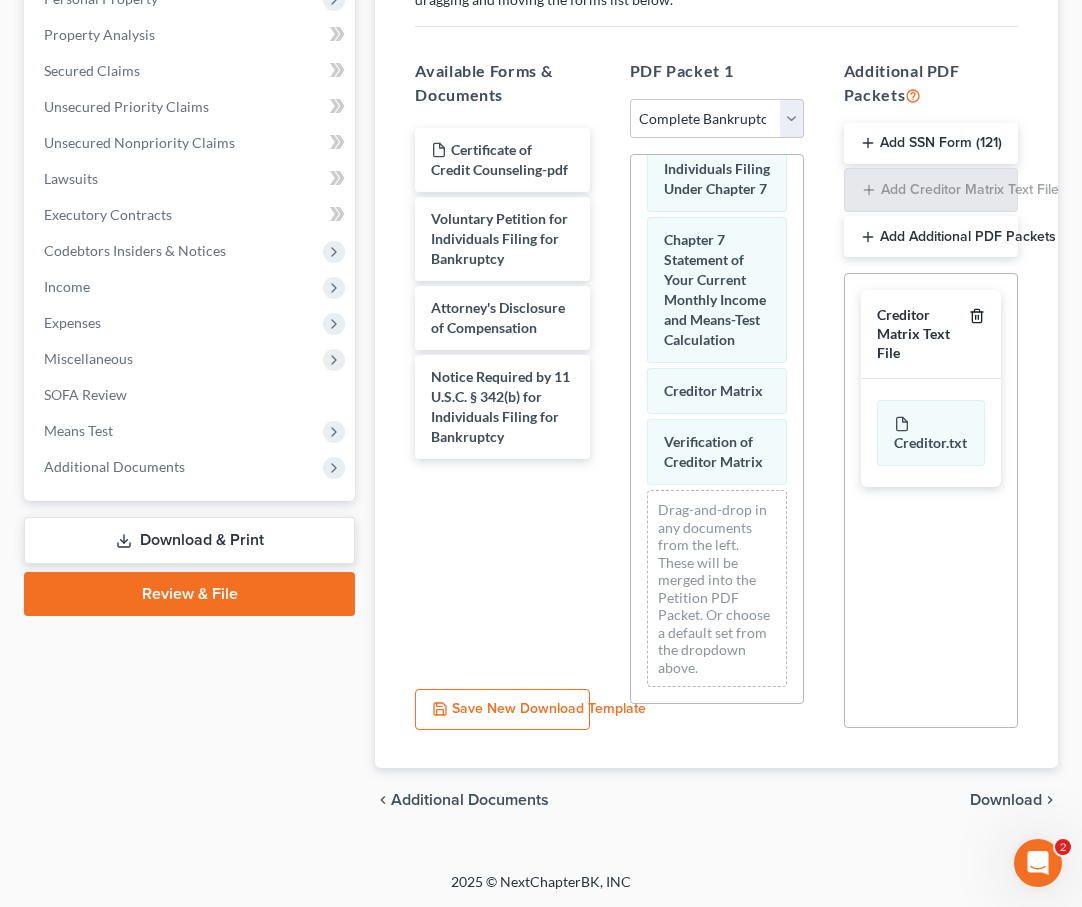 click 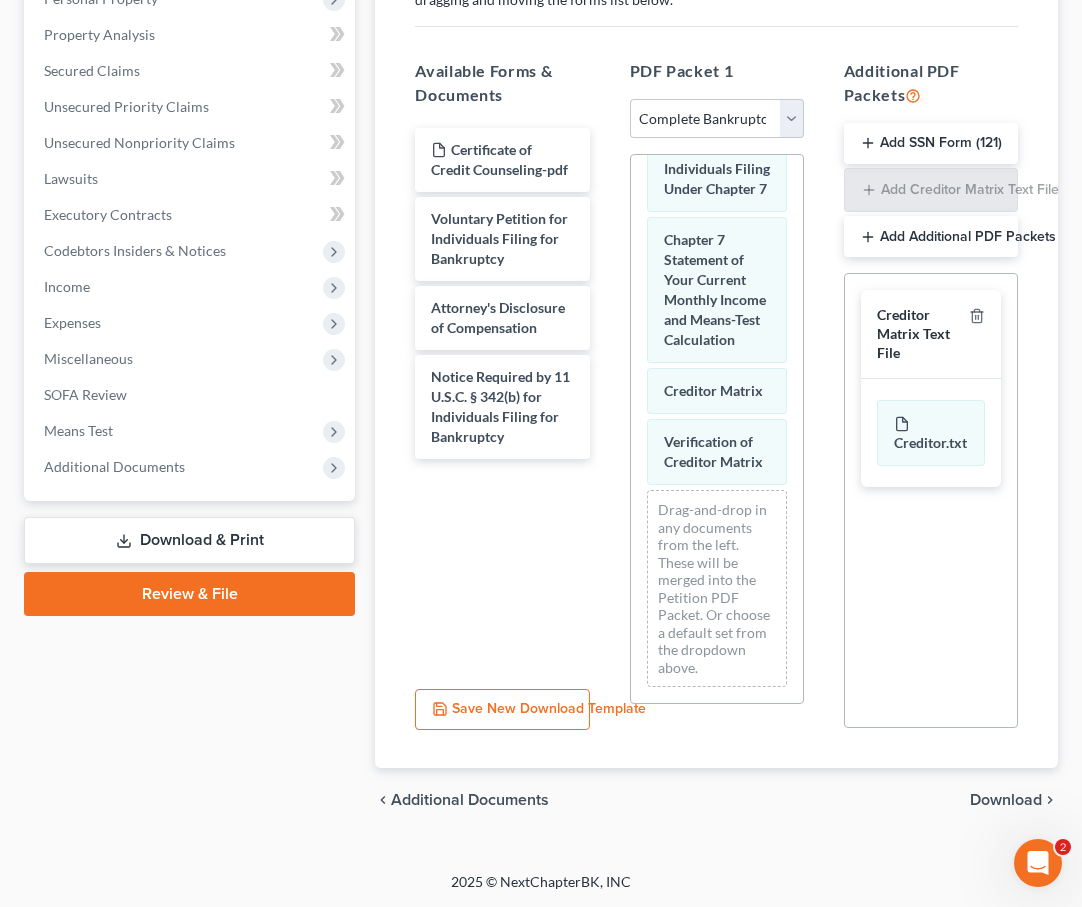 scroll, scrollTop: 405, scrollLeft: 0, axis: vertical 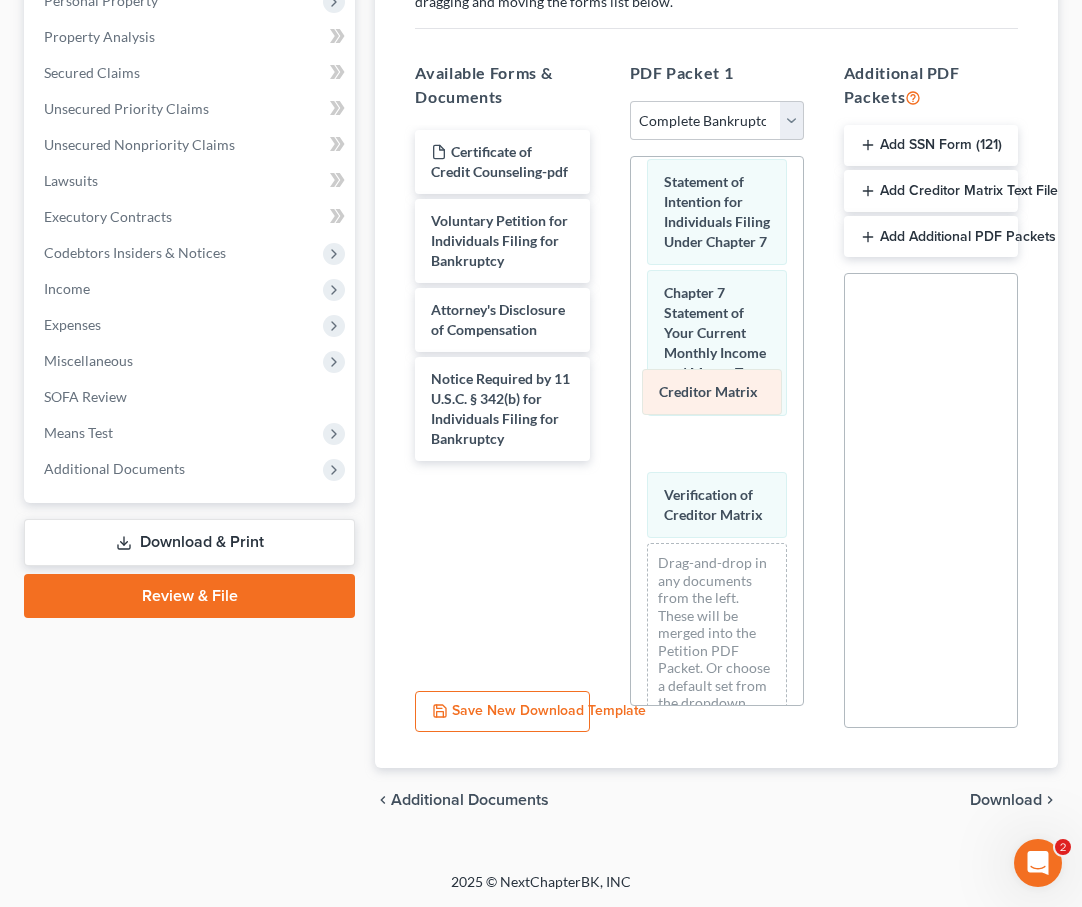 drag, startPoint x: 731, startPoint y: 390, endPoint x: 499, endPoint y: 459, distance: 242.04338 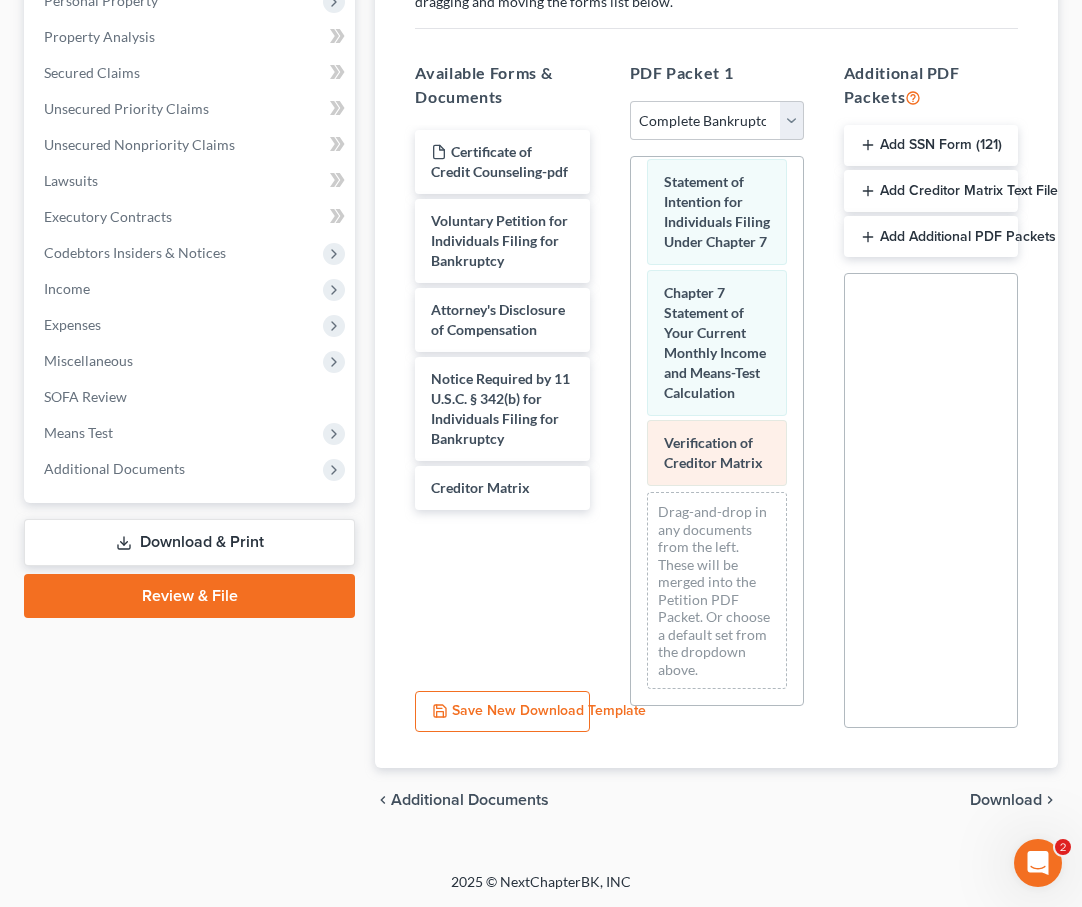 scroll, scrollTop: 1044, scrollLeft: 0, axis: vertical 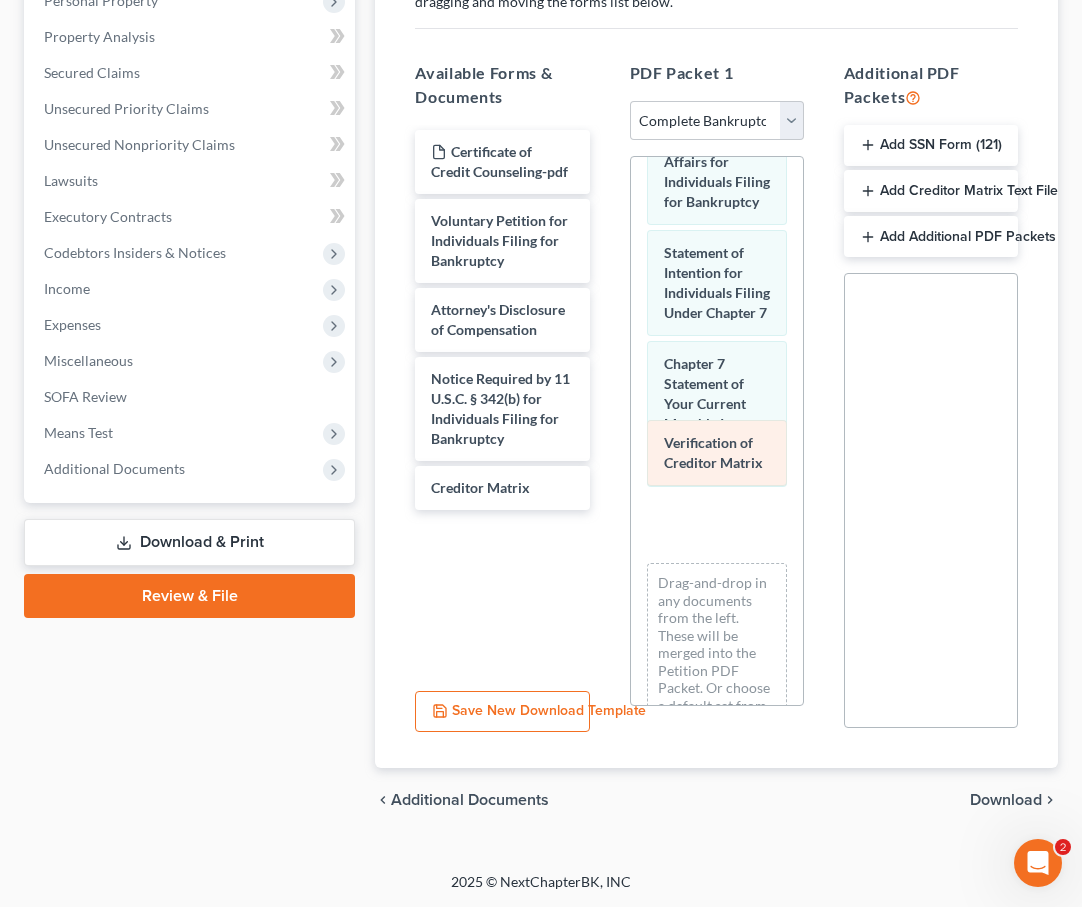 drag, startPoint x: 669, startPoint y: 449, endPoint x: 383, endPoint y: 551, distance: 303.64453 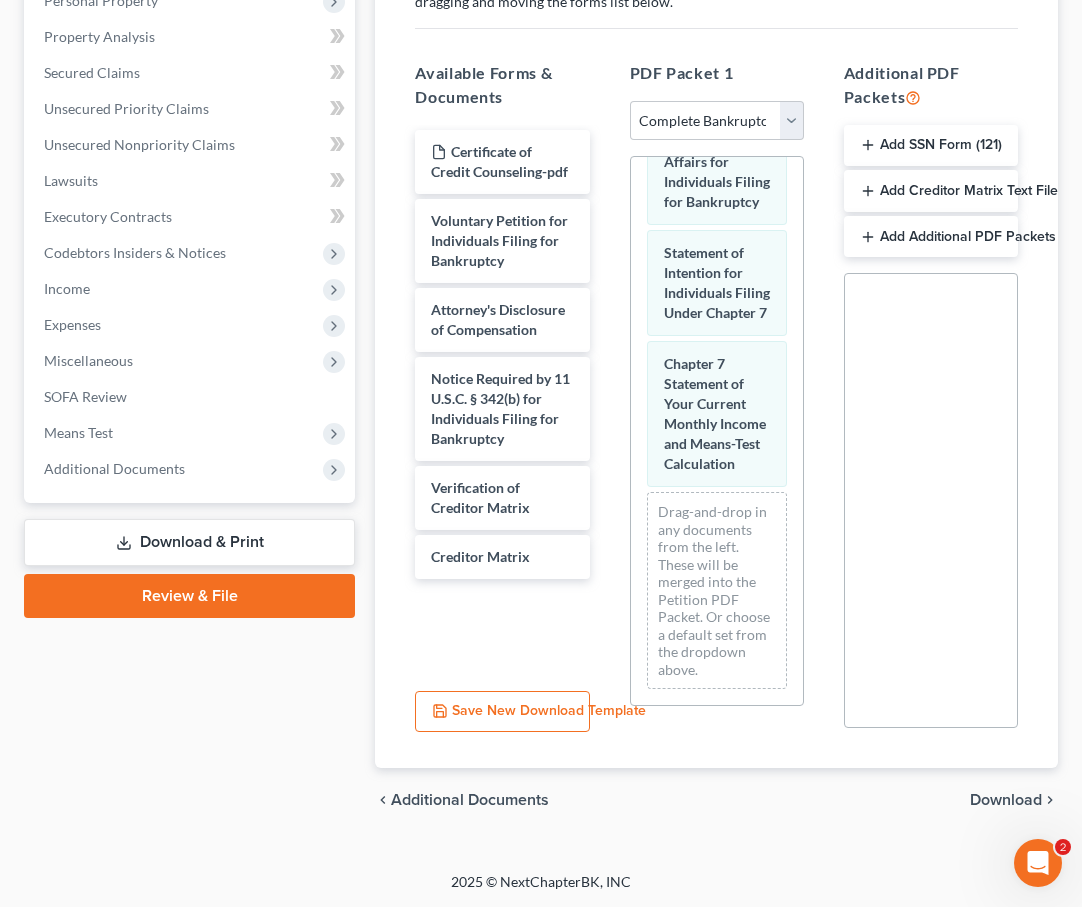 click on "Download" at bounding box center (1006, 800) 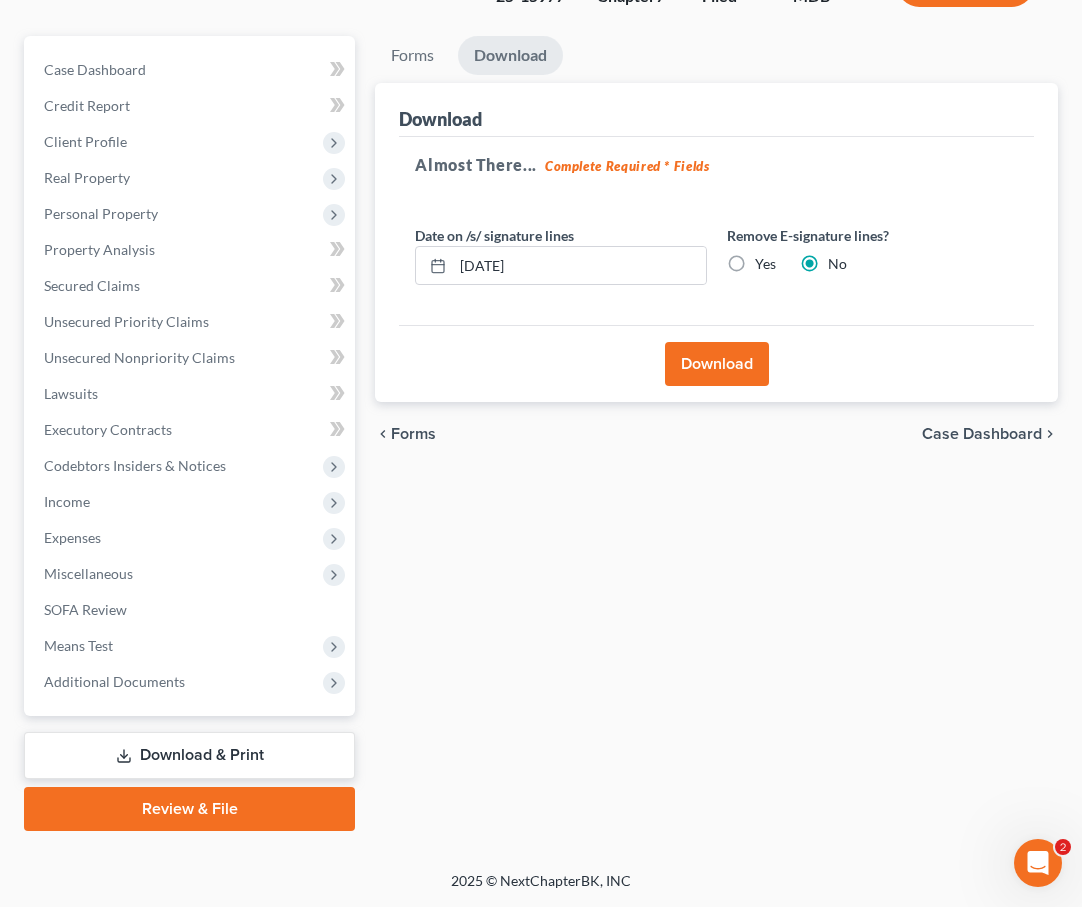 scroll, scrollTop: 190, scrollLeft: 0, axis: vertical 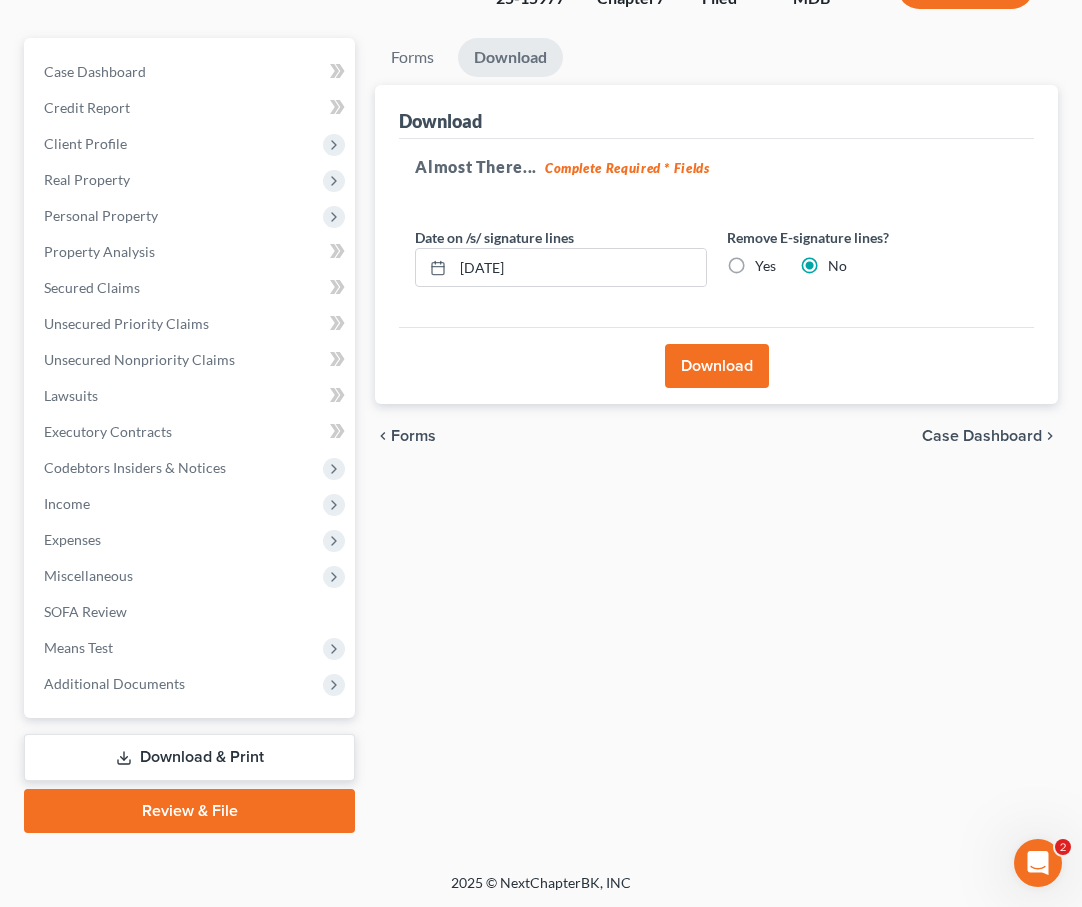 click on "Download" at bounding box center (717, 366) 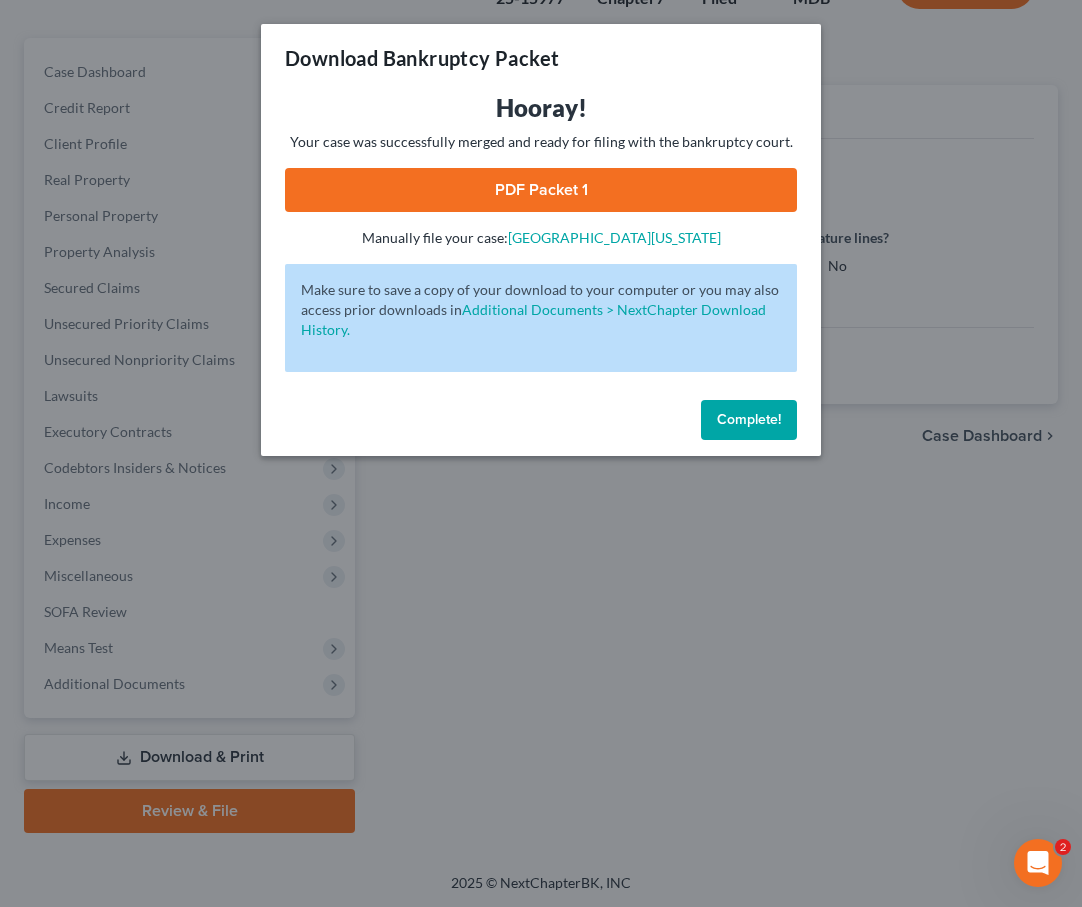 click on "PDF Packet 1" at bounding box center (541, 190) 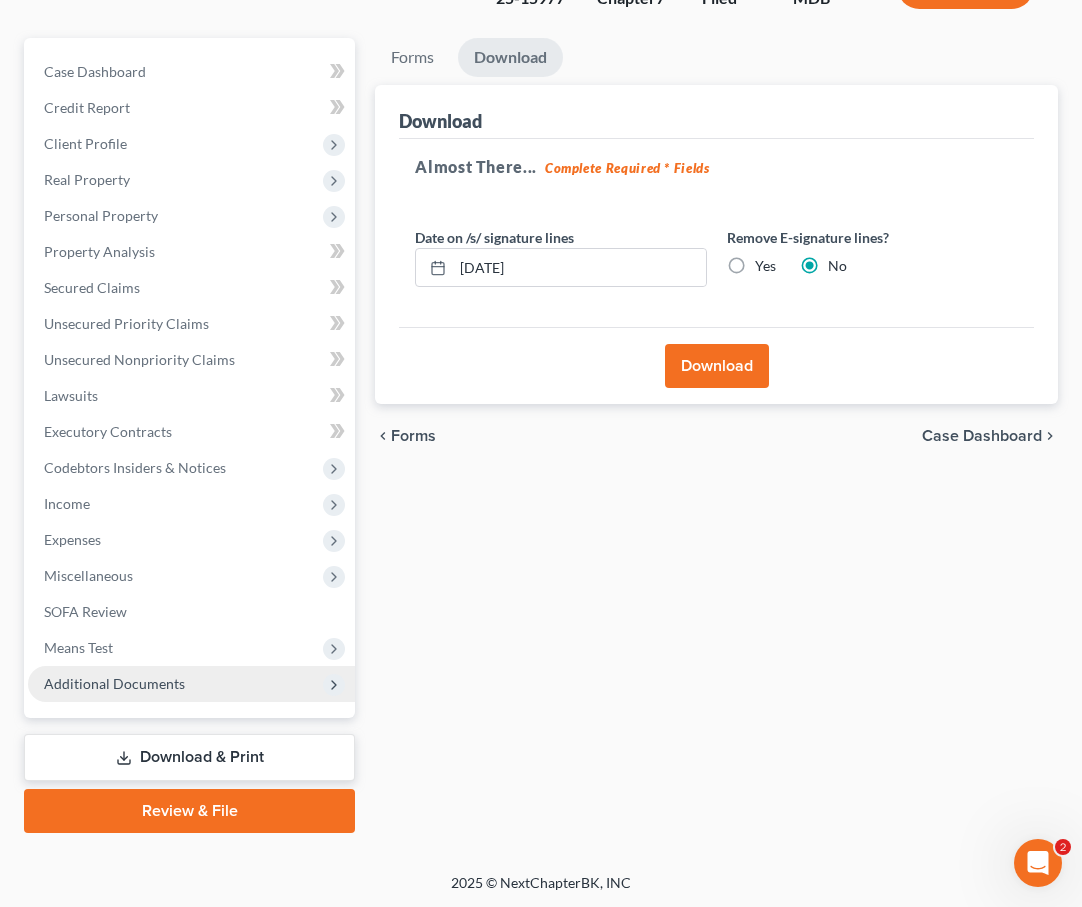 click on "Additional Documents" at bounding box center (114, 683) 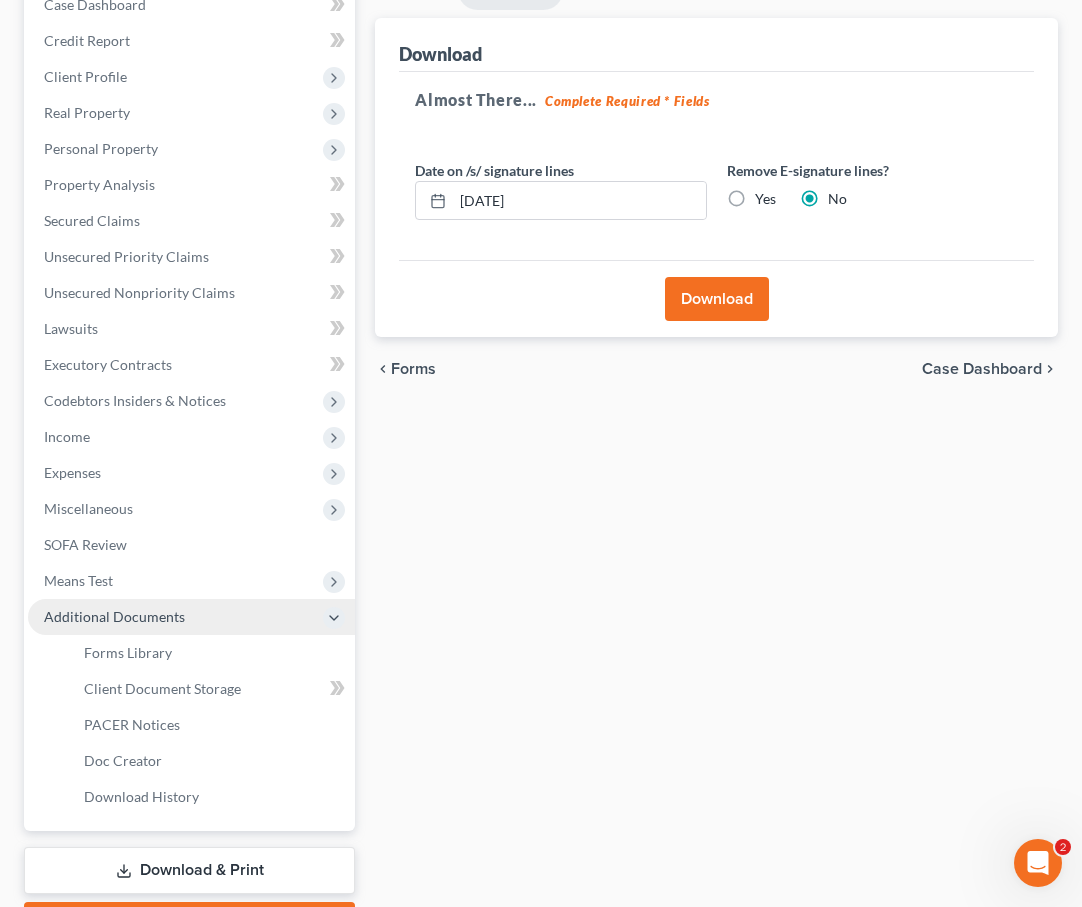 scroll, scrollTop: 266, scrollLeft: 0, axis: vertical 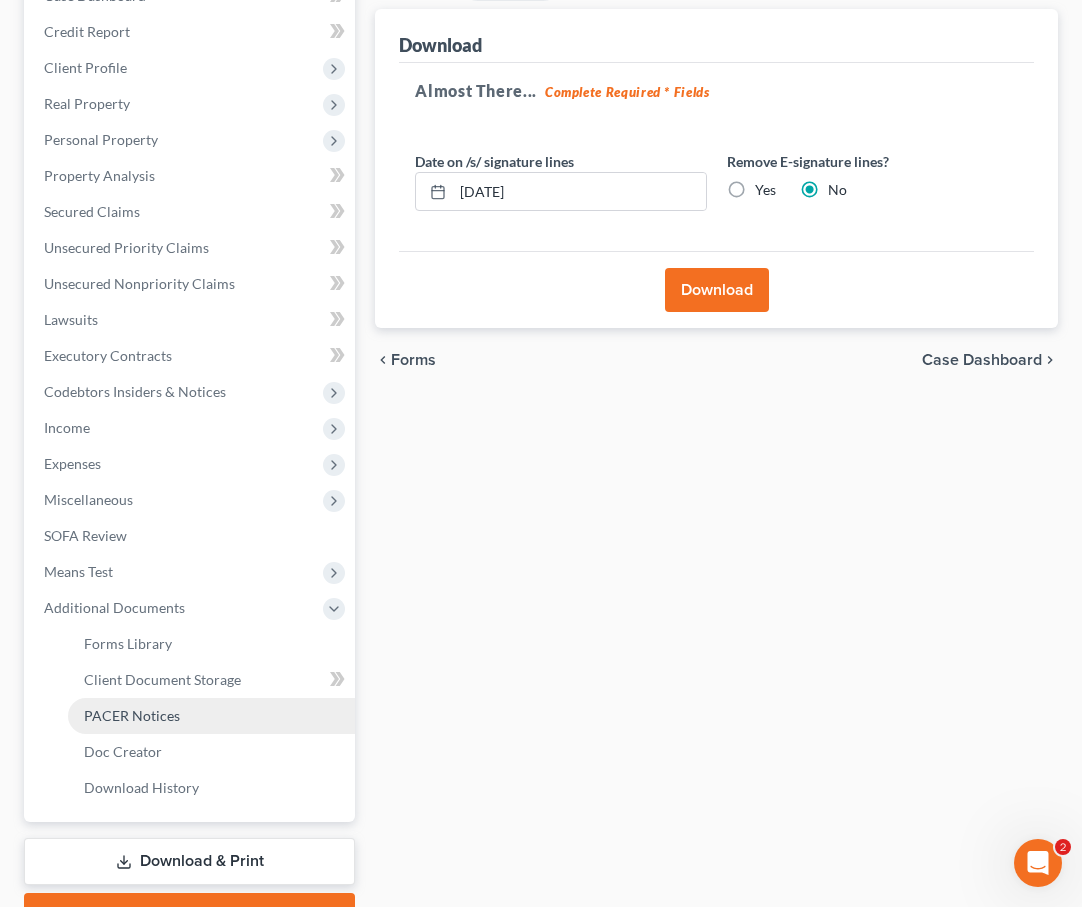 click on "PACER Notices" at bounding box center (211, 716) 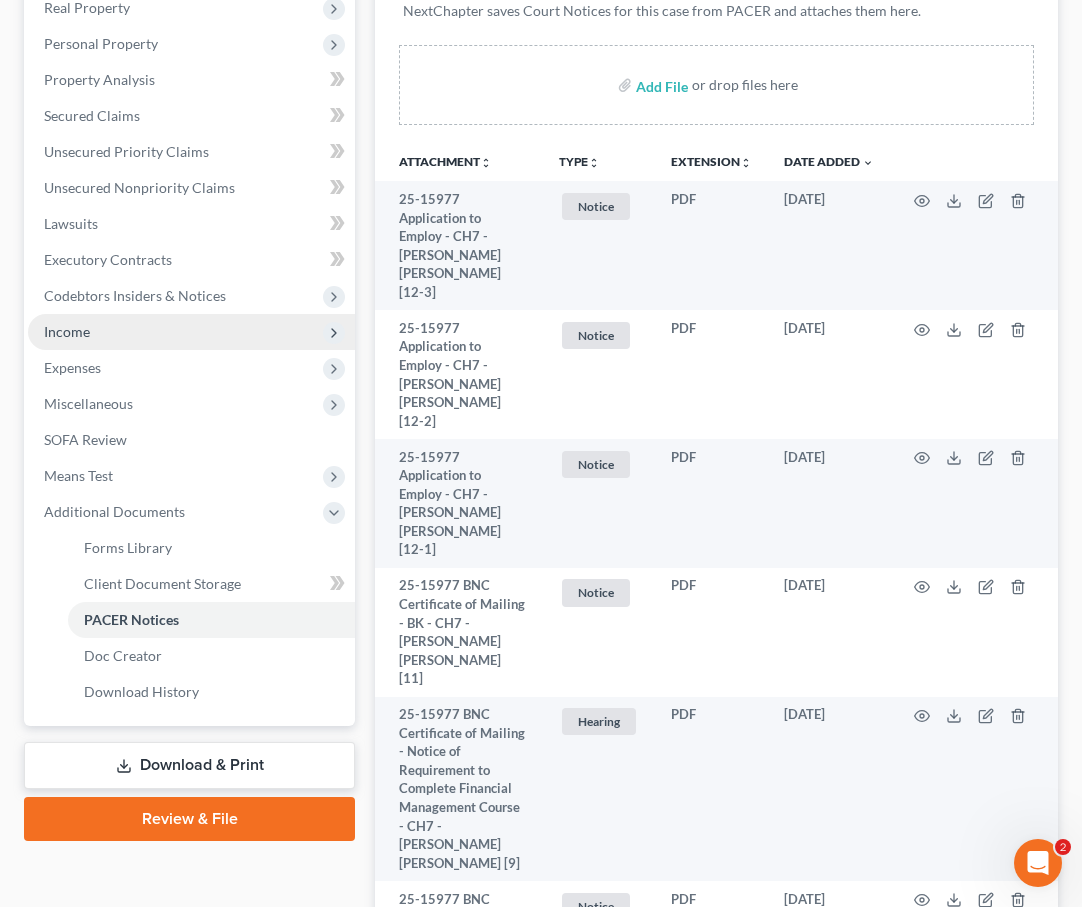 scroll, scrollTop: 450, scrollLeft: 0, axis: vertical 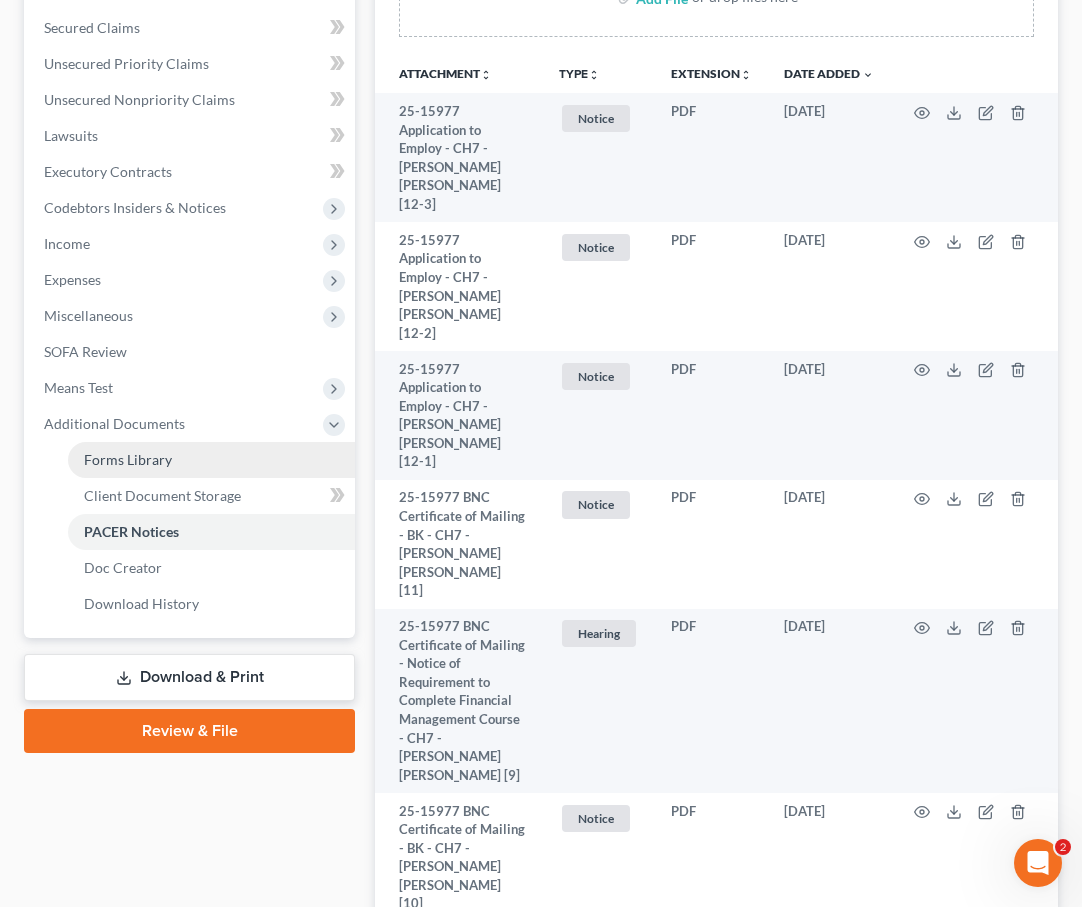 click on "Forms Library" at bounding box center [128, 459] 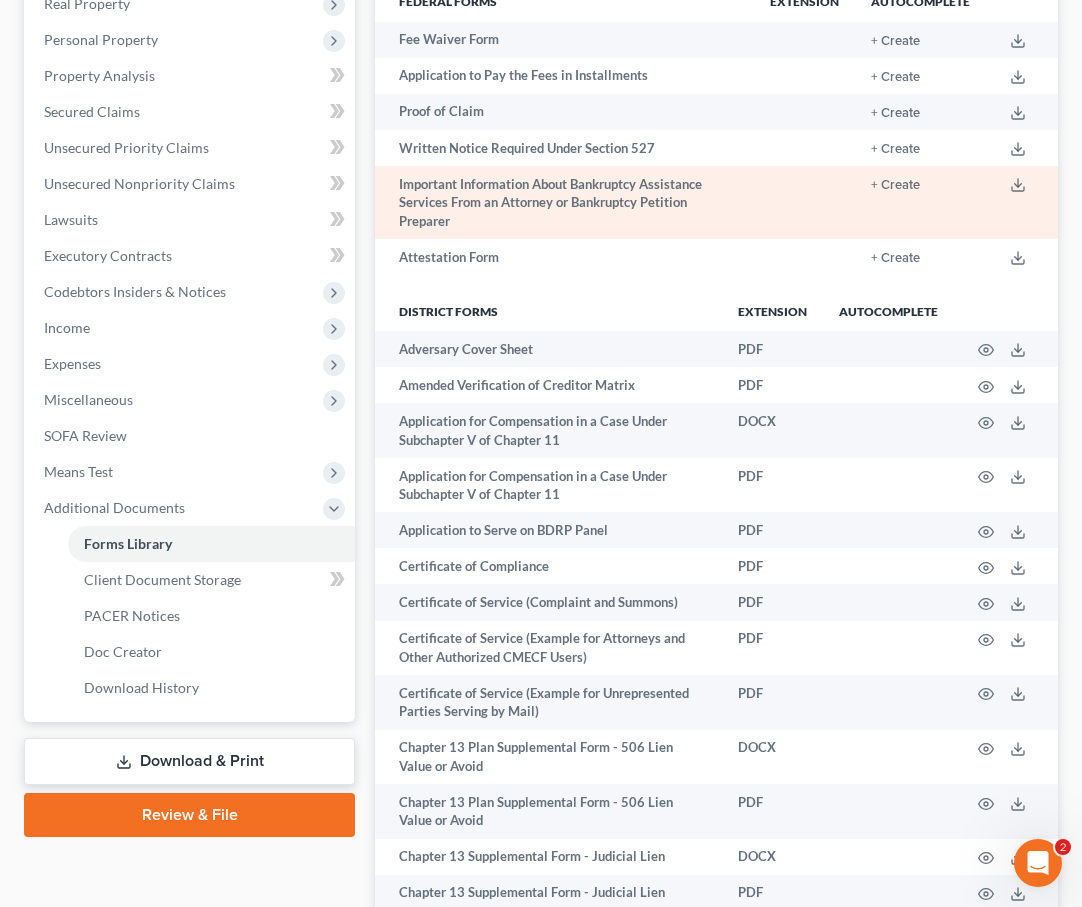 scroll, scrollTop: 2290, scrollLeft: 0, axis: vertical 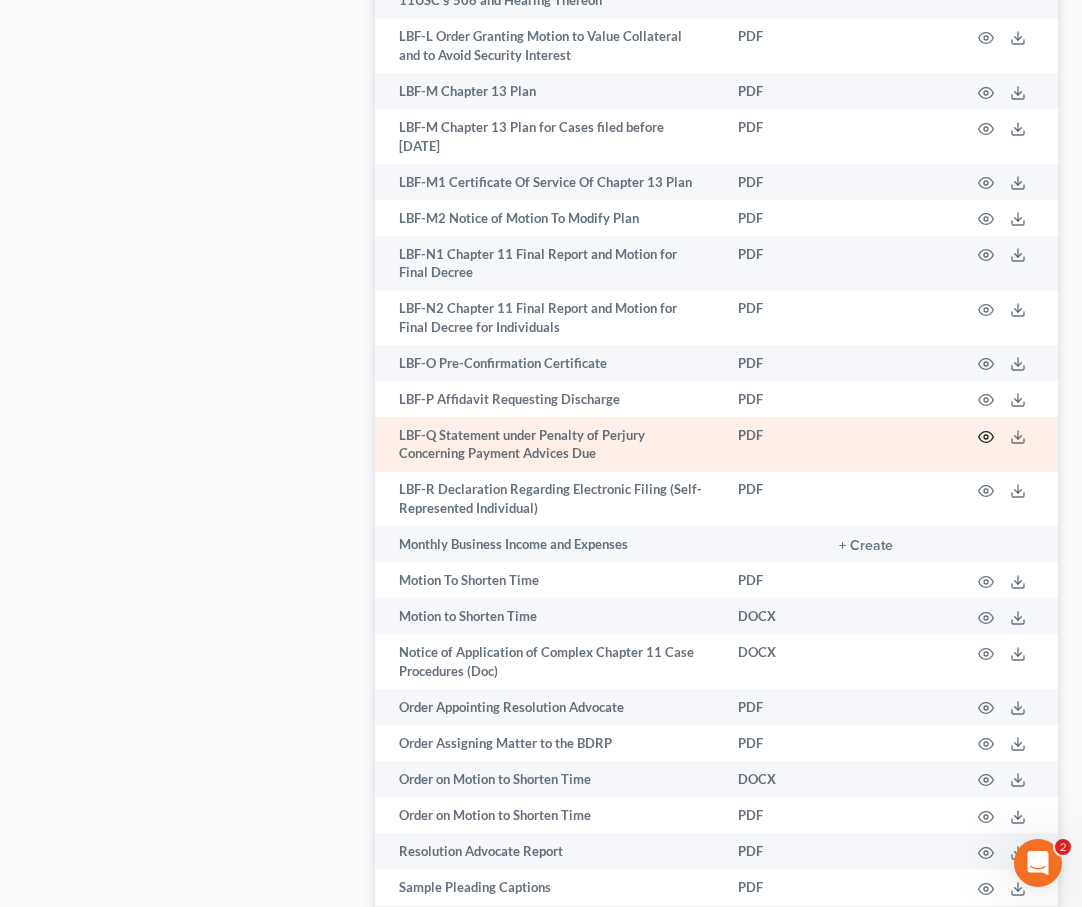 click 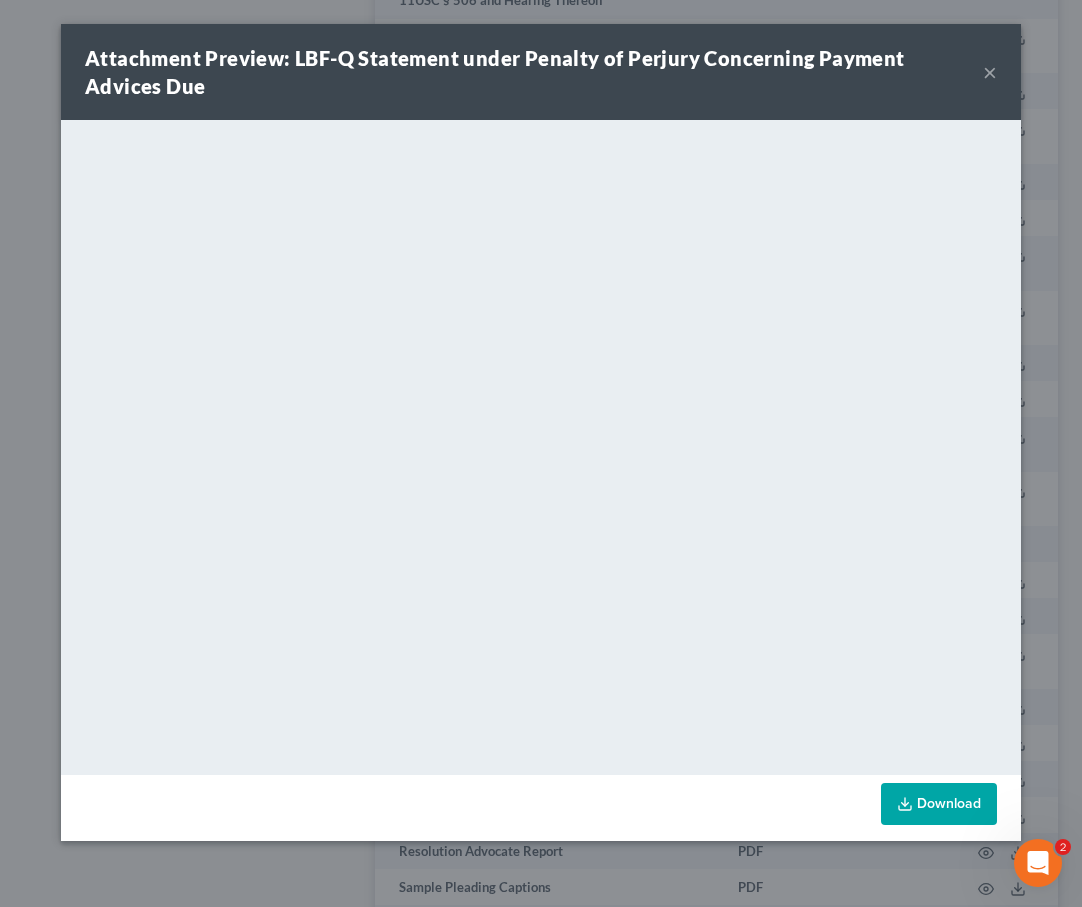 click on "×" at bounding box center (990, 72) 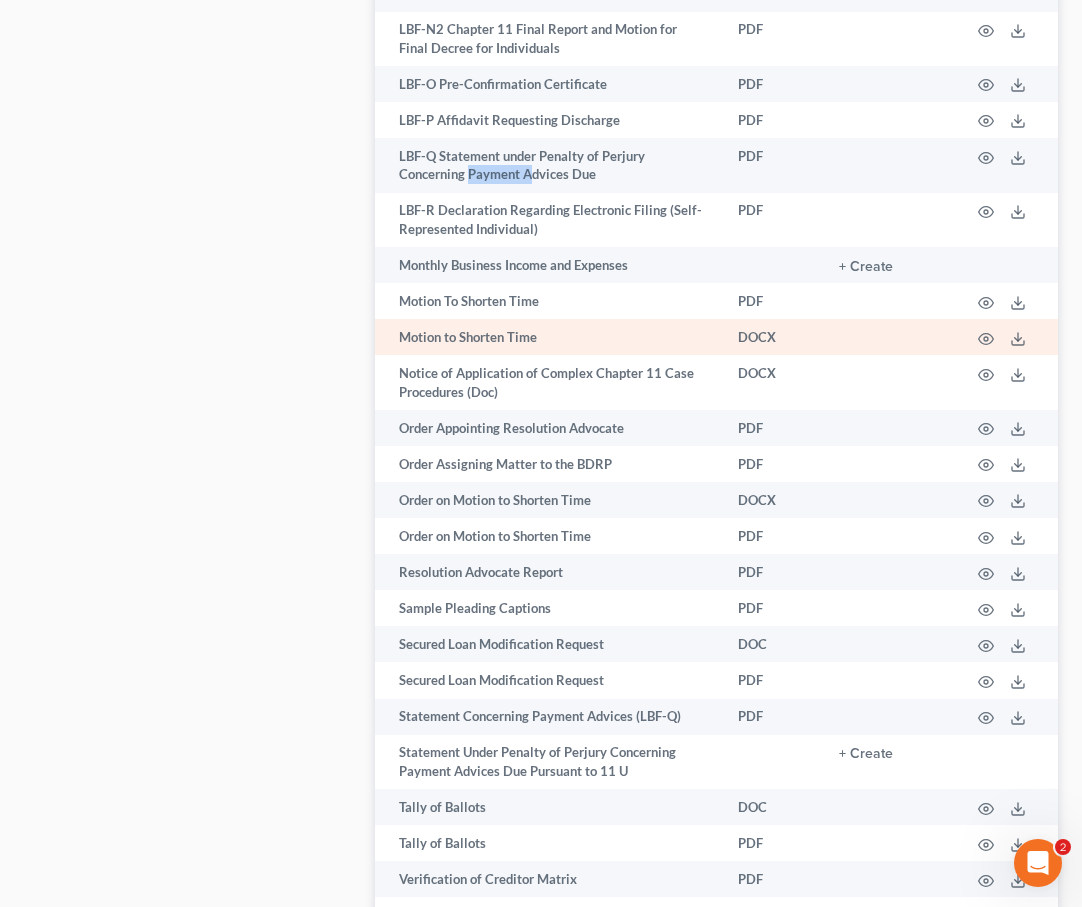 scroll, scrollTop: 2739, scrollLeft: 0, axis: vertical 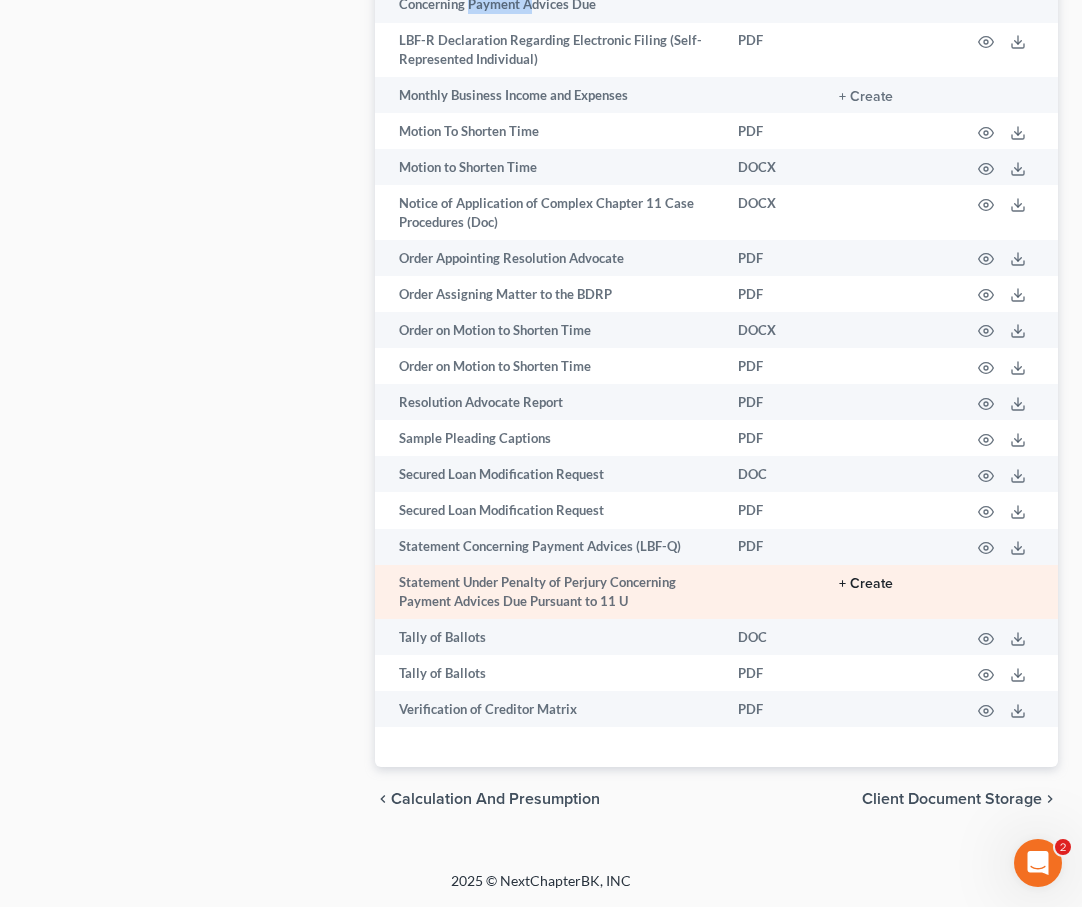 click on "+ Create" at bounding box center (866, 584) 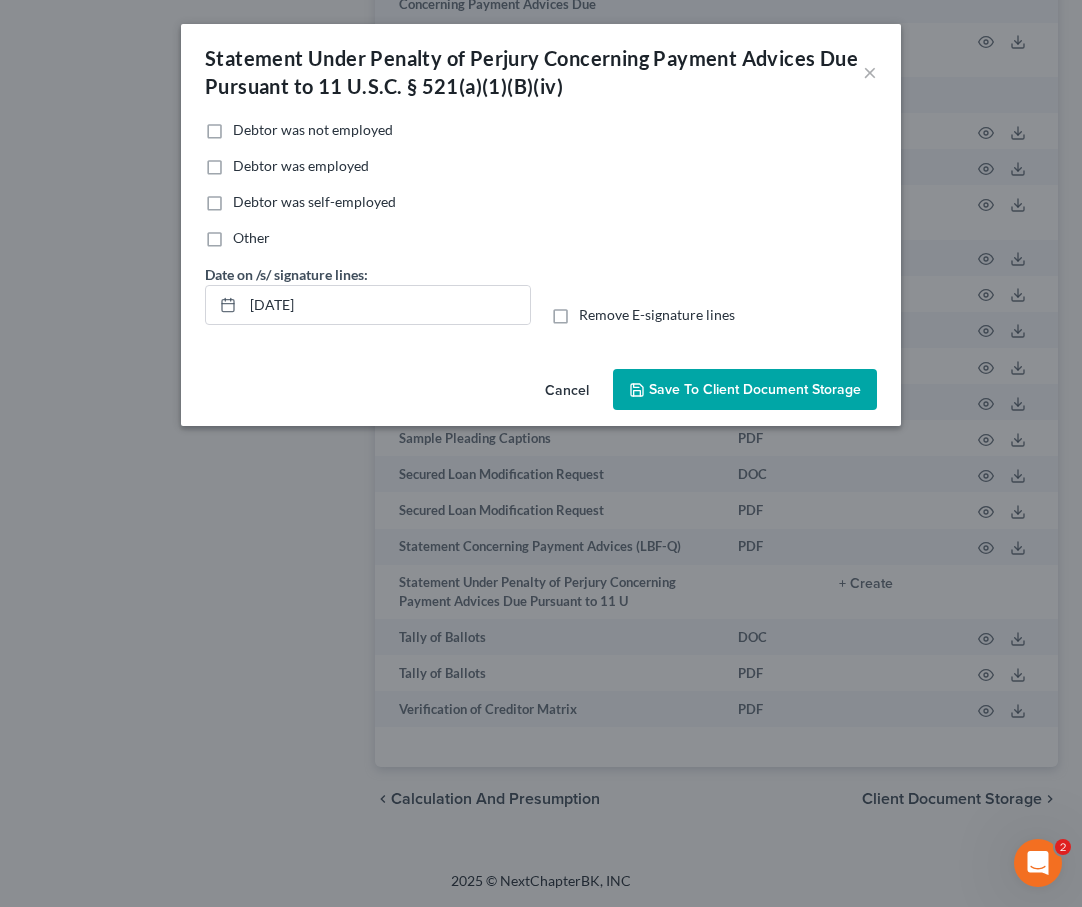 click on "Other" at bounding box center [251, 238] 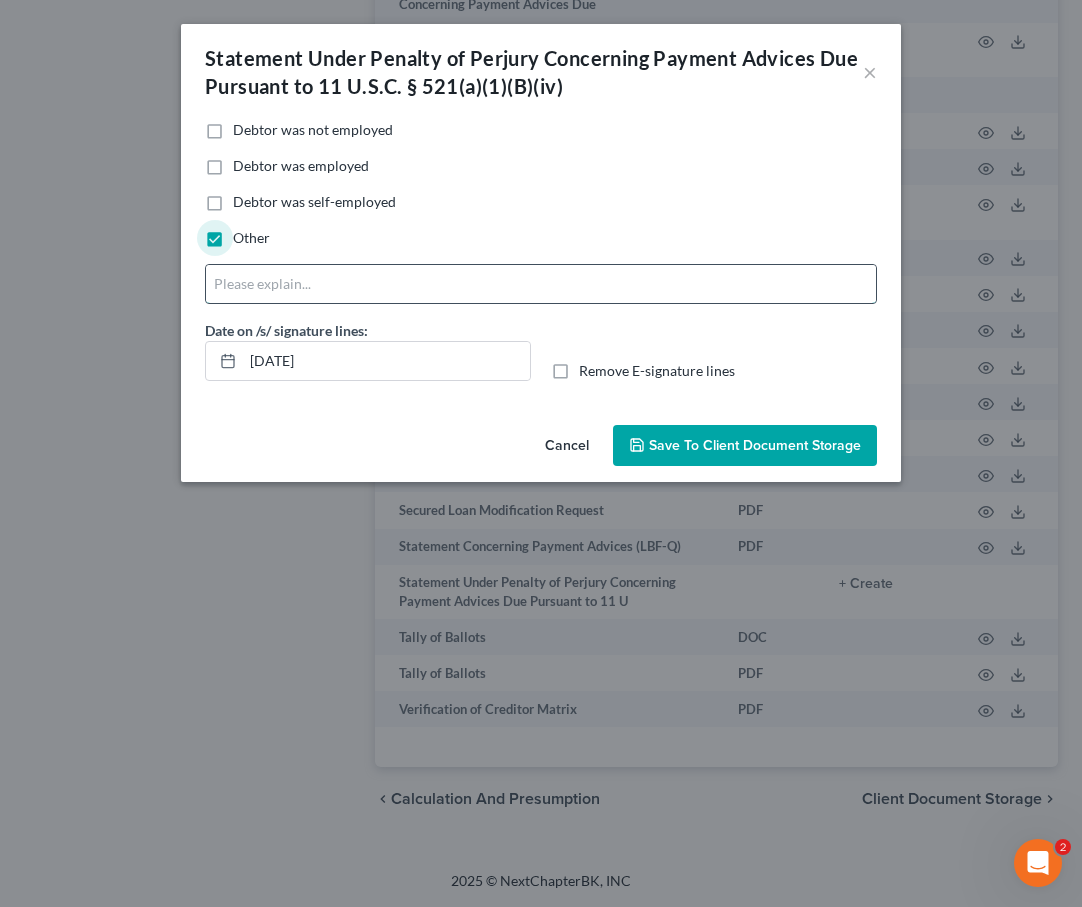 click at bounding box center [541, 284] 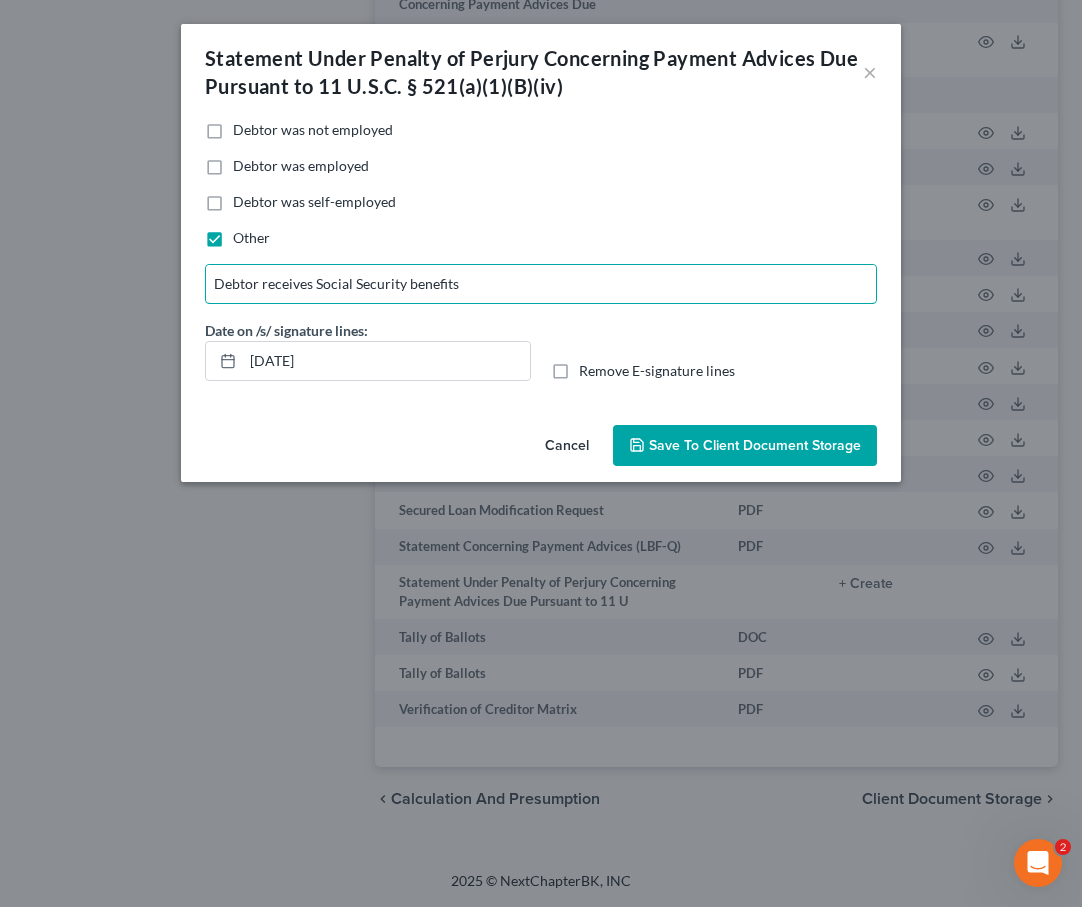 type on "Debtor receives Social Security benefits" 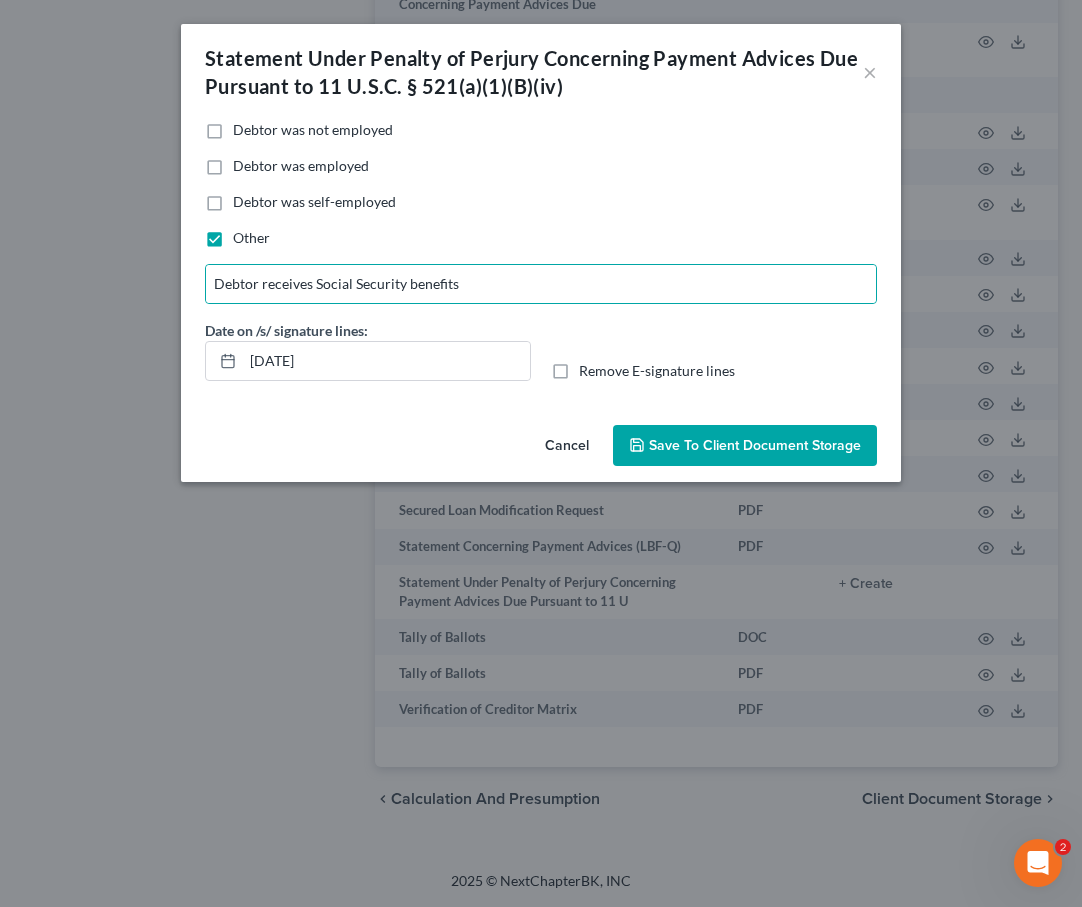 click on "Save to Client Document Storage" at bounding box center [755, 445] 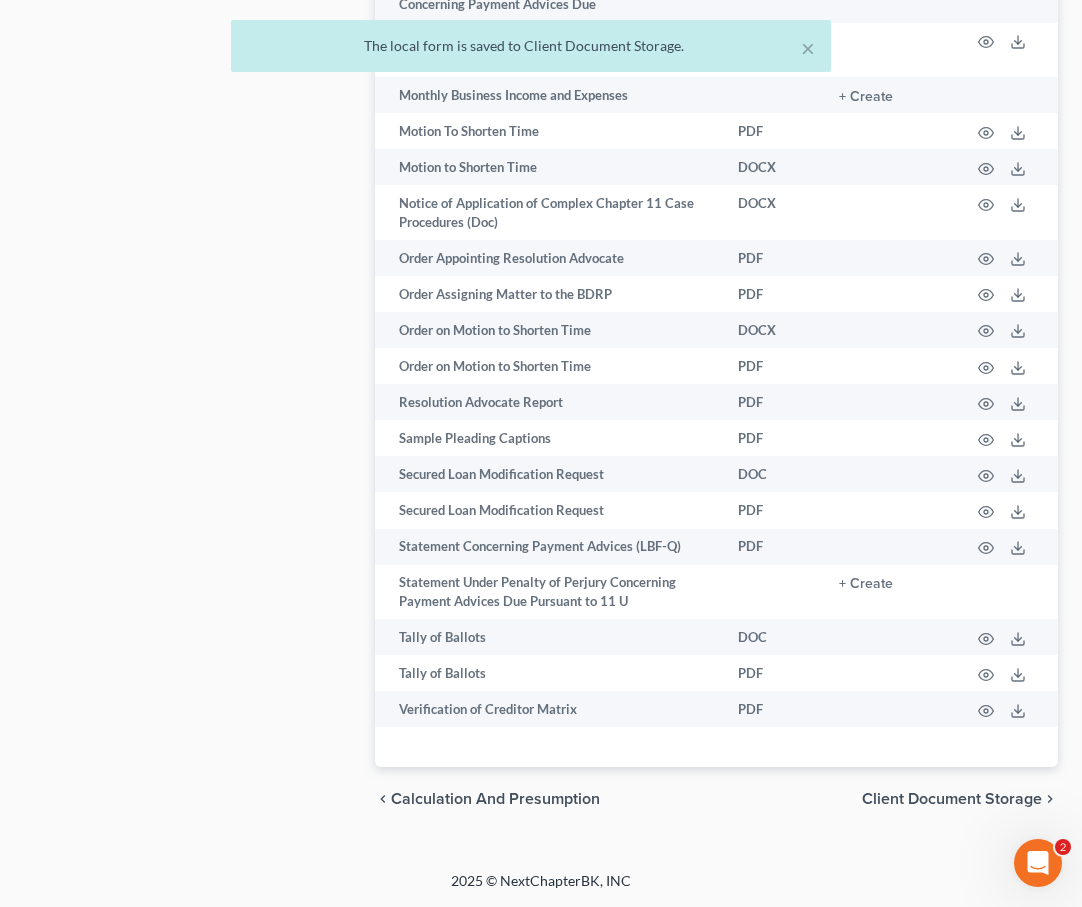 click on "Client Document Storage" at bounding box center (952, 799) 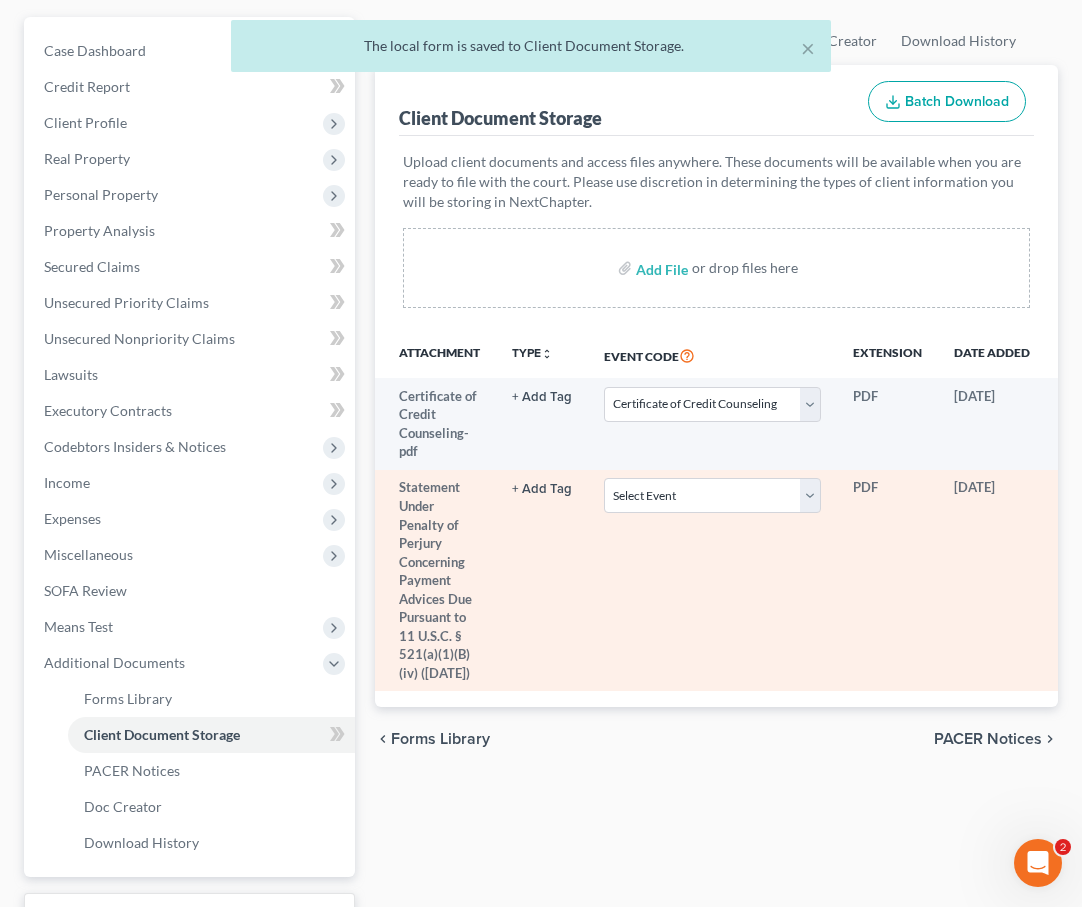 scroll, scrollTop: 213, scrollLeft: 0, axis: vertical 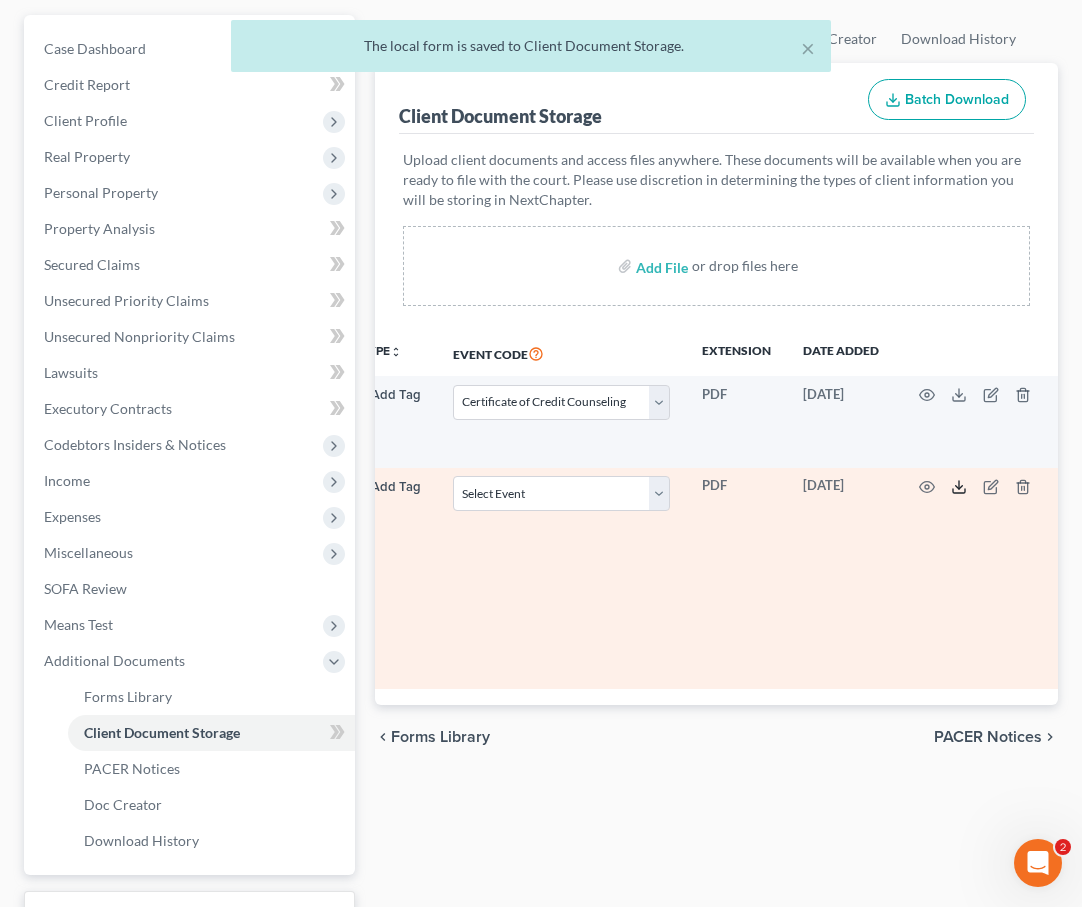 click 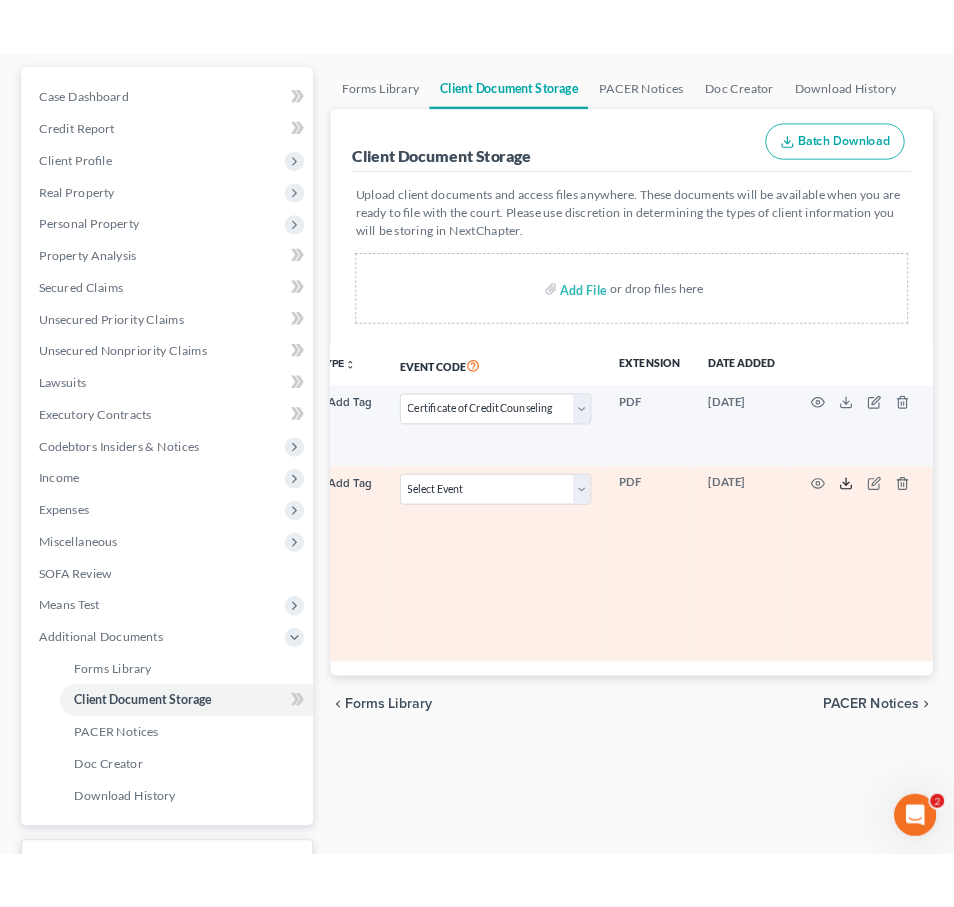 scroll, scrollTop: 0, scrollLeft: 0, axis: both 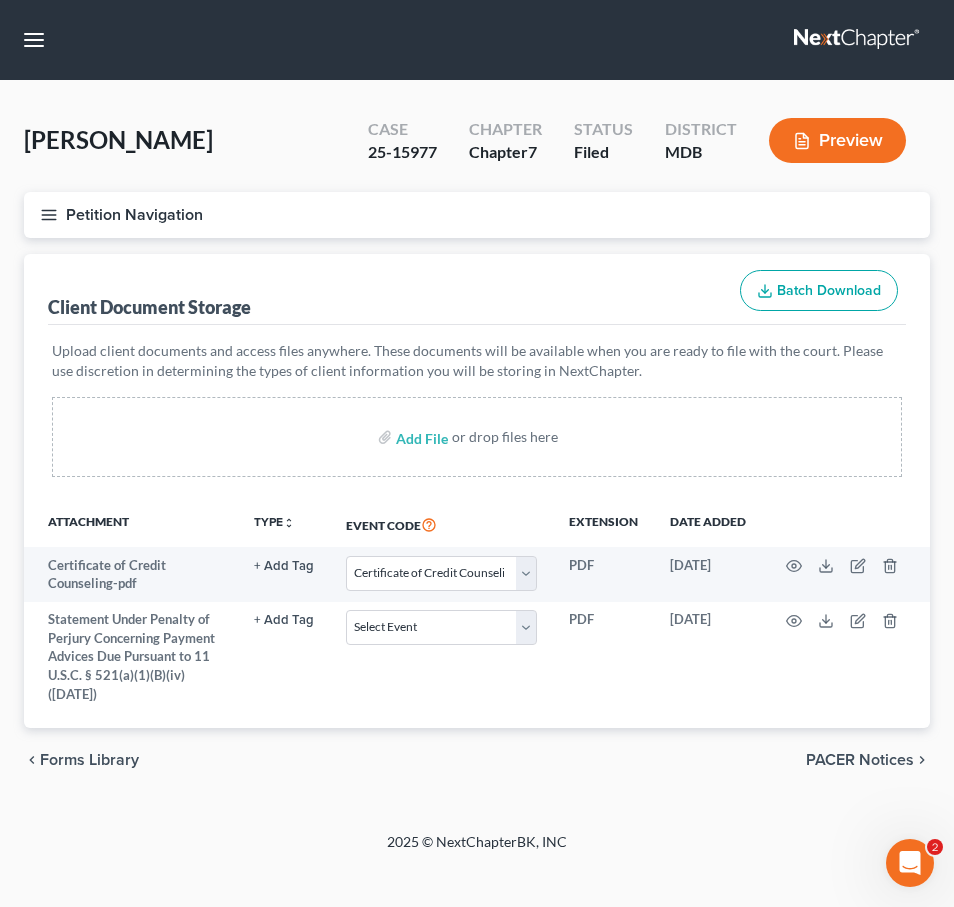 click at bounding box center (858, 40) 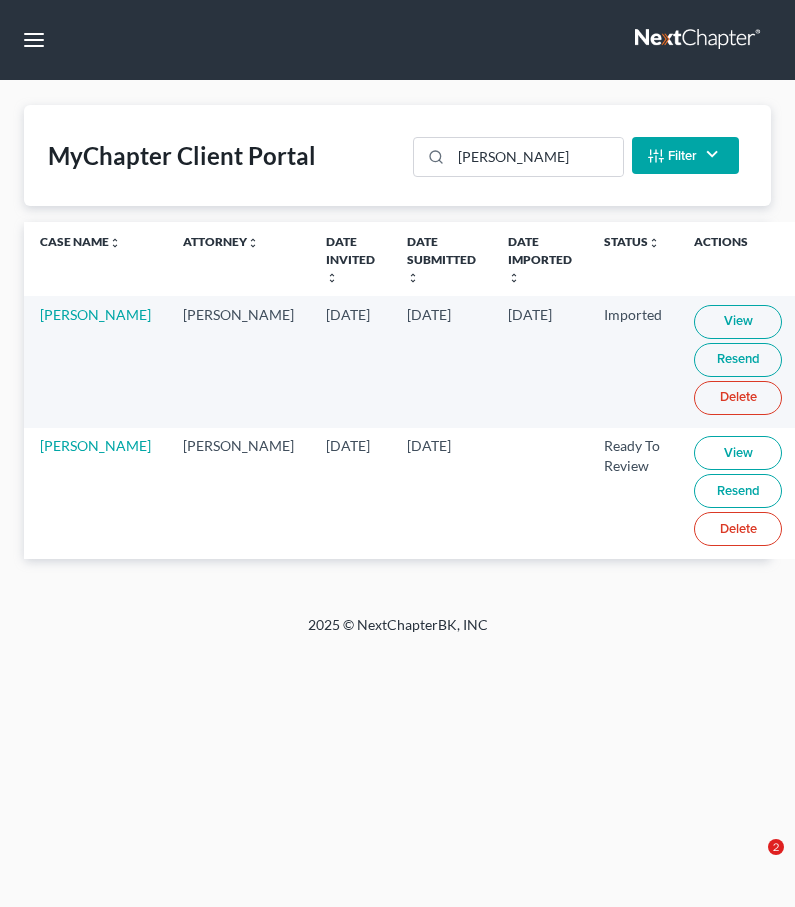 scroll, scrollTop: 0, scrollLeft: 0, axis: both 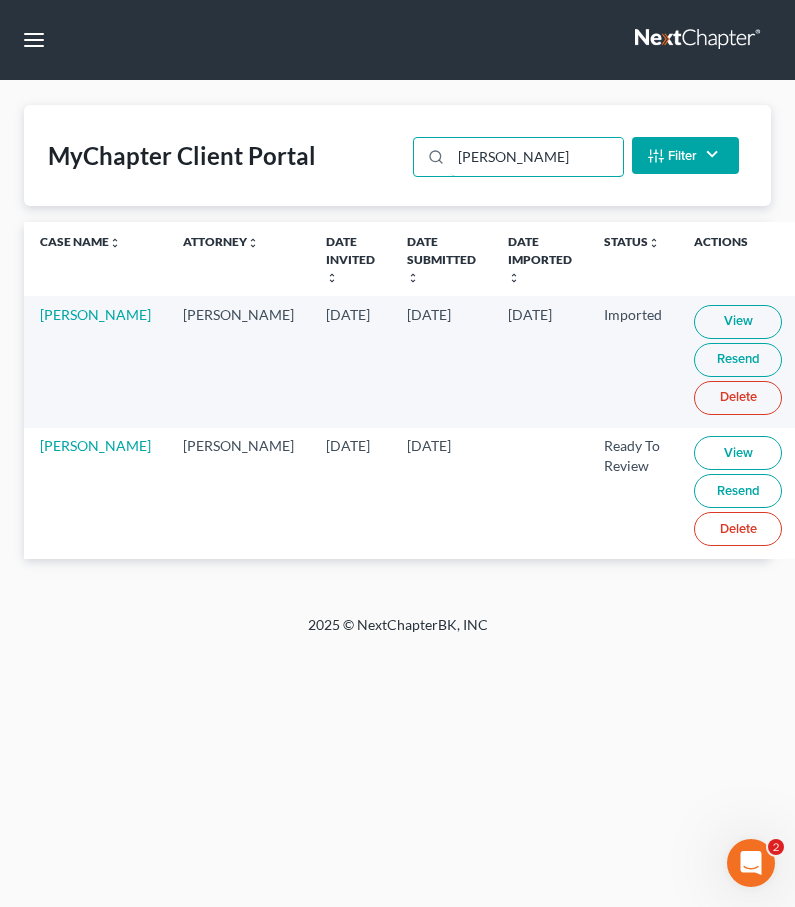 drag, startPoint x: 535, startPoint y: 162, endPoint x: 310, endPoint y: 152, distance: 225.2221 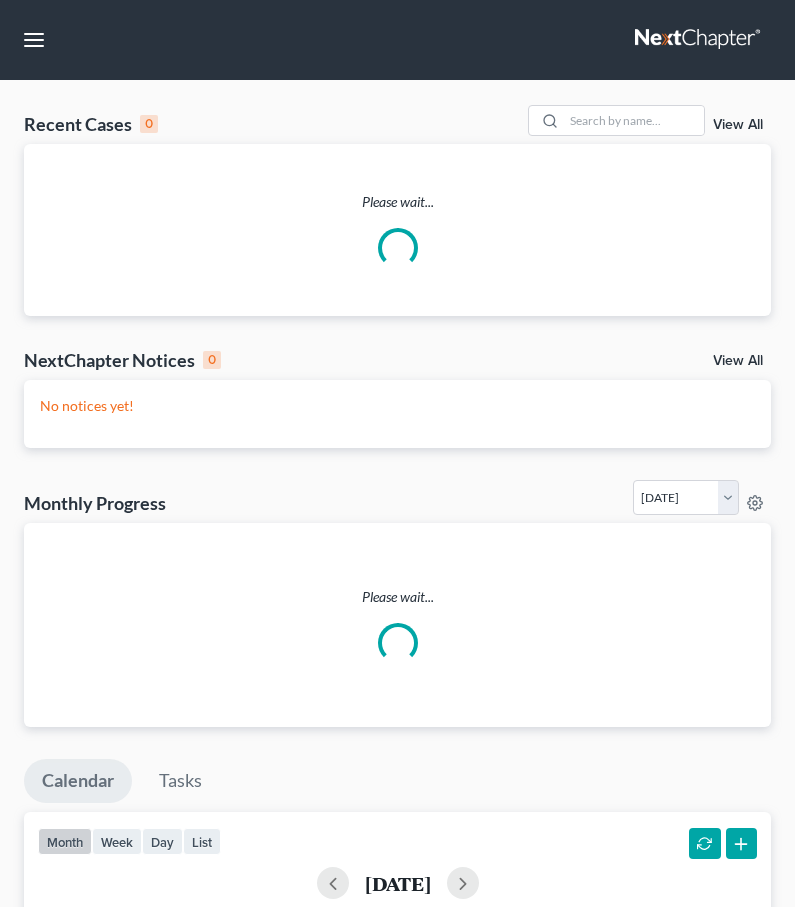 scroll, scrollTop: 0, scrollLeft: 0, axis: both 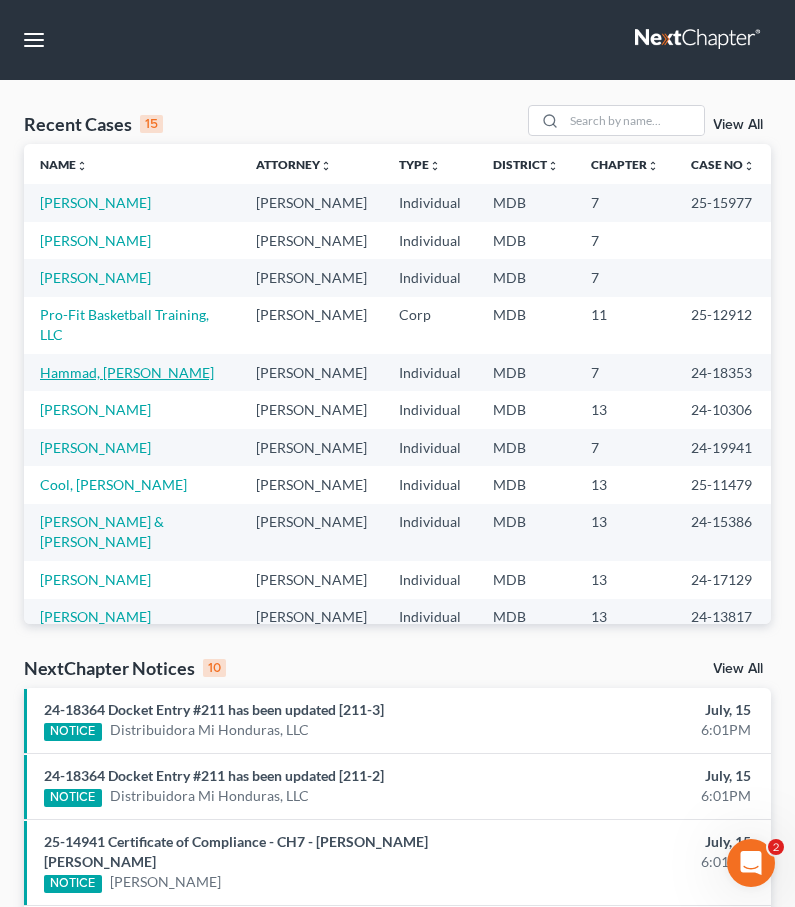 click on "Hammad, Abed Alhameed" at bounding box center (127, 372) 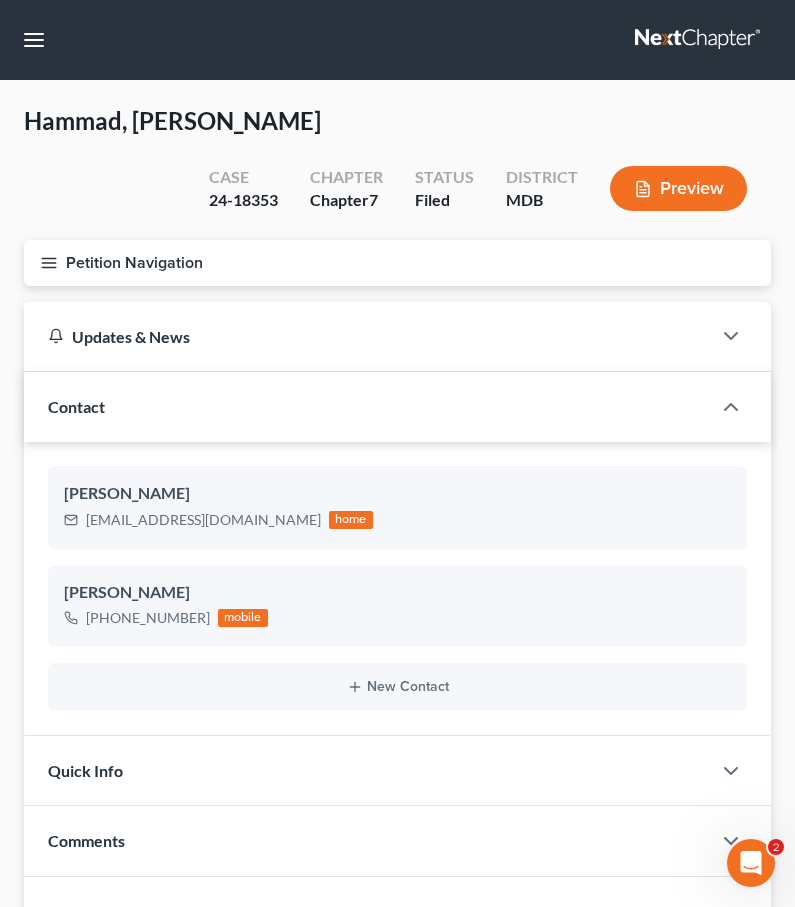 click 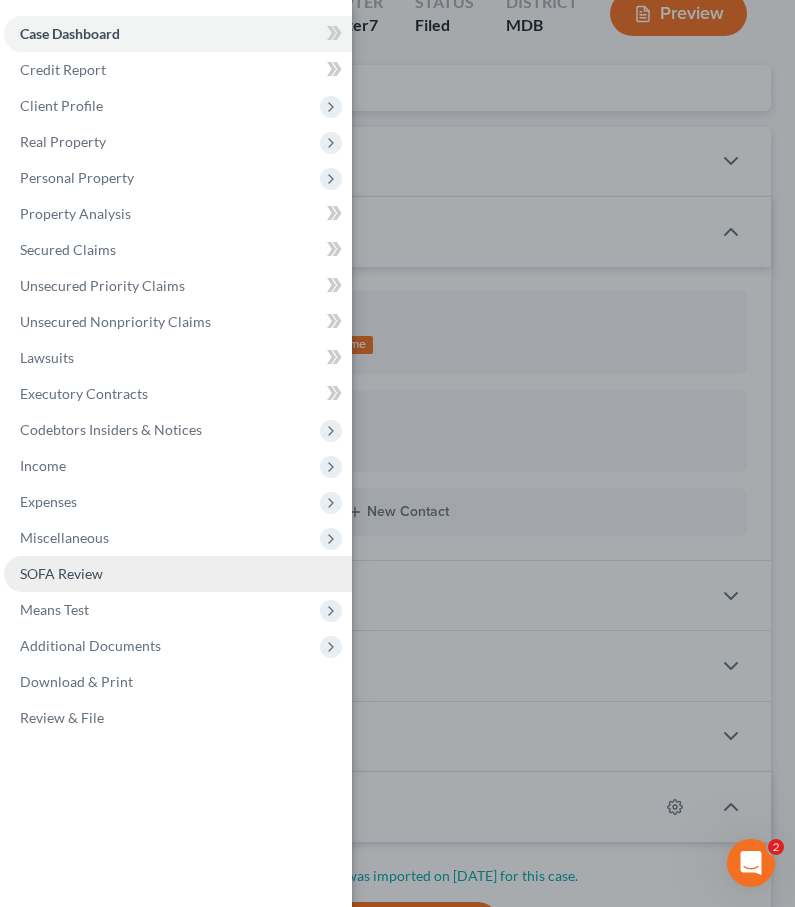 scroll, scrollTop: 247, scrollLeft: 0, axis: vertical 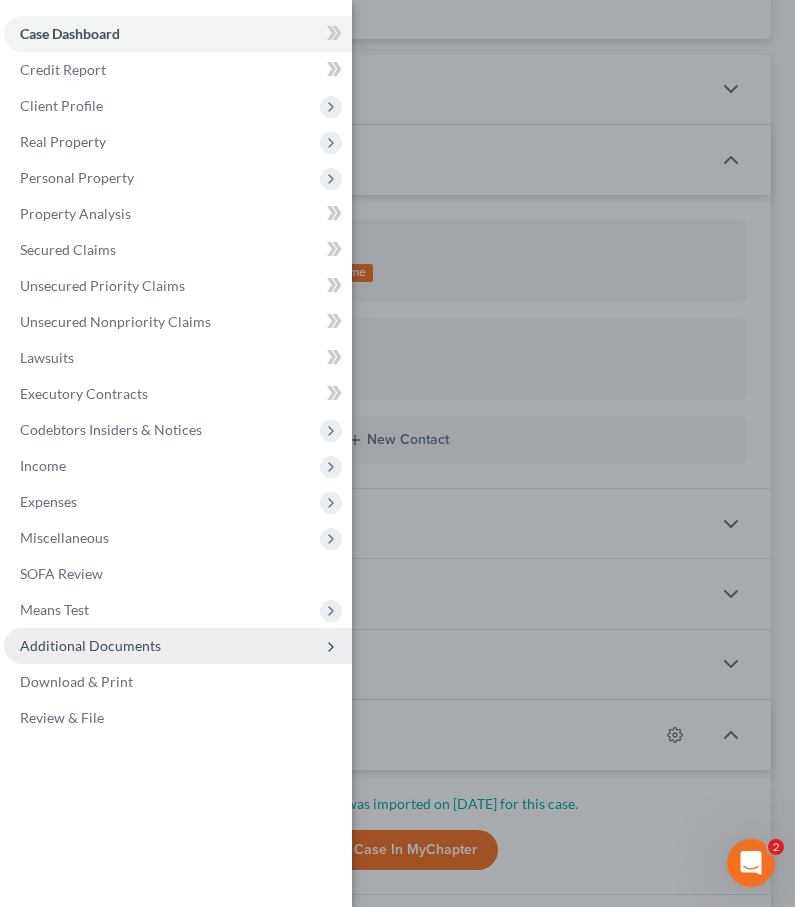 click on "Additional Documents" at bounding box center (90, 645) 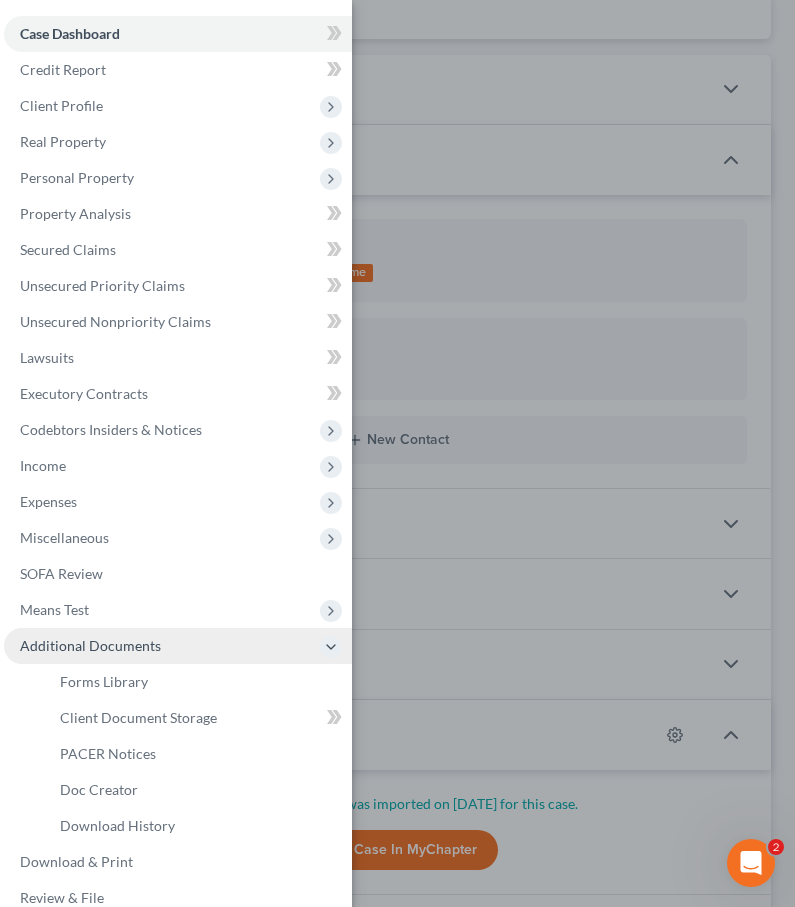 scroll, scrollTop: 25, scrollLeft: 0, axis: vertical 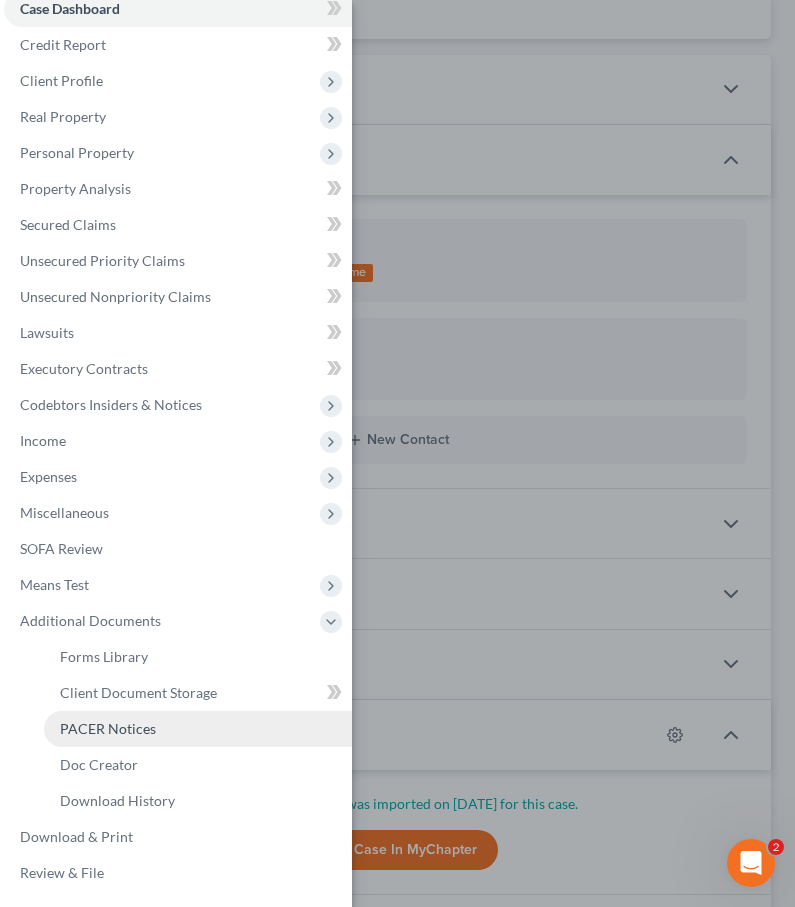 click on "PACER Notices" at bounding box center (108, 728) 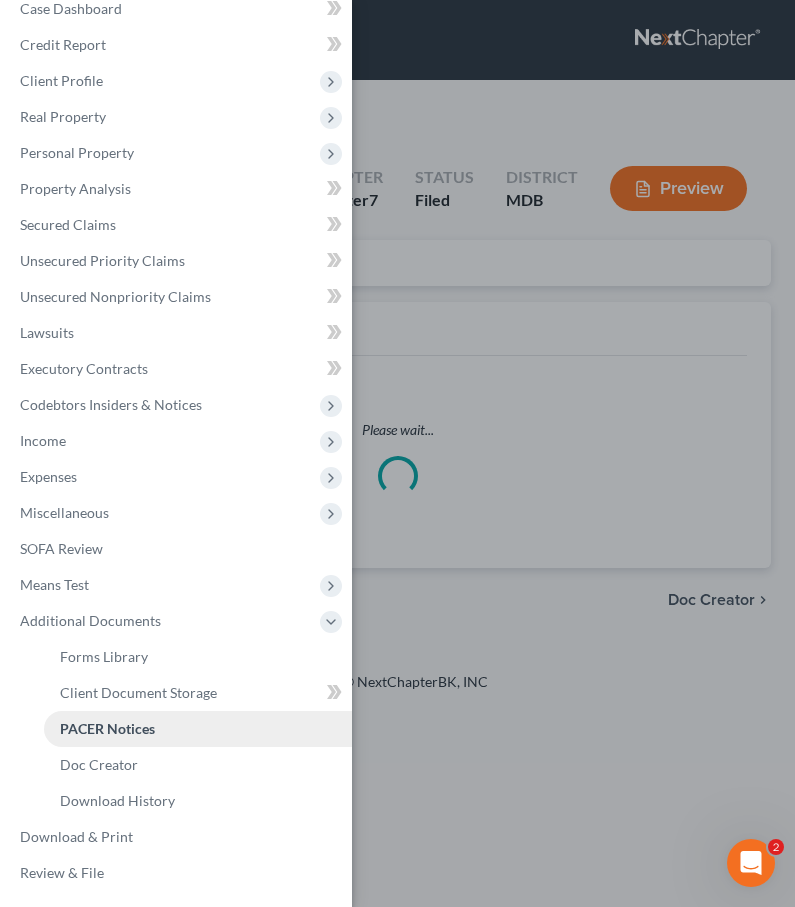 scroll, scrollTop: 0, scrollLeft: 0, axis: both 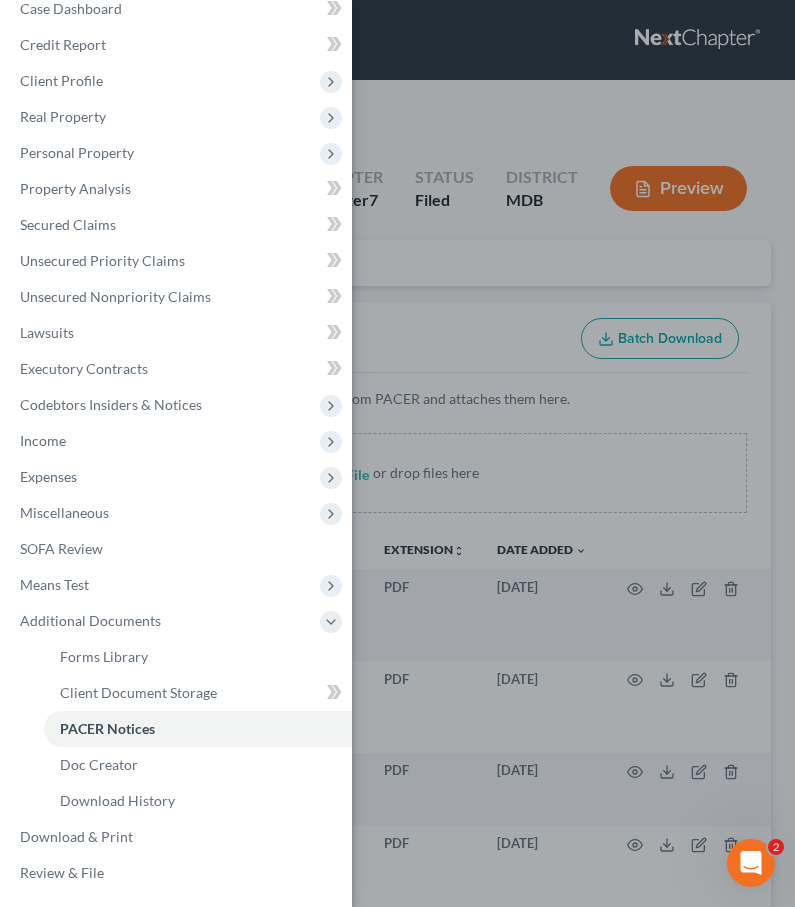 click on "Case Dashboard
Payments
Invoices
Payments
Payments
Credit Report
Client Profile" at bounding box center (397, 453) 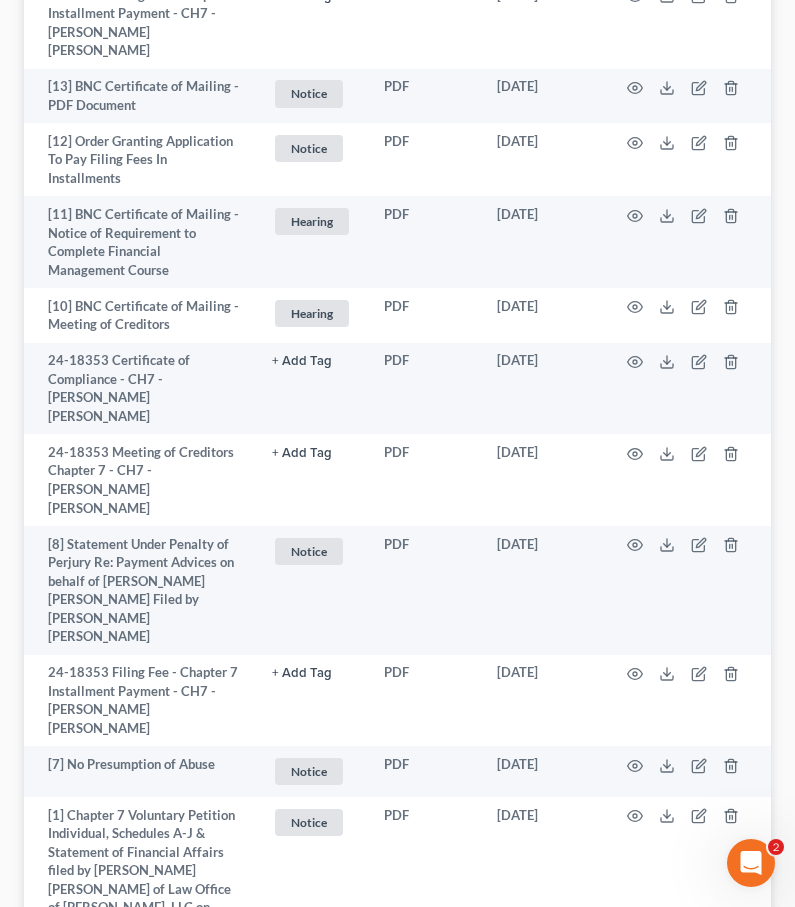 scroll, scrollTop: 2048, scrollLeft: 0, axis: vertical 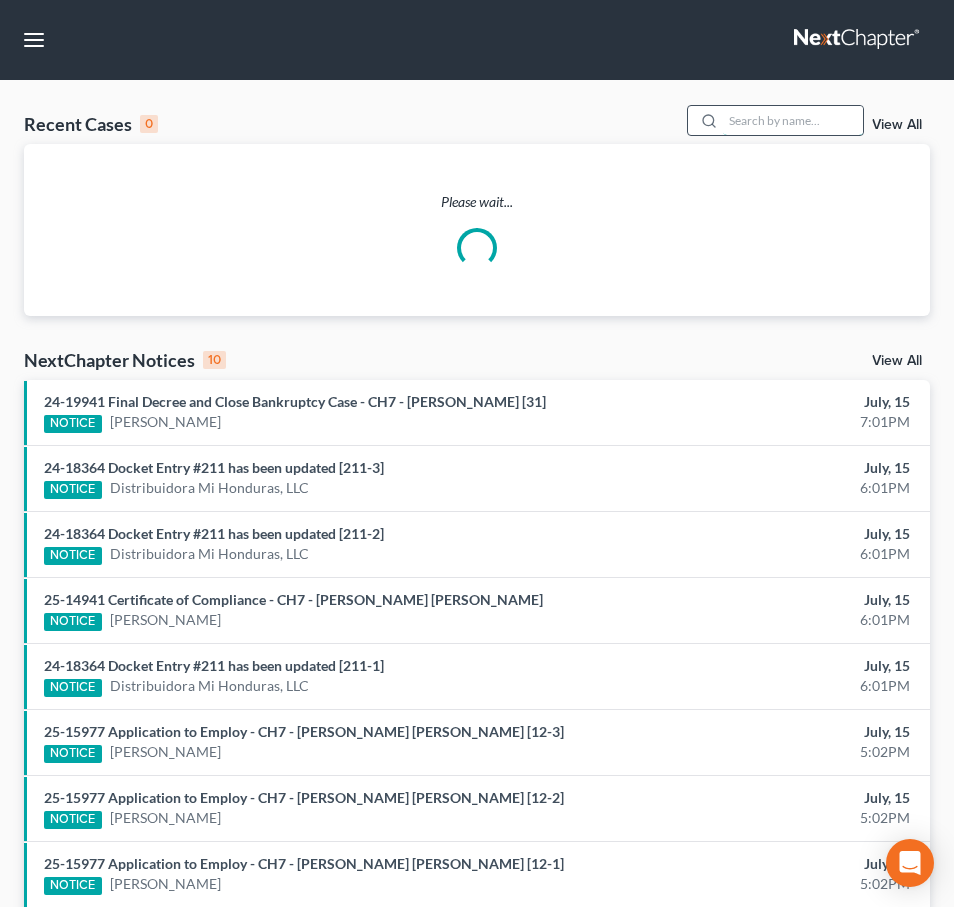 click at bounding box center [793, 120] 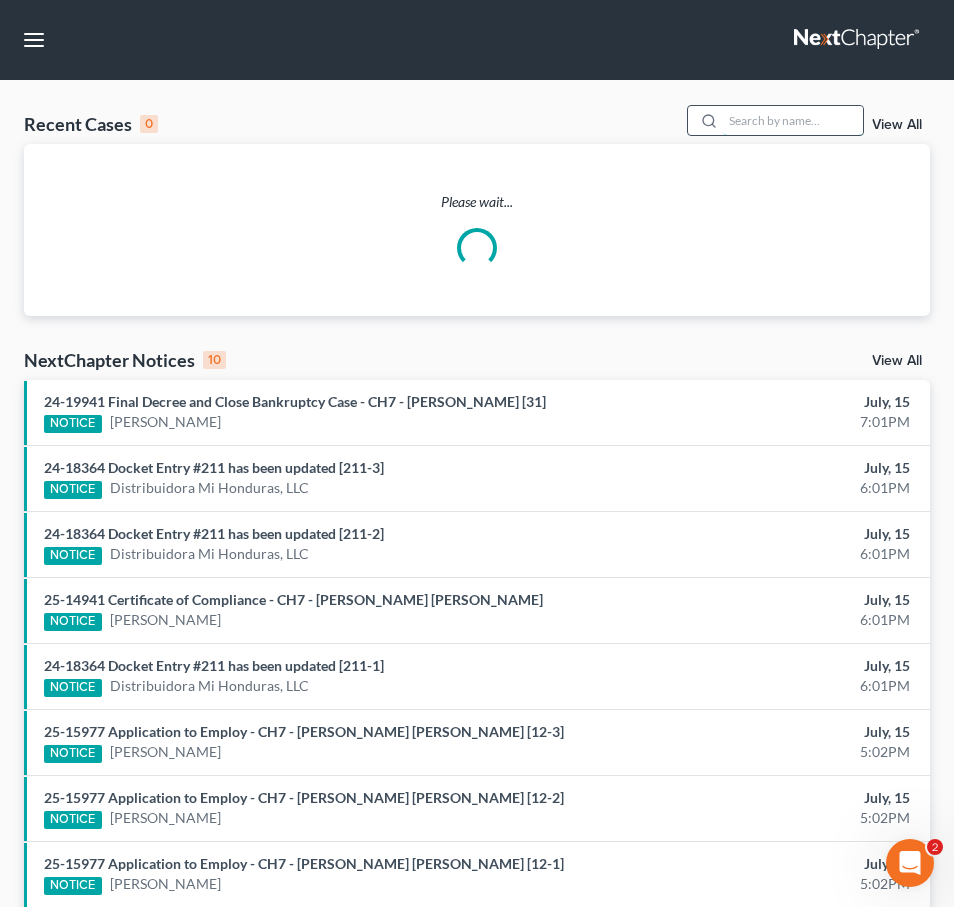 scroll, scrollTop: 0, scrollLeft: 0, axis: both 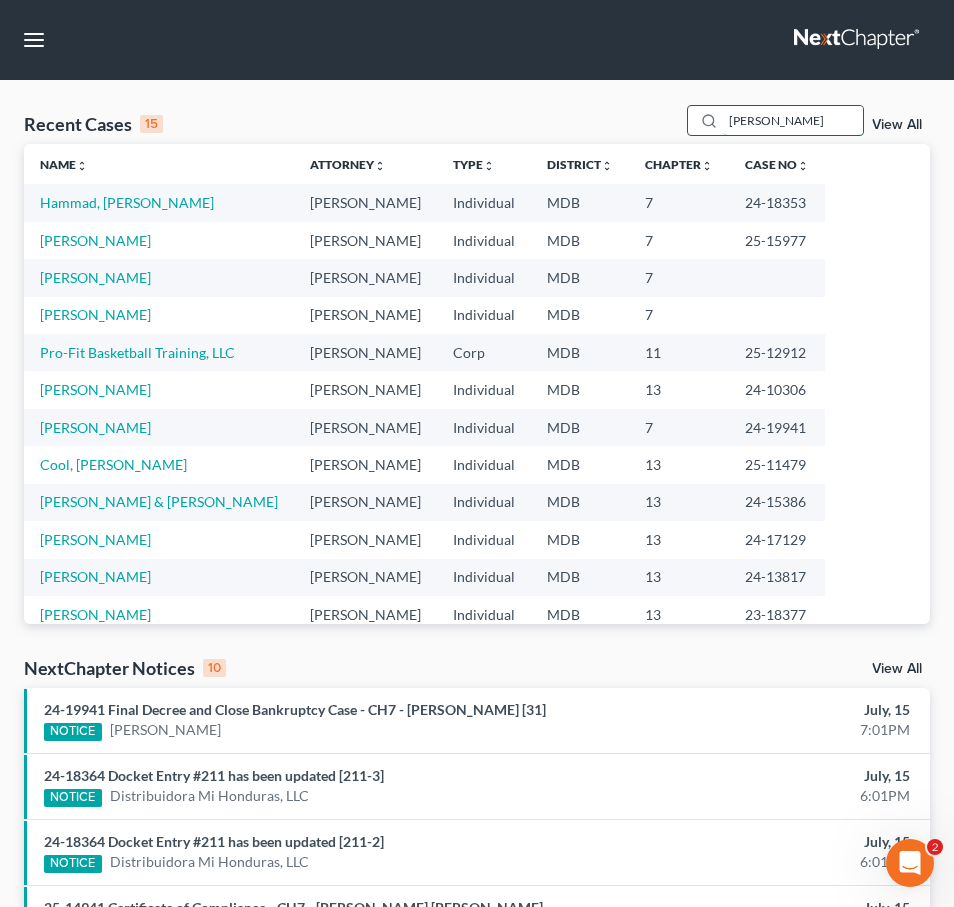 type on "riddick" 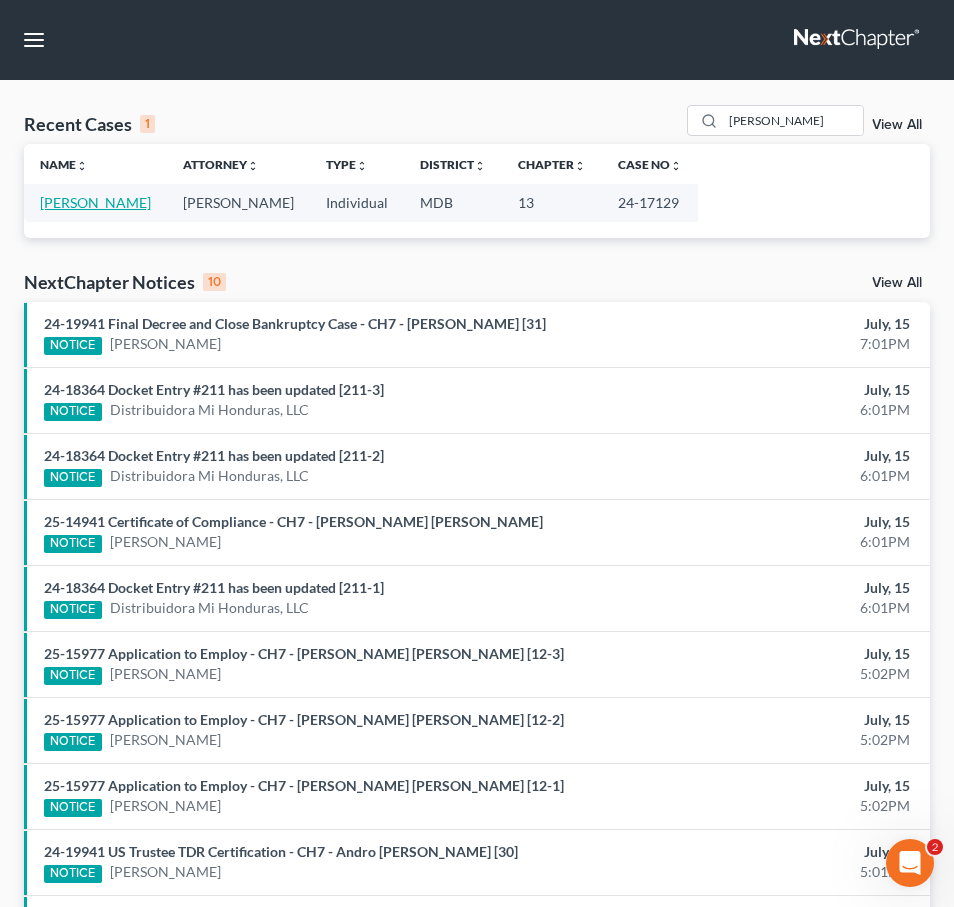 click on "Riddick, Cheryl" at bounding box center [95, 202] 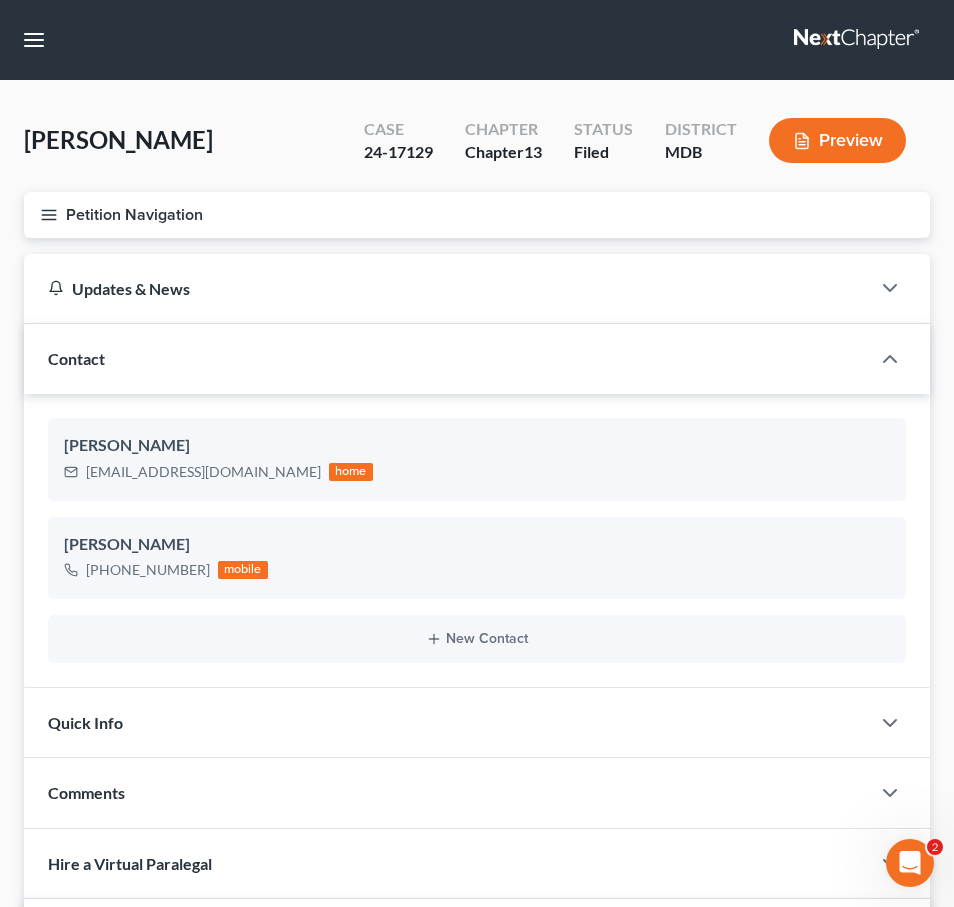 click 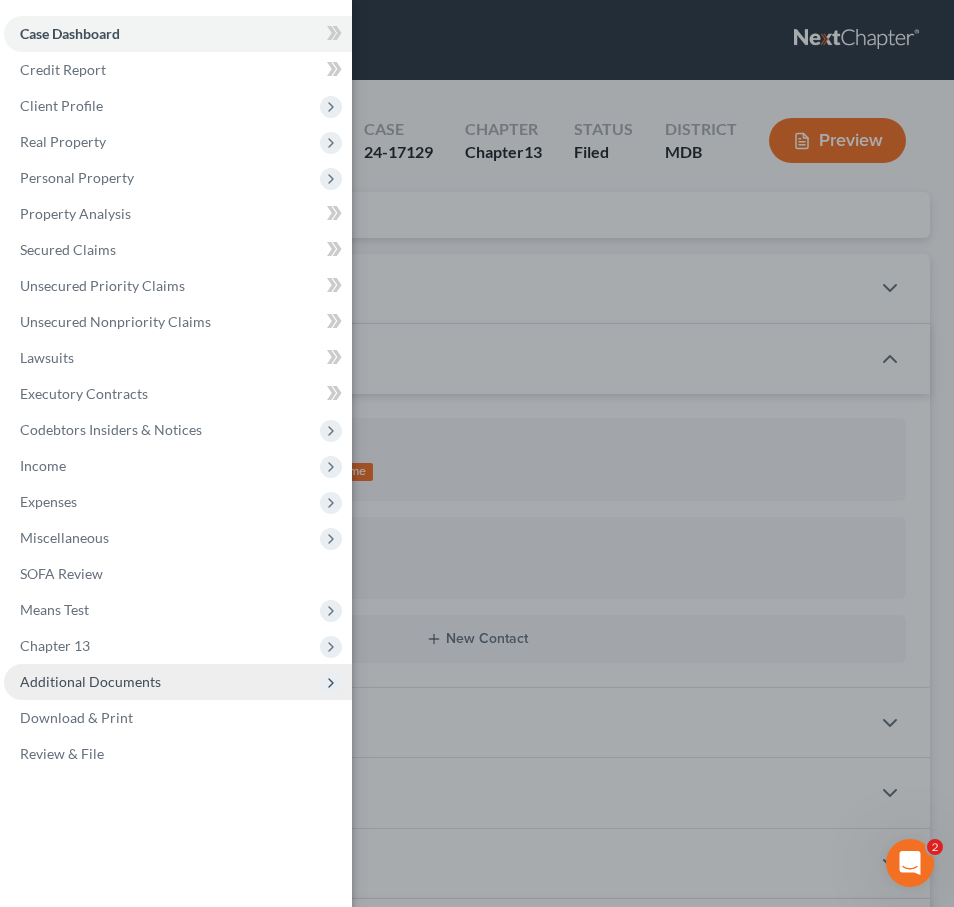 click on "Additional Documents" at bounding box center [90, 681] 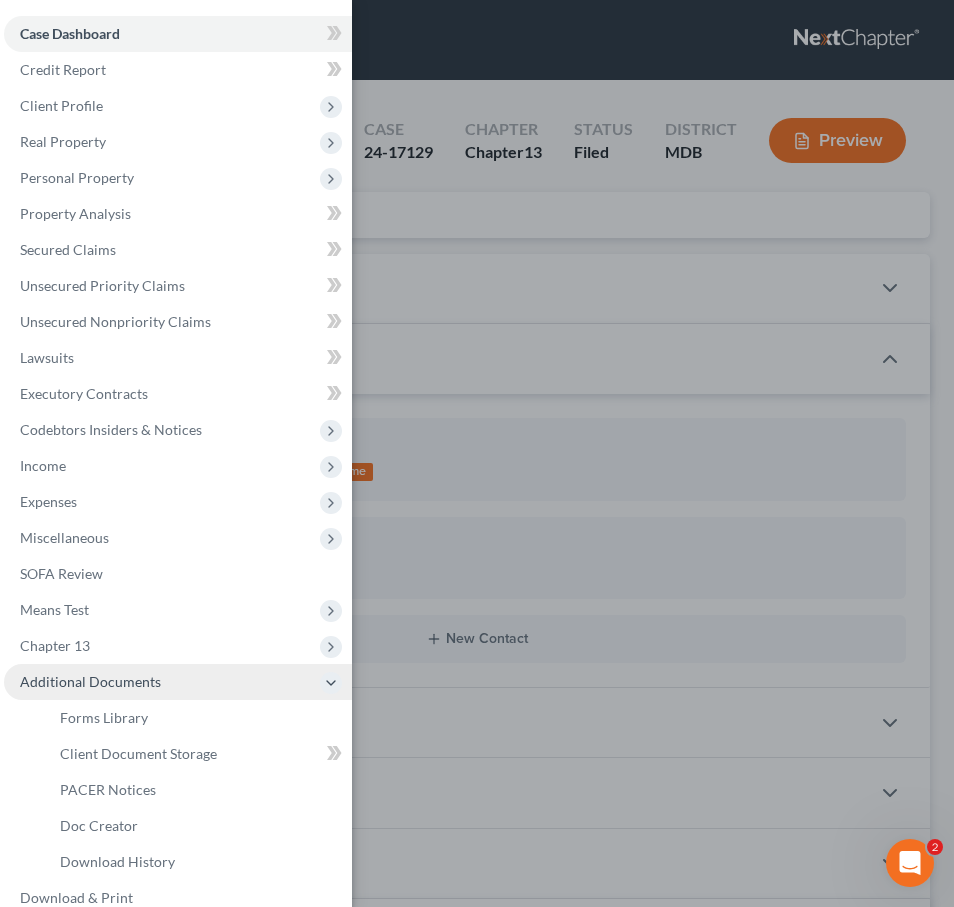 scroll, scrollTop: 61, scrollLeft: 0, axis: vertical 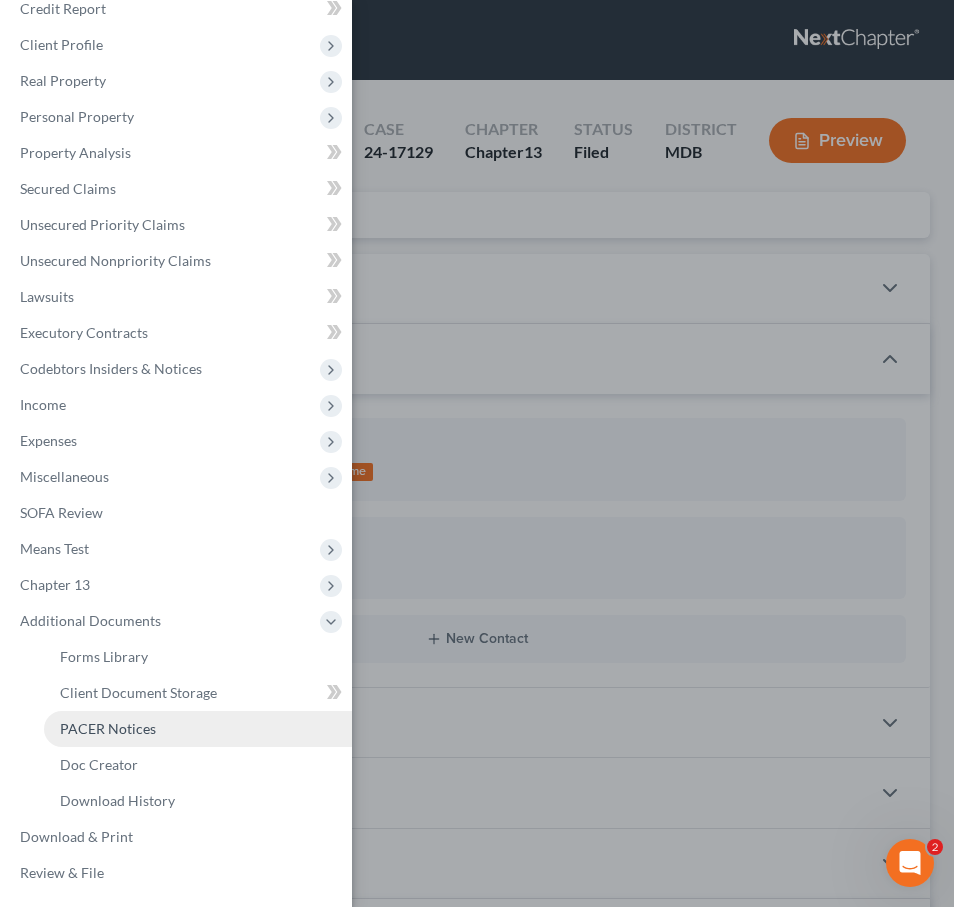 click on "PACER Notices" at bounding box center (108, 728) 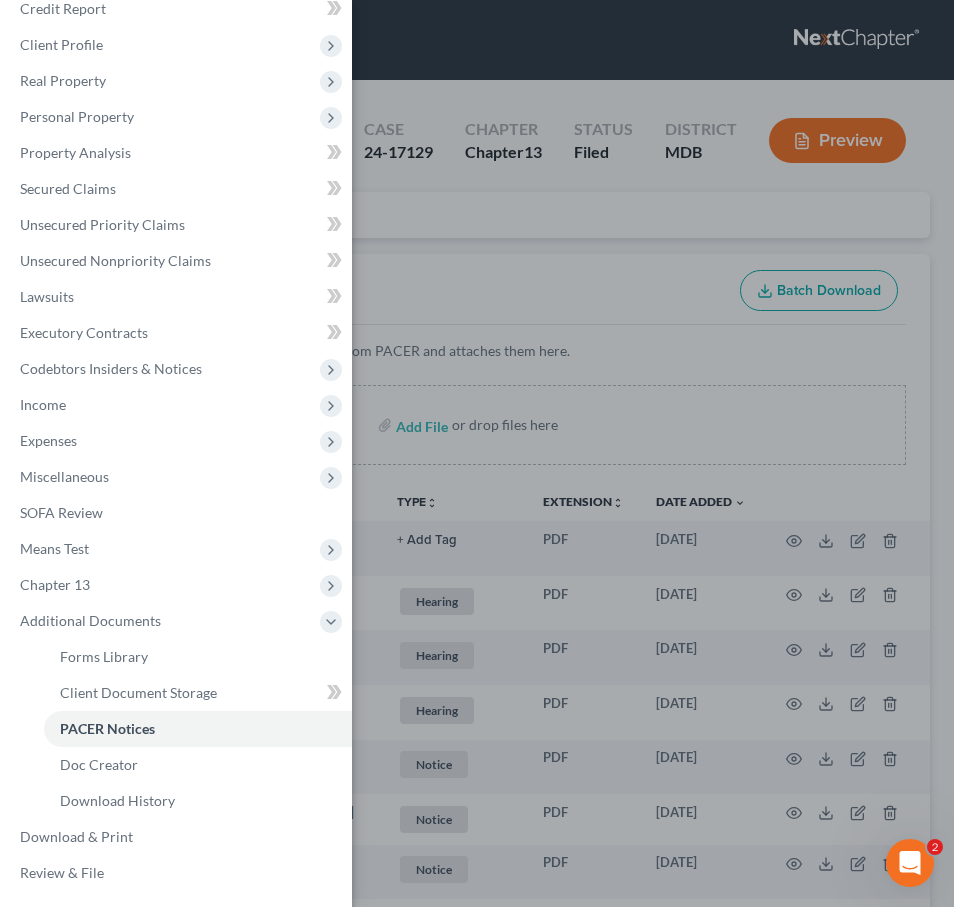 click on "Case Dashboard
Payments
Invoices
Payments
Payments
Credit Report
Client Profile" at bounding box center (477, 453) 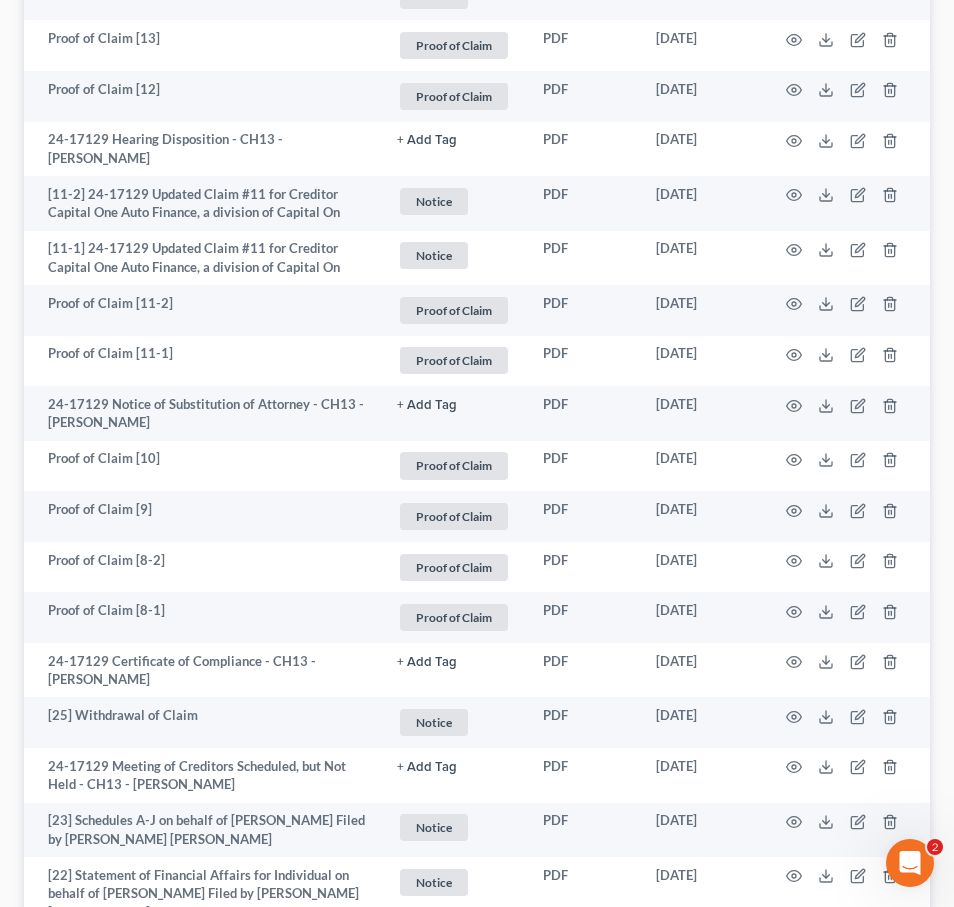 scroll, scrollTop: 4021, scrollLeft: 0, axis: vertical 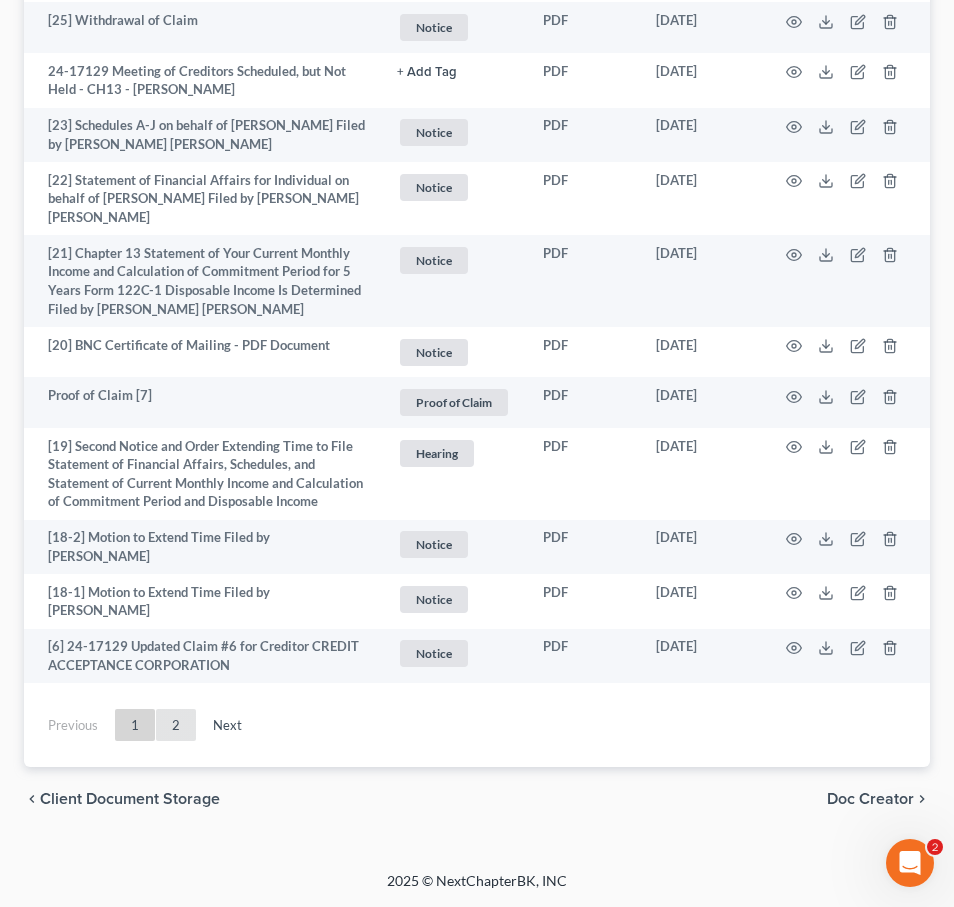 click on "2" at bounding box center [176, 725] 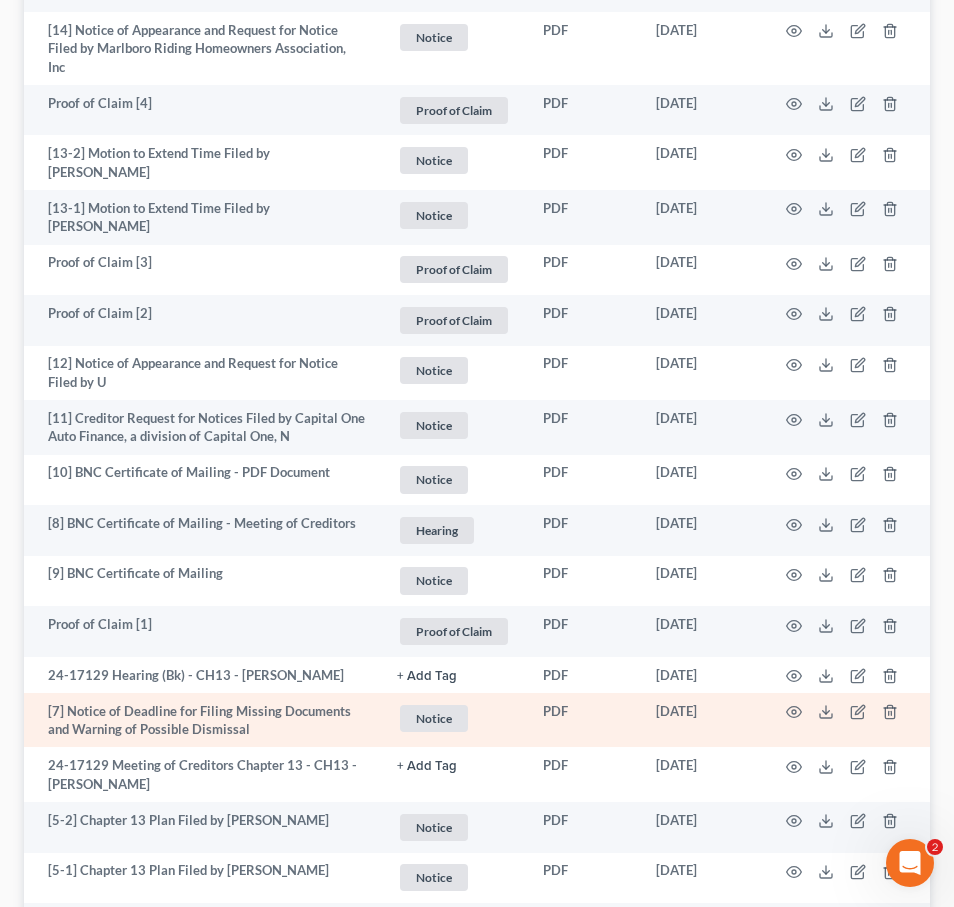 scroll, scrollTop: 894, scrollLeft: 0, axis: vertical 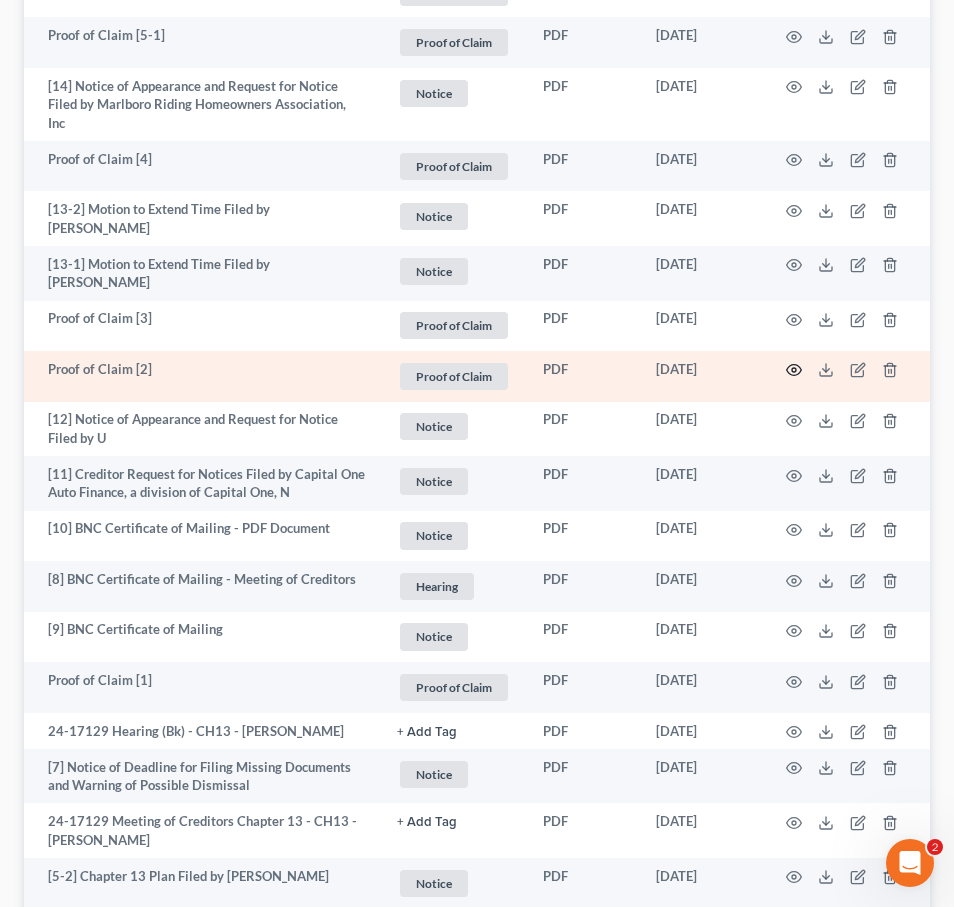 click 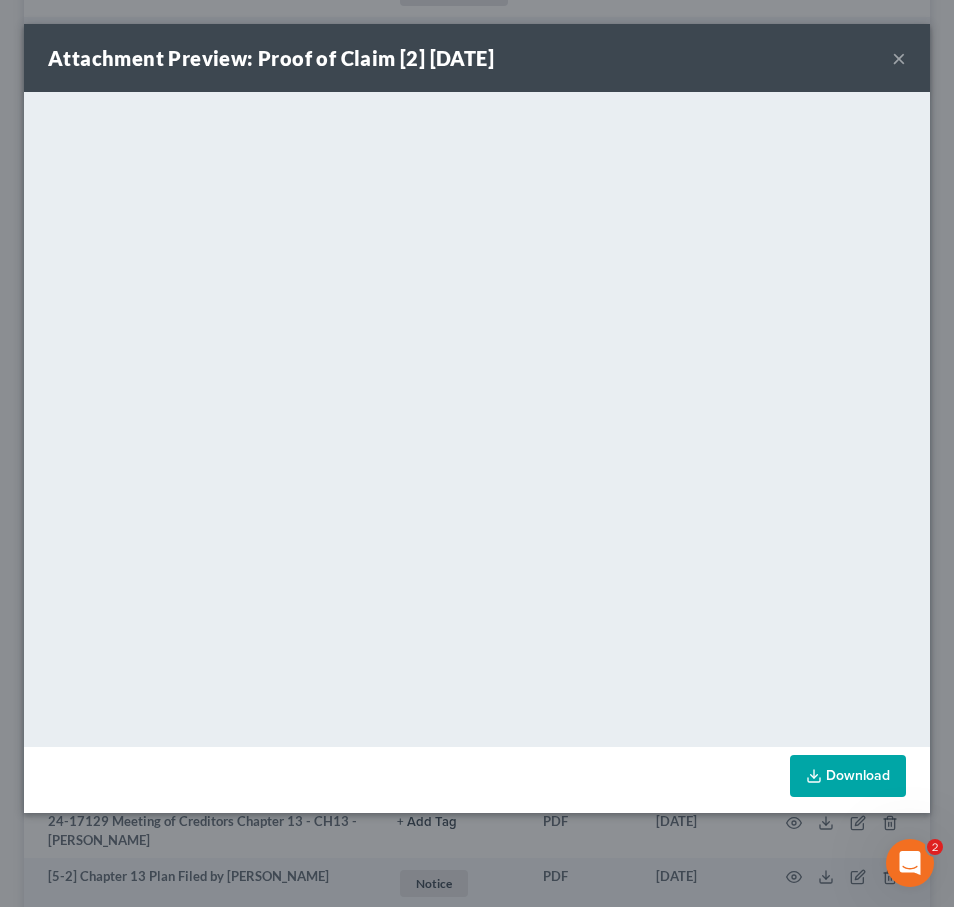 click on "×" at bounding box center (899, 58) 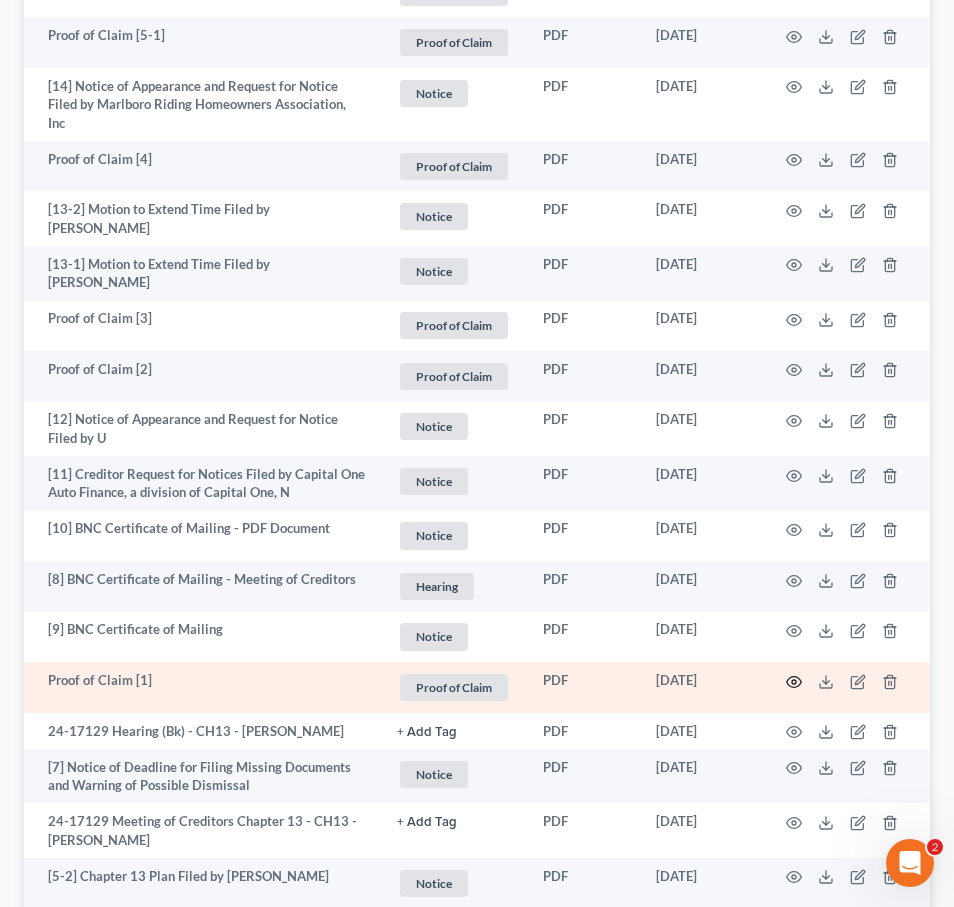 click 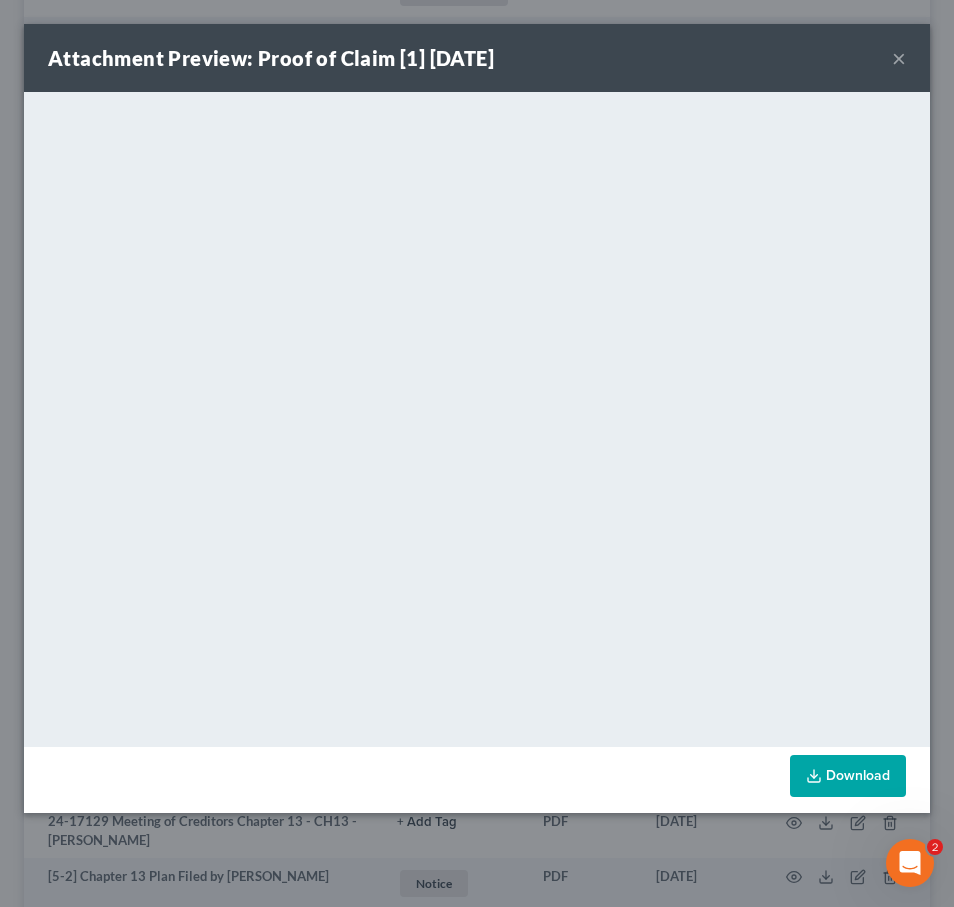 click on "×" at bounding box center [899, 58] 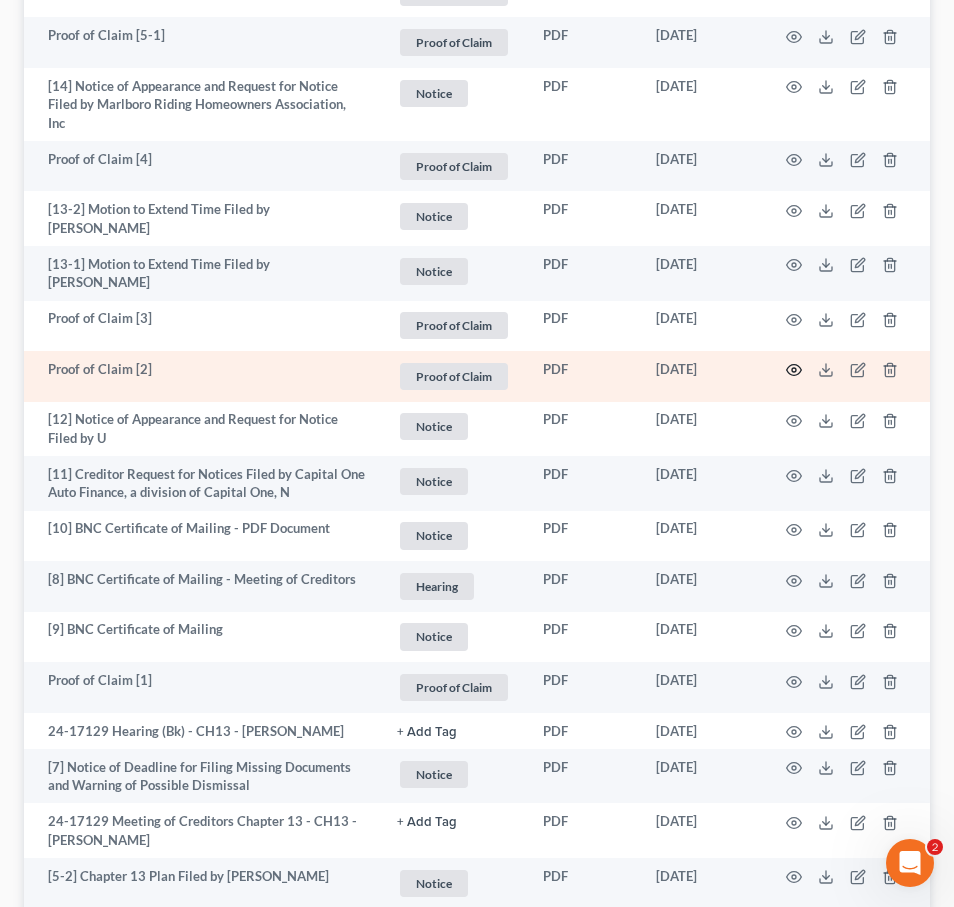 click 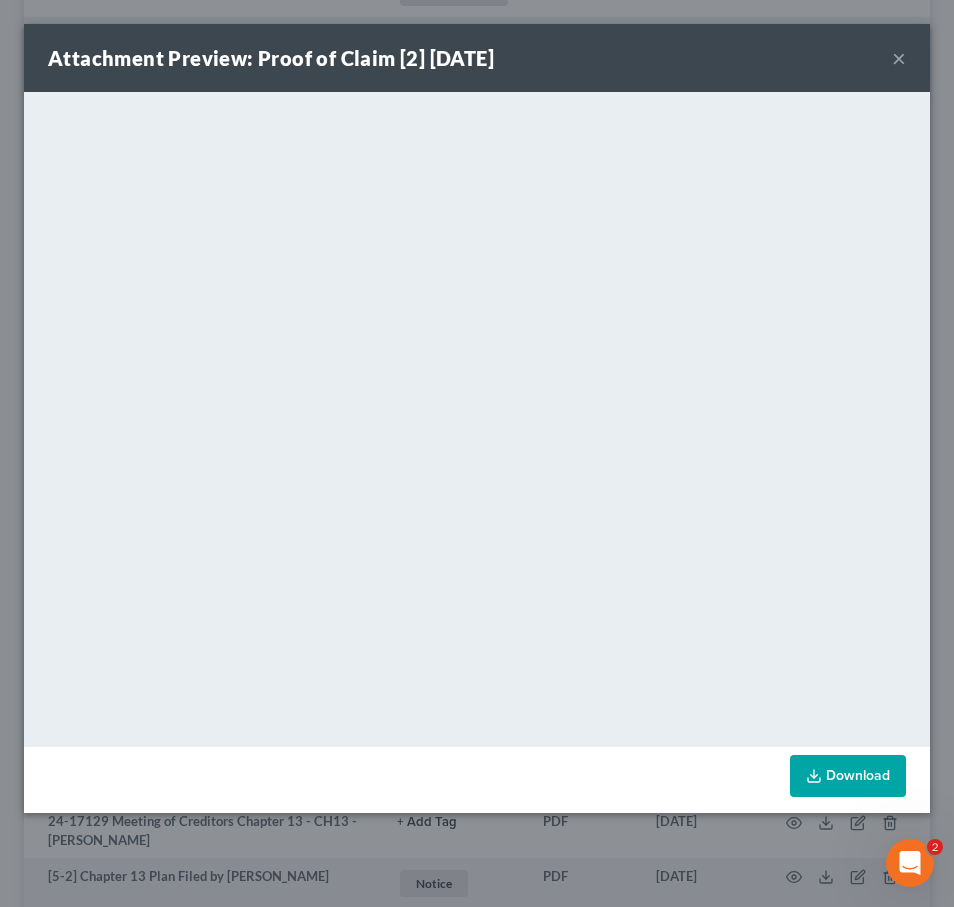 click on "Attachment Preview: Proof of Claim [2] 09/04/2024 ×" at bounding box center [477, 58] 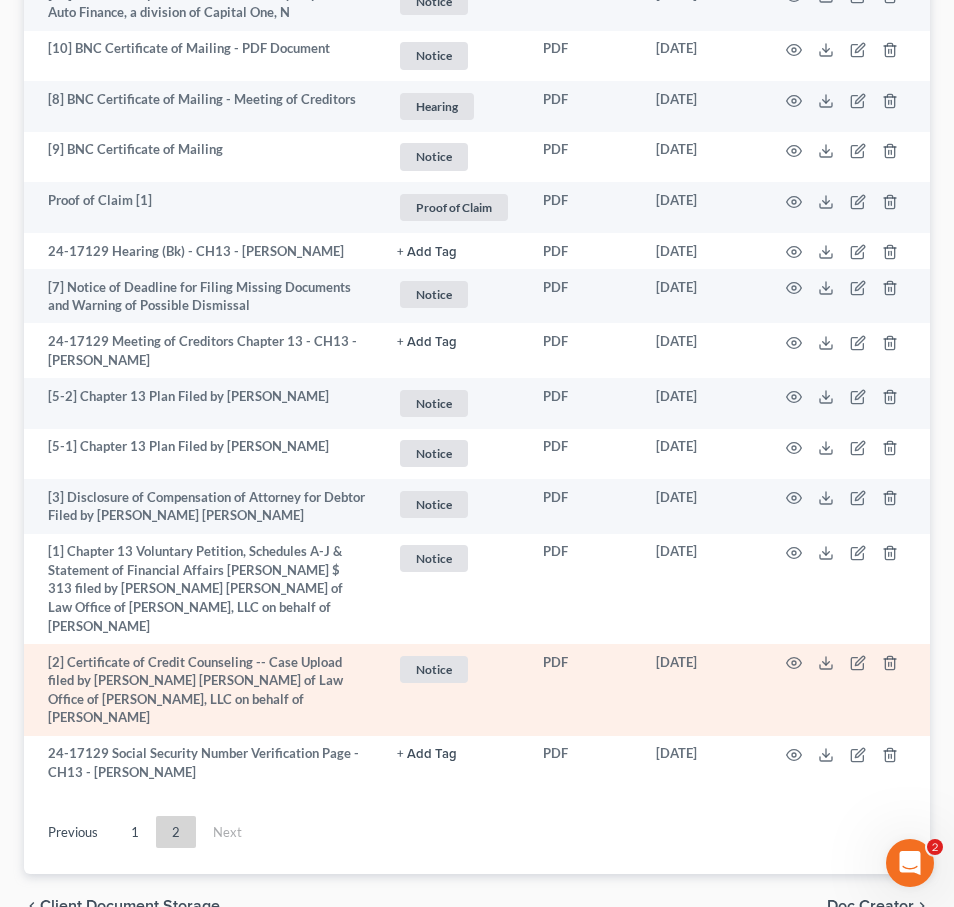 scroll, scrollTop: 1462, scrollLeft: 0, axis: vertical 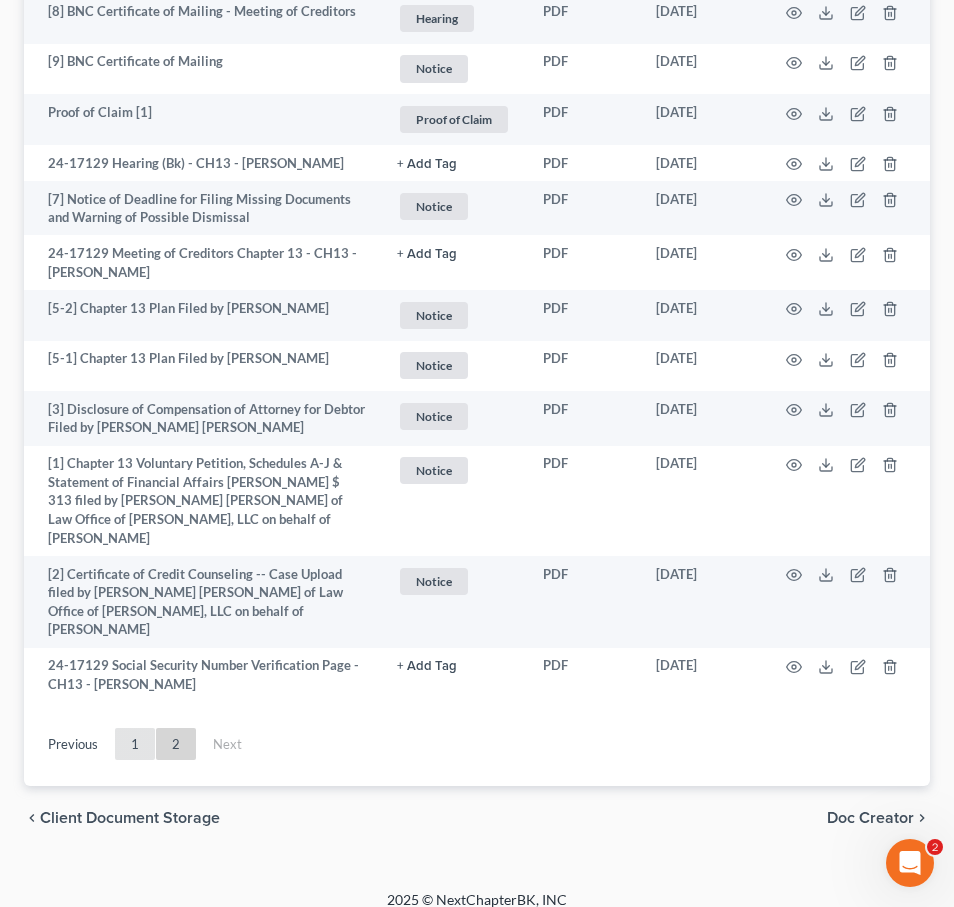 click on "1" at bounding box center [135, 744] 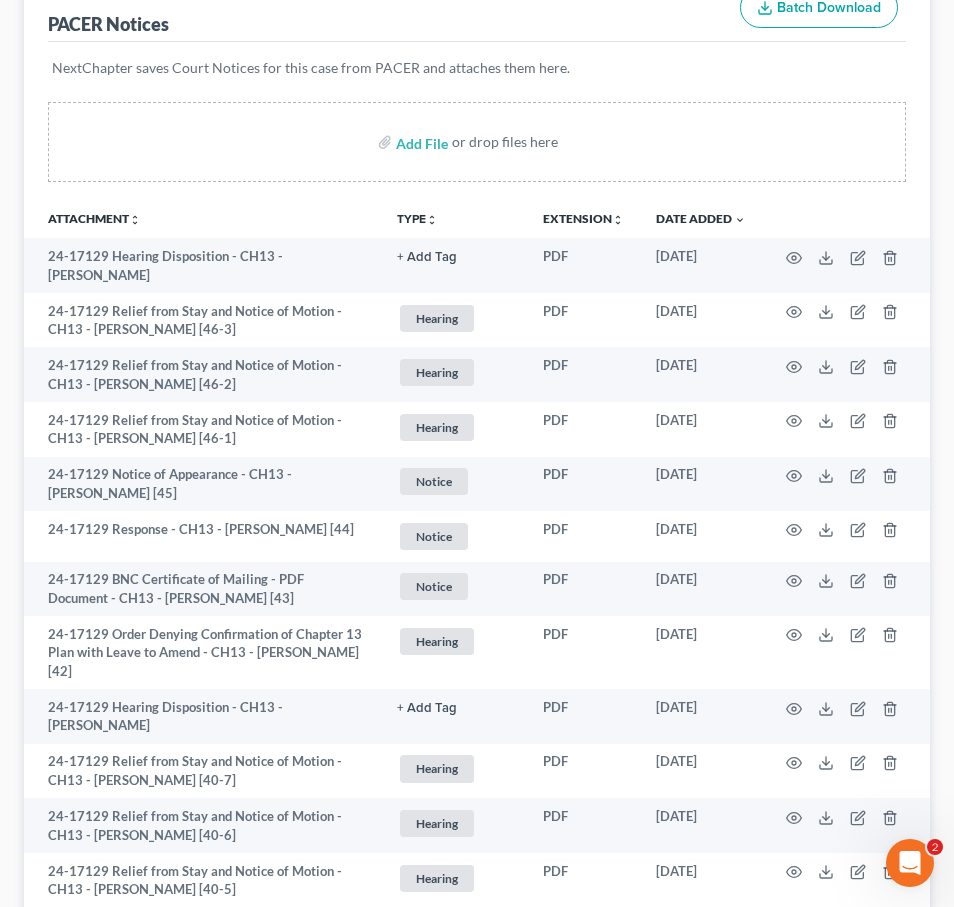 scroll, scrollTop: 347, scrollLeft: 0, axis: vertical 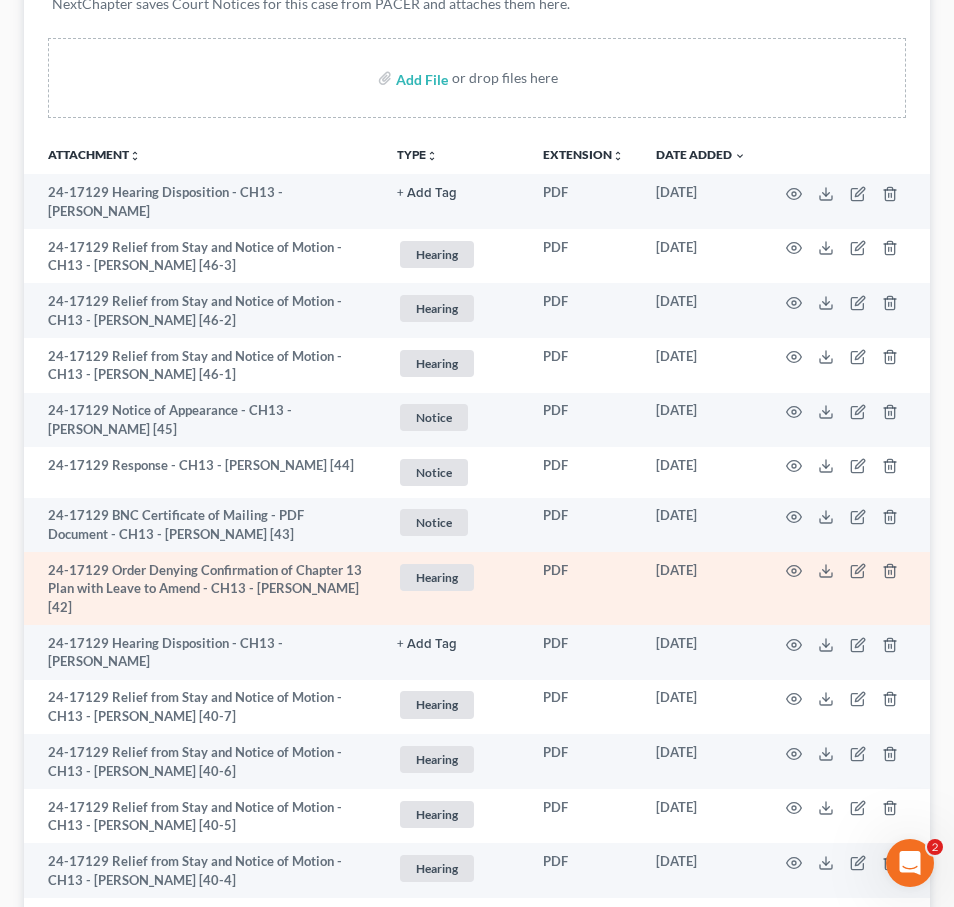 click on "24-17129 Order Denying Confirmation of Chapter 13 Plan with Leave to Amend - CH13 - Cheryl Dozier Riddick [42]" at bounding box center (202, 588) 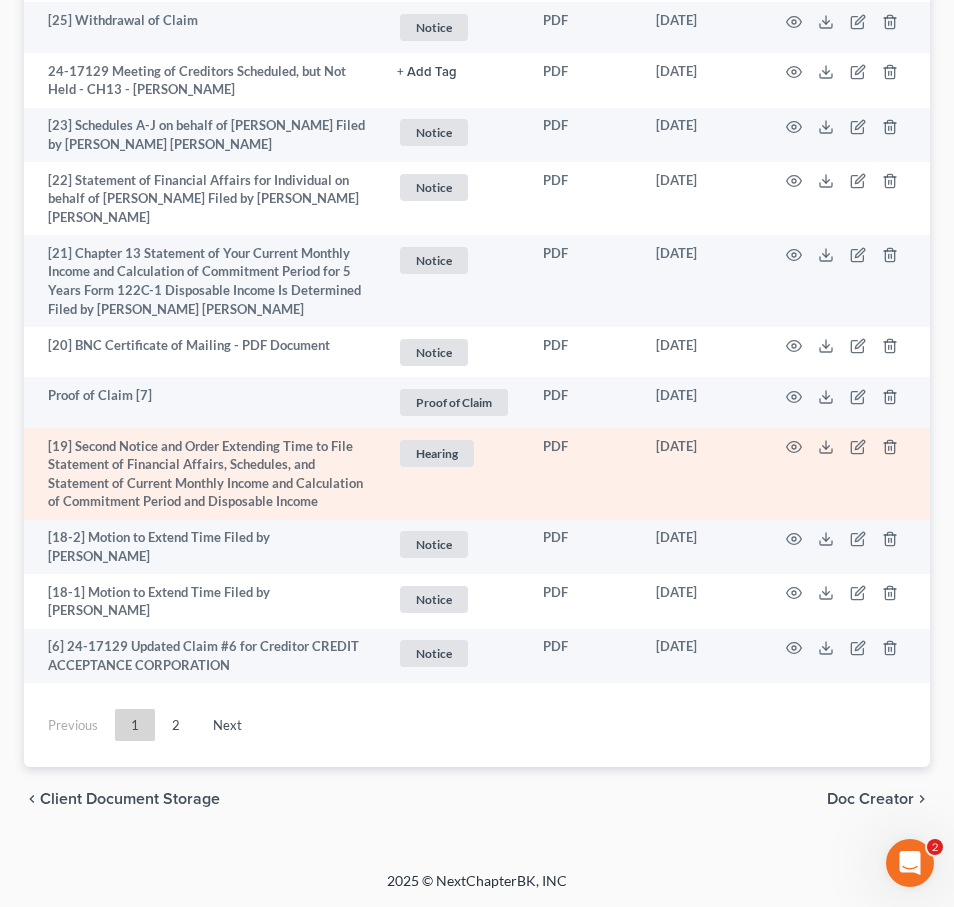 scroll, scrollTop: 4004, scrollLeft: 0, axis: vertical 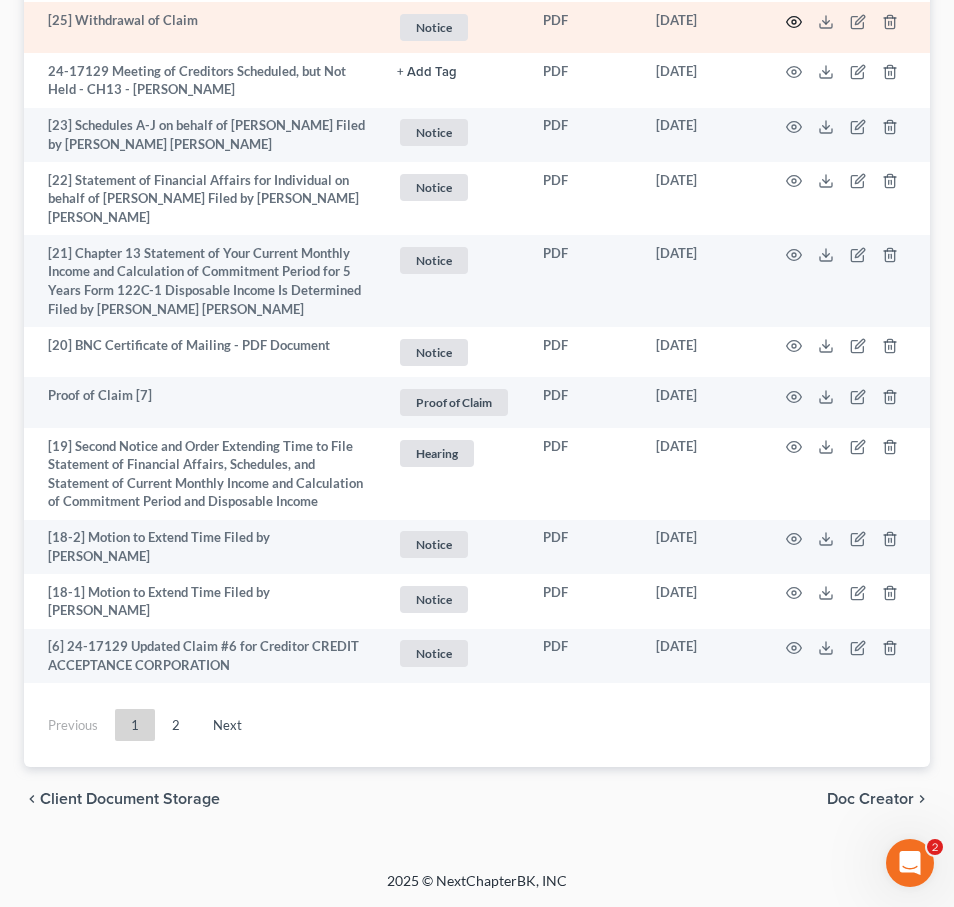 click 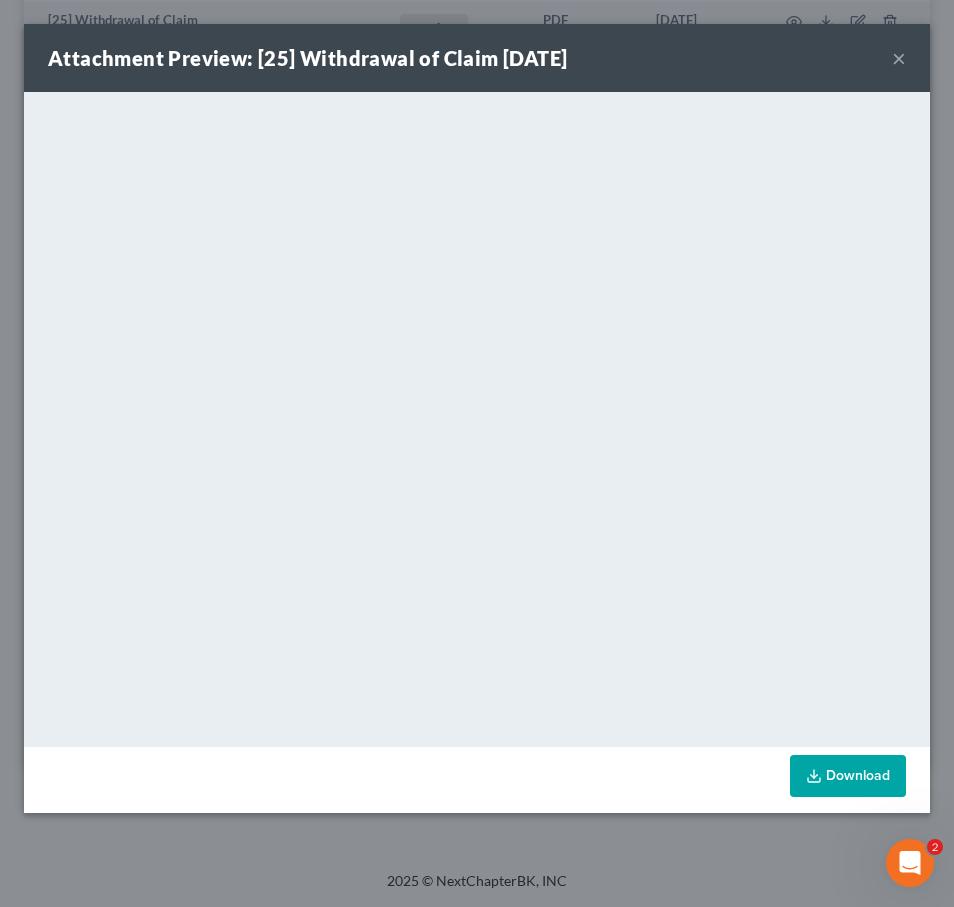 click on "×" at bounding box center [899, 58] 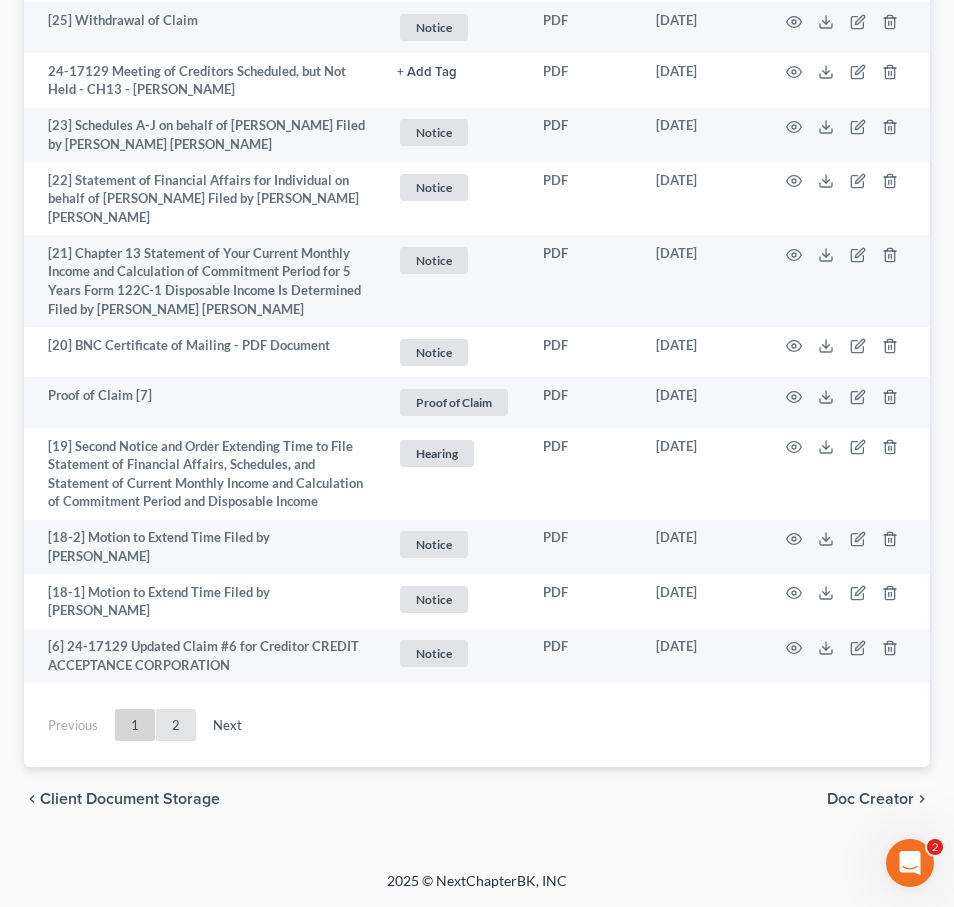 click on "2" at bounding box center [176, 725] 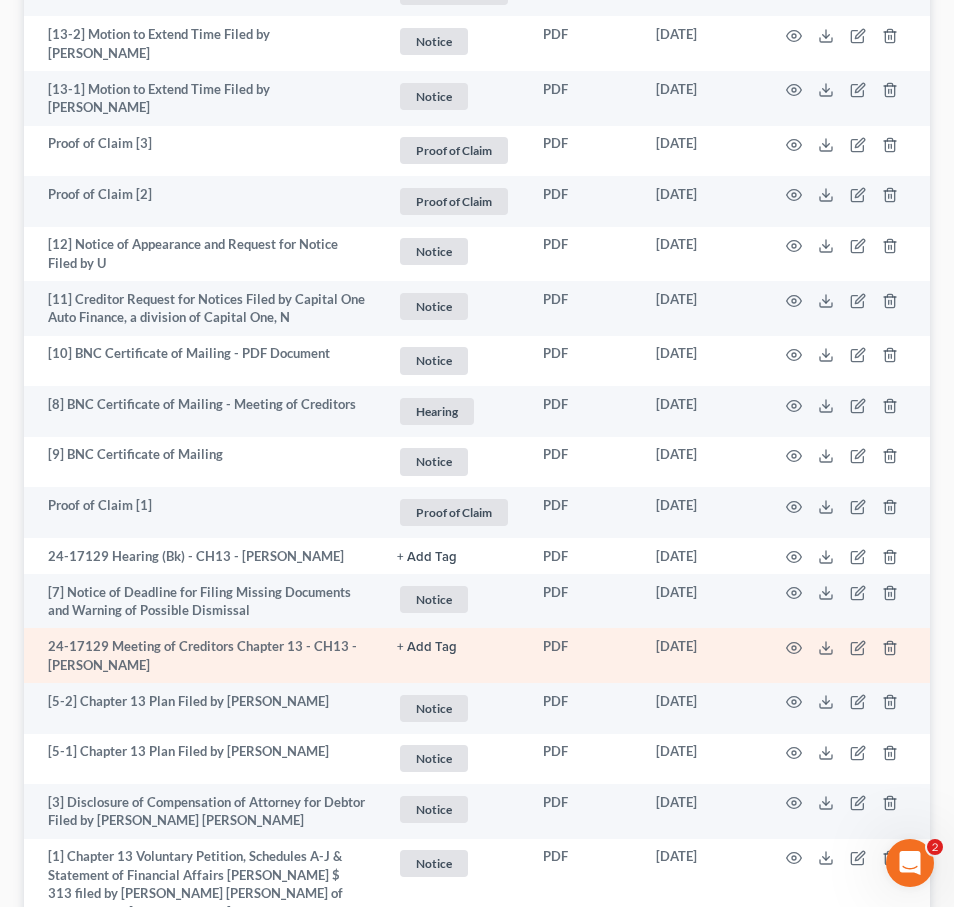 scroll, scrollTop: 992, scrollLeft: 0, axis: vertical 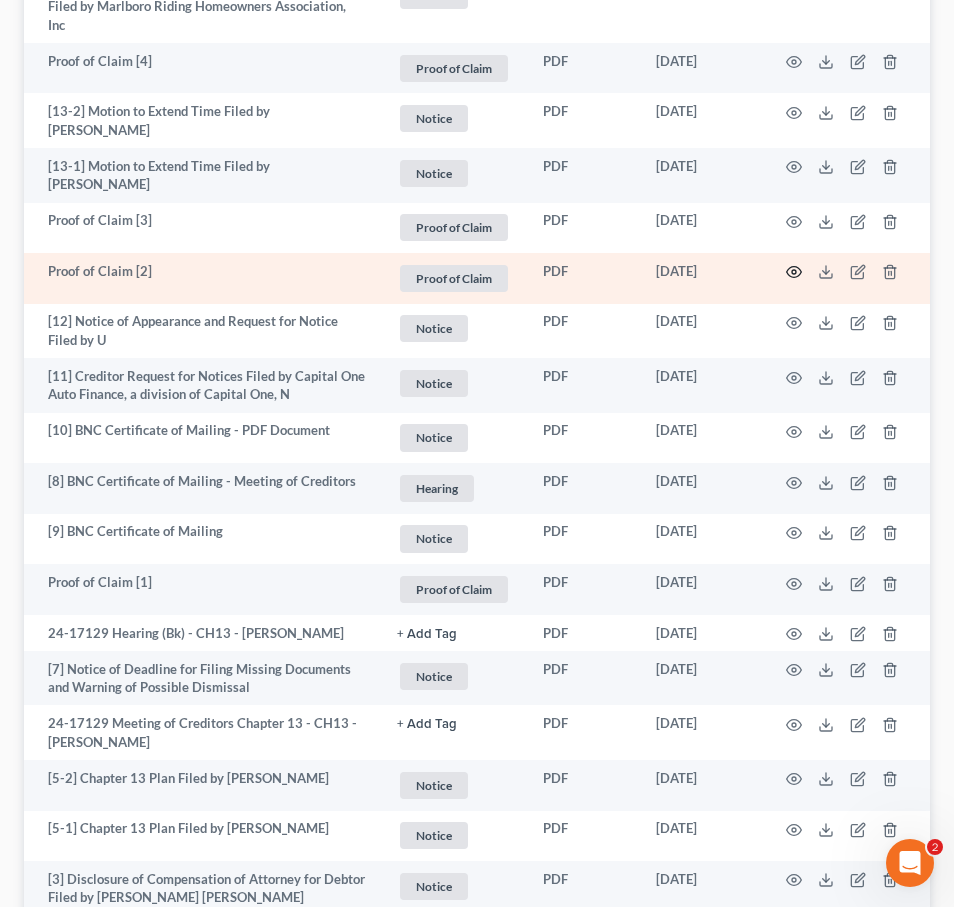 click 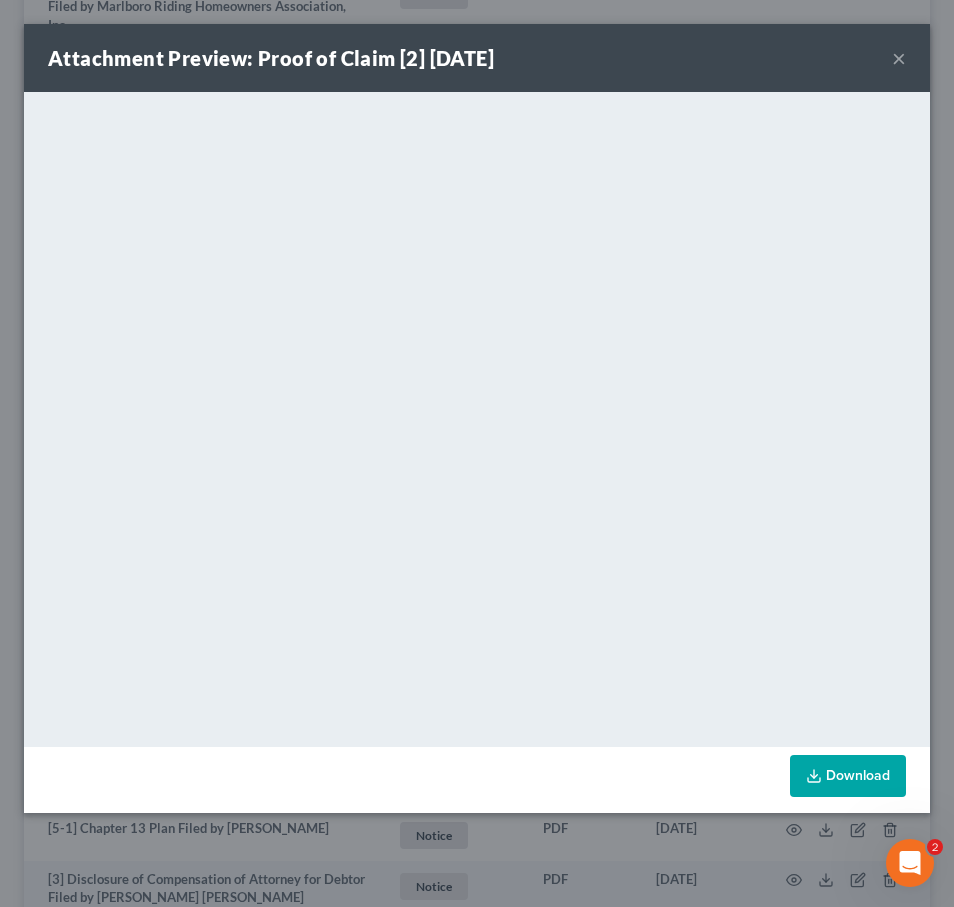 click on "×" at bounding box center (899, 58) 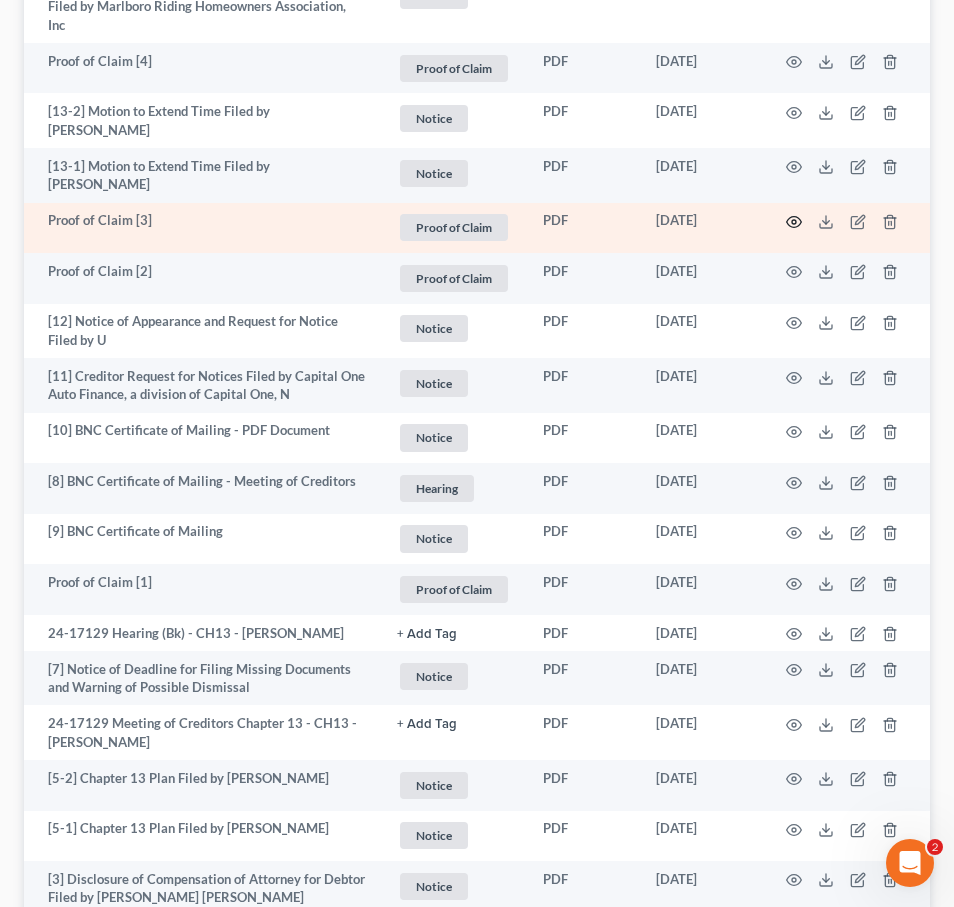 click 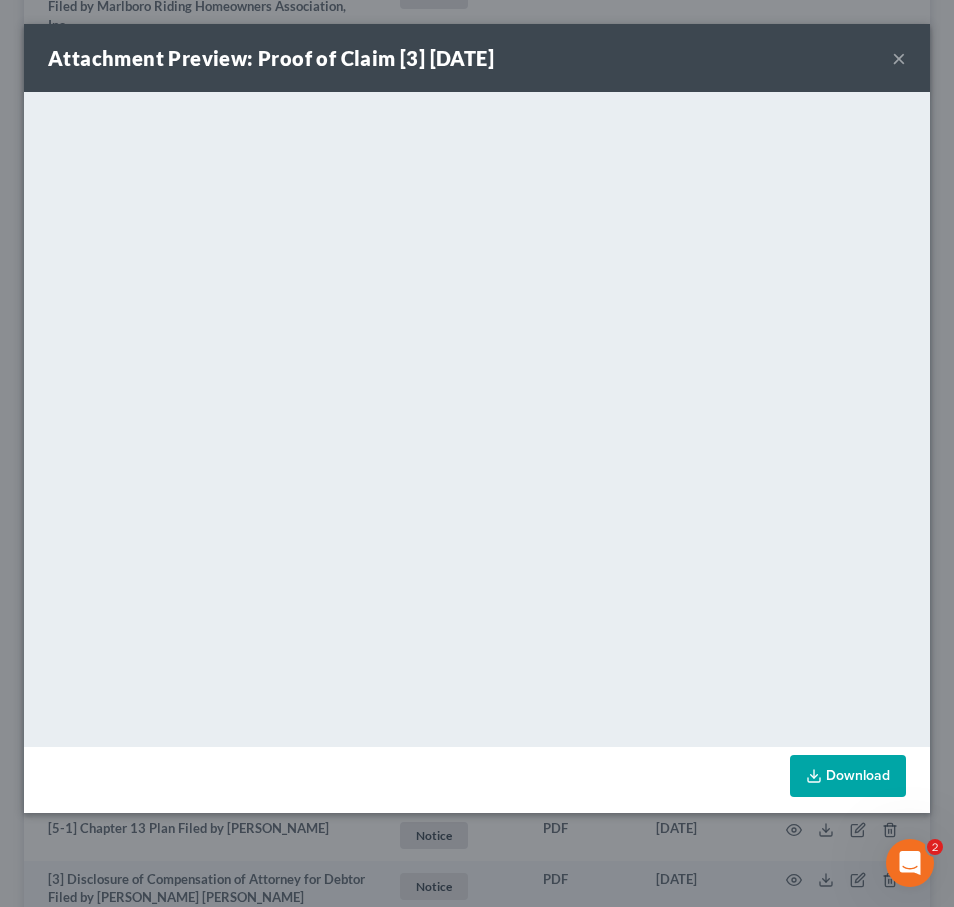 click on "×" at bounding box center (899, 58) 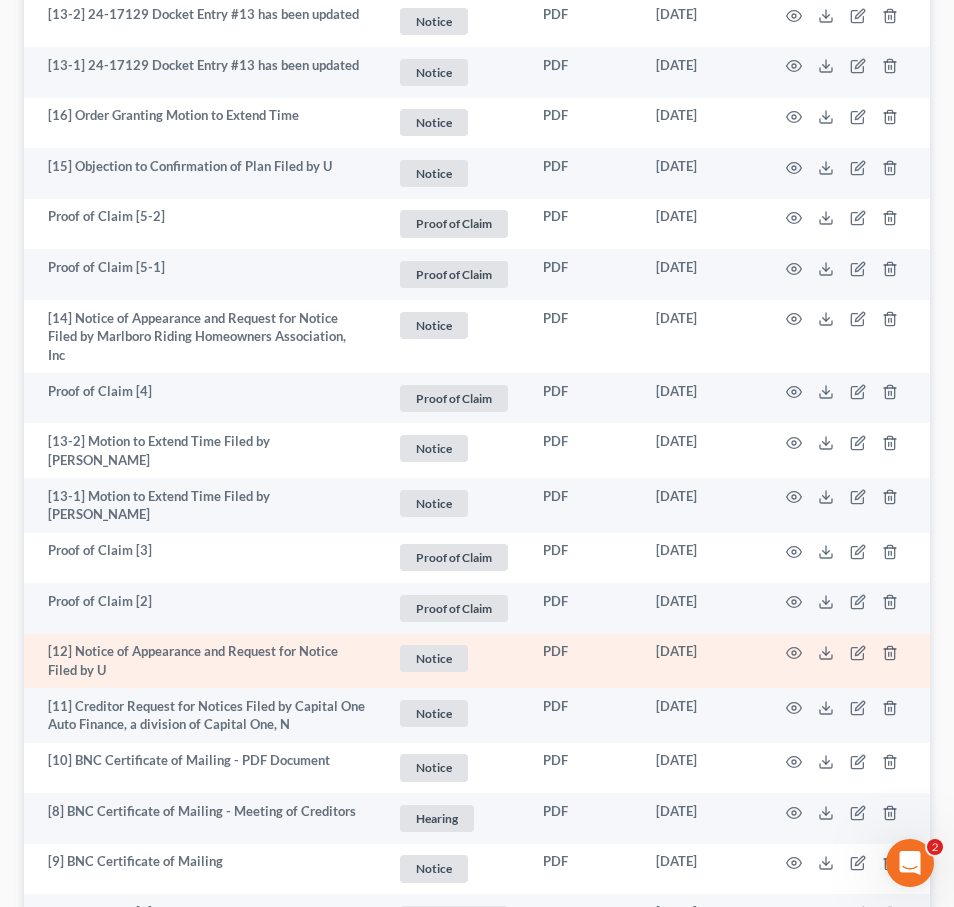 scroll, scrollTop: 580, scrollLeft: 0, axis: vertical 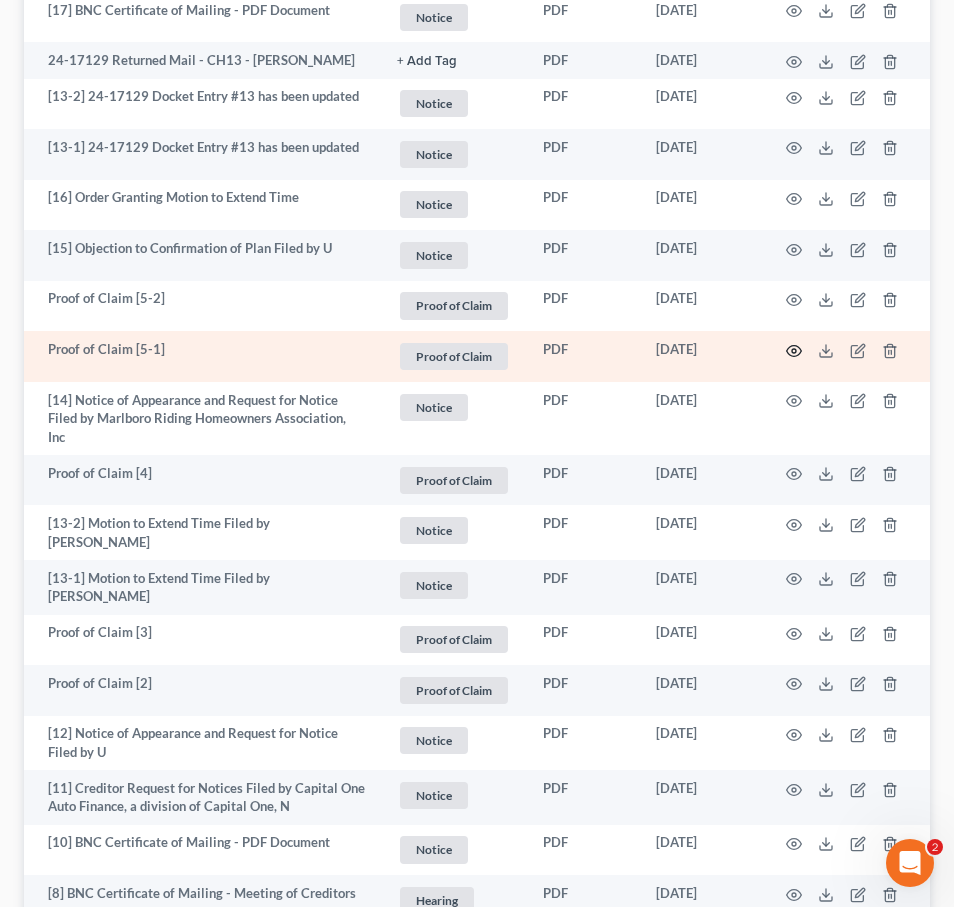 click 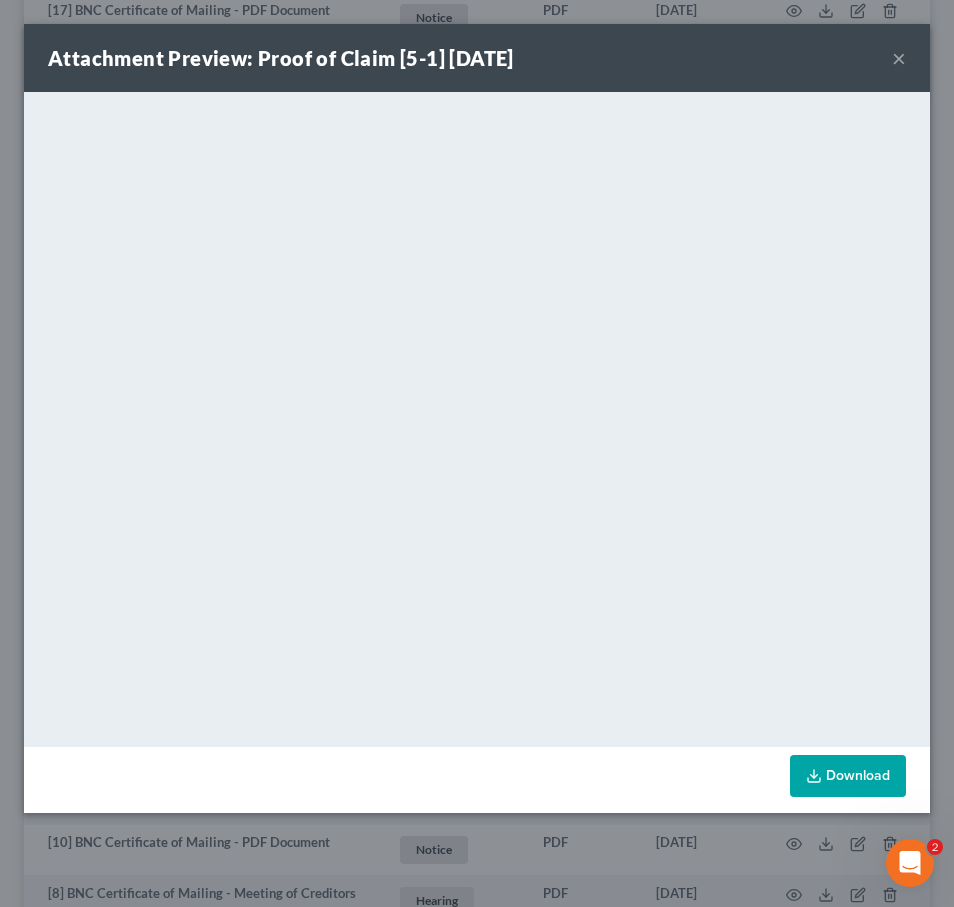 click on "×" at bounding box center (899, 58) 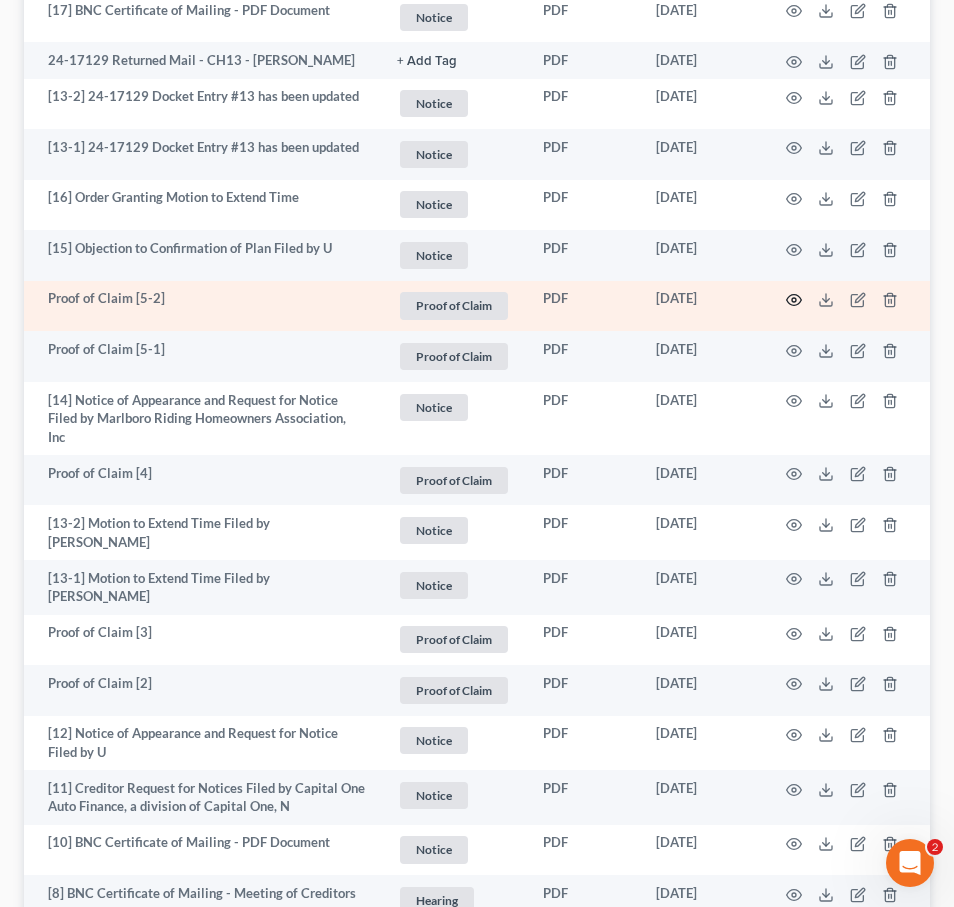 click 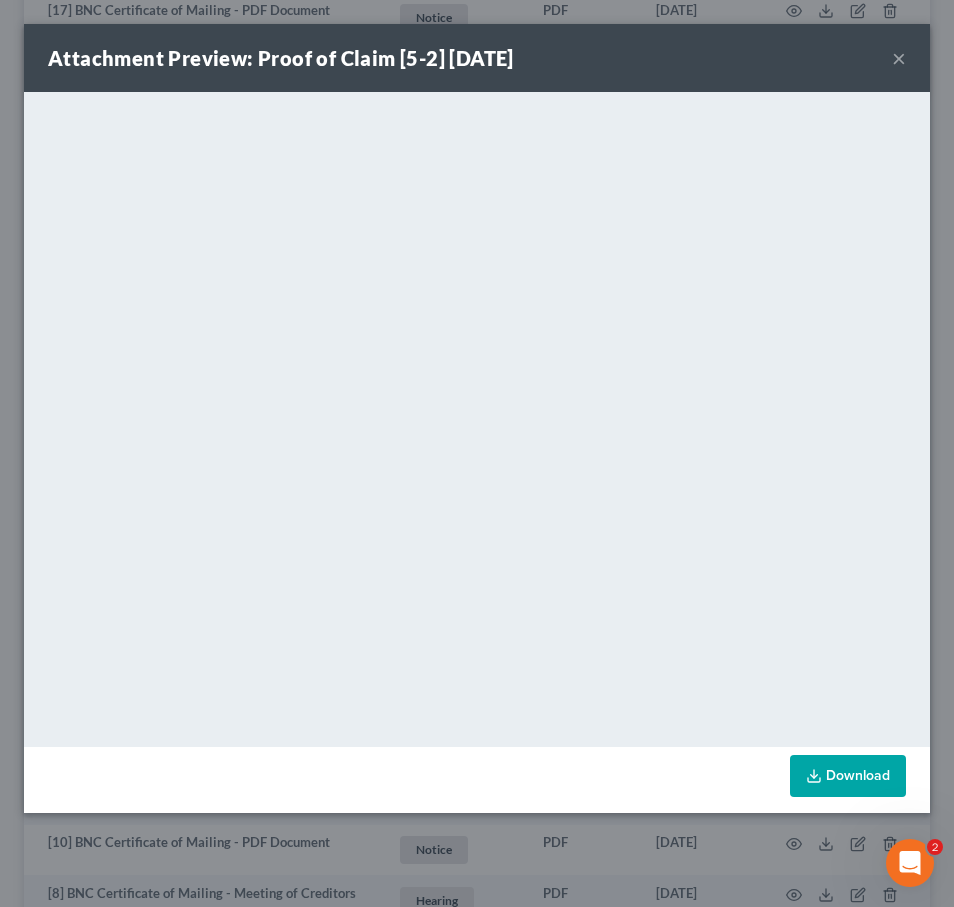 click on "×" at bounding box center (899, 58) 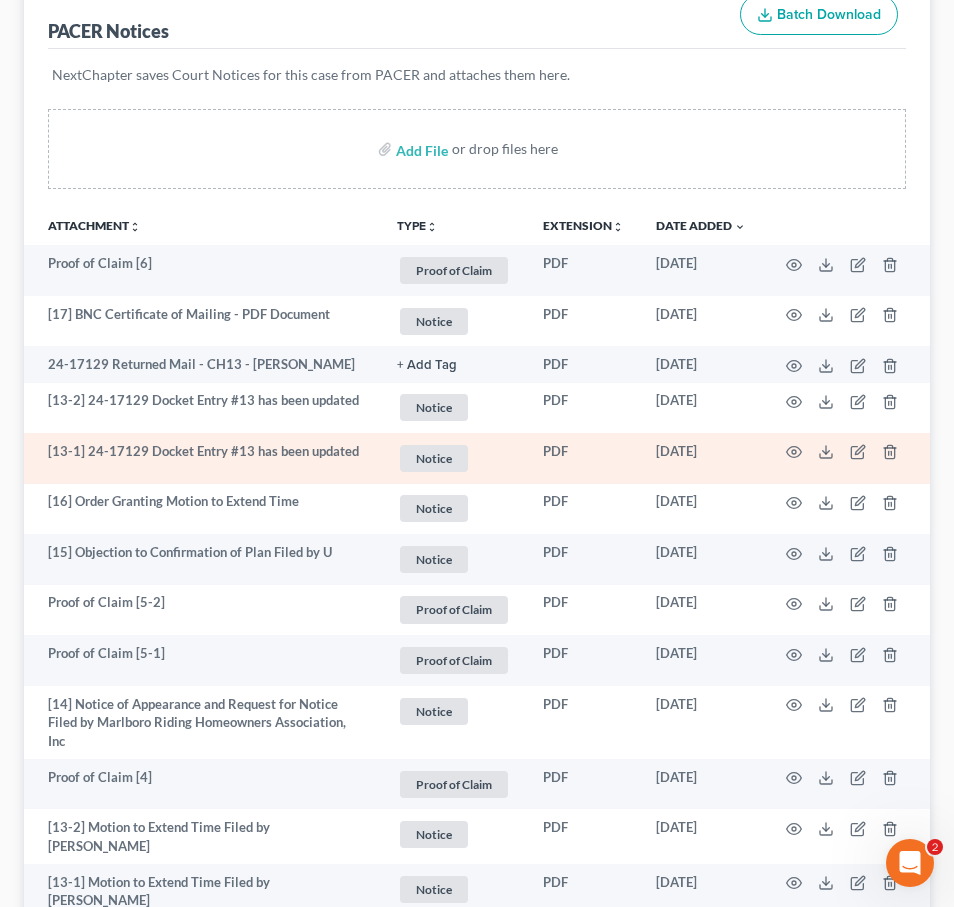scroll, scrollTop: 195, scrollLeft: 0, axis: vertical 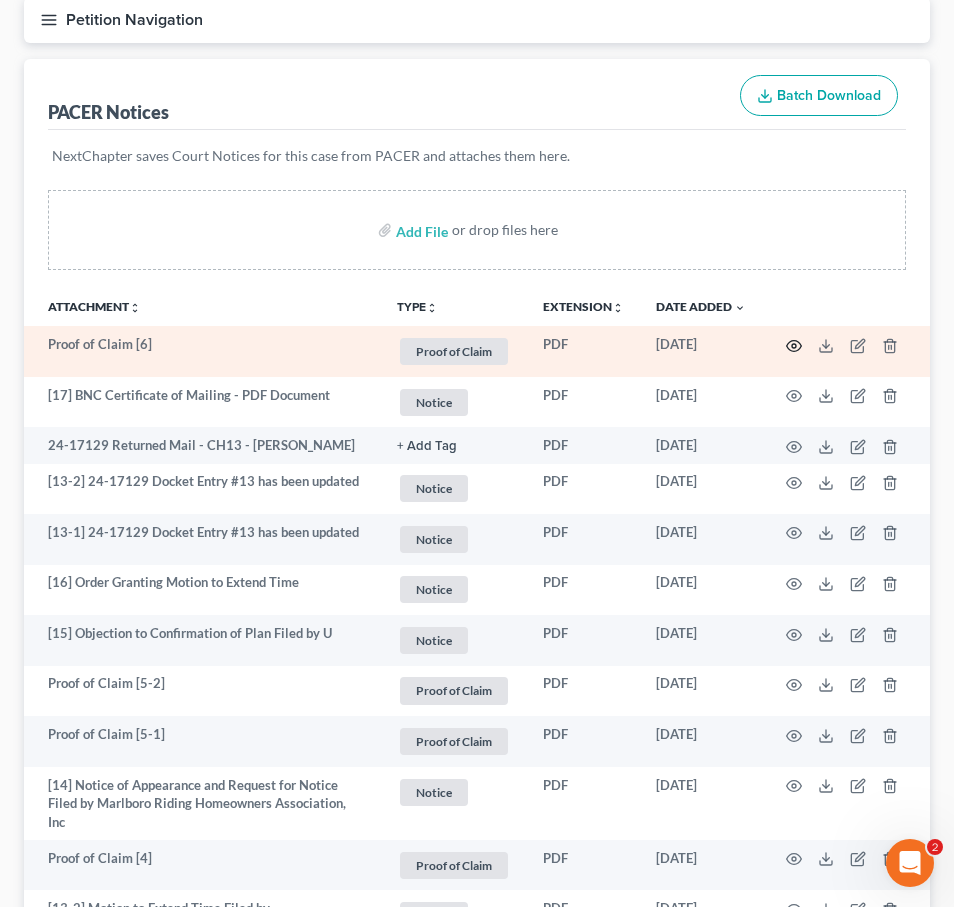click 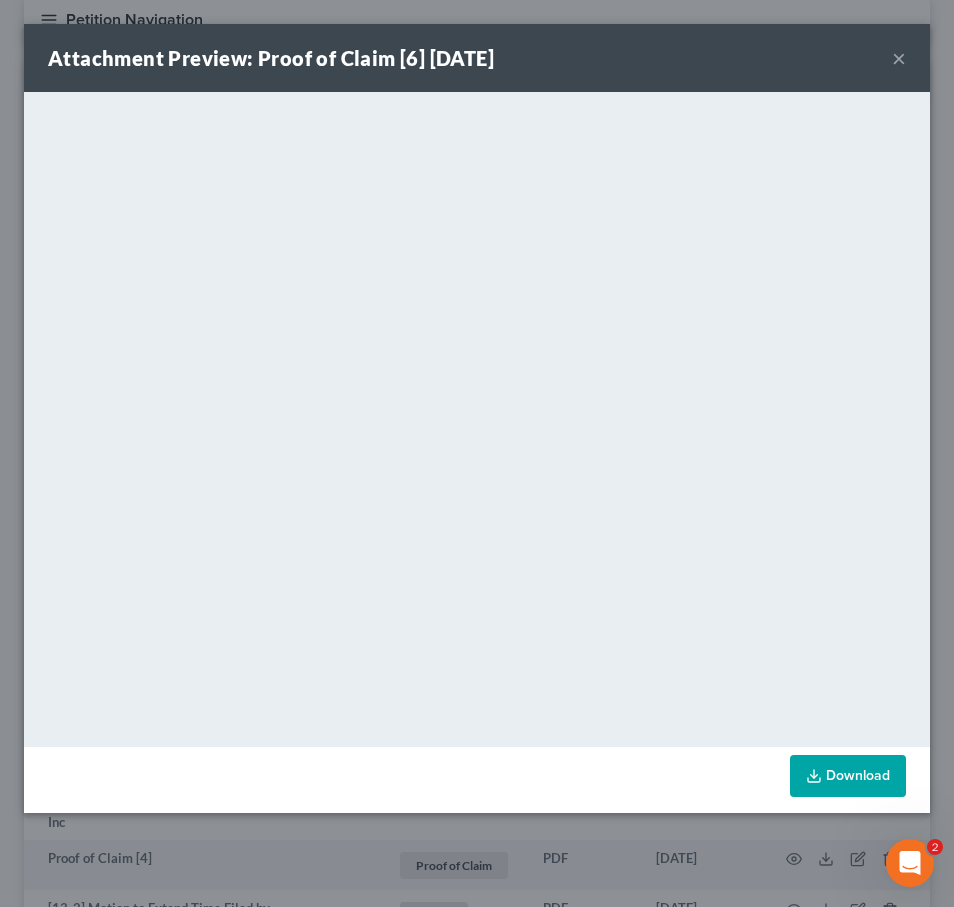 click on "×" at bounding box center [899, 58] 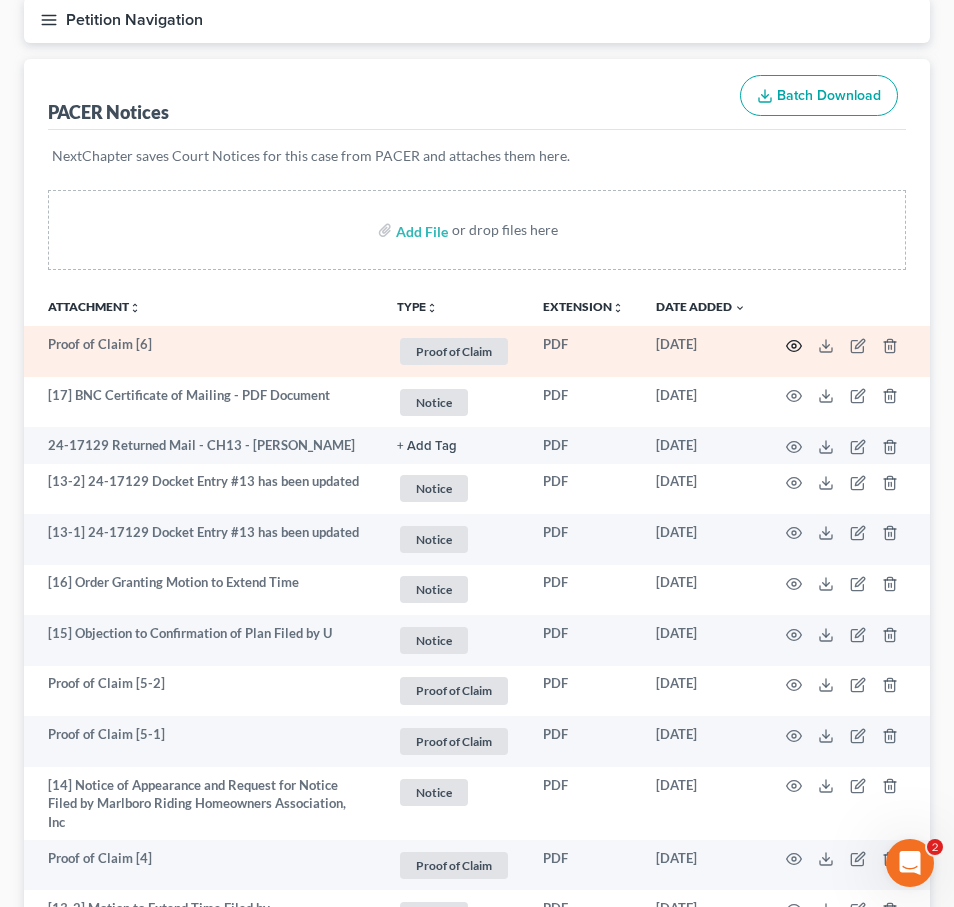 click 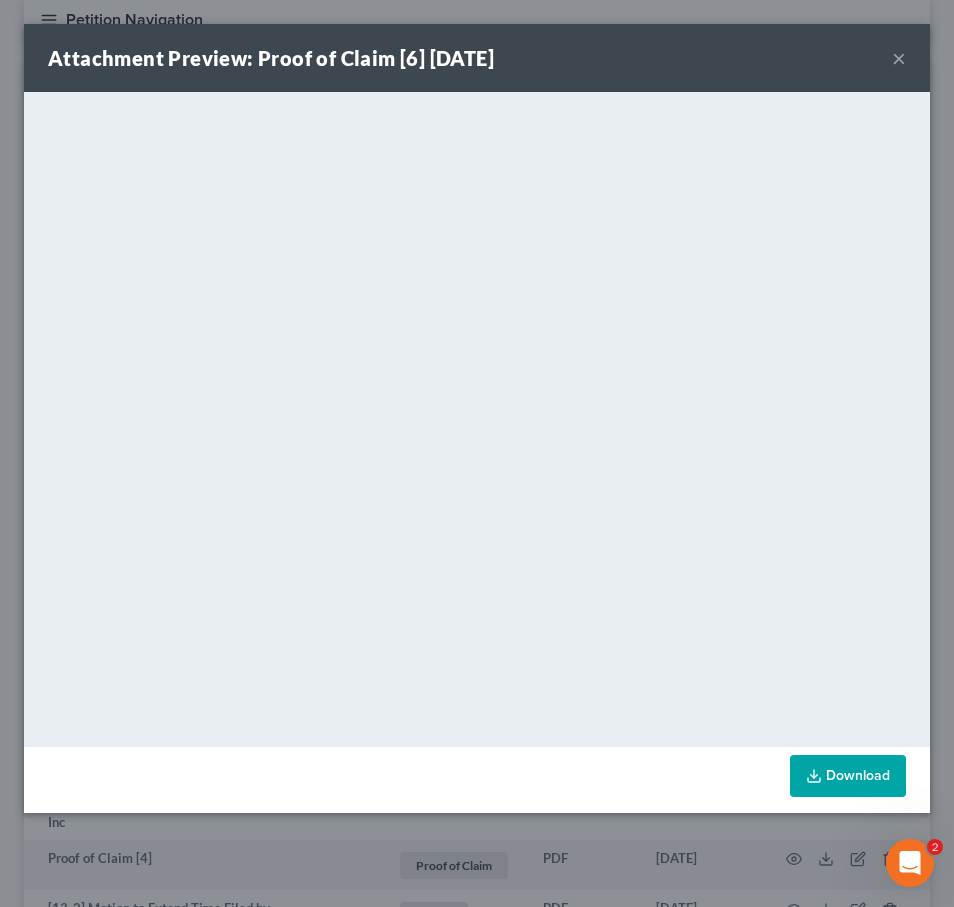 click on "×" at bounding box center (899, 58) 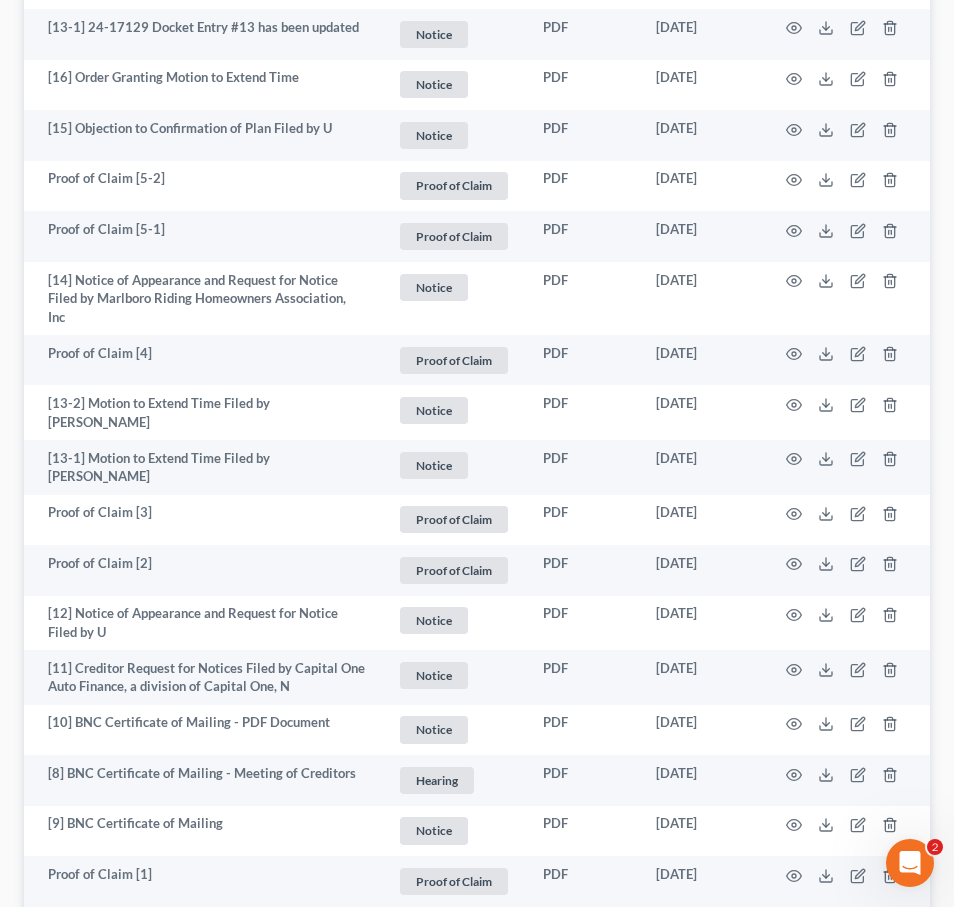 scroll, scrollTop: 0, scrollLeft: 0, axis: both 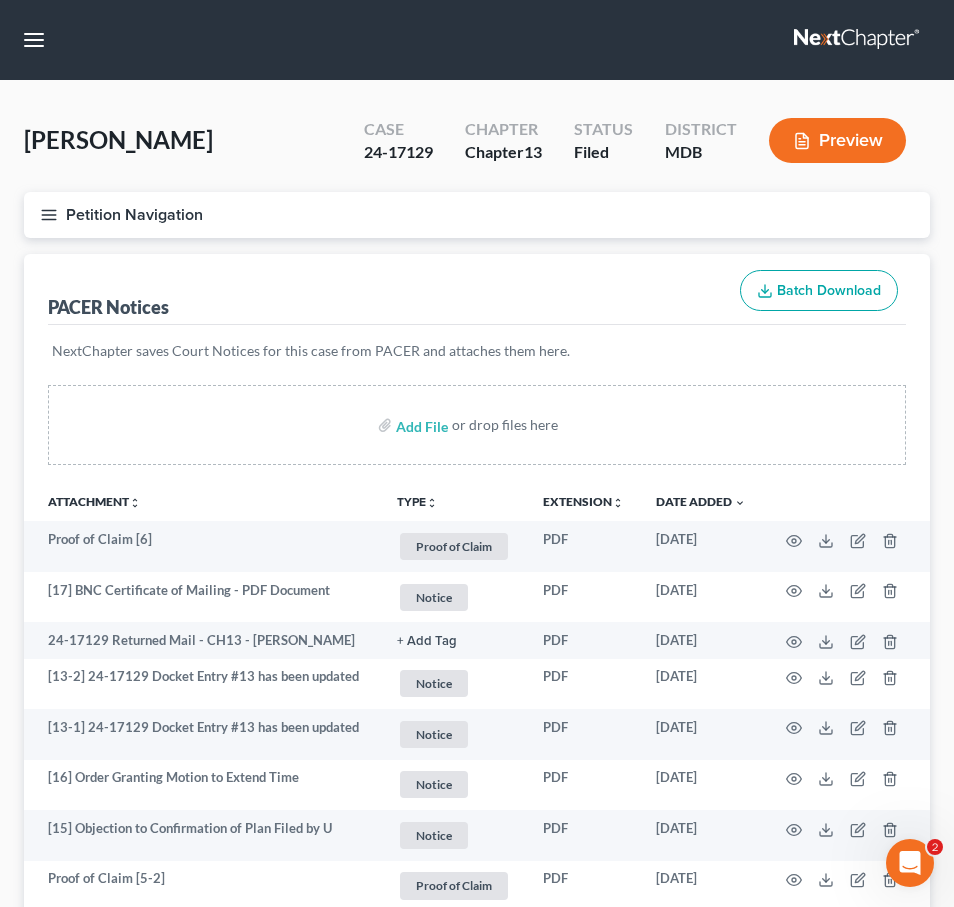 click 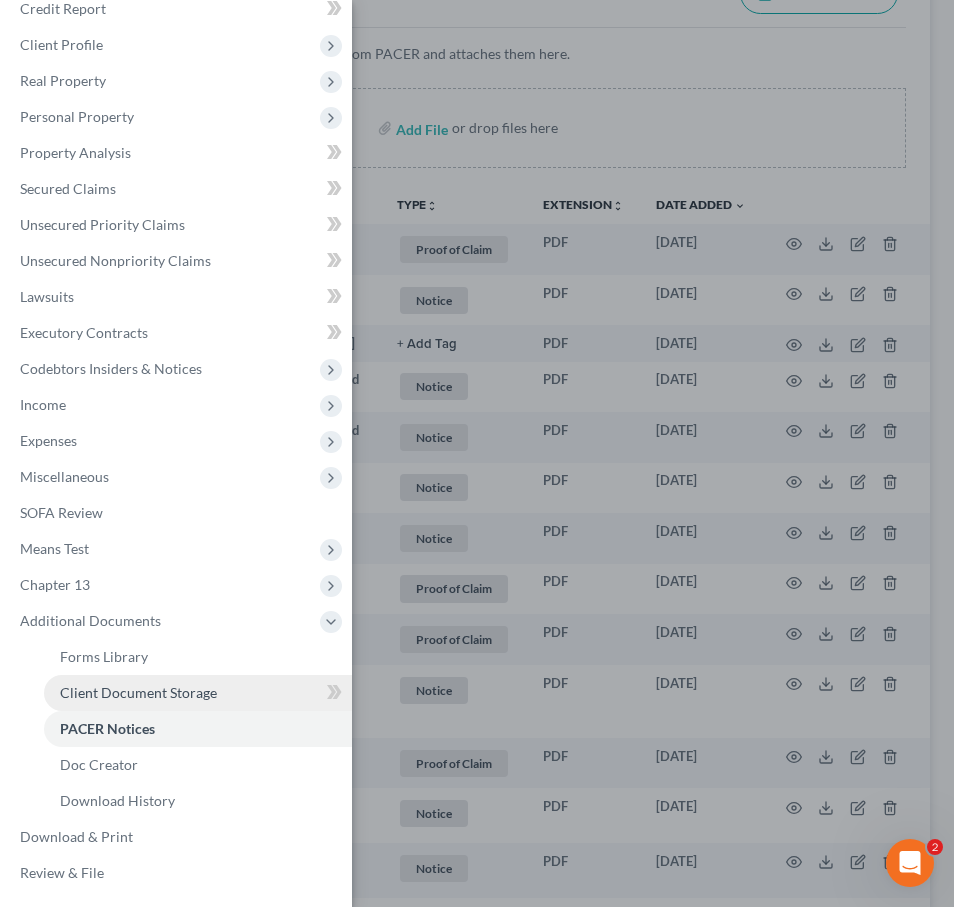 scroll, scrollTop: 318, scrollLeft: 0, axis: vertical 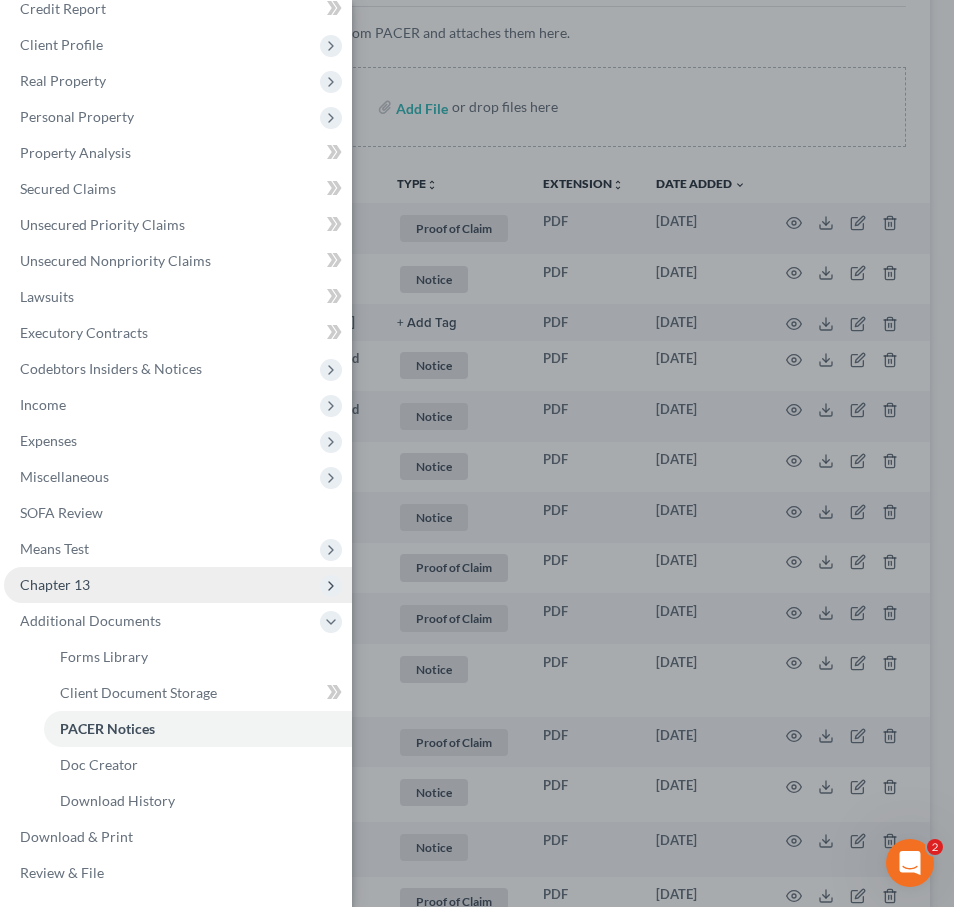 click on "Chapter 13" at bounding box center (178, 585) 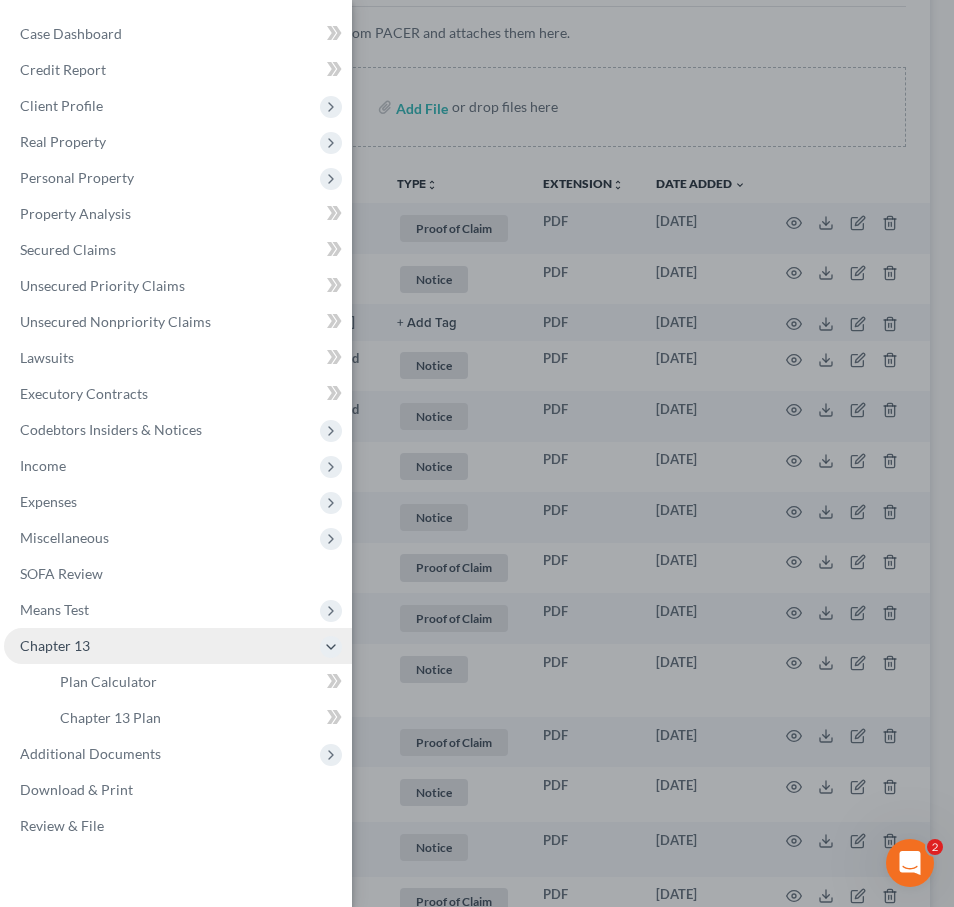 scroll, scrollTop: 0, scrollLeft: 0, axis: both 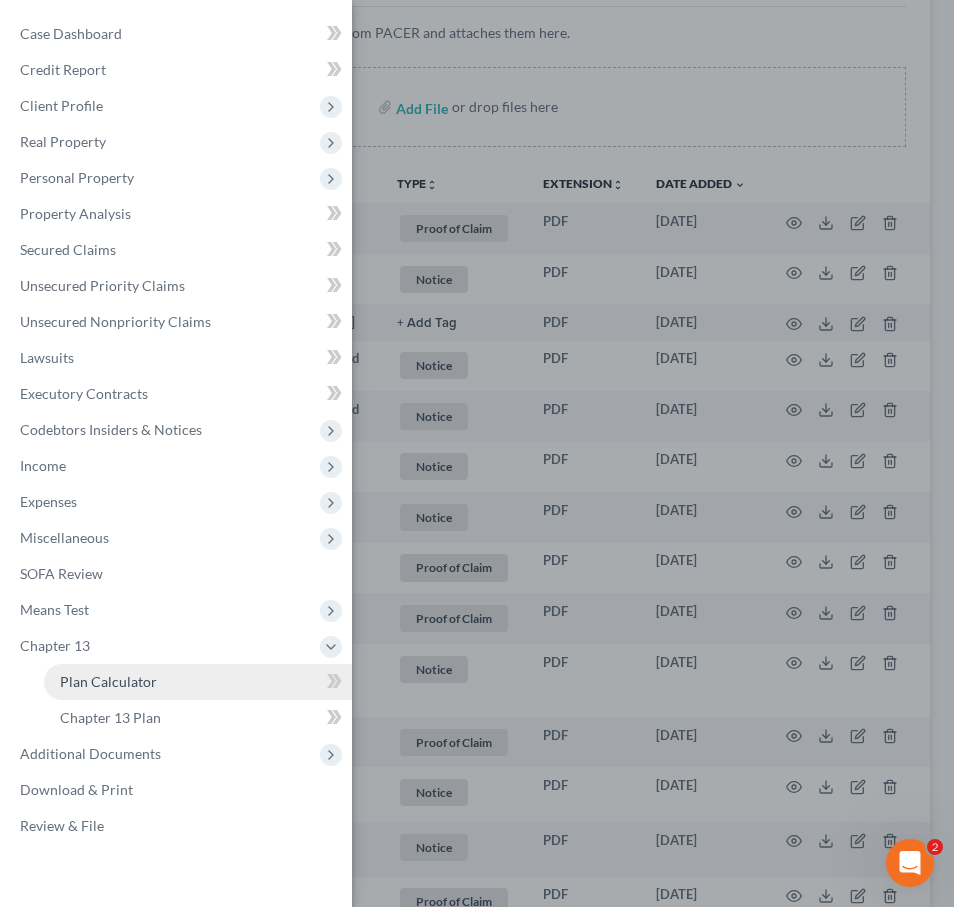 click on "Plan Calculator" at bounding box center [108, 681] 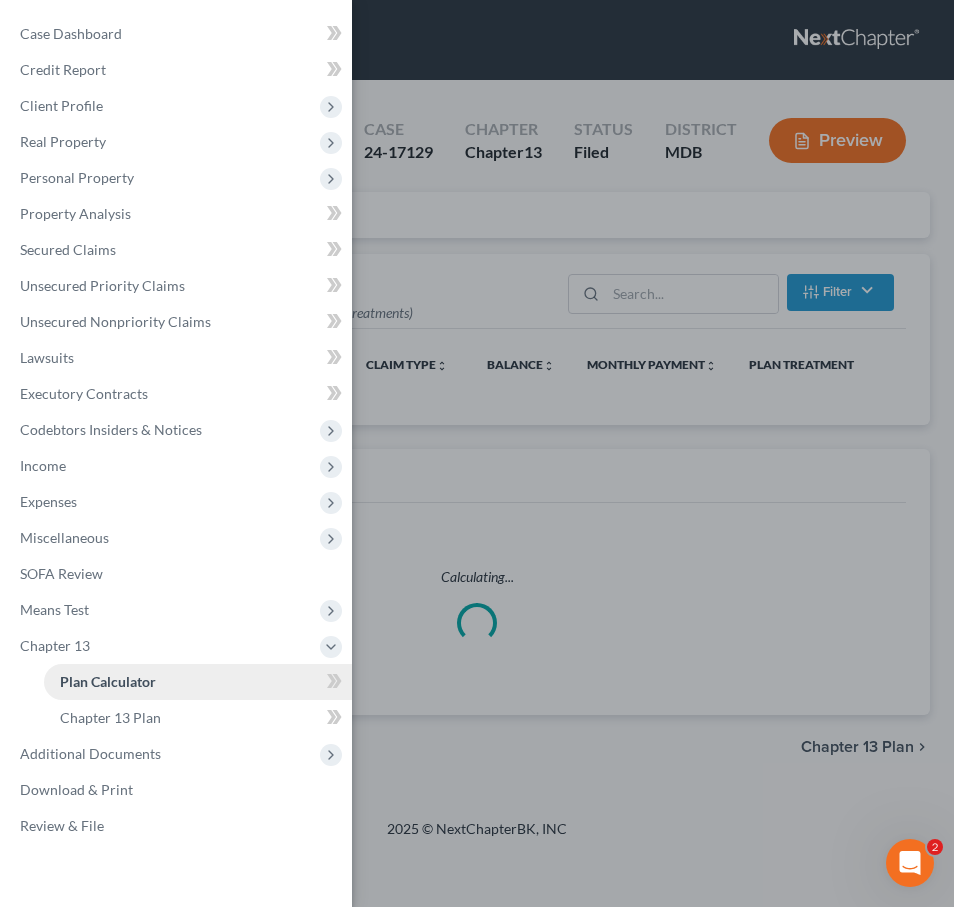 scroll, scrollTop: 0, scrollLeft: 0, axis: both 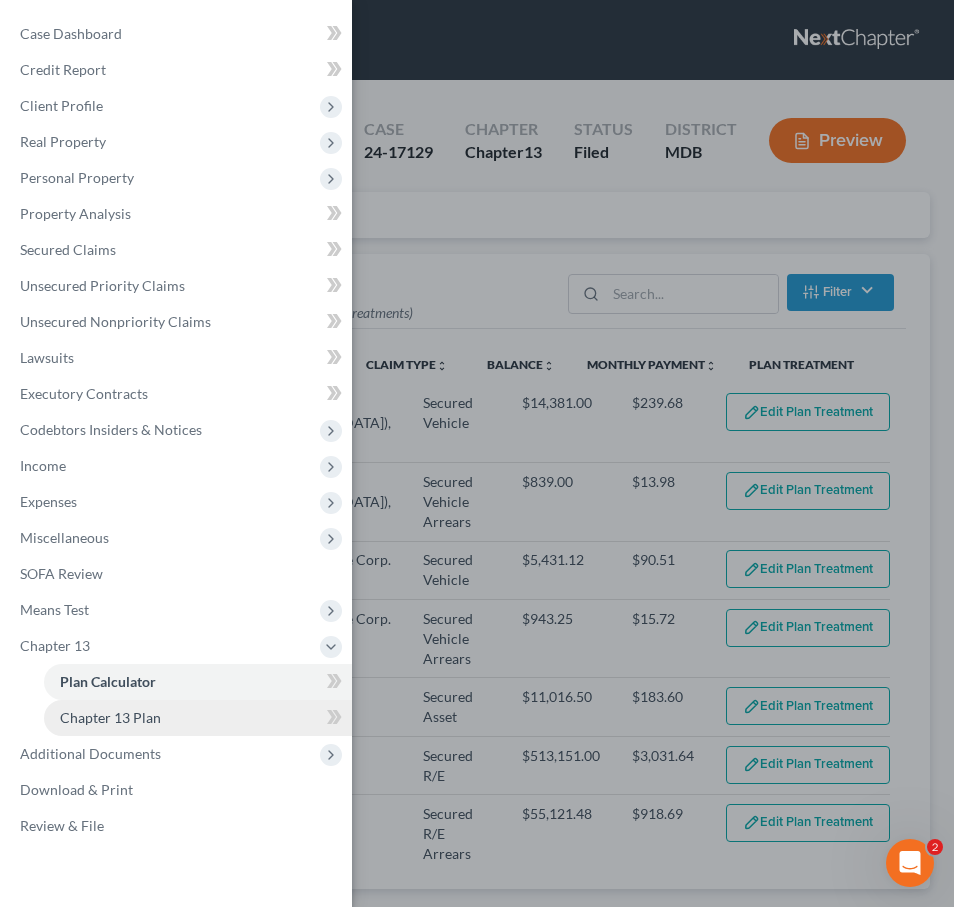 select on "59" 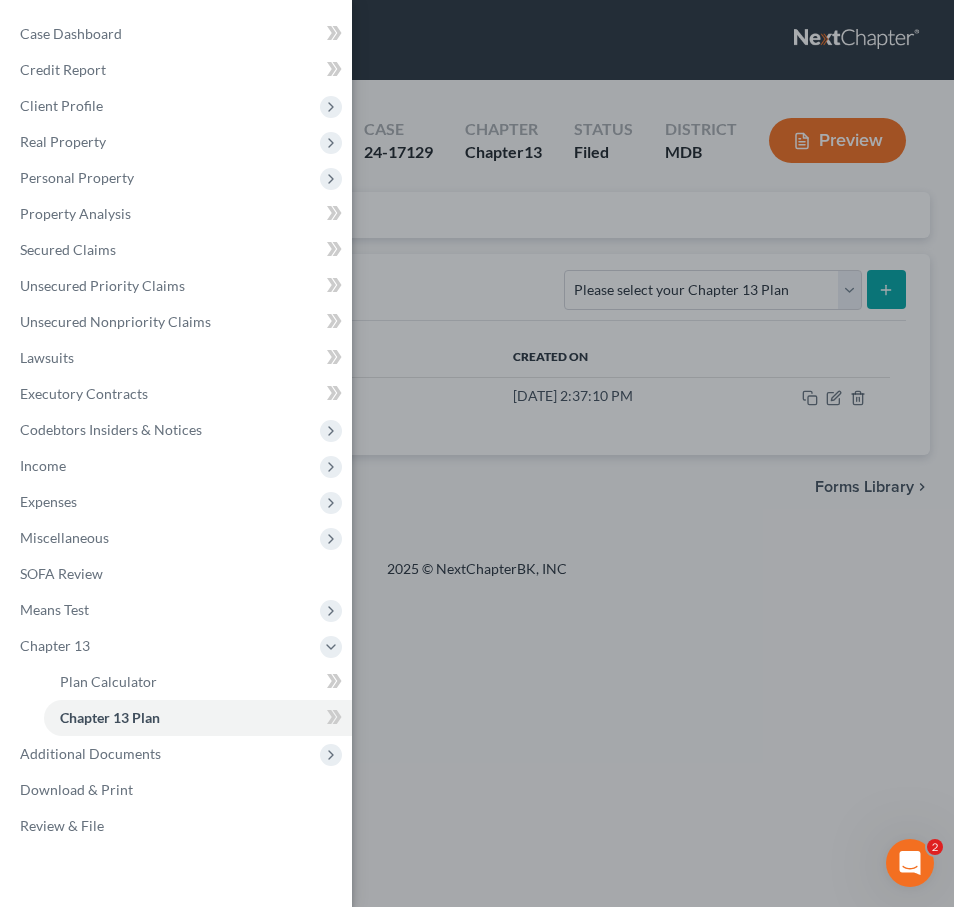 click on "Case Dashboard
Payments
Invoices
Payments
Payments
Credit Report
Client Profile" at bounding box center (477, 453) 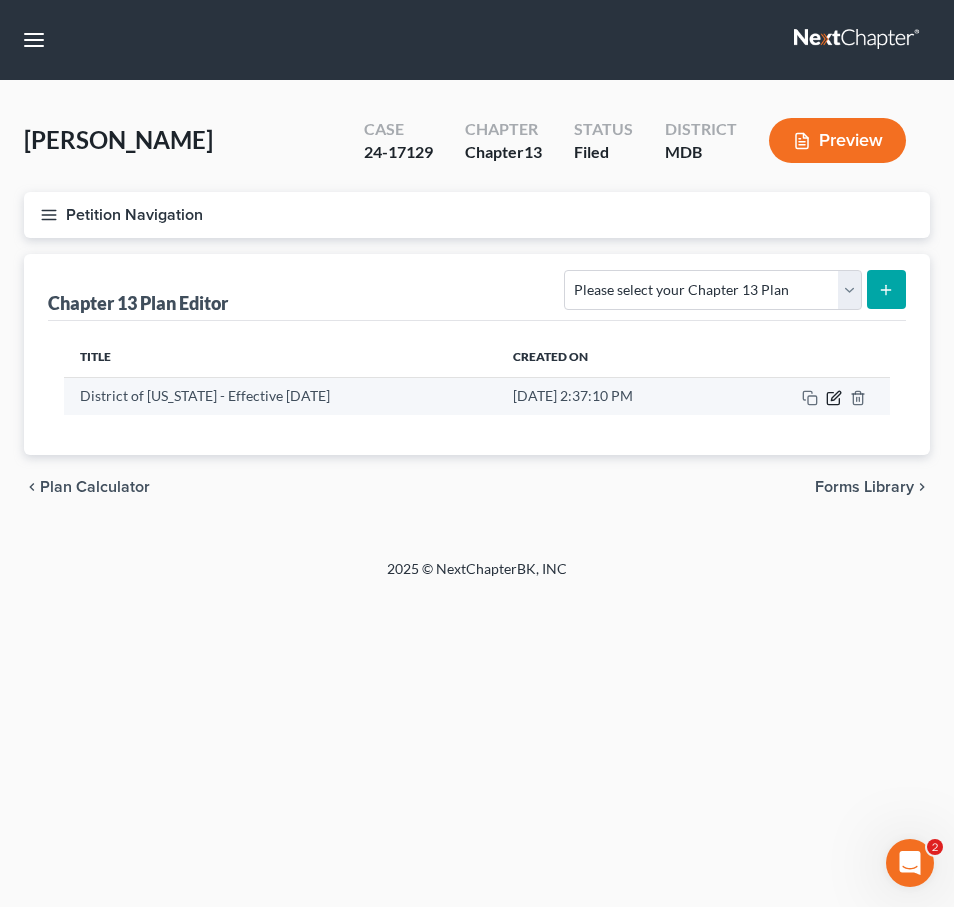 click 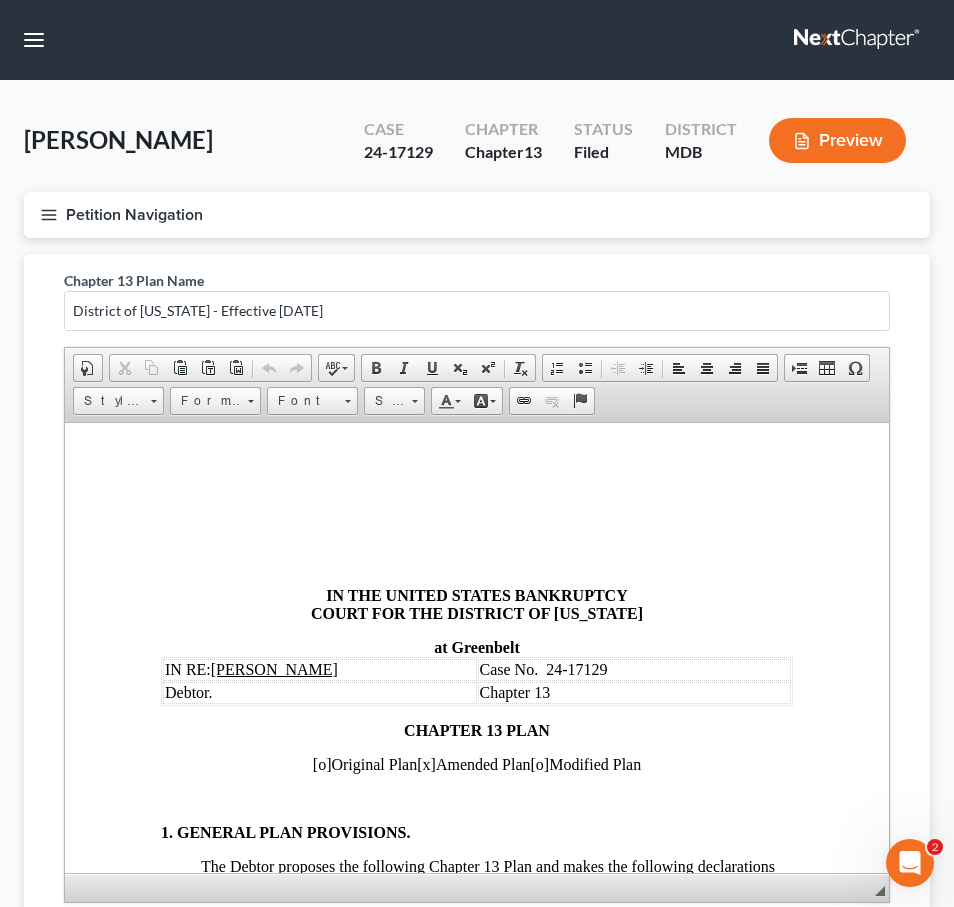 scroll, scrollTop: 0, scrollLeft: 0, axis: both 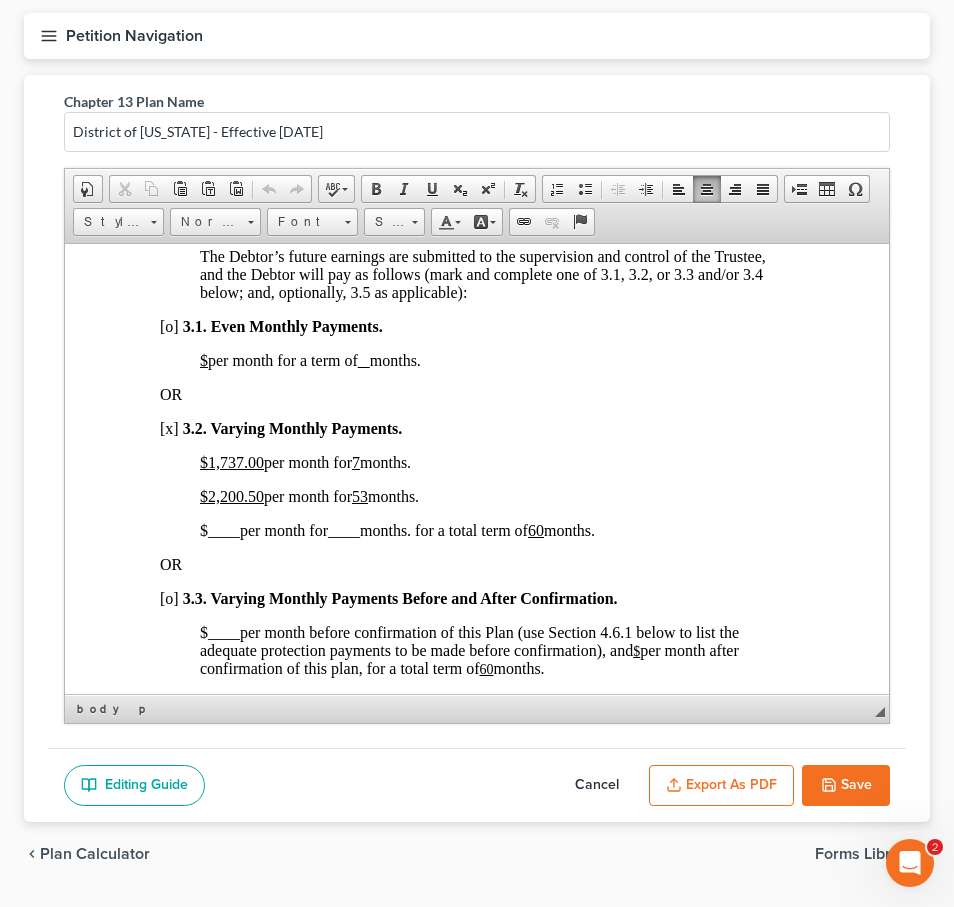 click on "$1,737.00" at bounding box center [232, 461] 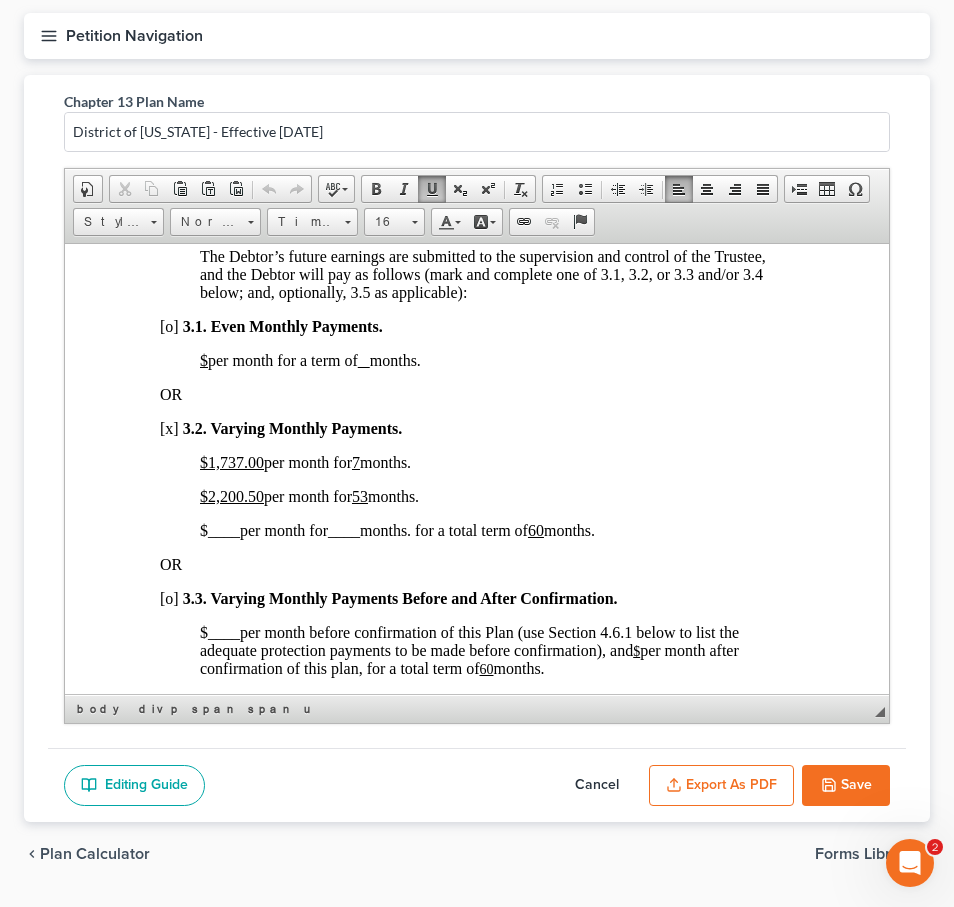 type 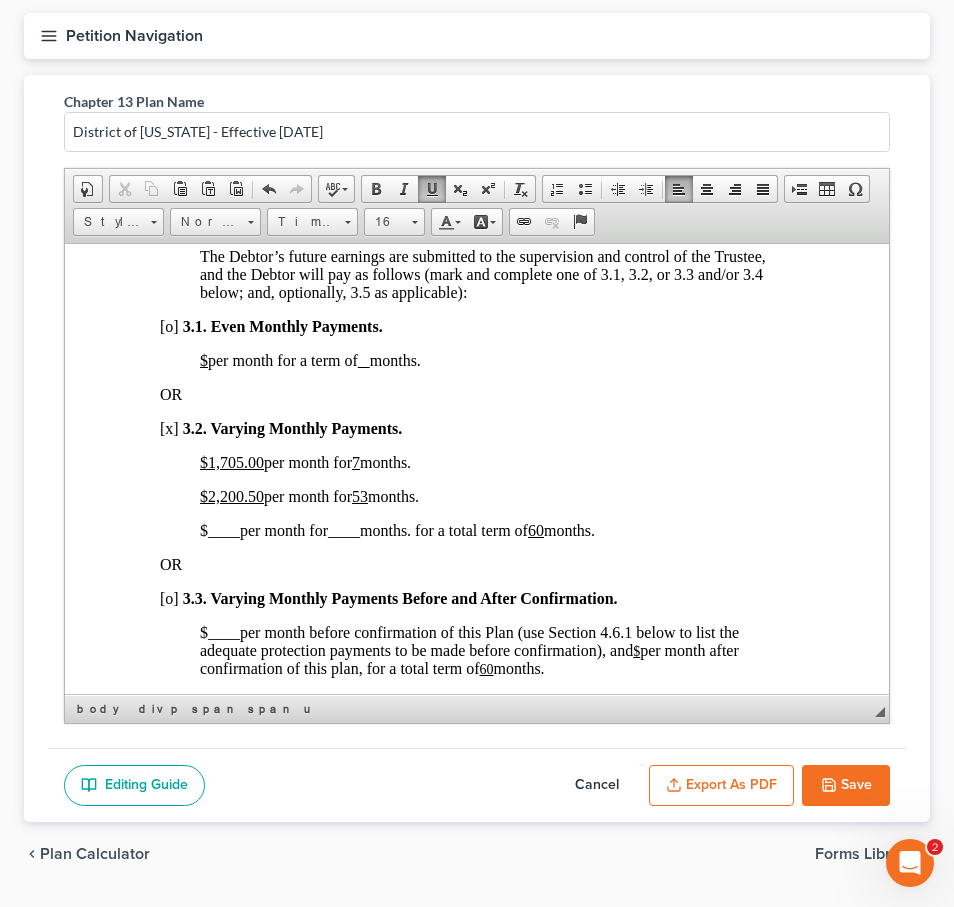click on "$1,705 .00" at bounding box center (232, 461) 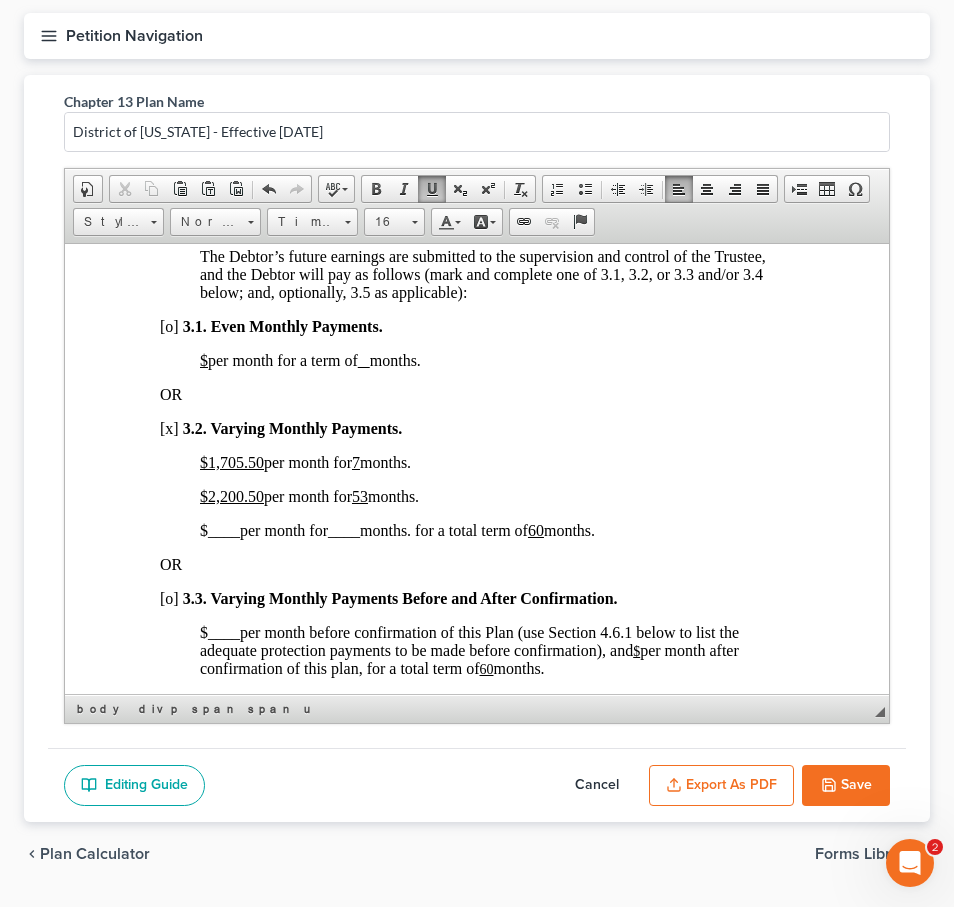 click on "$1,705 .5 0  per month for  7  months." at bounding box center [305, 461] 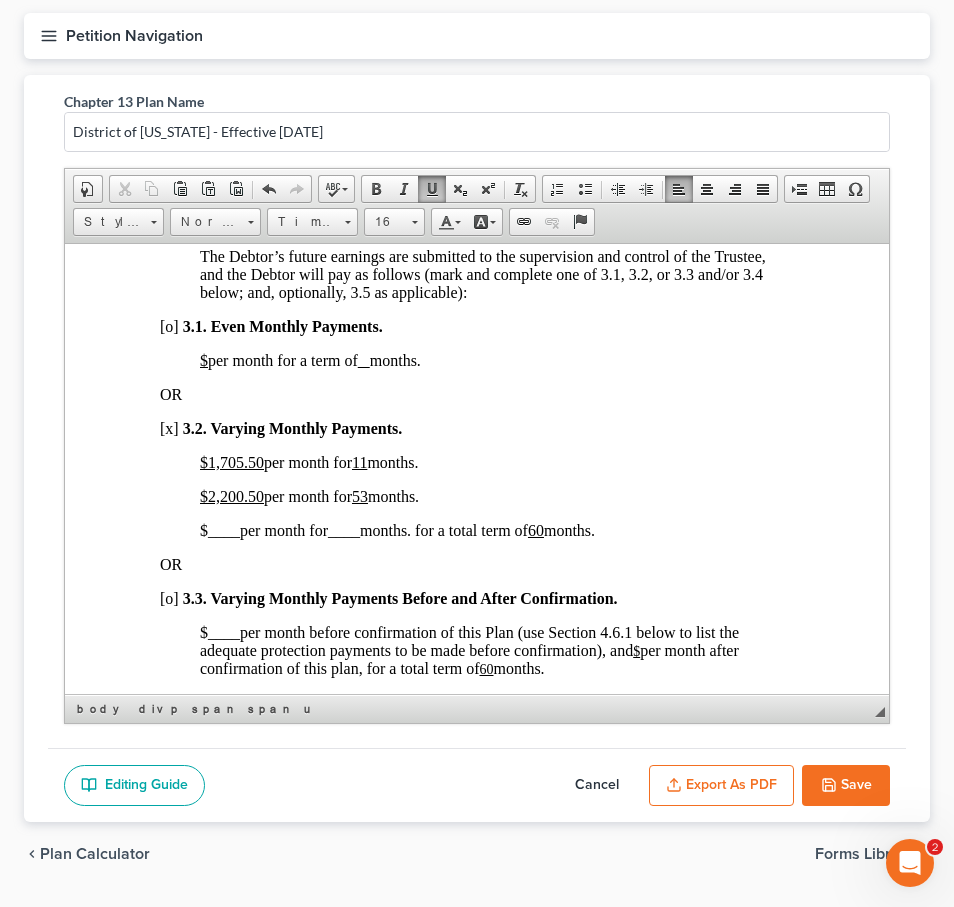 click on "53" at bounding box center (360, 495) 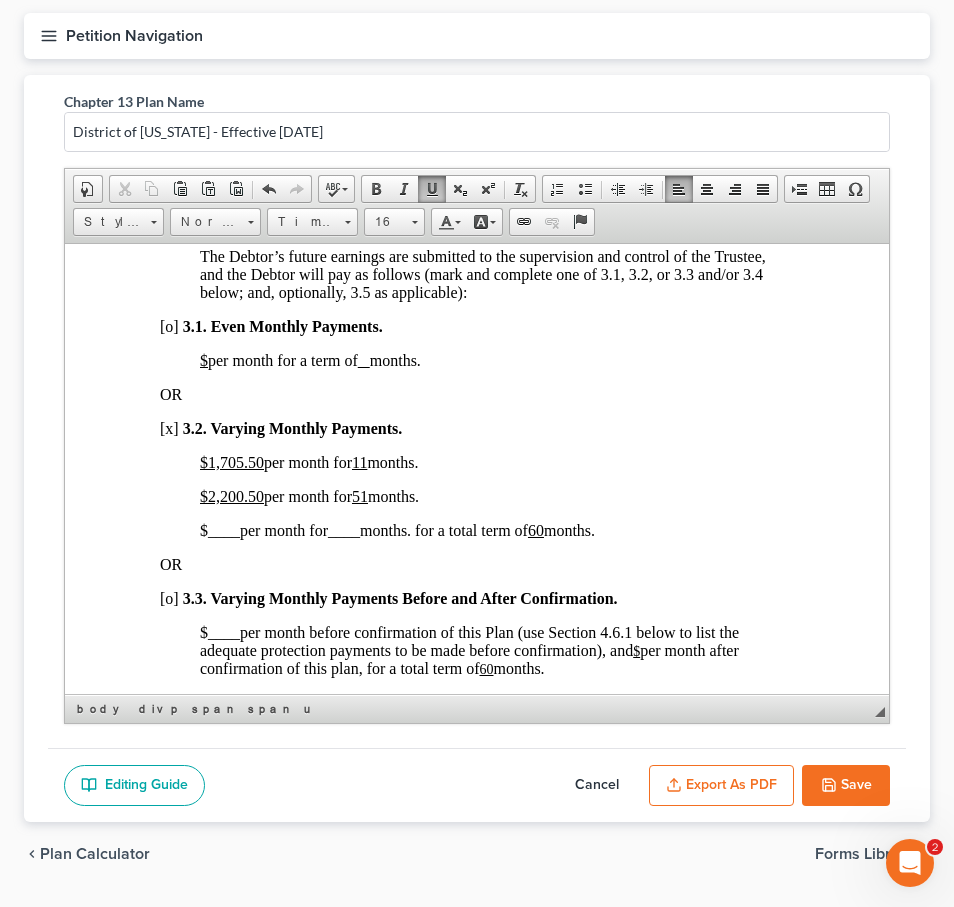 click on "$2,200.50" at bounding box center (232, 495) 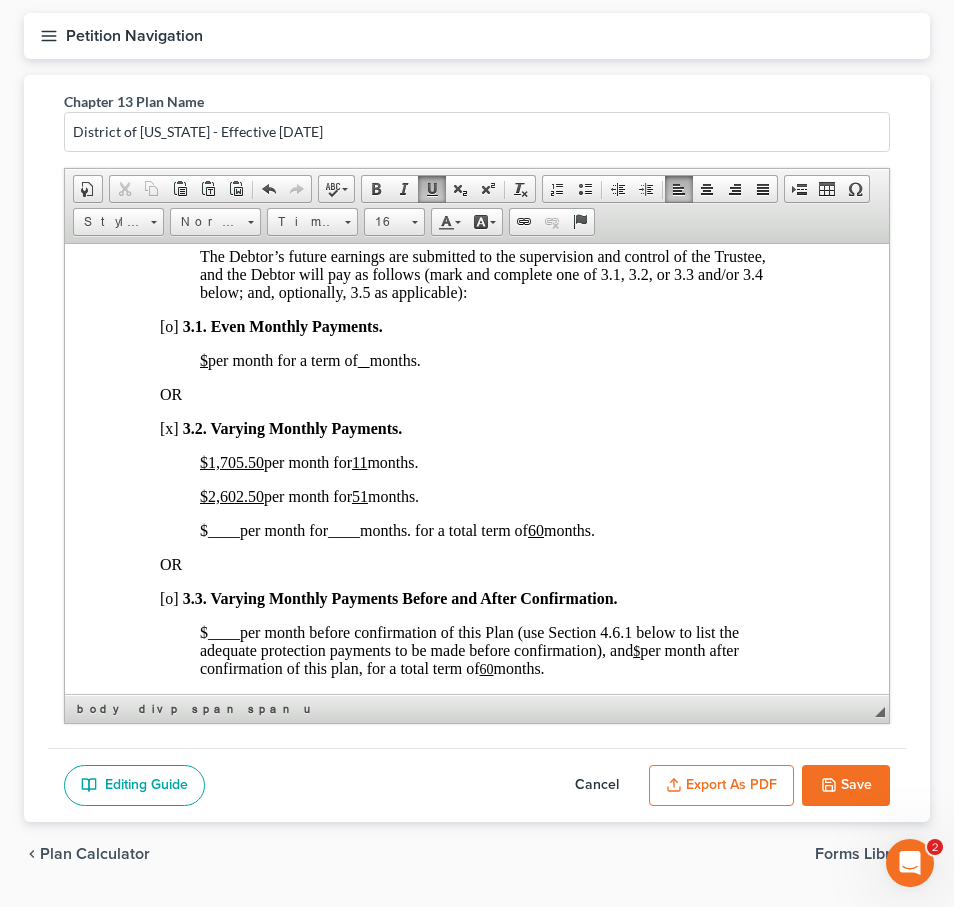 click on "$2,602 .50" at bounding box center (232, 495) 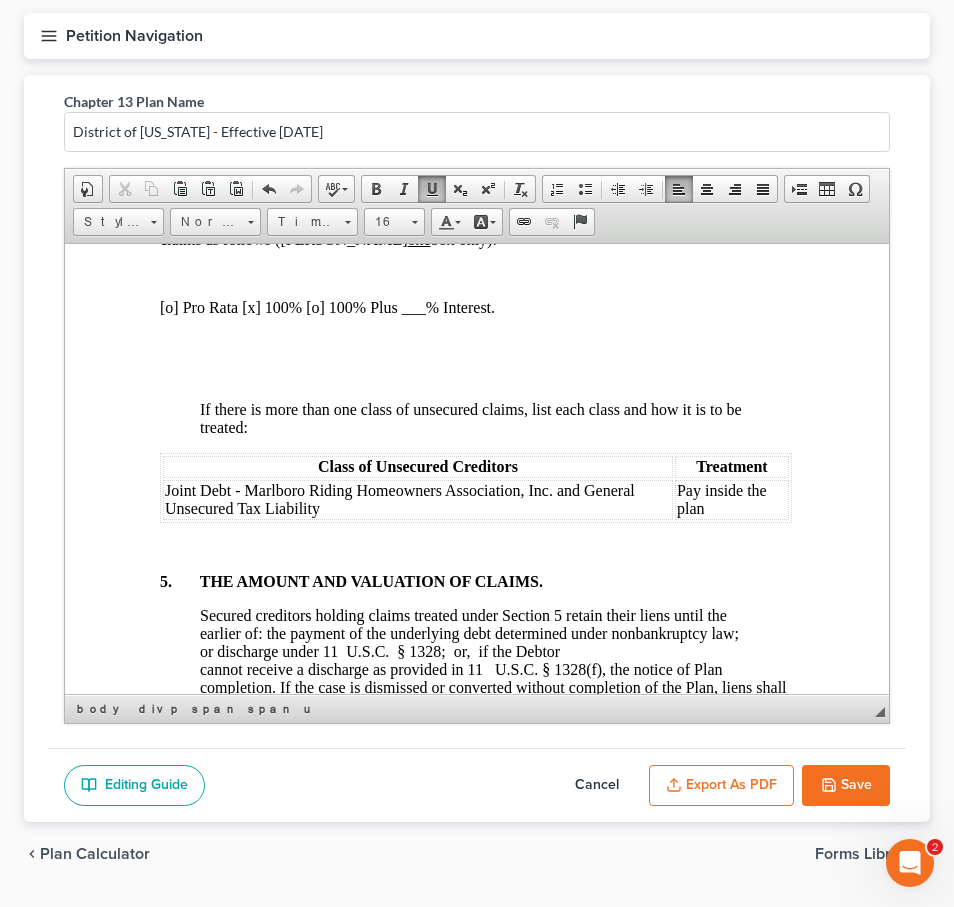 scroll, scrollTop: 5347, scrollLeft: 1, axis: both 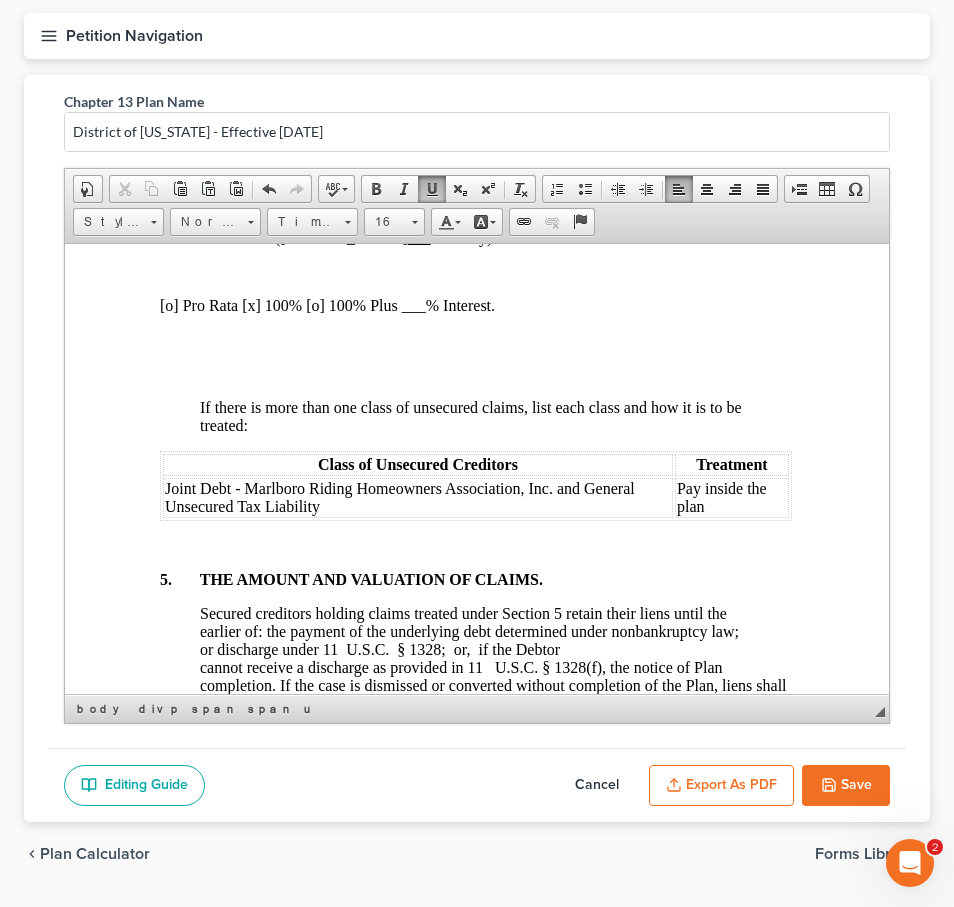 click on "If there is more than one class of unsecured claims, list each class and how it is to be treated:" at bounding box center [496, 416] 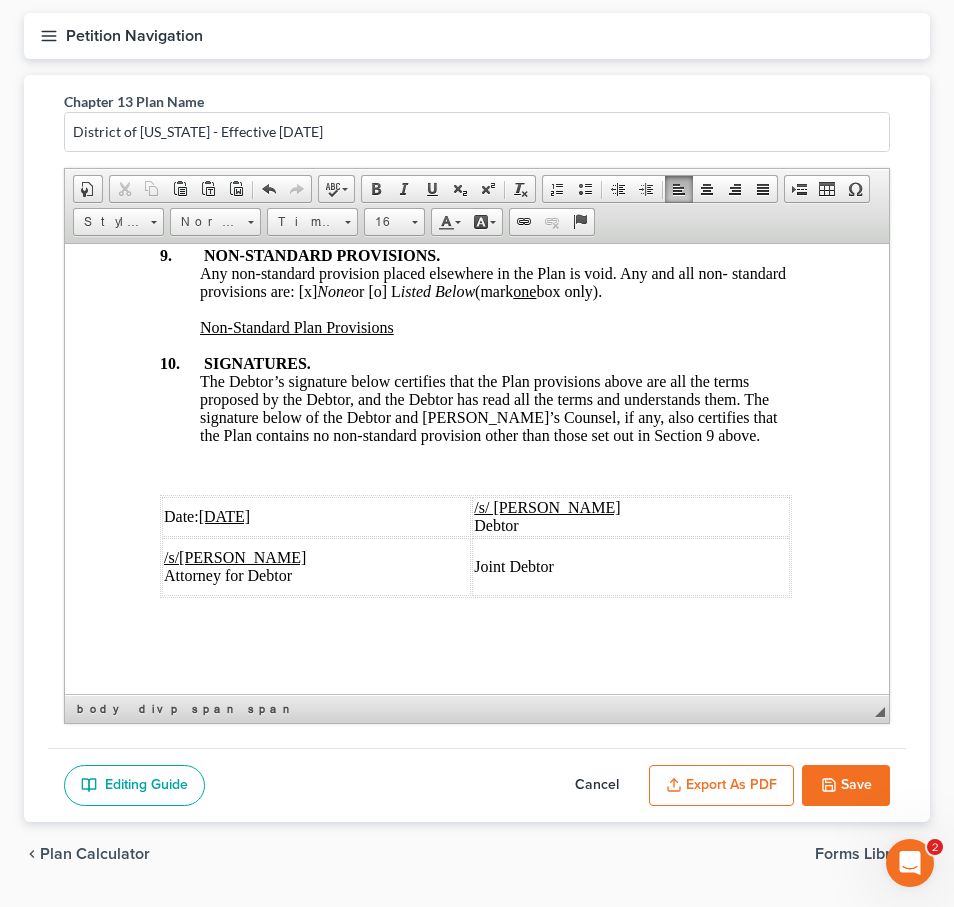 scroll, scrollTop: 8366, scrollLeft: 1, axis: both 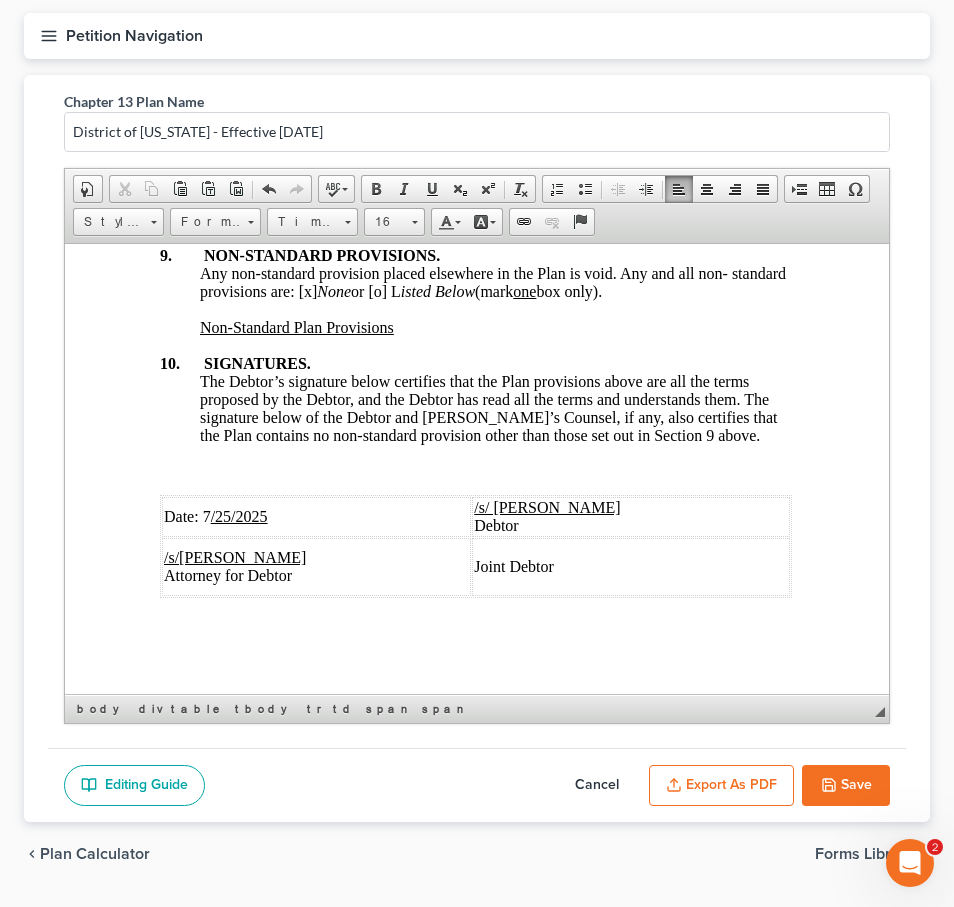 click on "/25/2025" at bounding box center (239, 515) 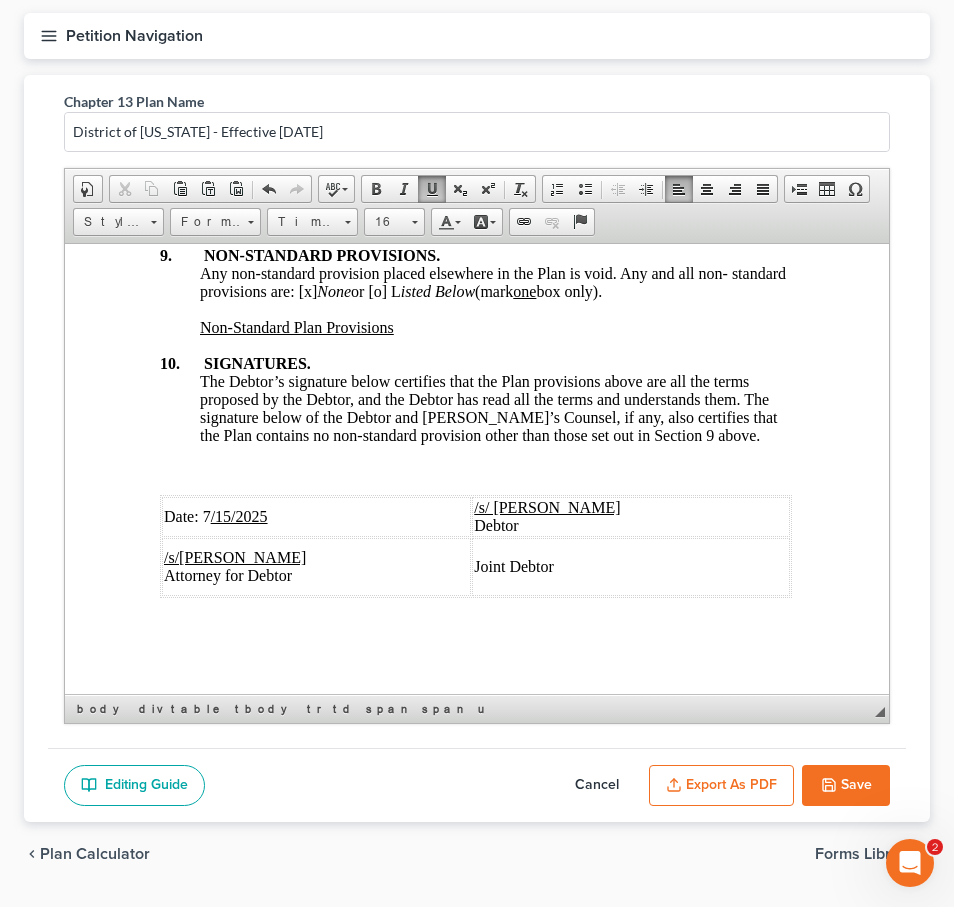 click on "Export as PDF" at bounding box center (721, 786) 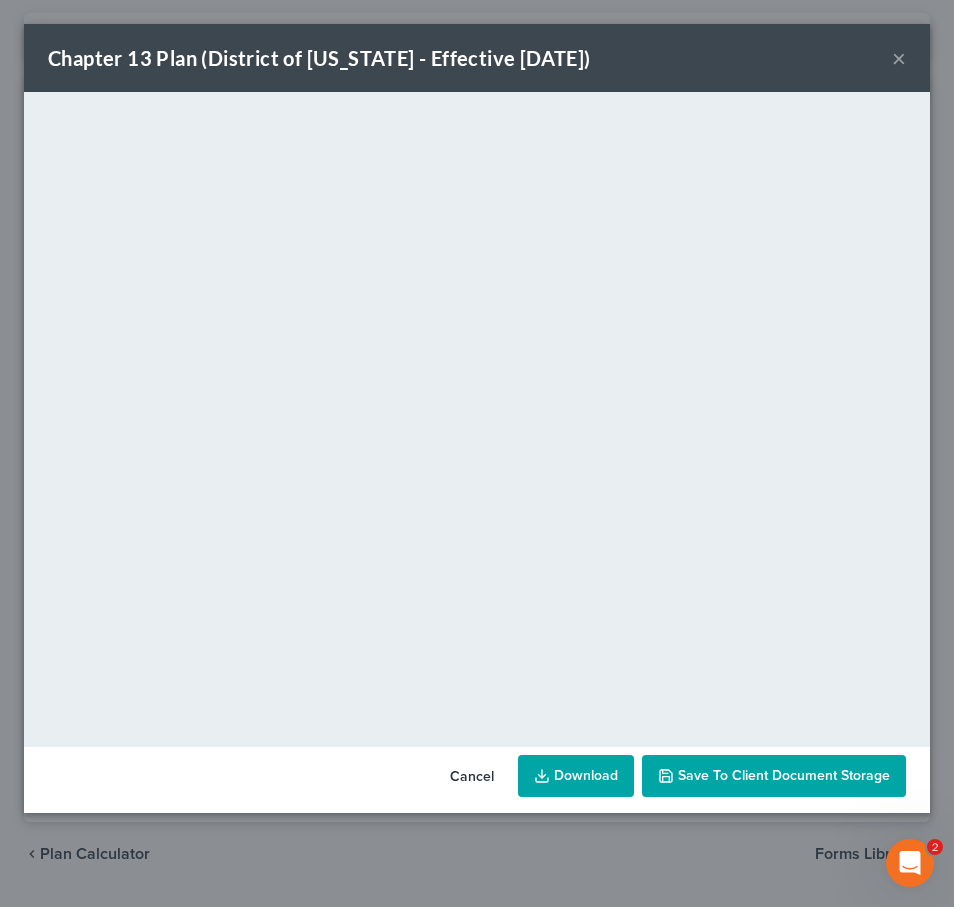 click on "×" at bounding box center [899, 58] 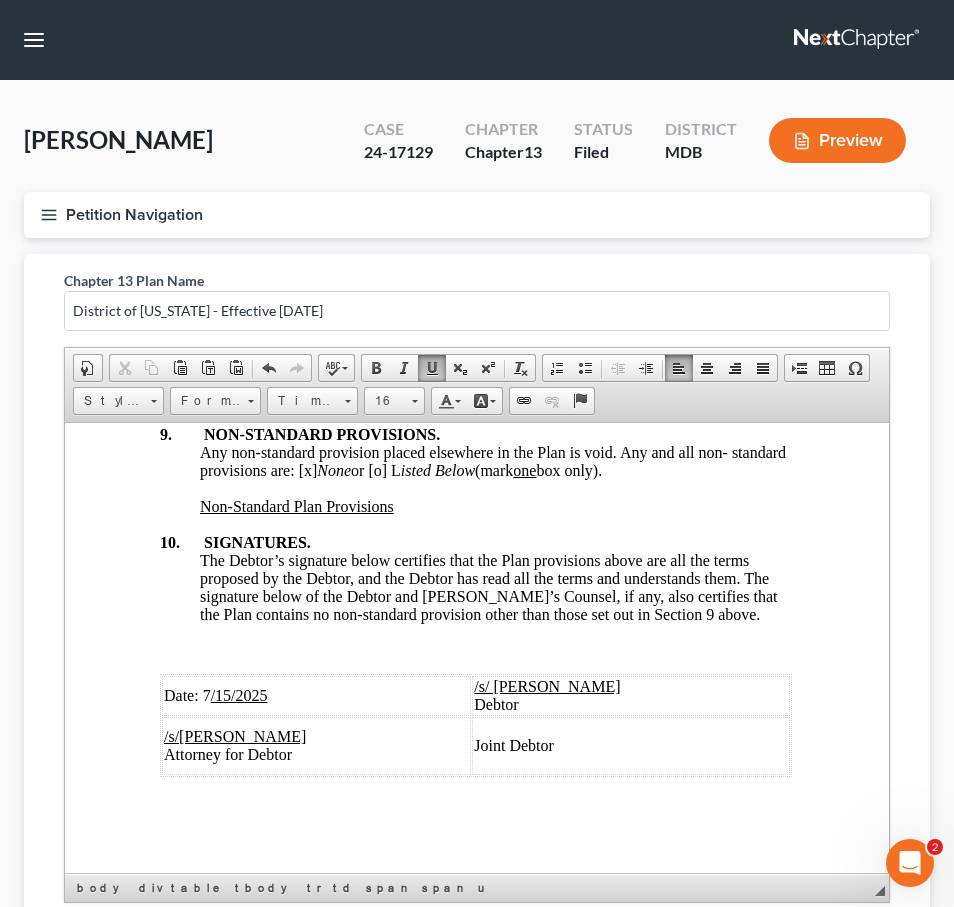 scroll, scrollTop: 232, scrollLeft: 0, axis: vertical 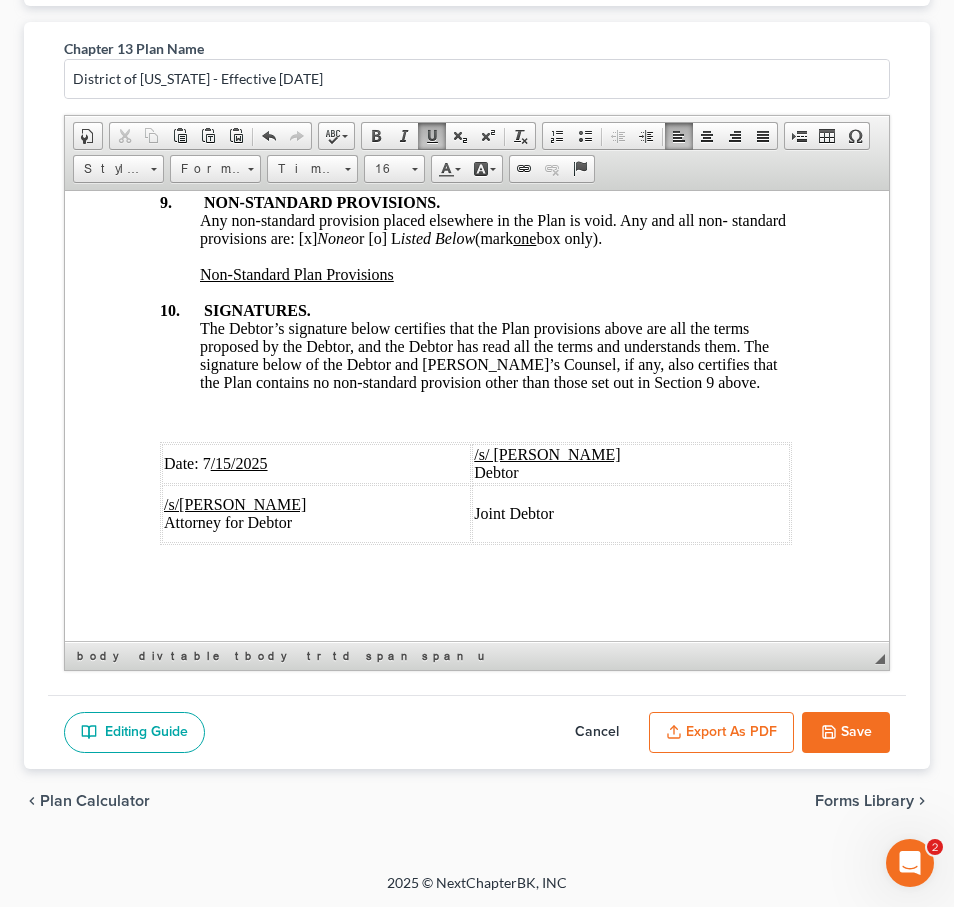 click on "Save" at bounding box center [846, 733] 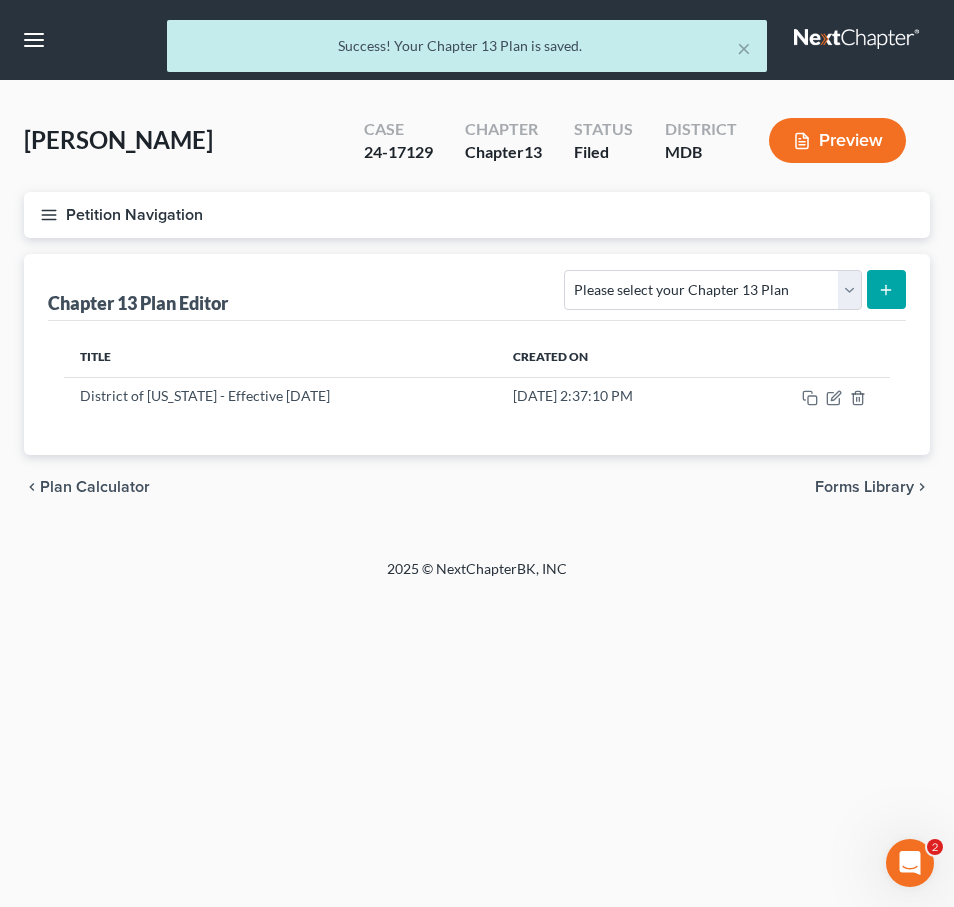 scroll, scrollTop: 0, scrollLeft: 0, axis: both 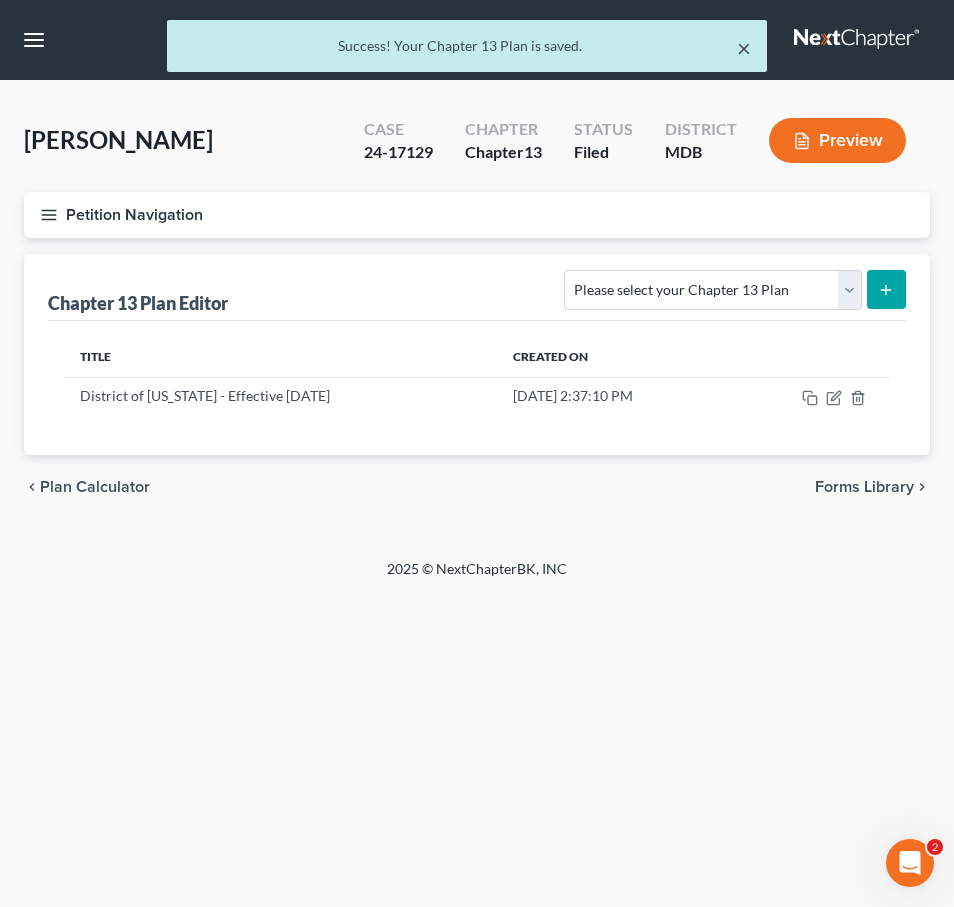click on "×" at bounding box center [744, 48] 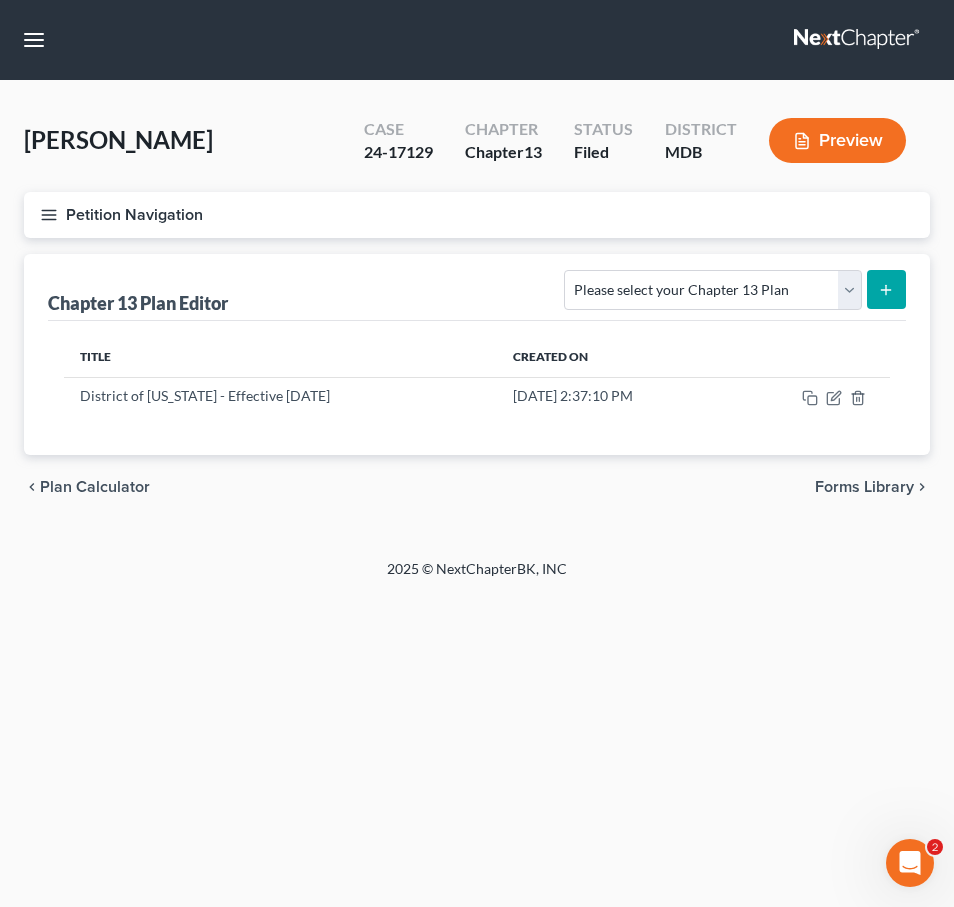 click at bounding box center (858, 40) 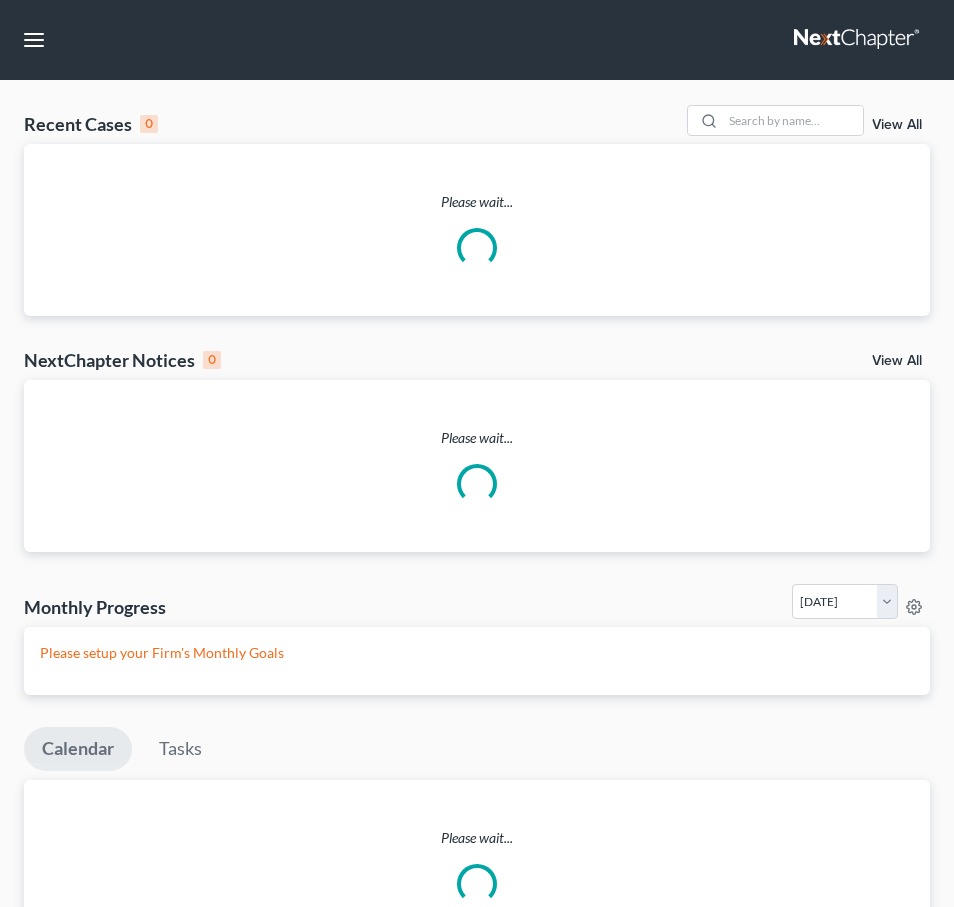 scroll, scrollTop: 0, scrollLeft: 0, axis: both 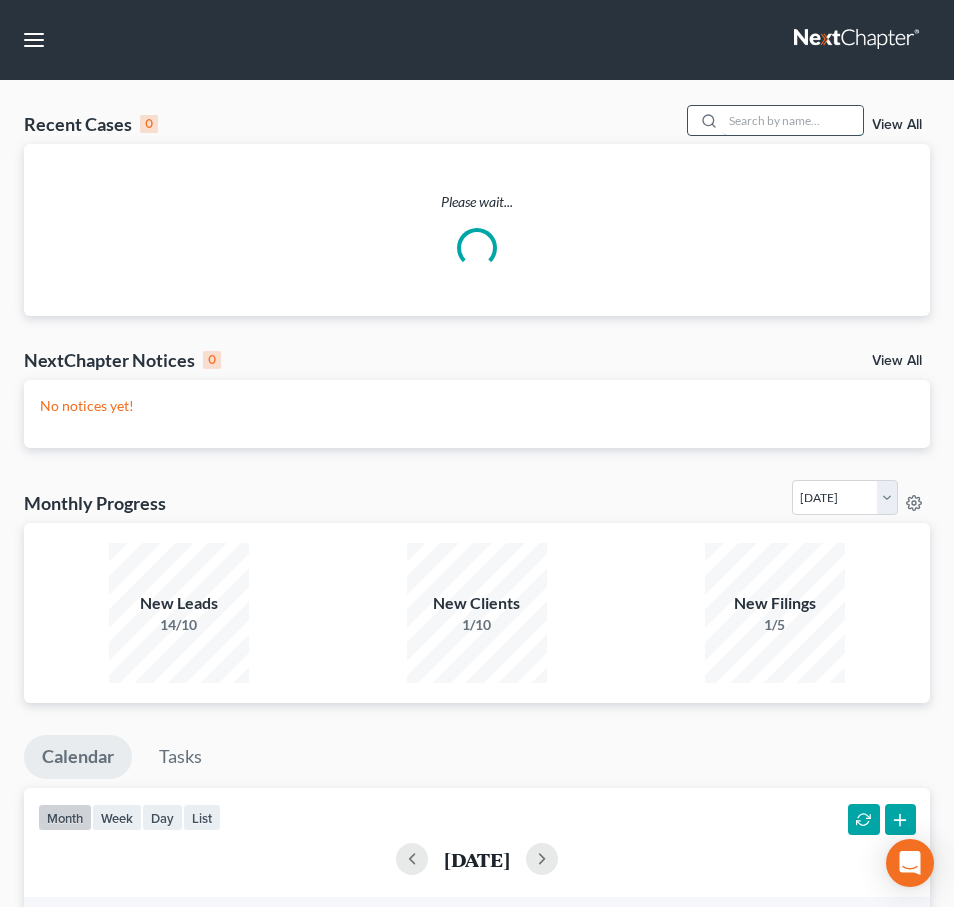click at bounding box center (793, 120) 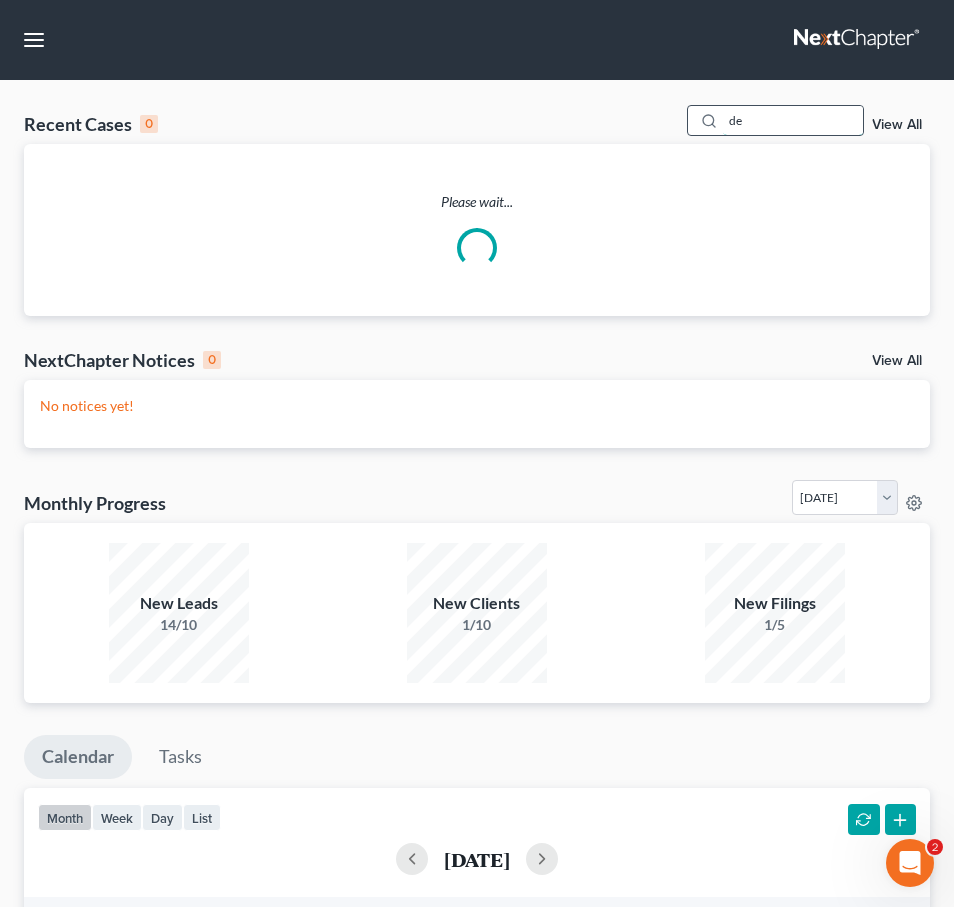 scroll, scrollTop: 0, scrollLeft: 0, axis: both 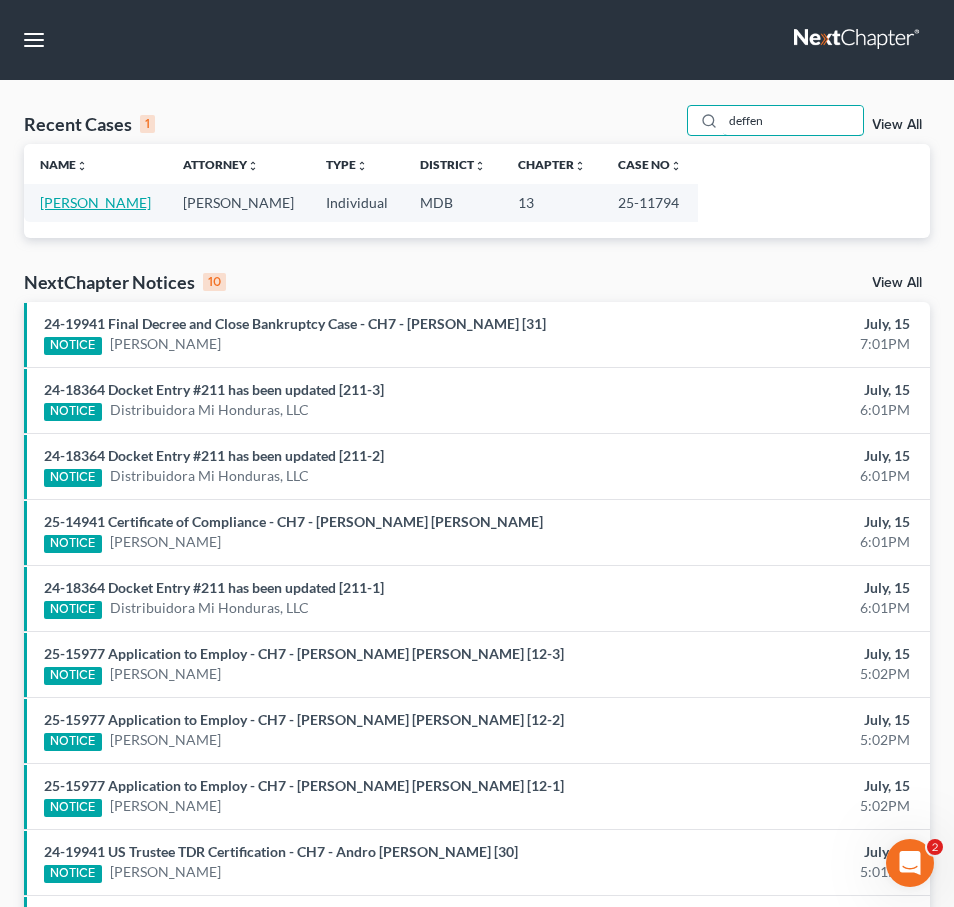 type on "deffen" 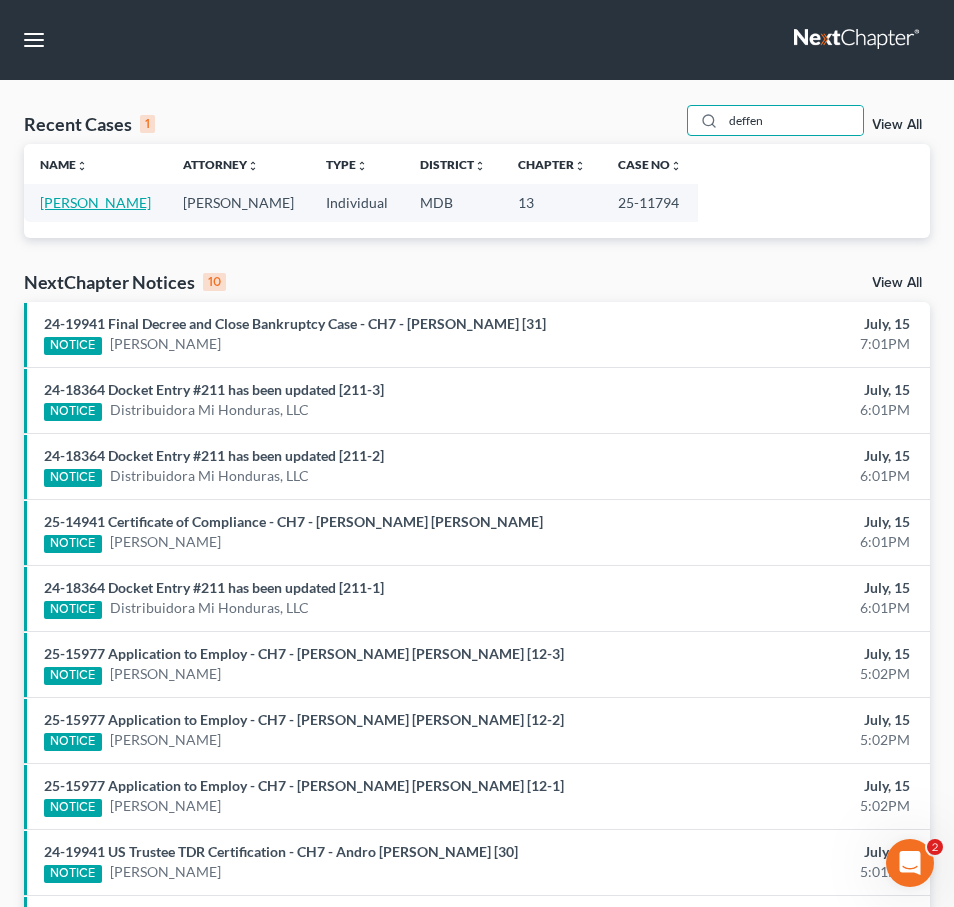 click on "[PERSON_NAME]" at bounding box center [95, 202] 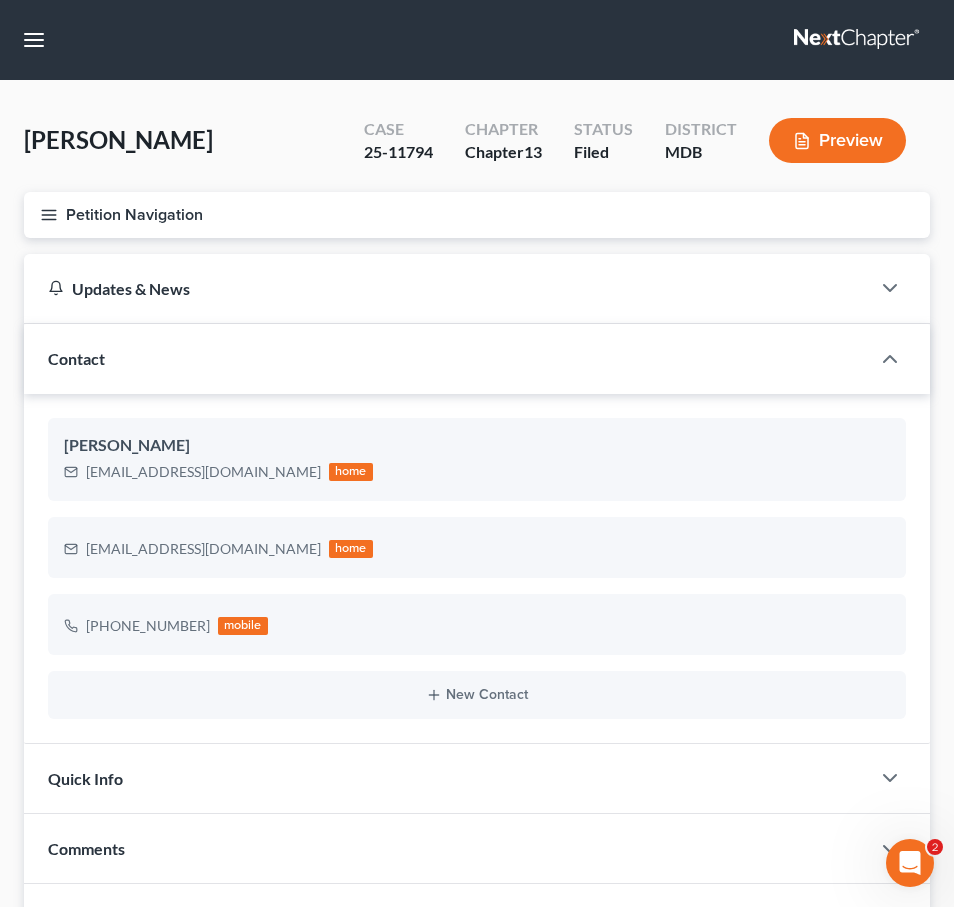 click on "Petition Navigation" at bounding box center [477, 215] 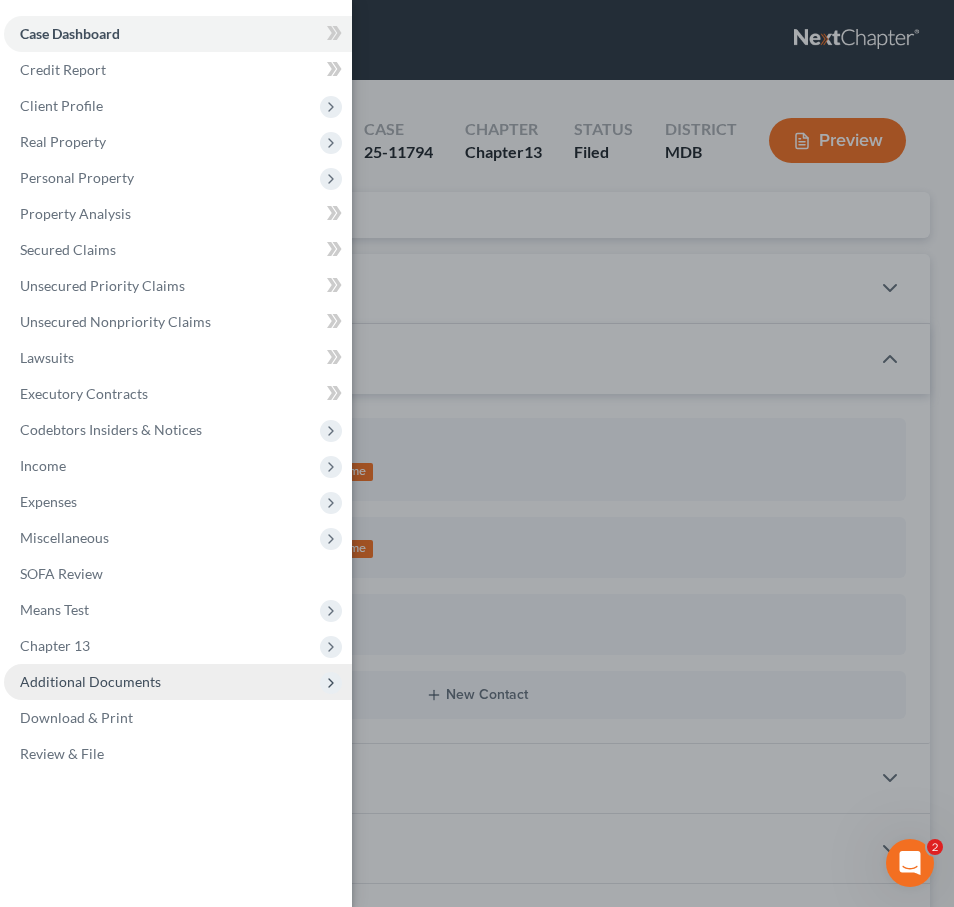 click on "Additional Documents" at bounding box center (90, 681) 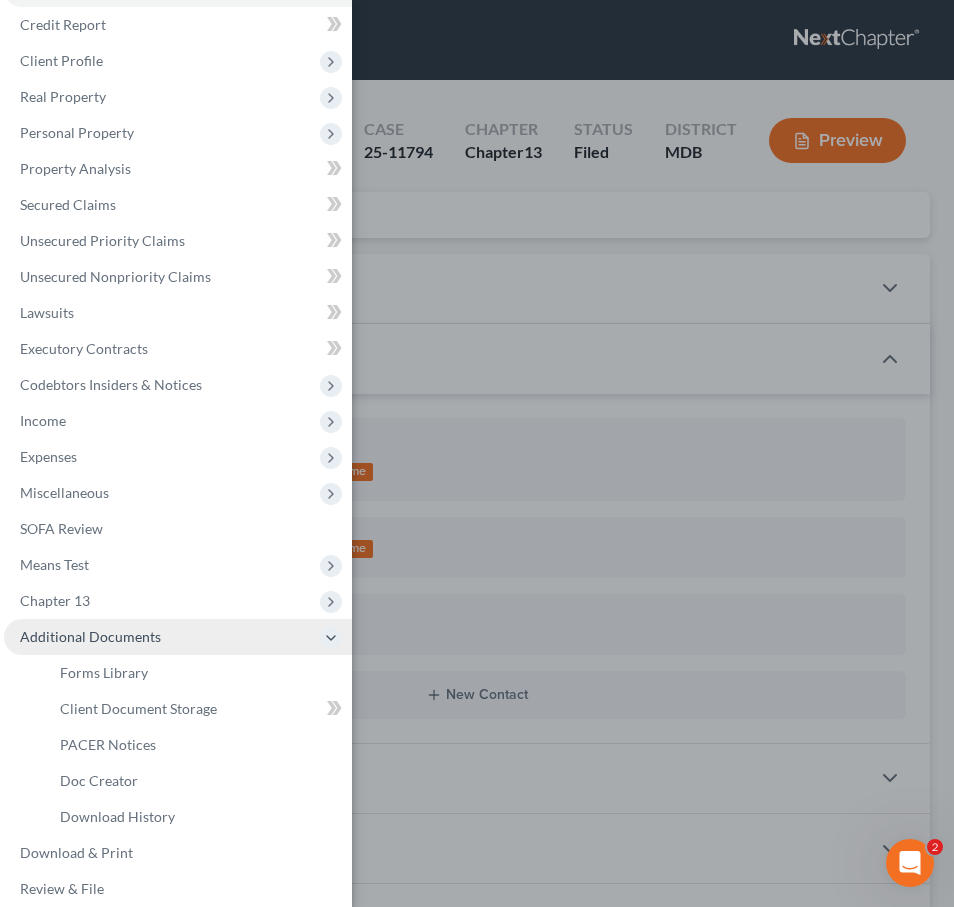scroll, scrollTop: 61, scrollLeft: 0, axis: vertical 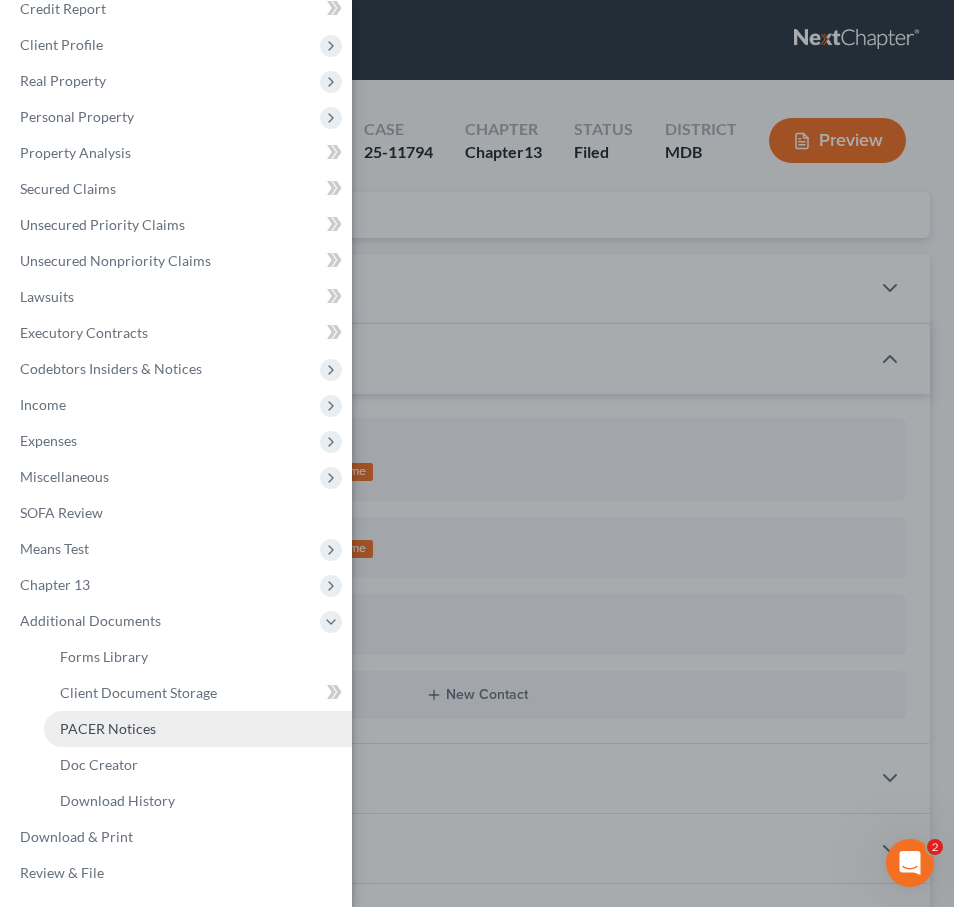 click on "PACER Notices" at bounding box center (108, 728) 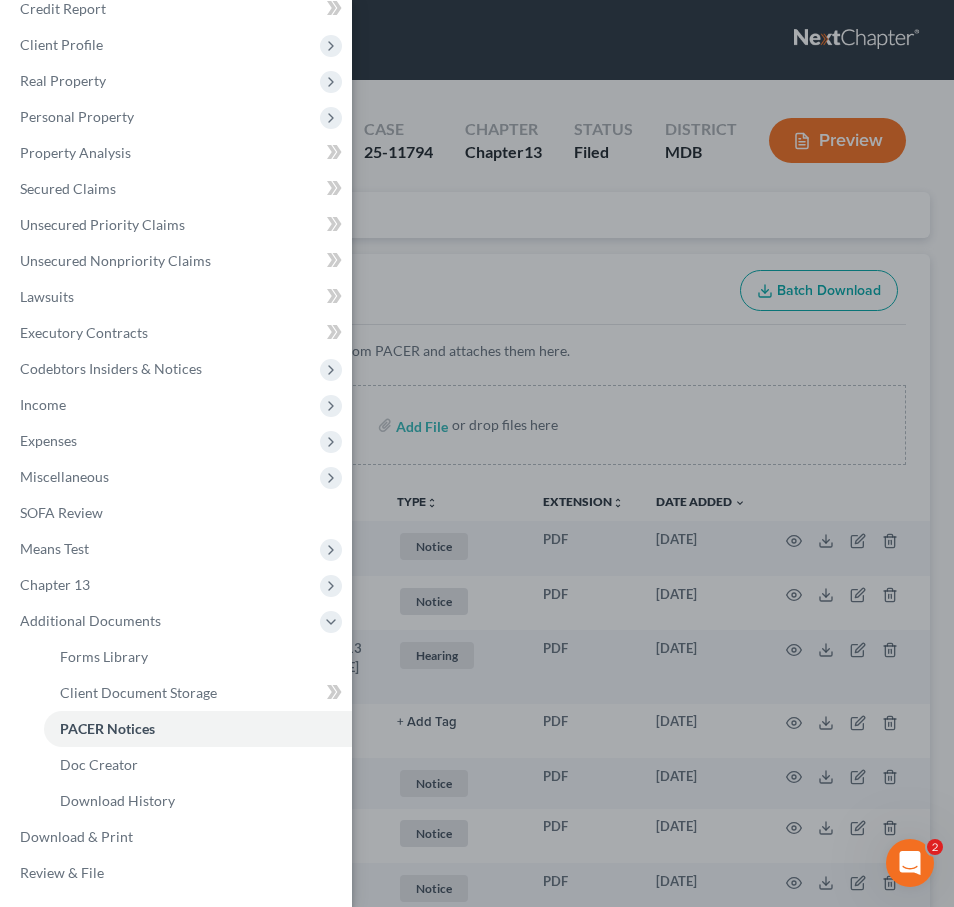 click on "Case Dashboard
Payments
Invoices
Payments
Payments
Credit Report
Client Profile" at bounding box center (477, 453) 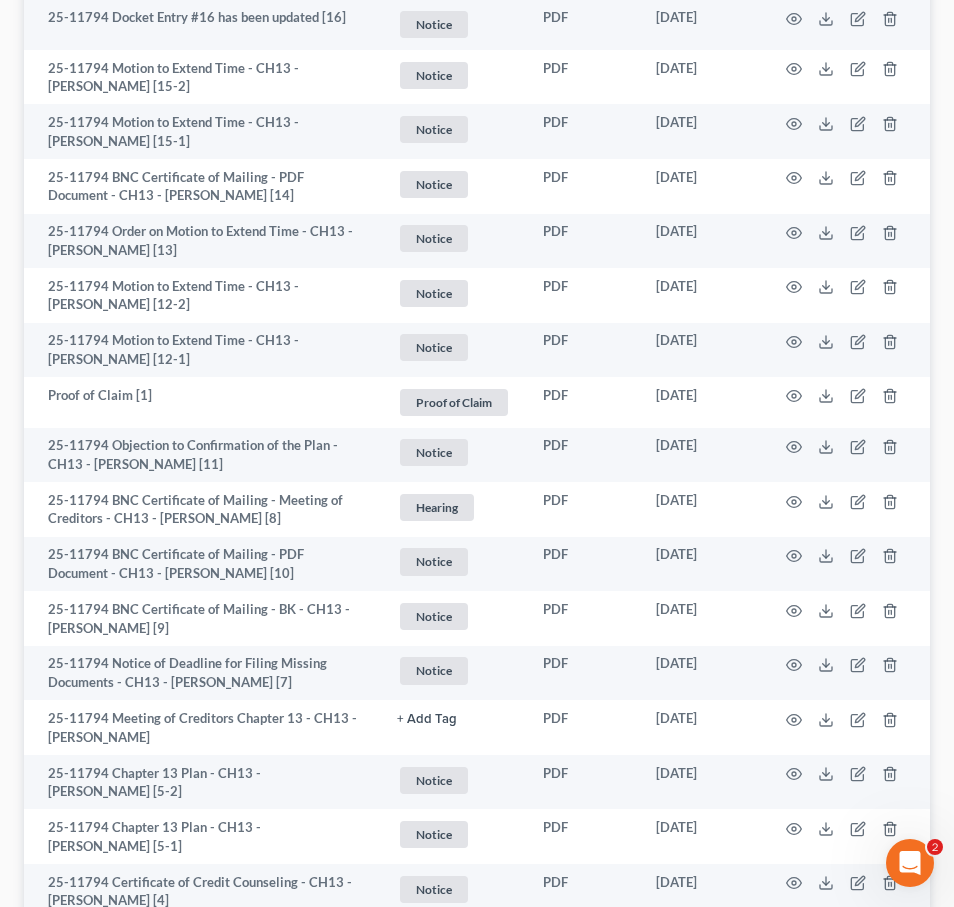 scroll, scrollTop: 3560, scrollLeft: 0, axis: vertical 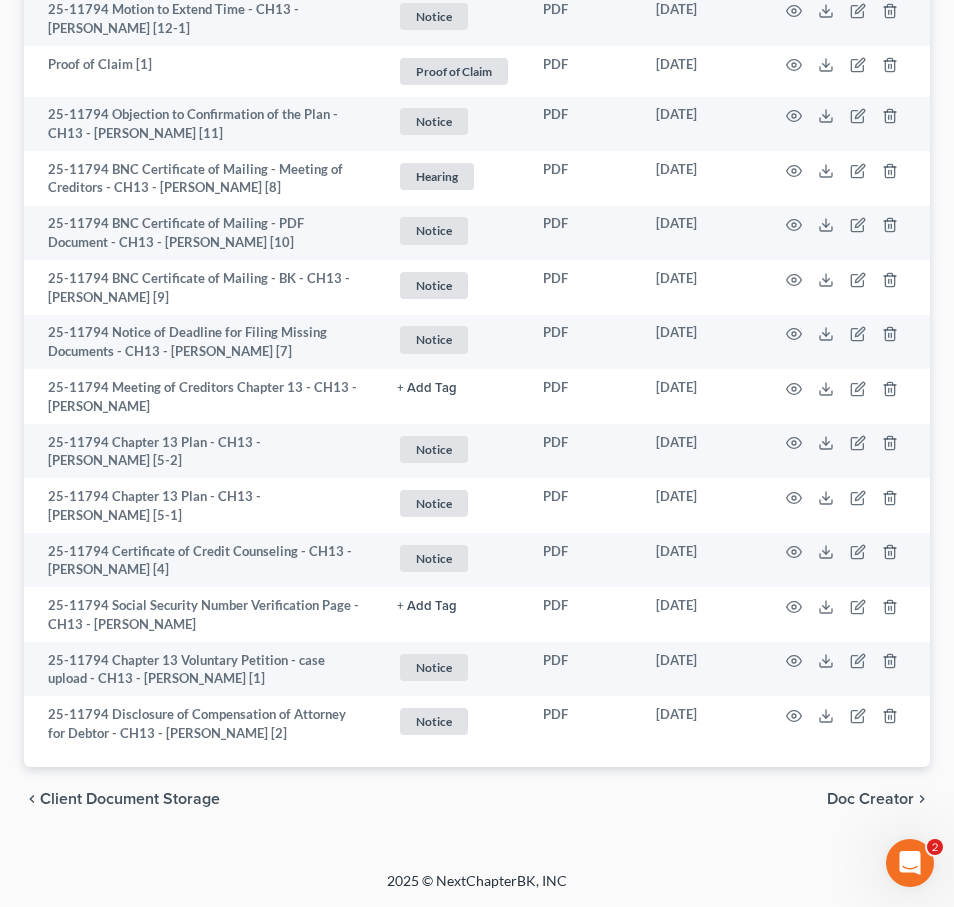 type 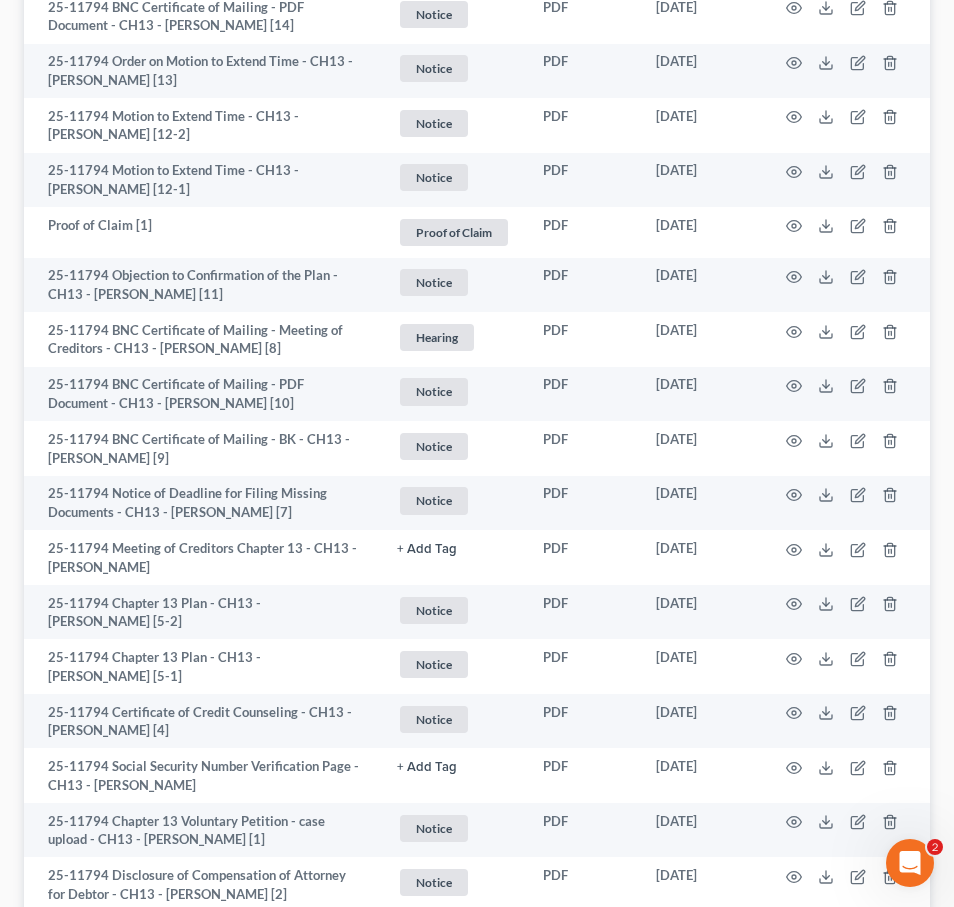 scroll, scrollTop: 3373, scrollLeft: 0, axis: vertical 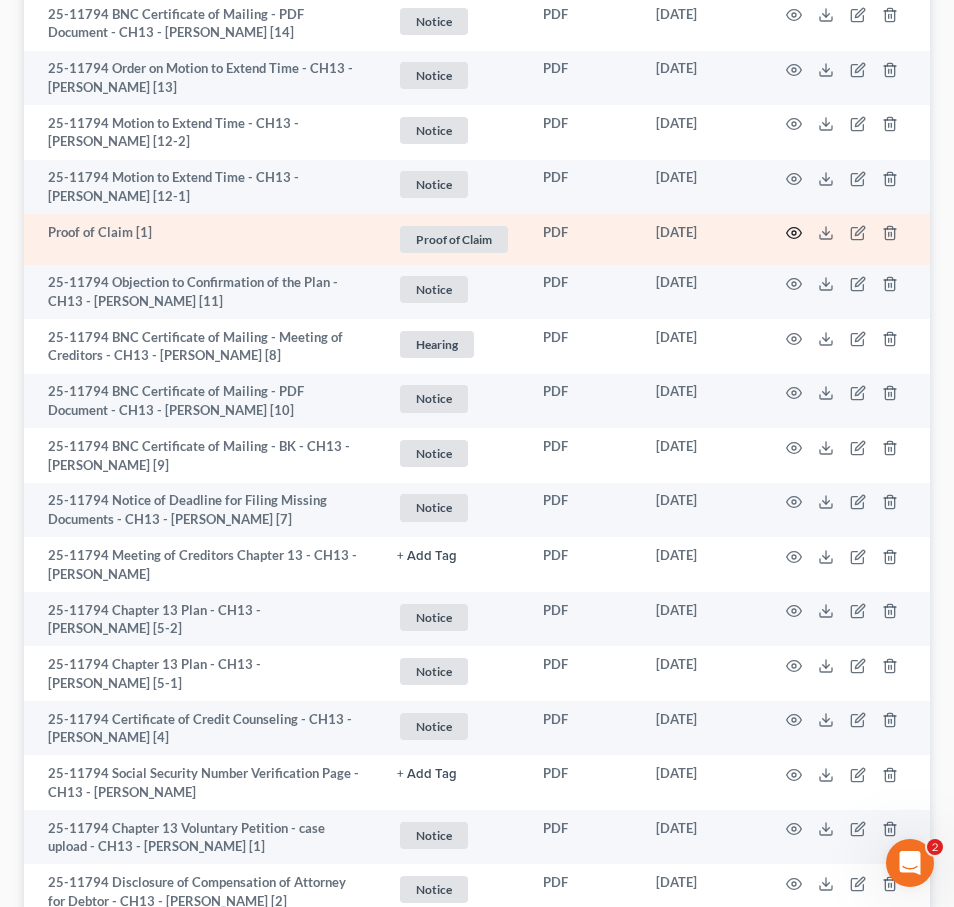 click 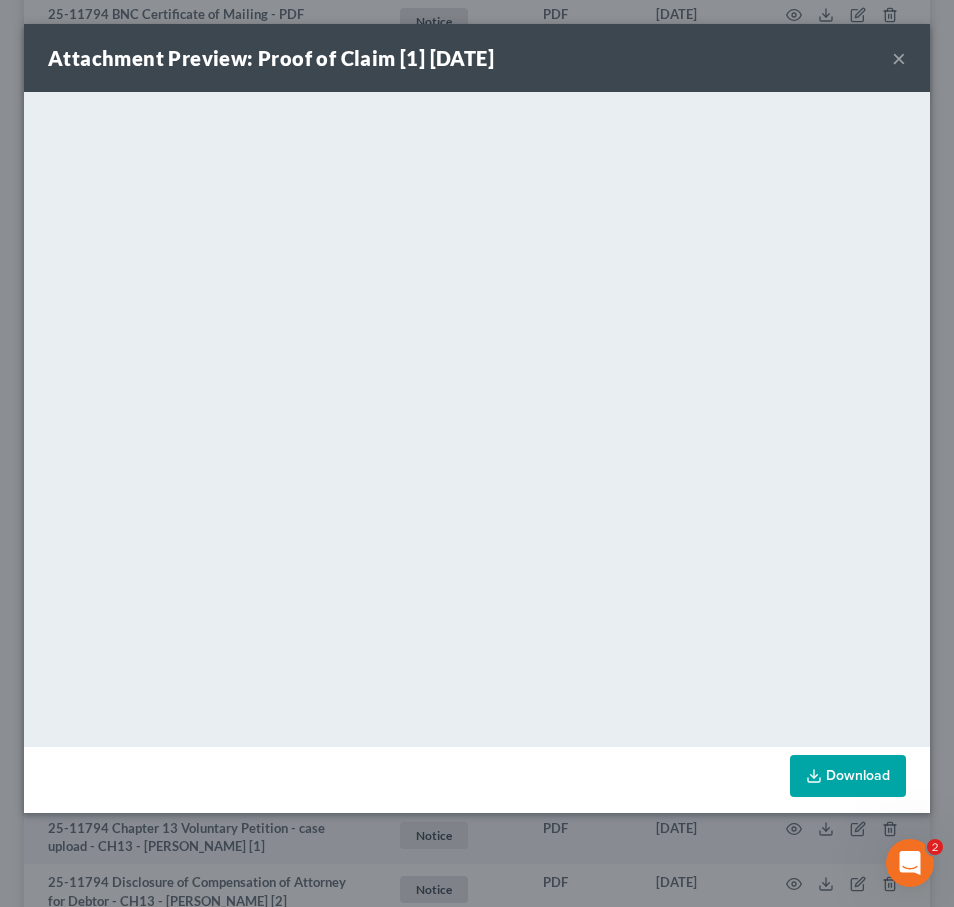 click on "×" at bounding box center (899, 58) 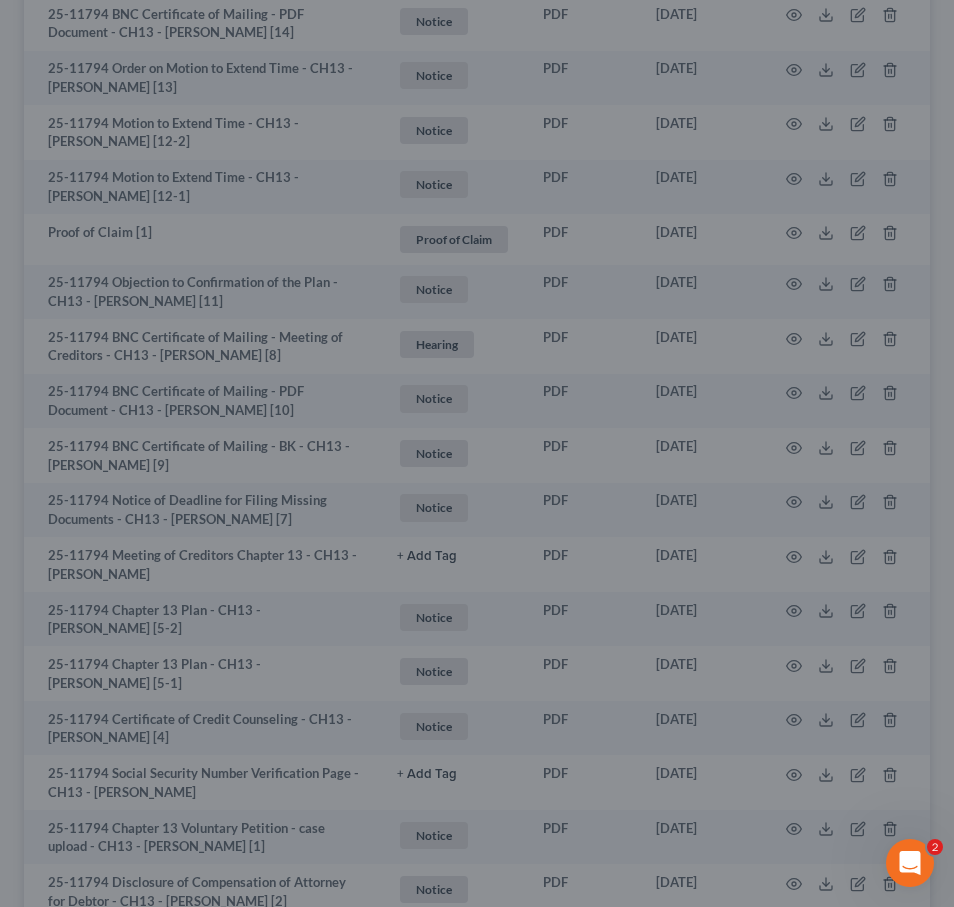 click on "×" at bounding box center (844, 104) 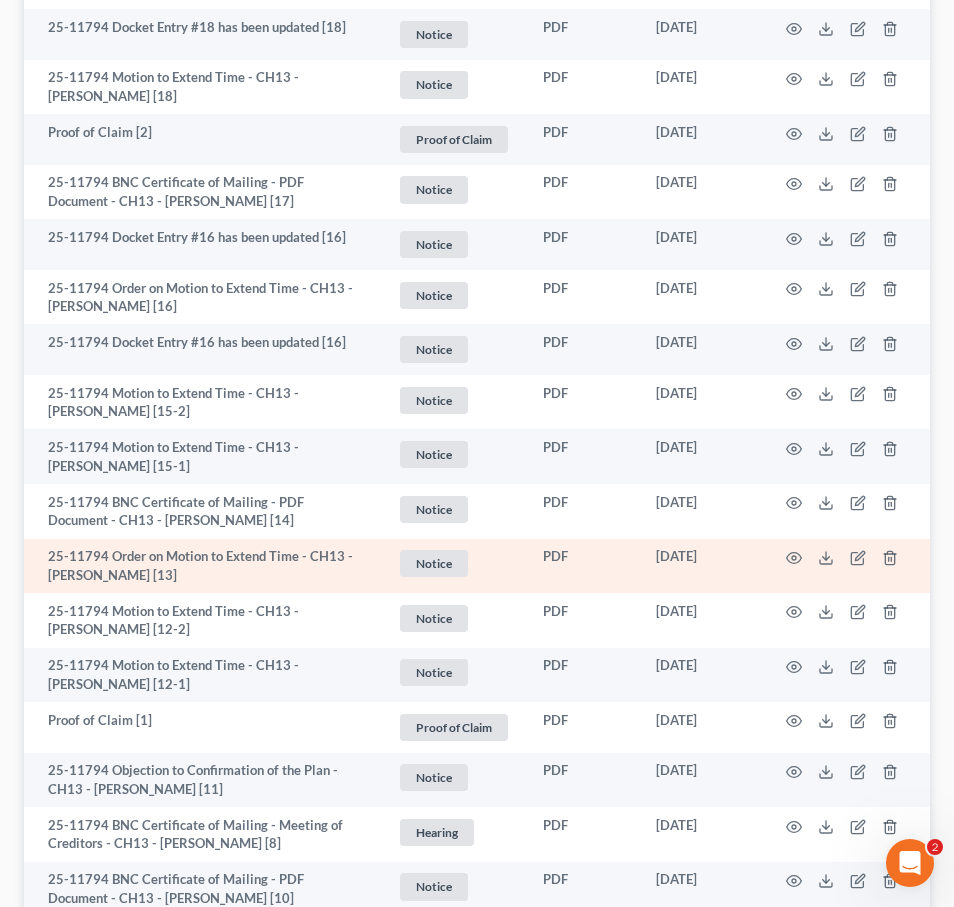 scroll, scrollTop: 2869, scrollLeft: 0, axis: vertical 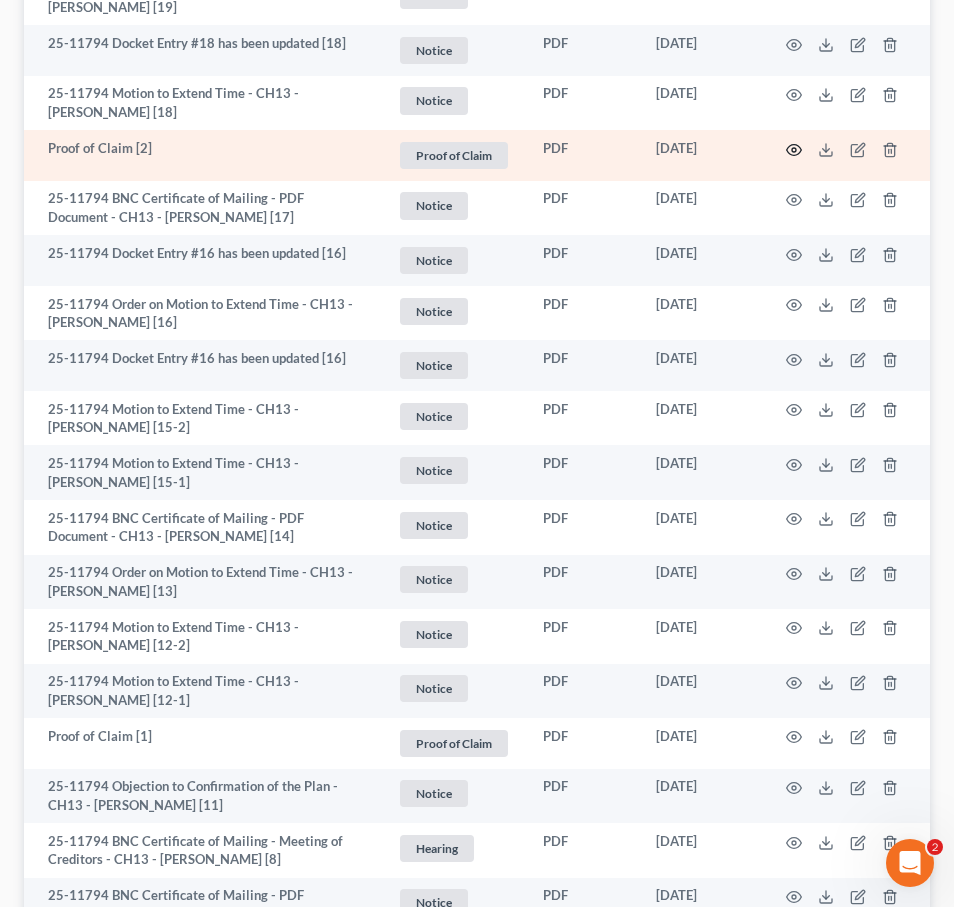 click 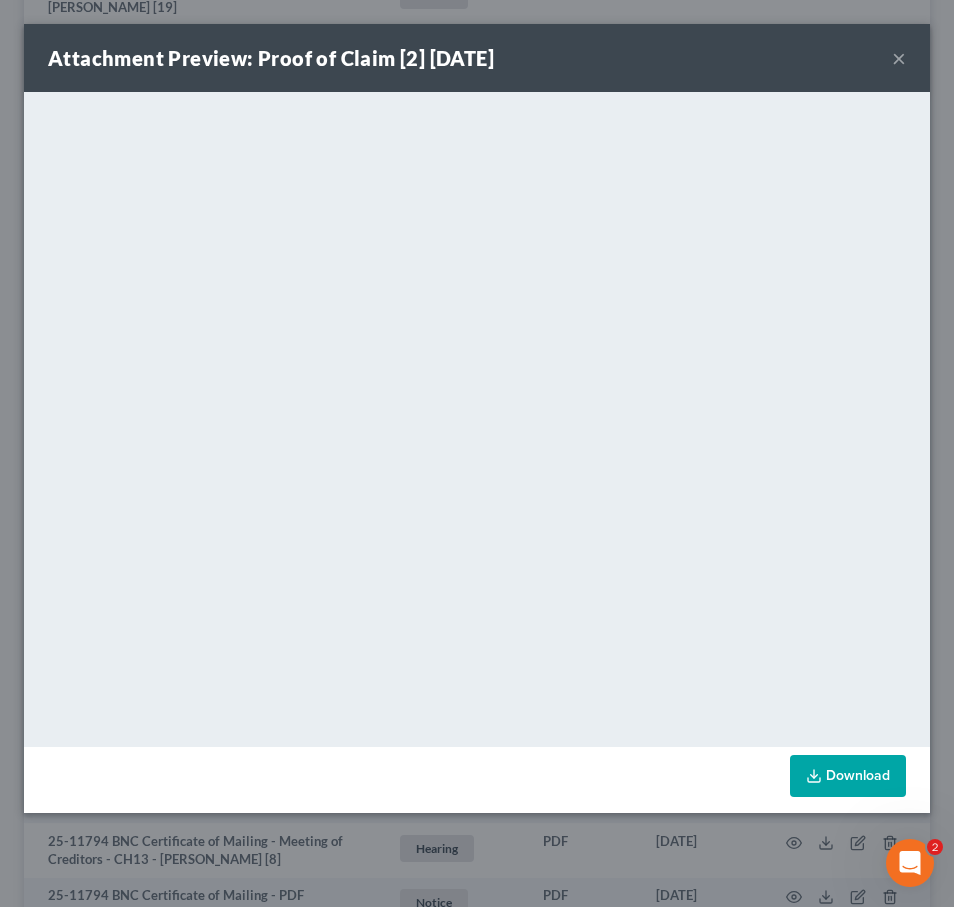 click on "×" at bounding box center (899, 58) 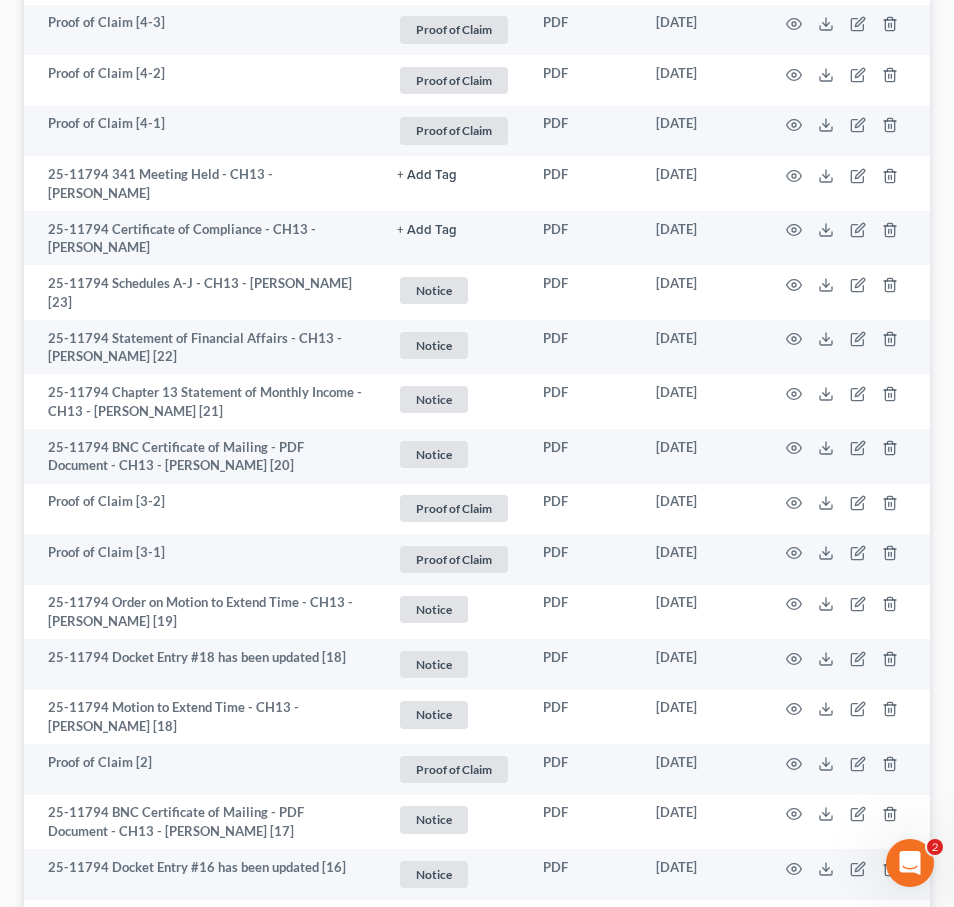 scroll, scrollTop: 2254, scrollLeft: 0, axis: vertical 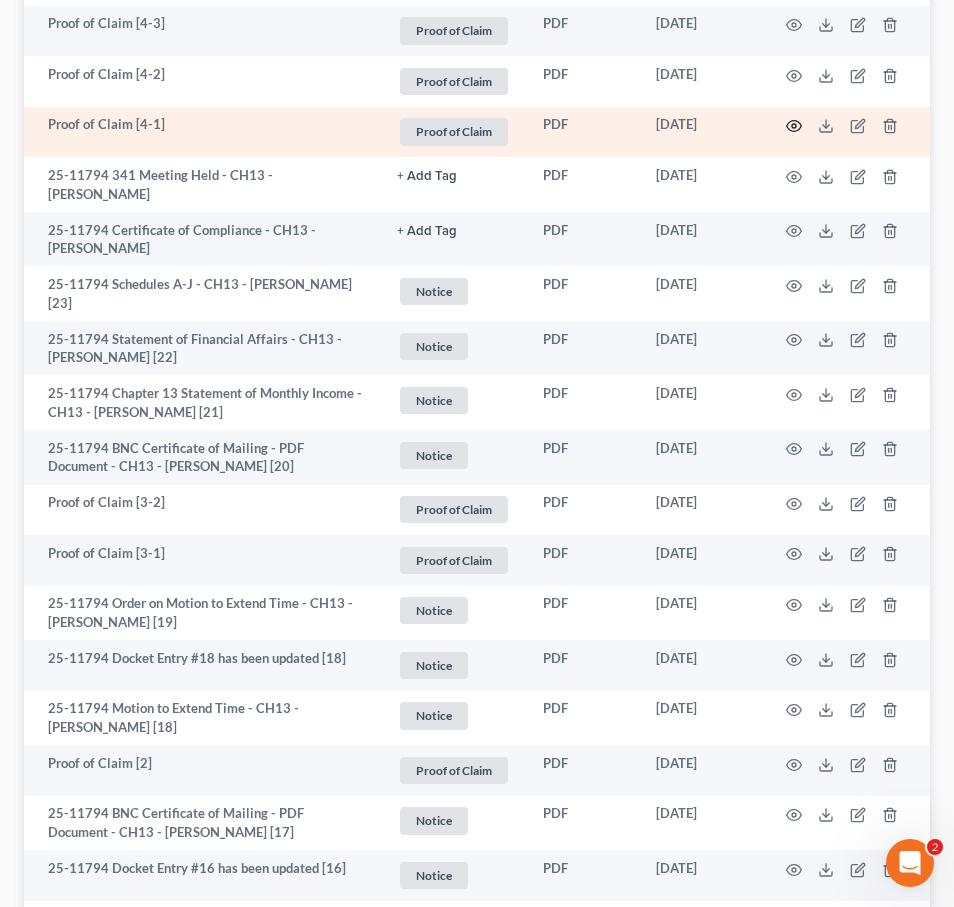 click 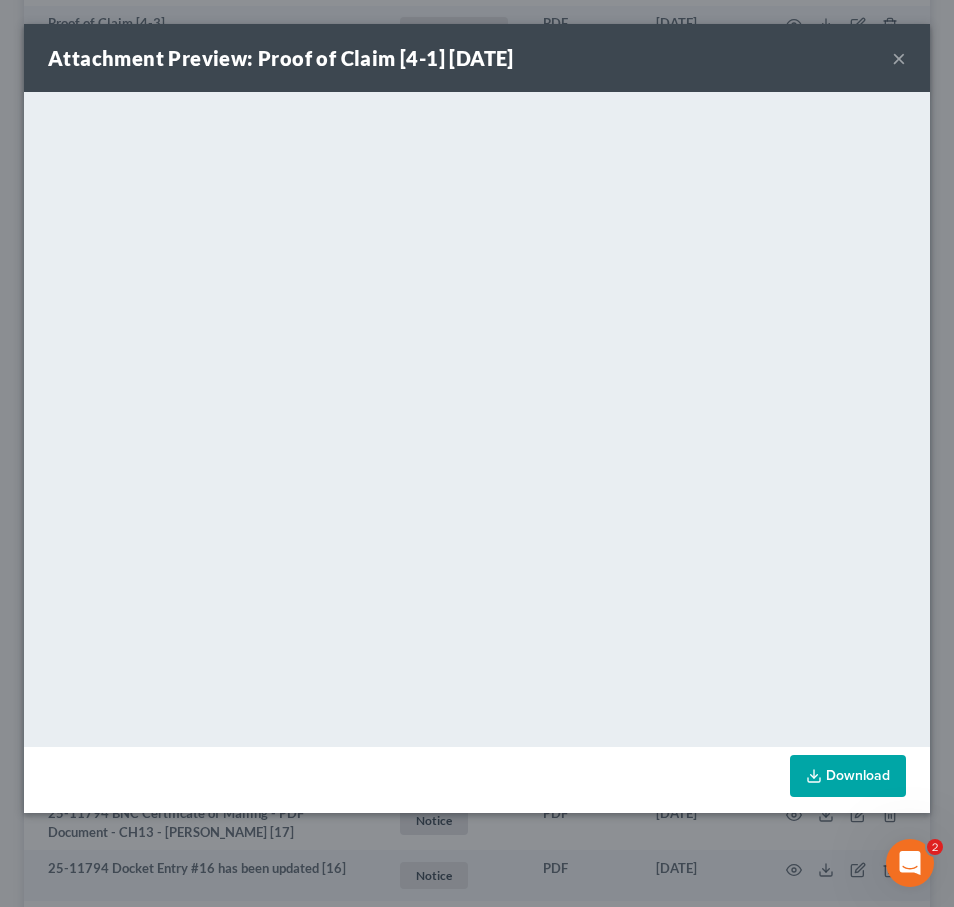 click on "×" at bounding box center [899, 58] 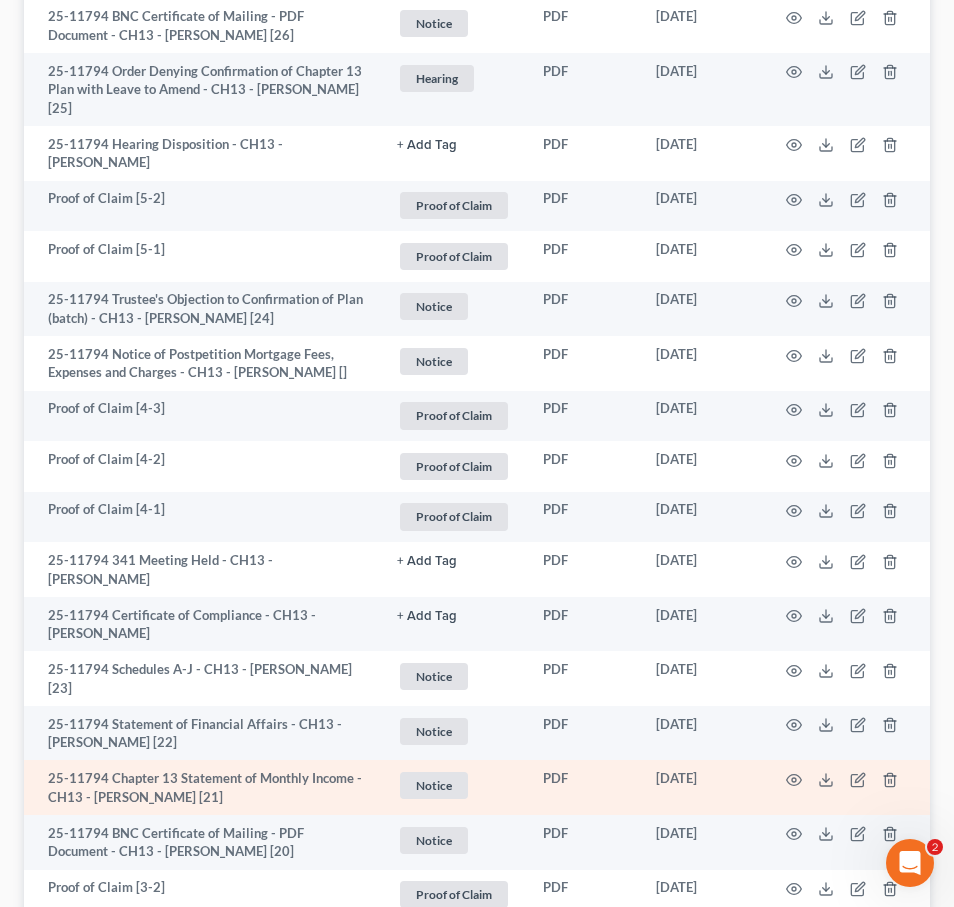 scroll, scrollTop: 1819, scrollLeft: 0, axis: vertical 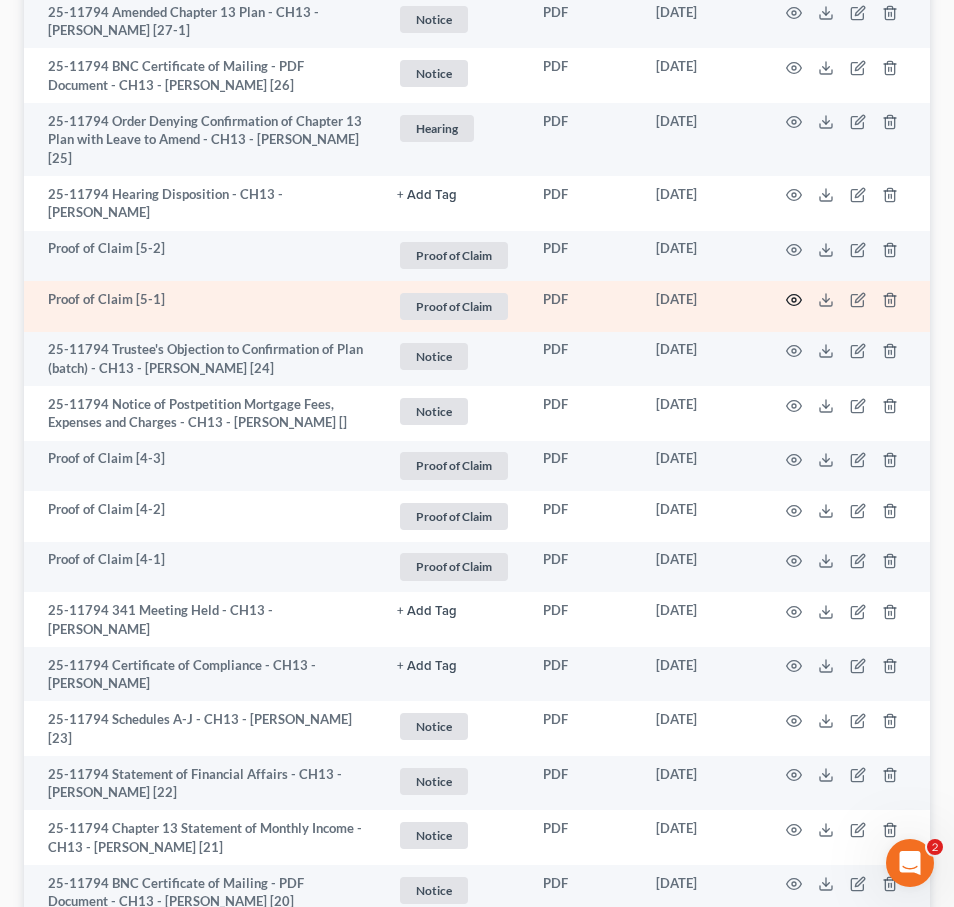 click 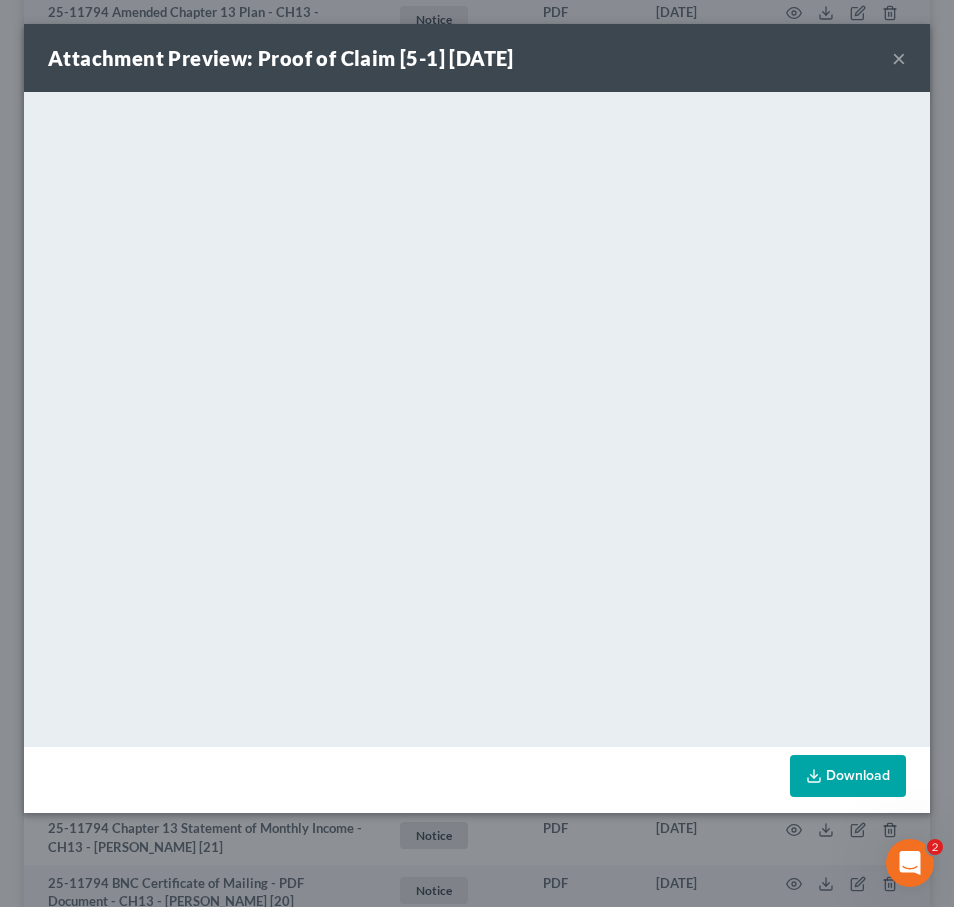 click on "×" at bounding box center (899, 58) 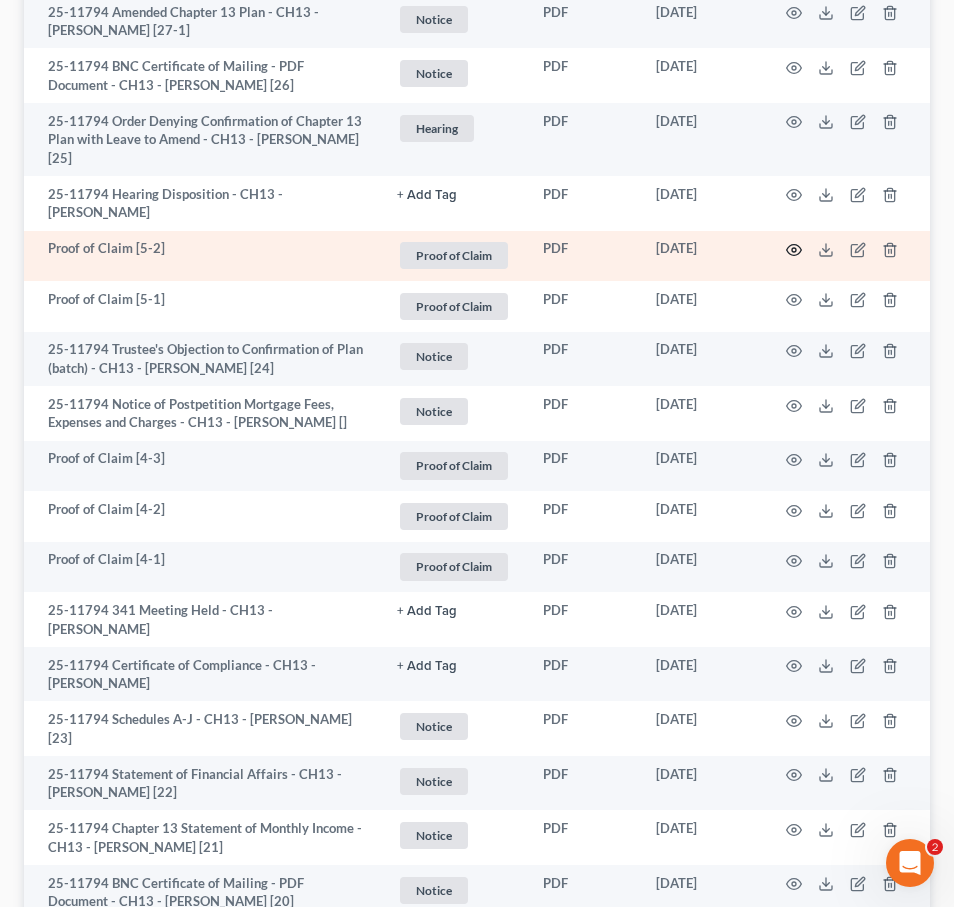 click 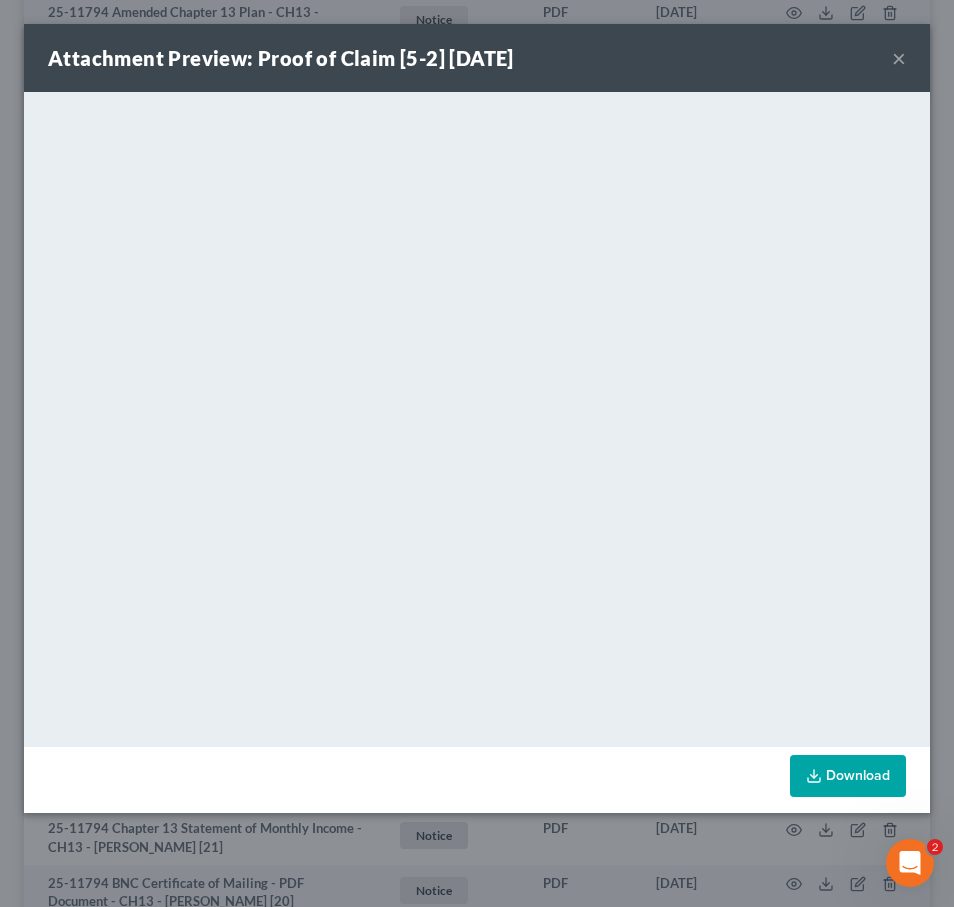 click on "×" at bounding box center [899, 58] 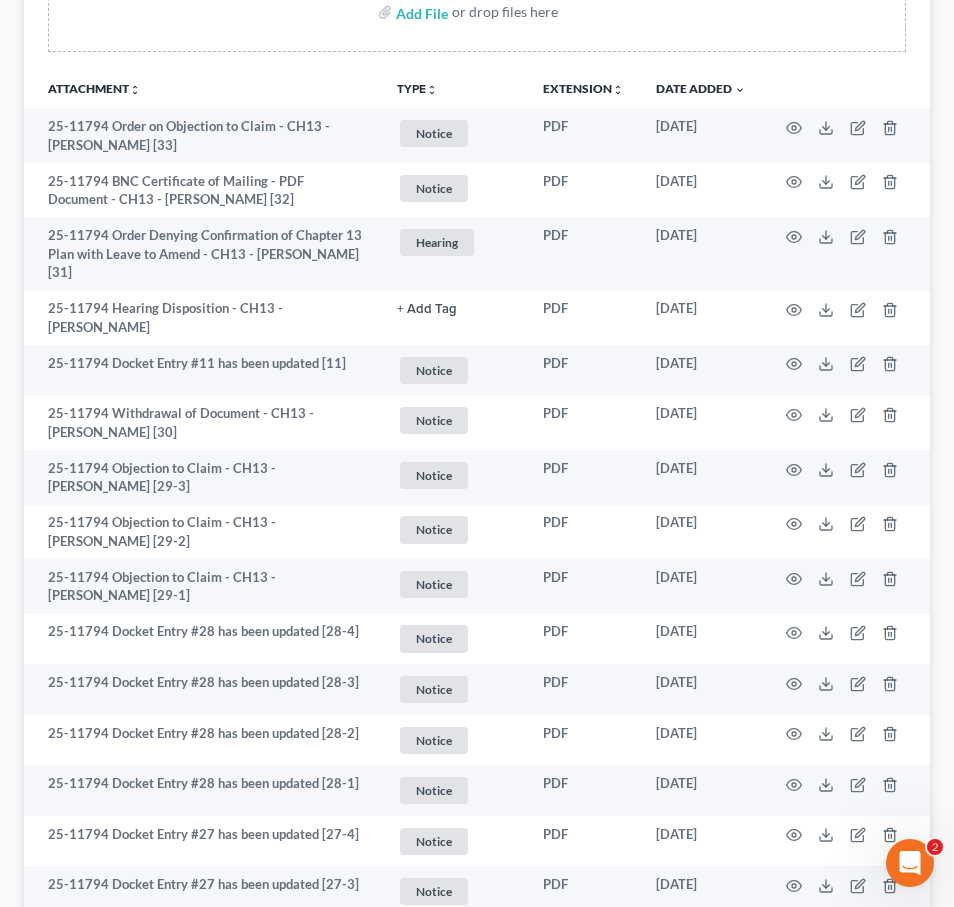 scroll, scrollTop: 411, scrollLeft: 0, axis: vertical 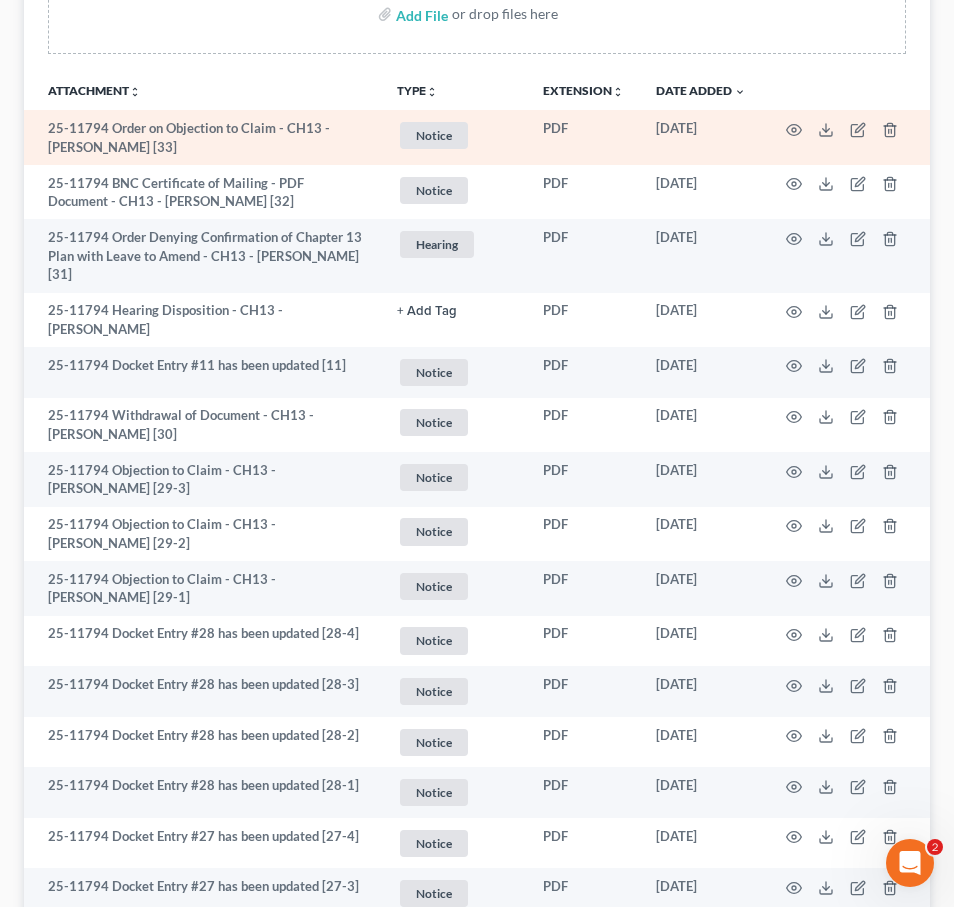 click at bounding box center [846, 137] 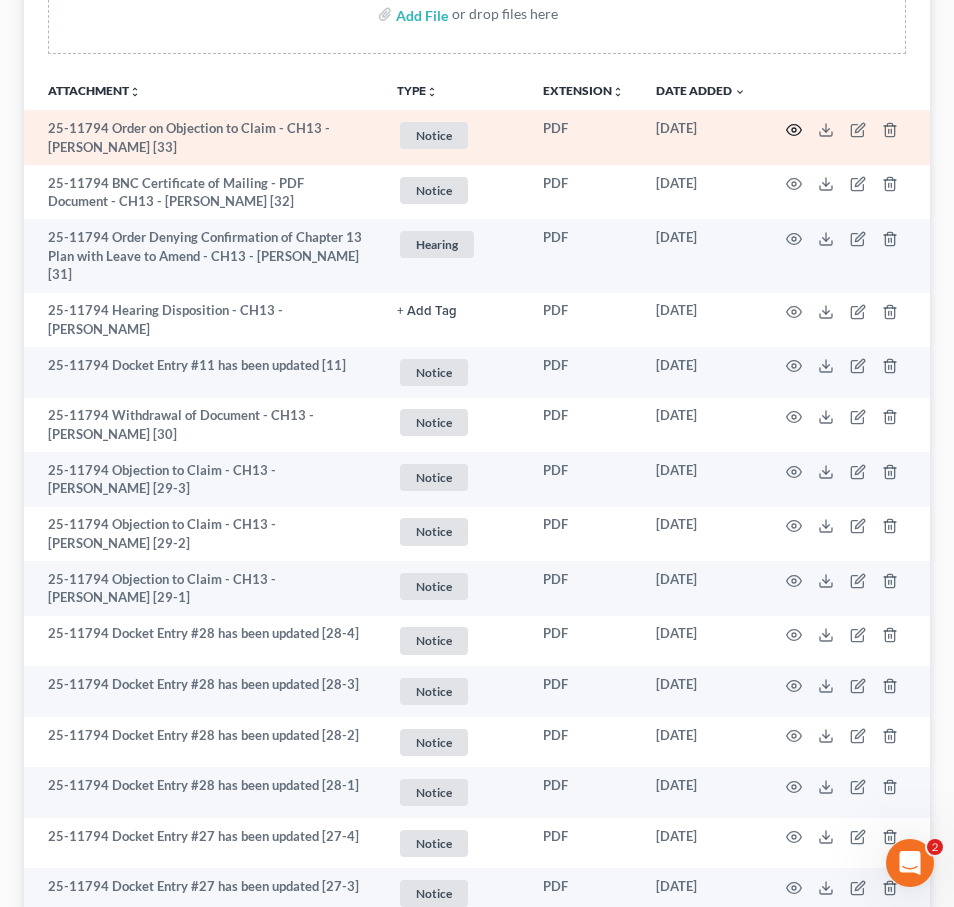 click 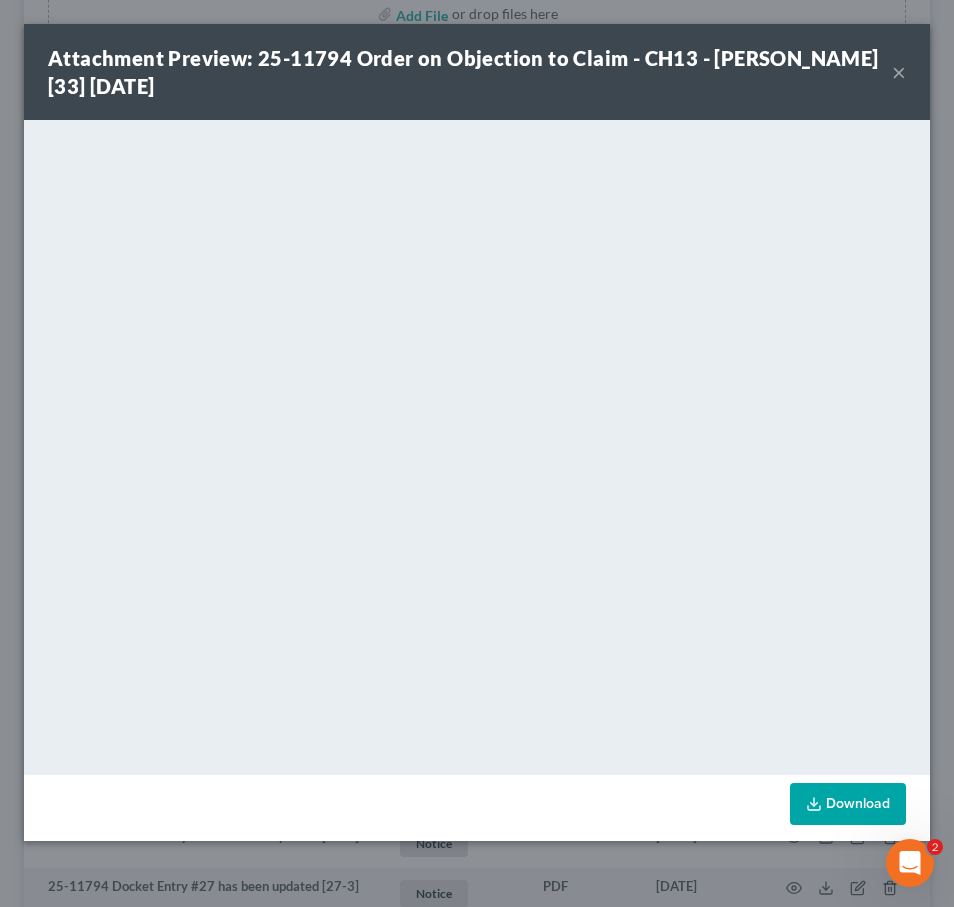 click on "×" at bounding box center (899, 72) 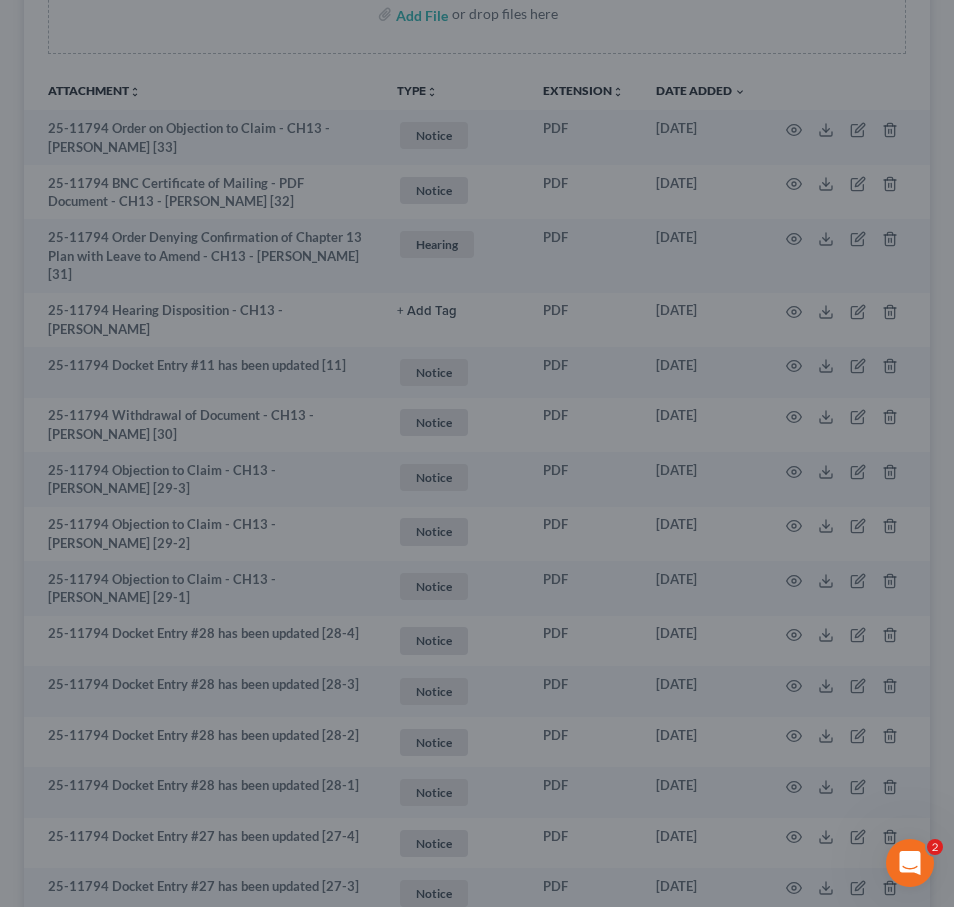 click on "×" at bounding box center (844, 118) 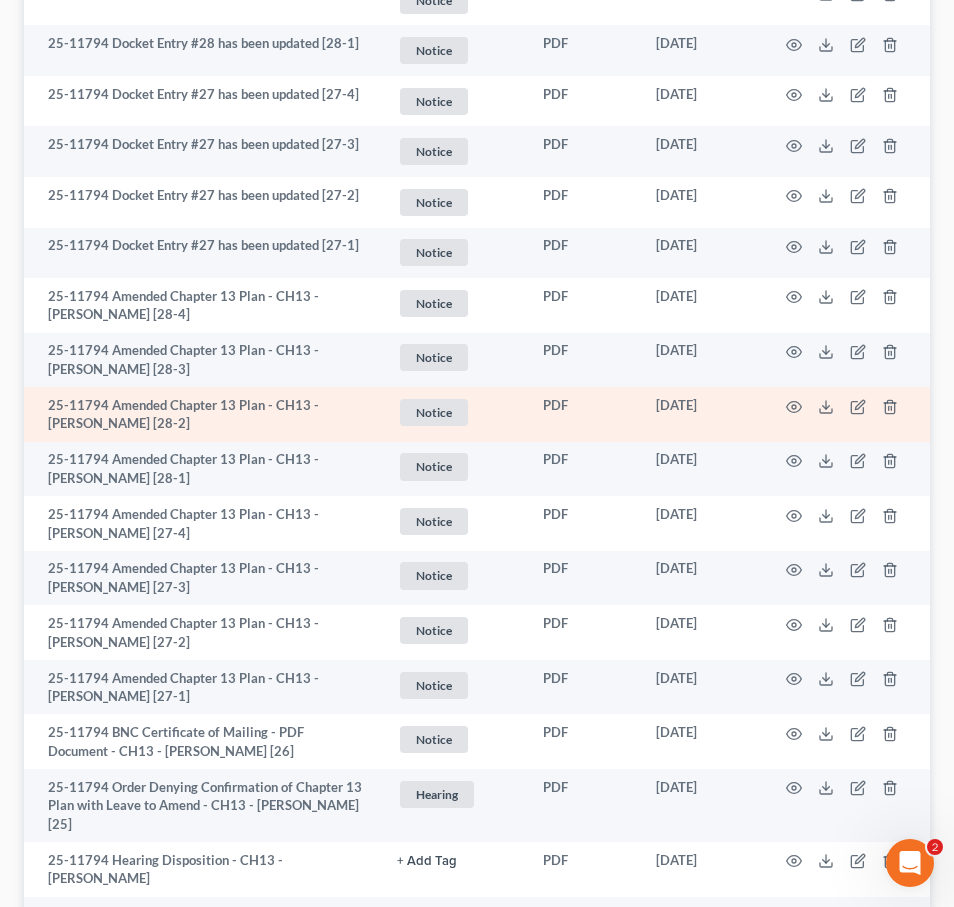 scroll, scrollTop: 1188, scrollLeft: 0, axis: vertical 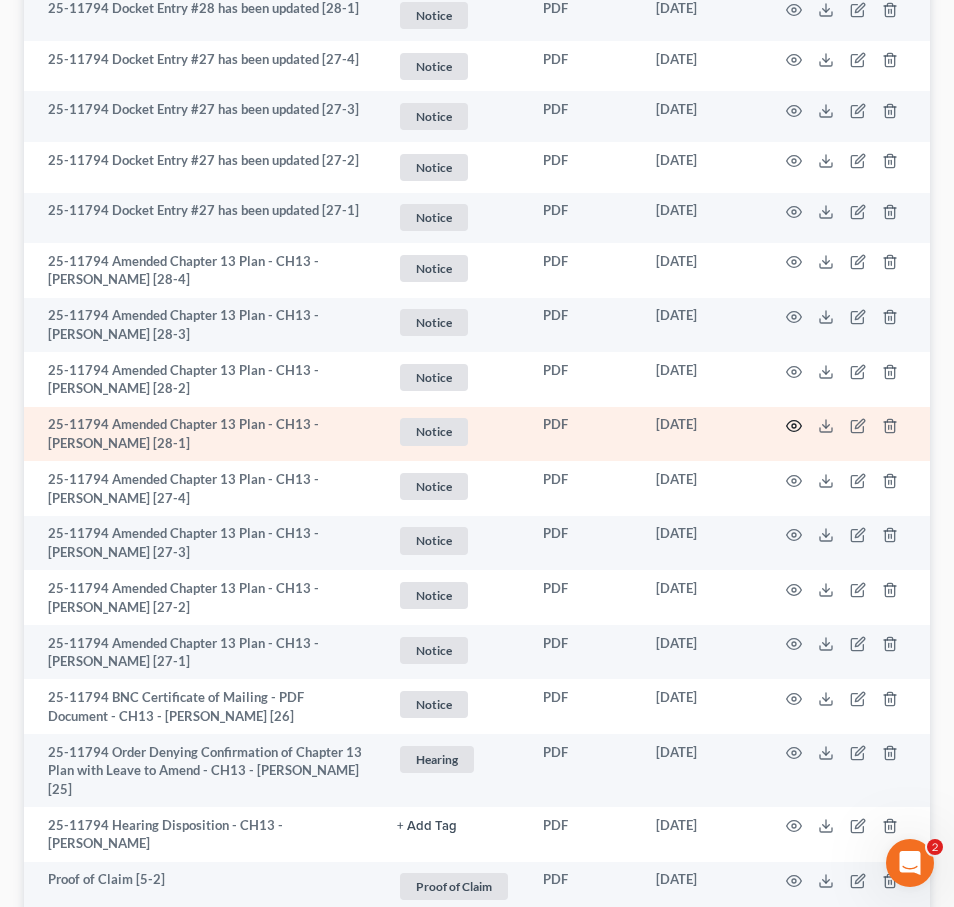 click 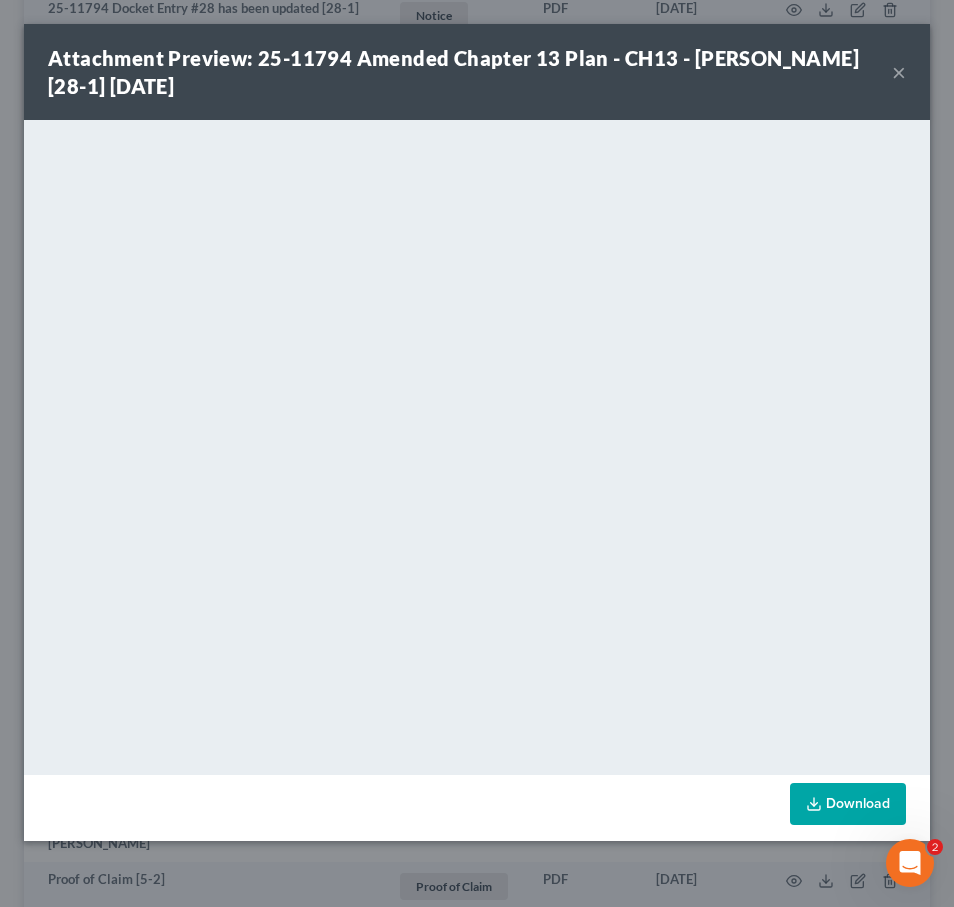 click on "×" at bounding box center [899, 72] 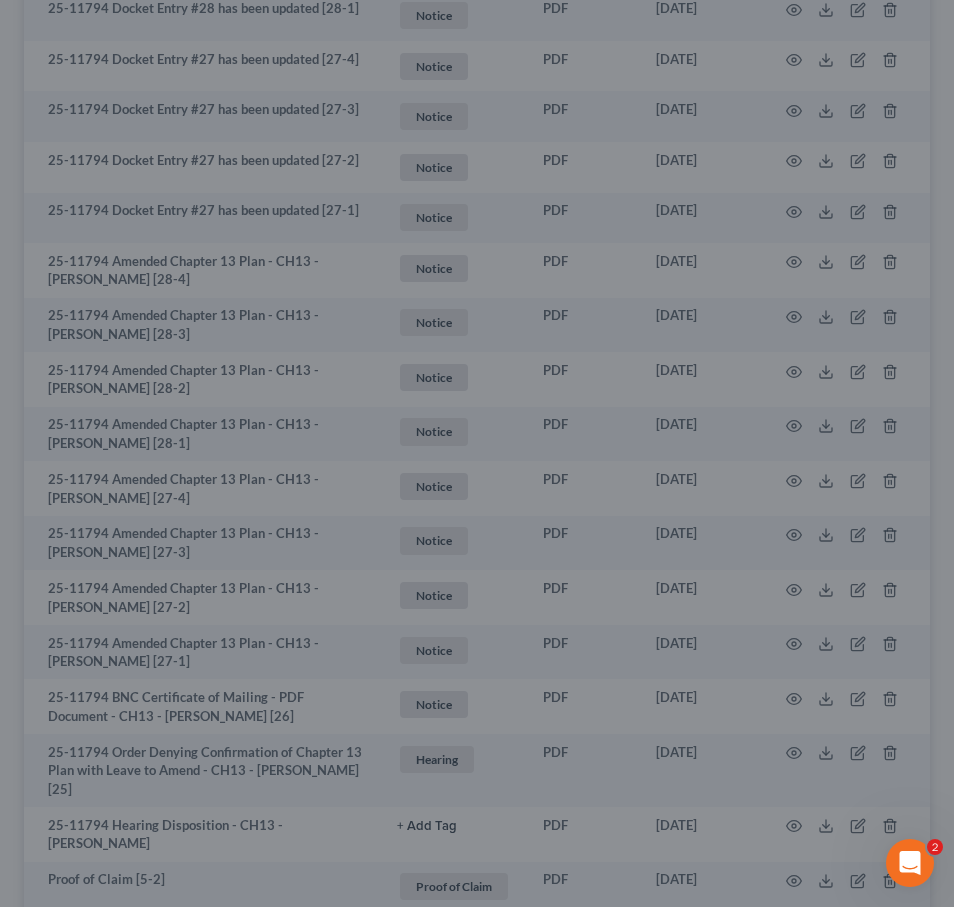 click on "×" at bounding box center (844, 118) 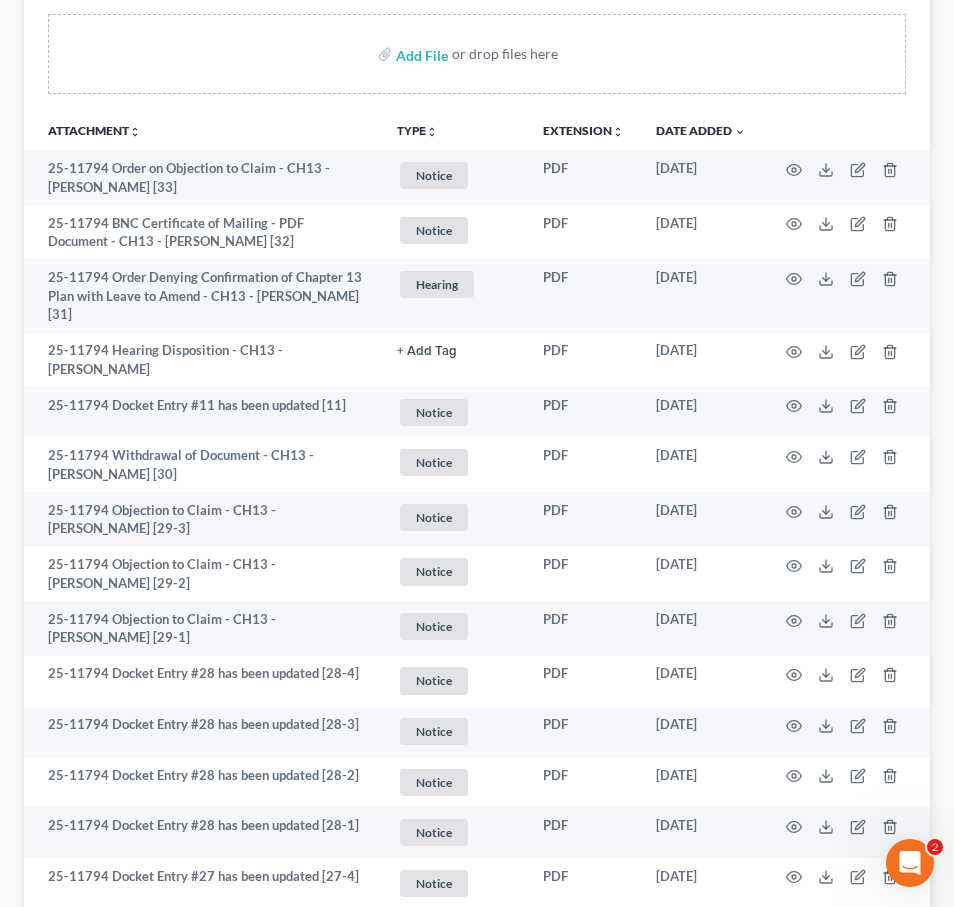 scroll, scrollTop: 0, scrollLeft: 0, axis: both 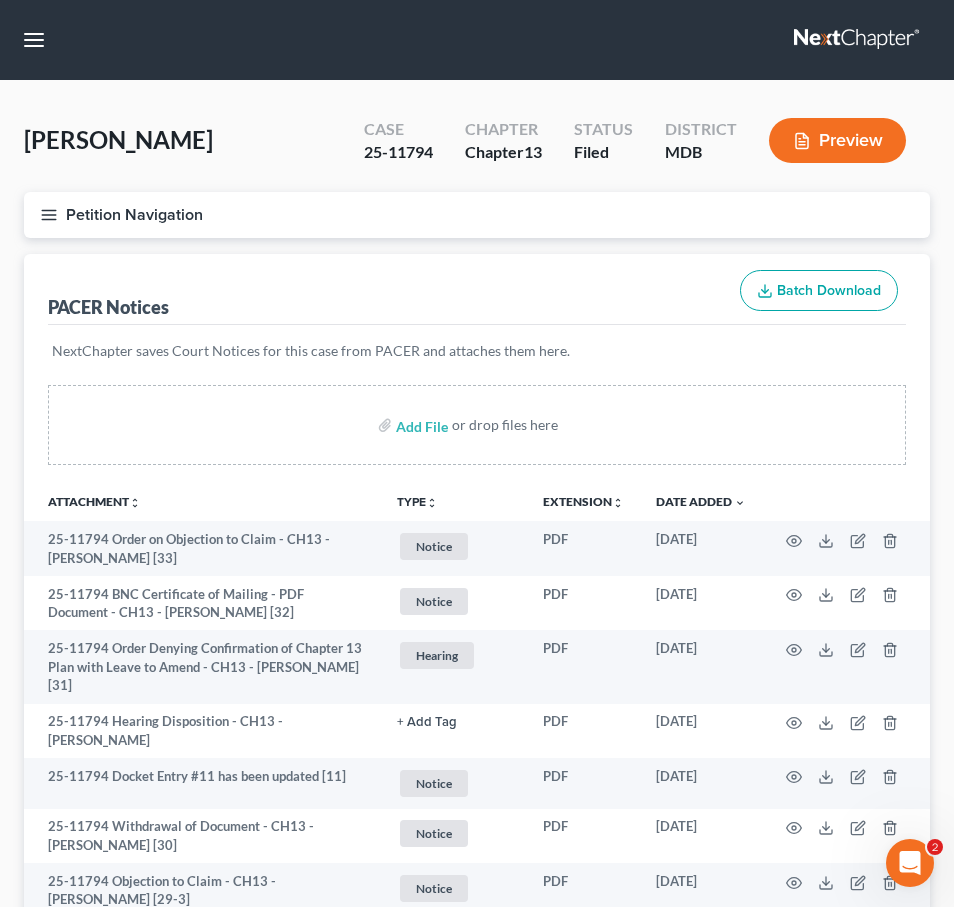click 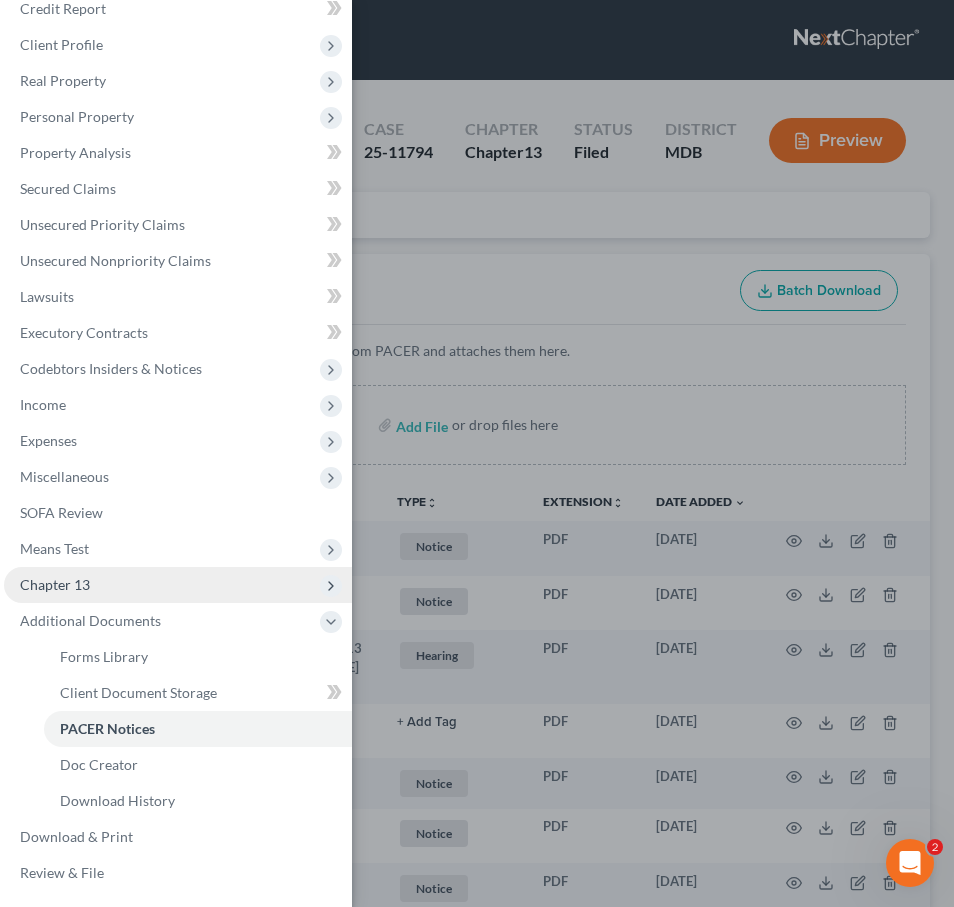 click on "Chapter 13" at bounding box center [178, 585] 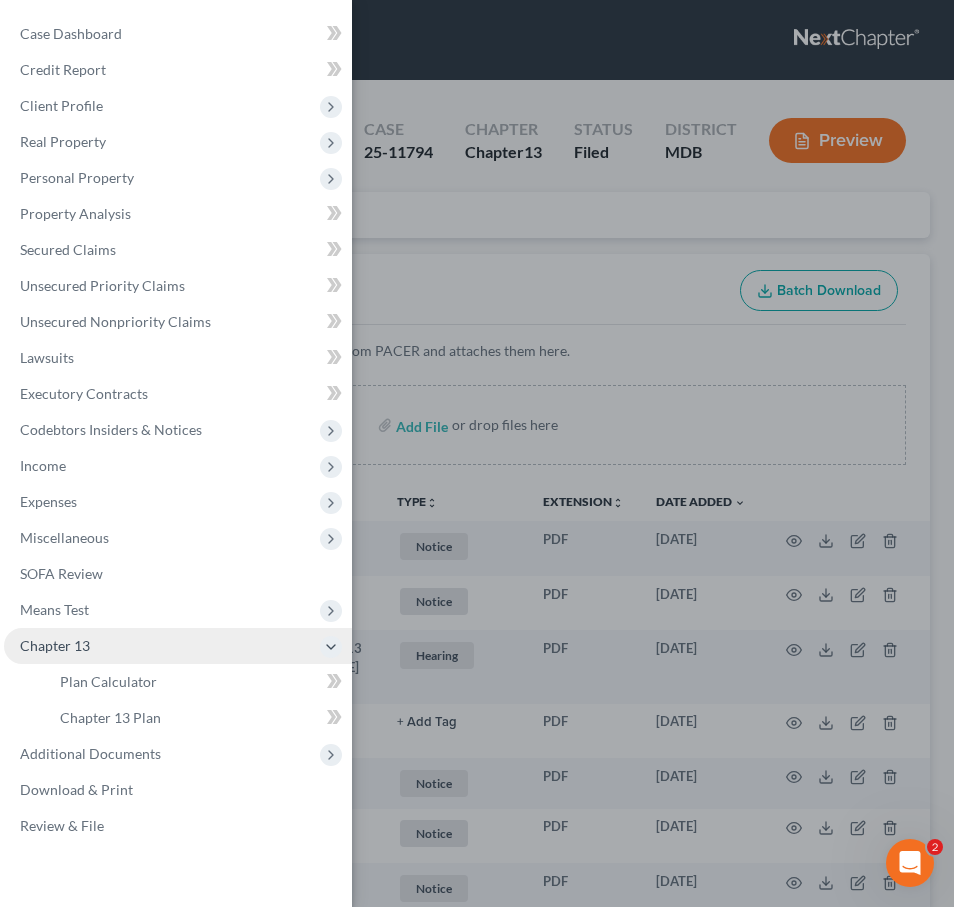 scroll, scrollTop: 0, scrollLeft: 0, axis: both 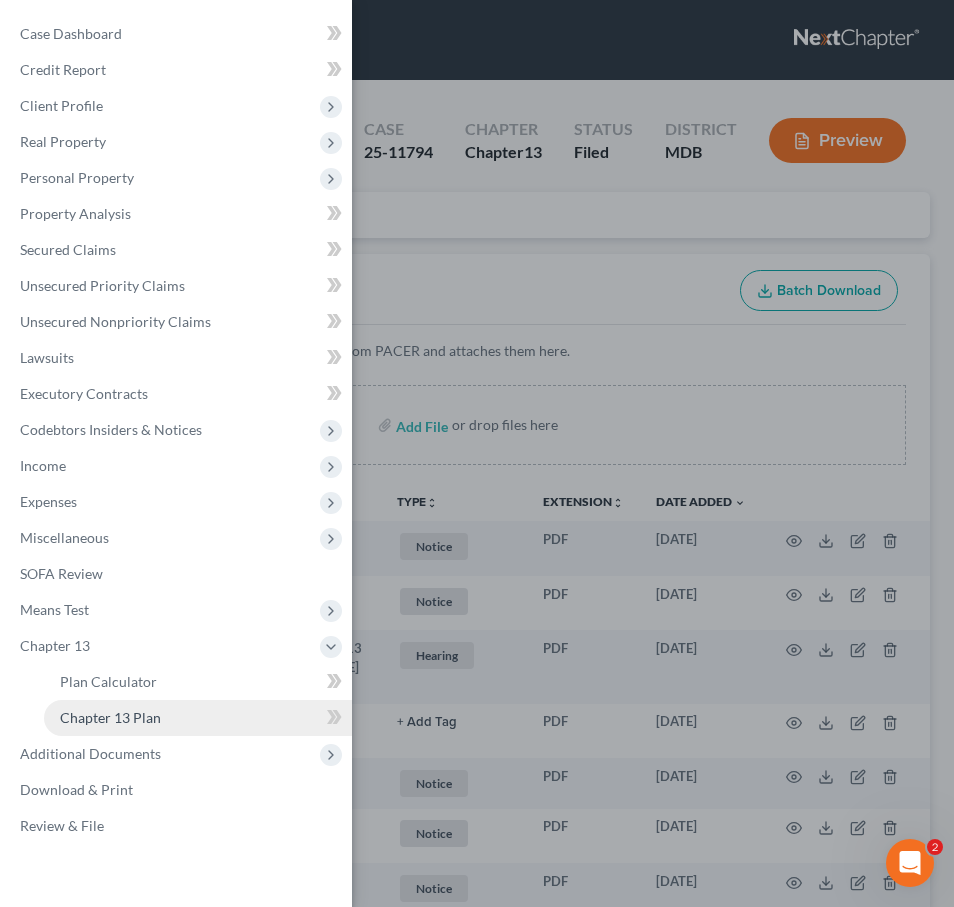 click on "Chapter 13 Plan" at bounding box center (110, 717) 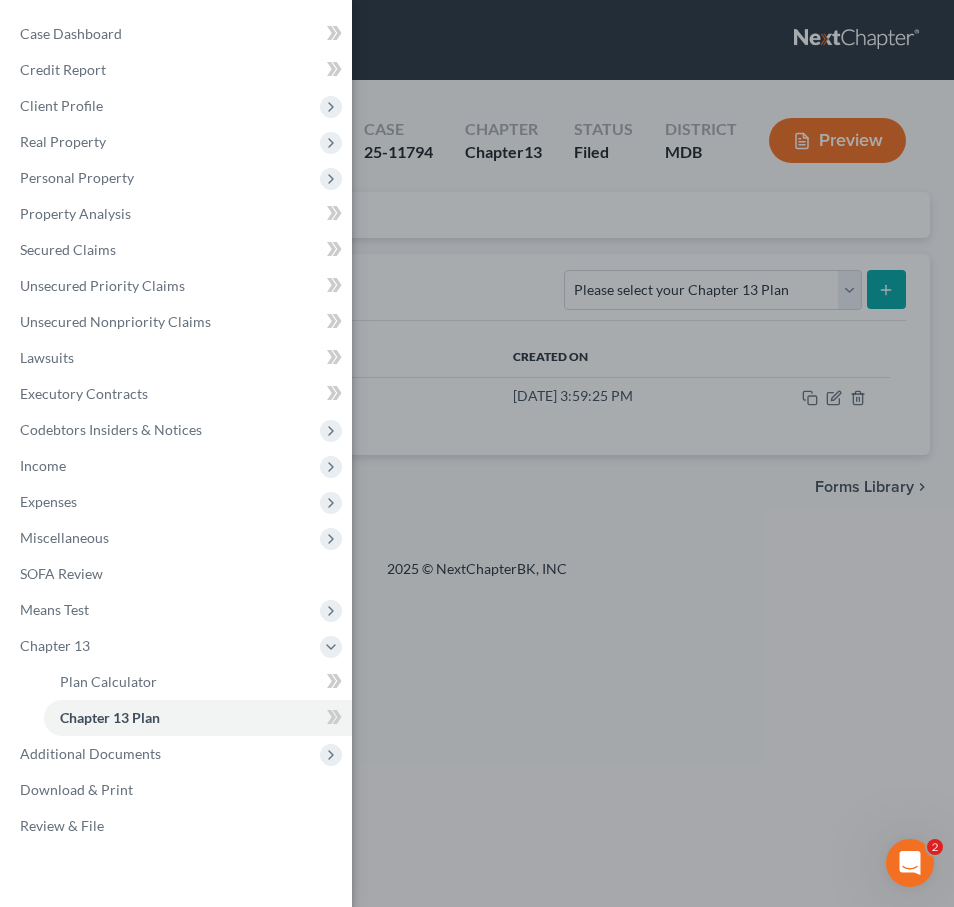 click on "Case Dashboard
Payments
Invoices
Payments
Payments
Credit Report
Client Profile" at bounding box center (477, 453) 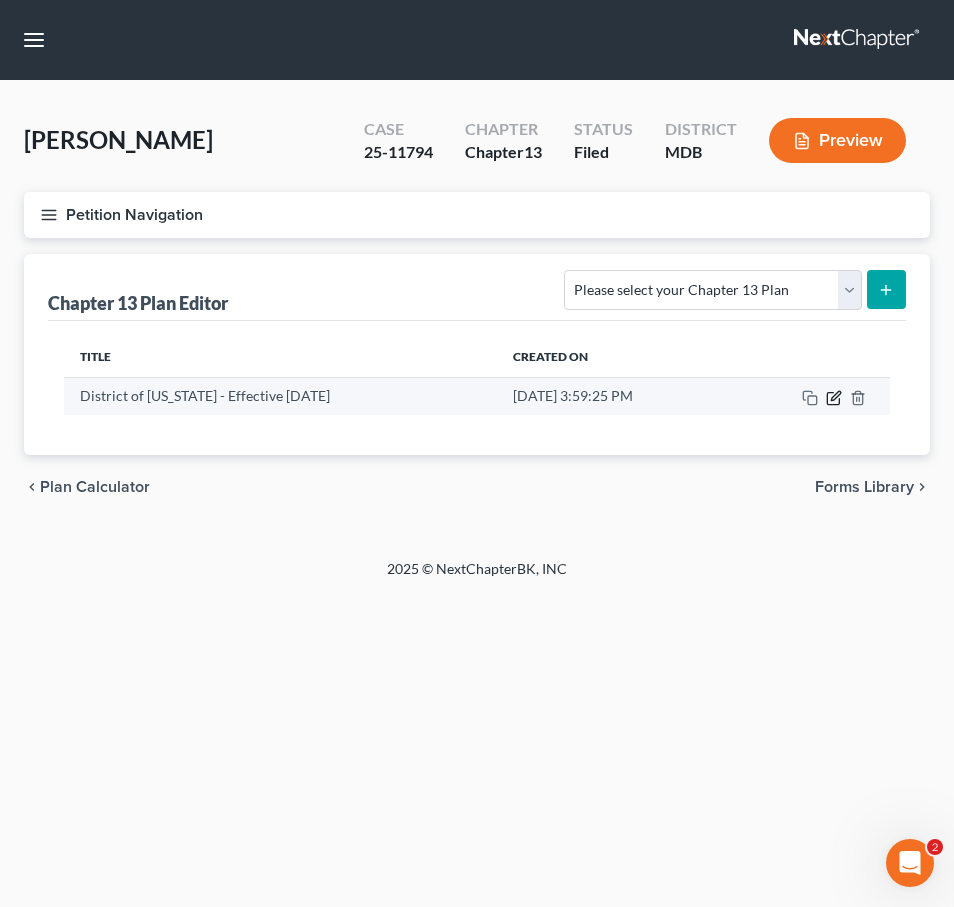 click 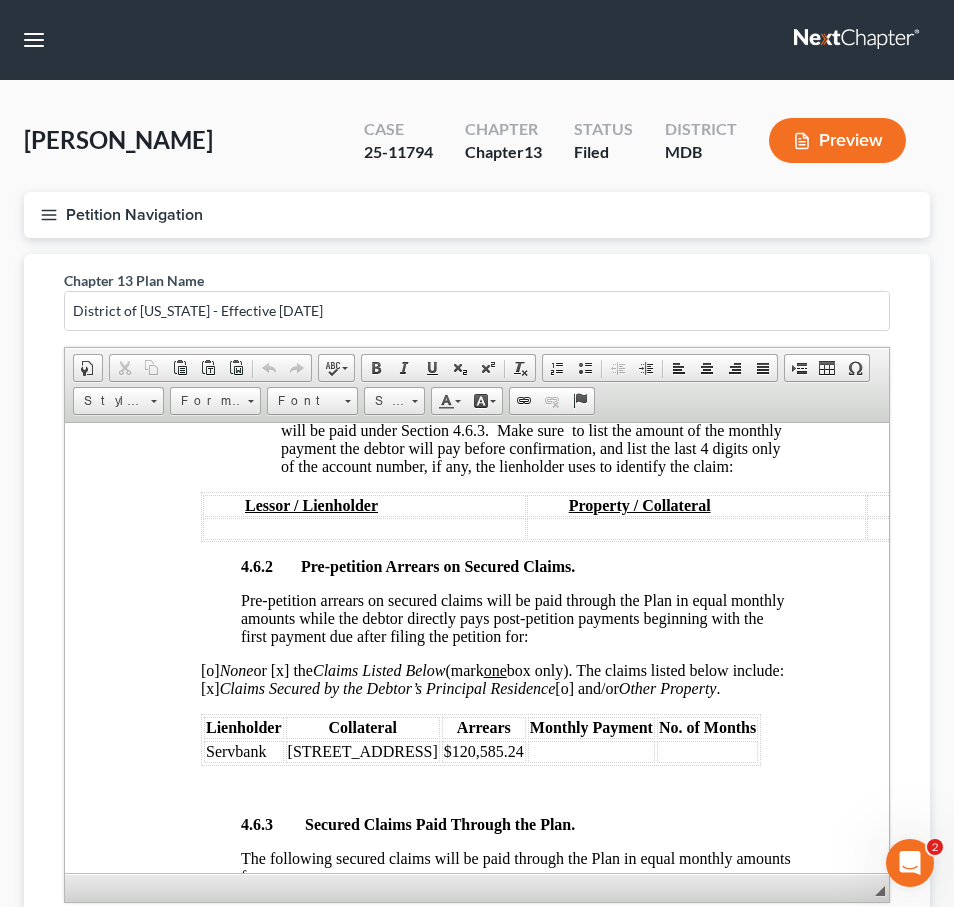 scroll, scrollTop: 3561, scrollLeft: 0, axis: vertical 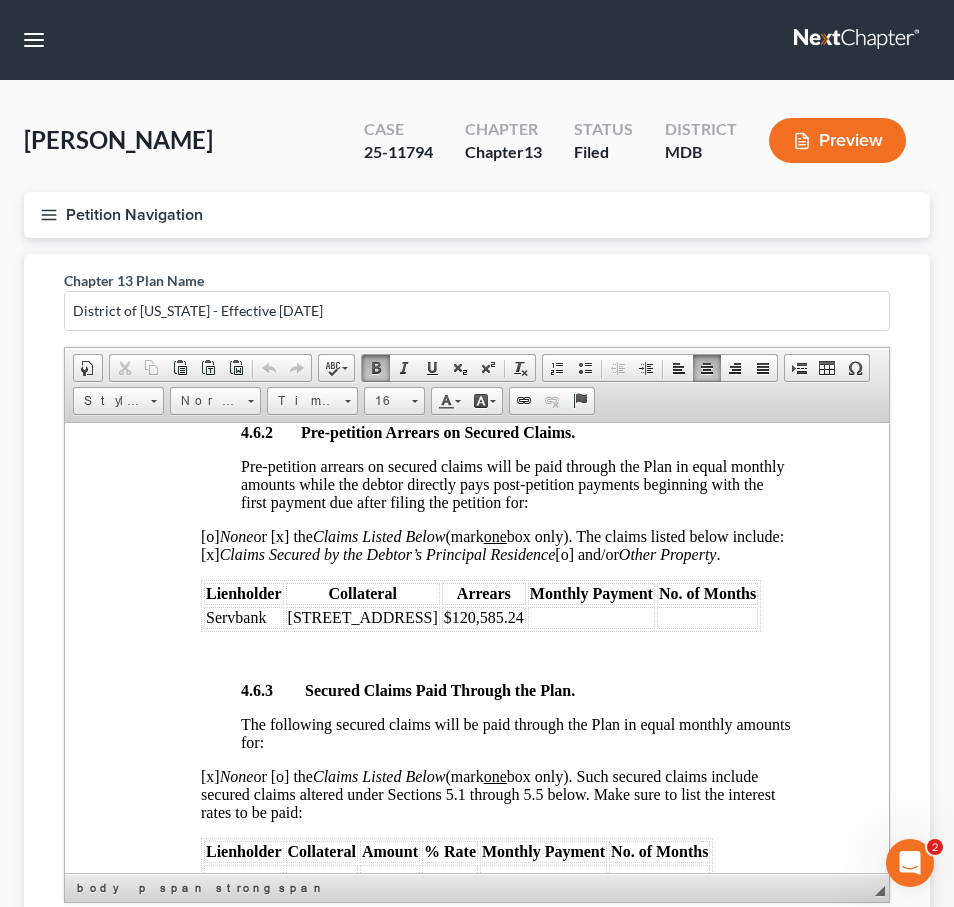 click on "$120,585.24" at bounding box center (484, 616) 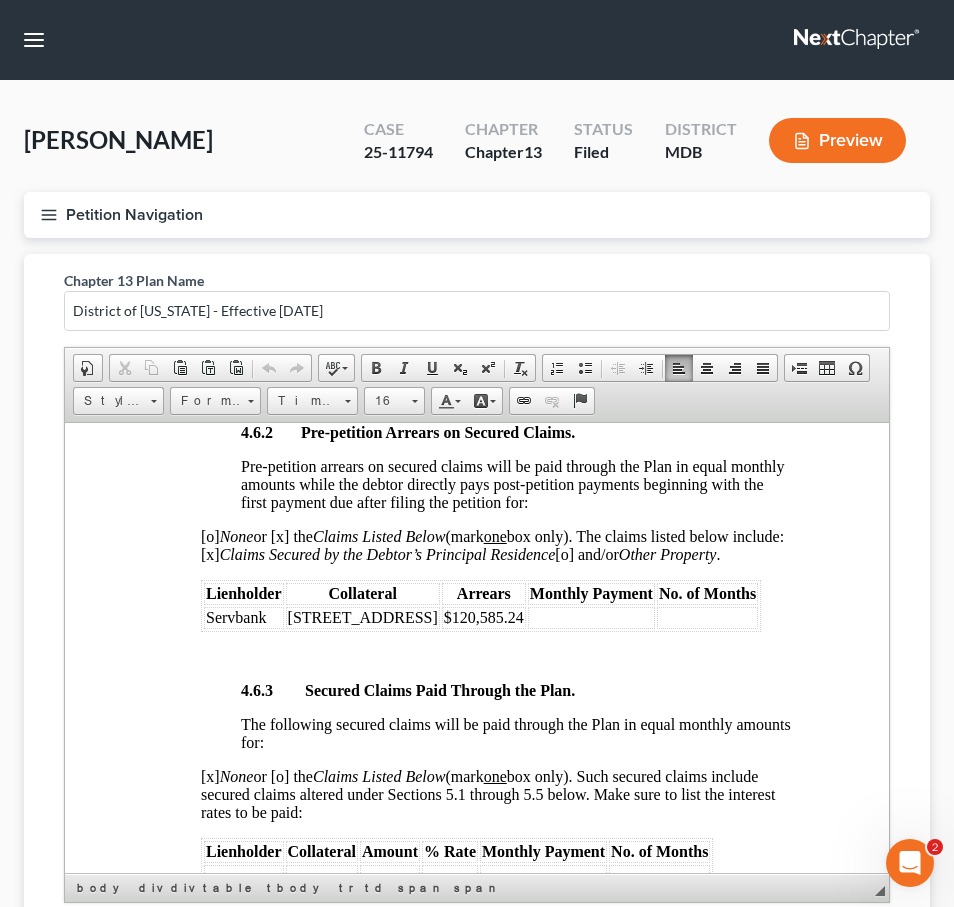 type 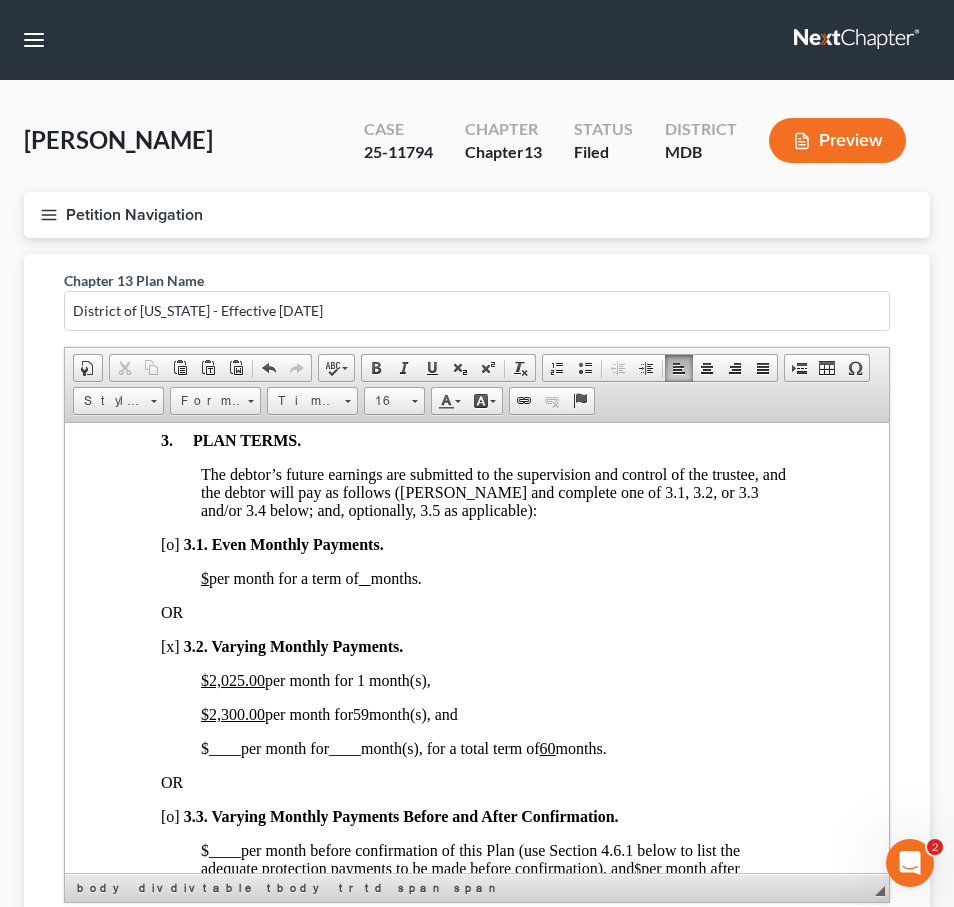 scroll, scrollTop: 1336, scrollLeft: 0, axis: vertical 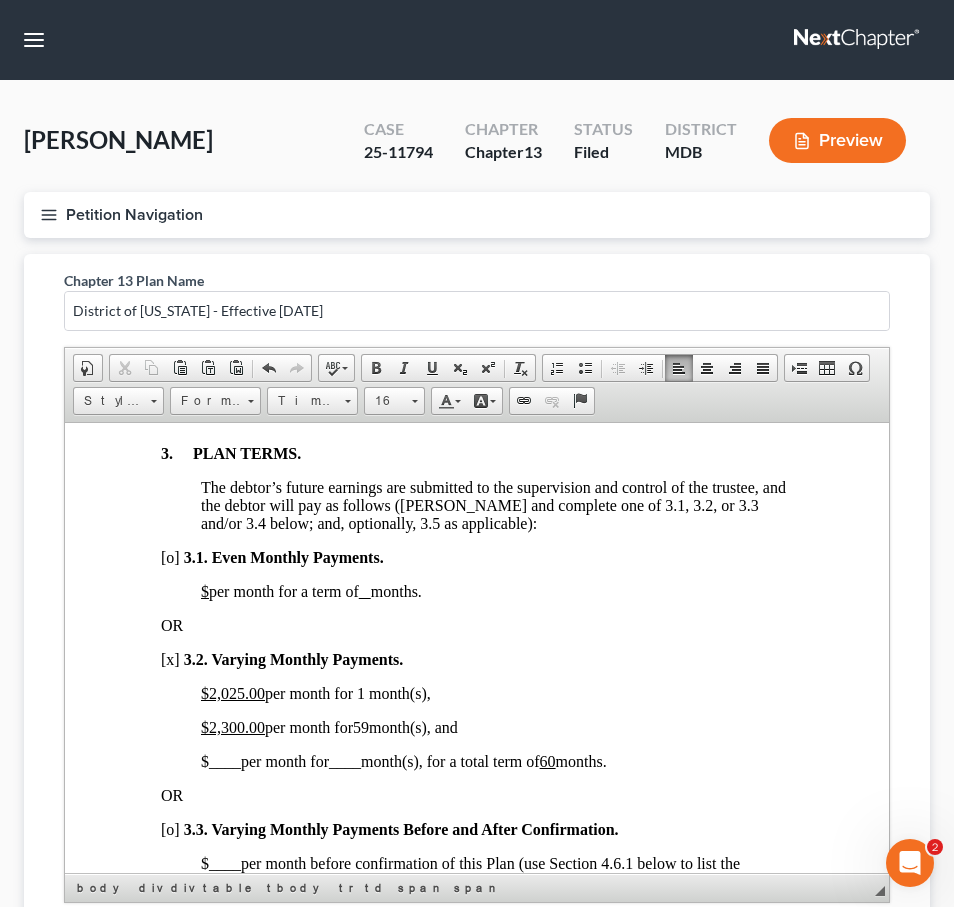 click on "2,300.00" at bounding box center [237, 726] 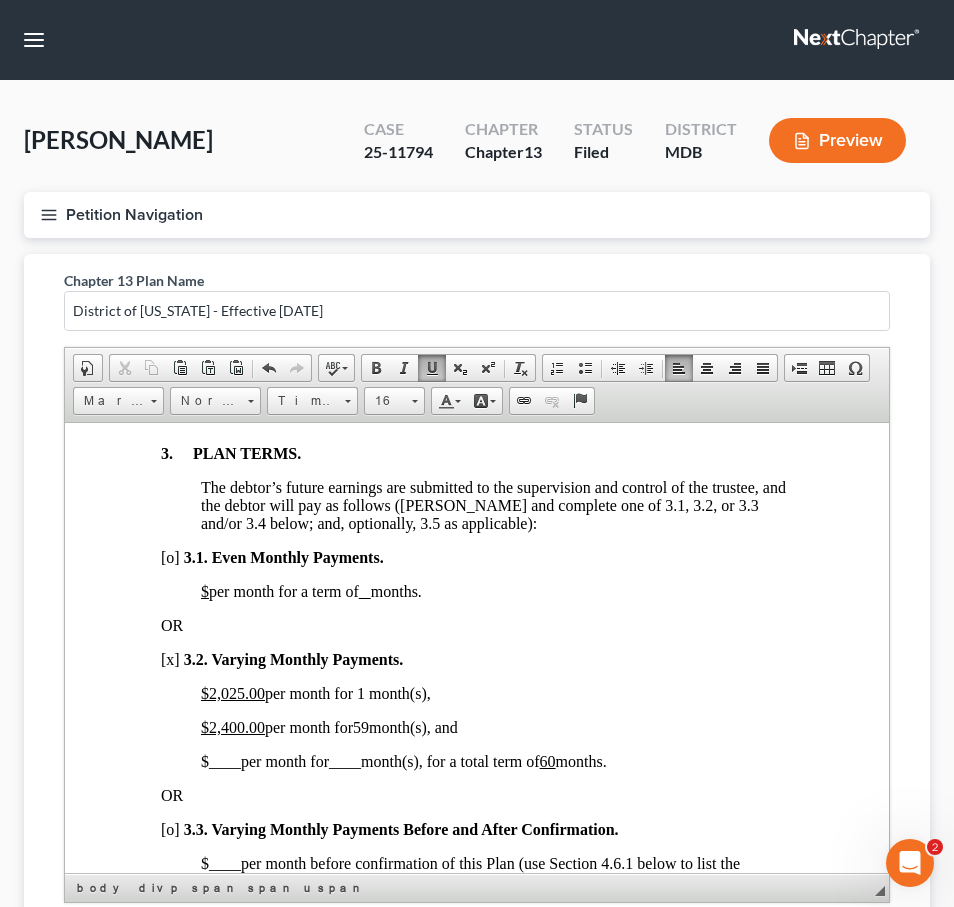 click on "$2,025.00" at bounding box center (233, 692) 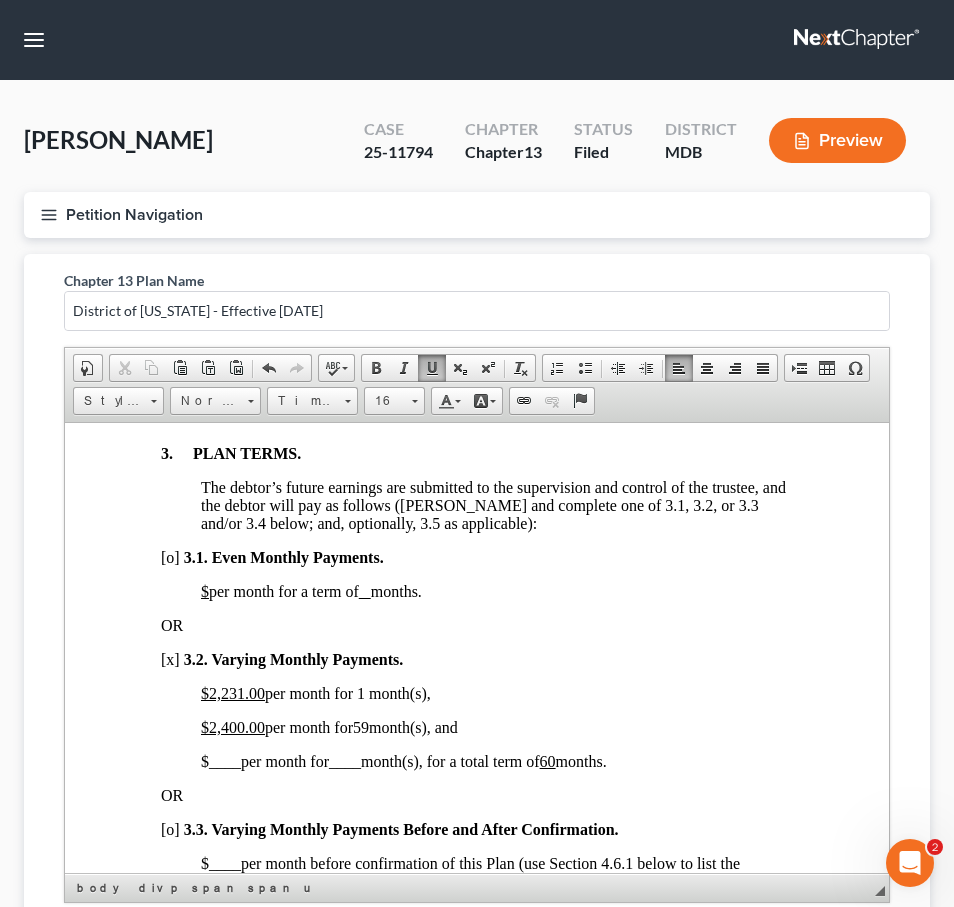 click on "$2,231 .00" at bounding box center [233, 692] 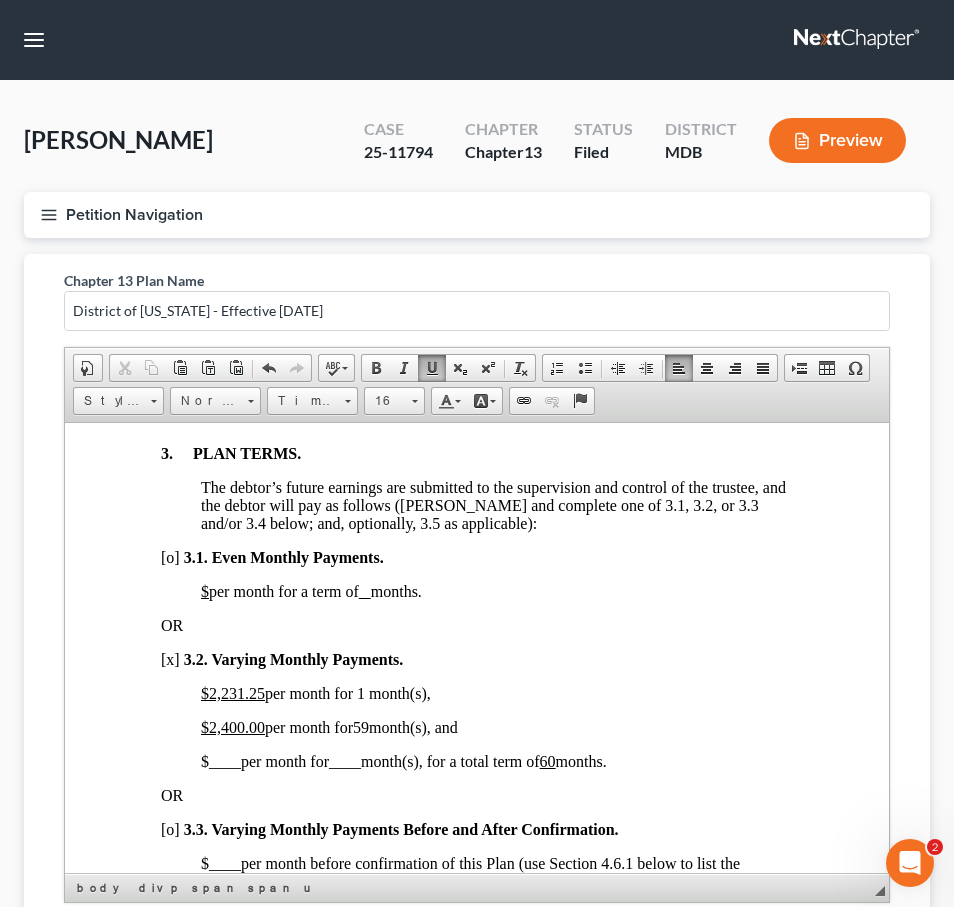 click on "$2,231 .25  per month for 1 month(s)," at bounding box center [316, 692] 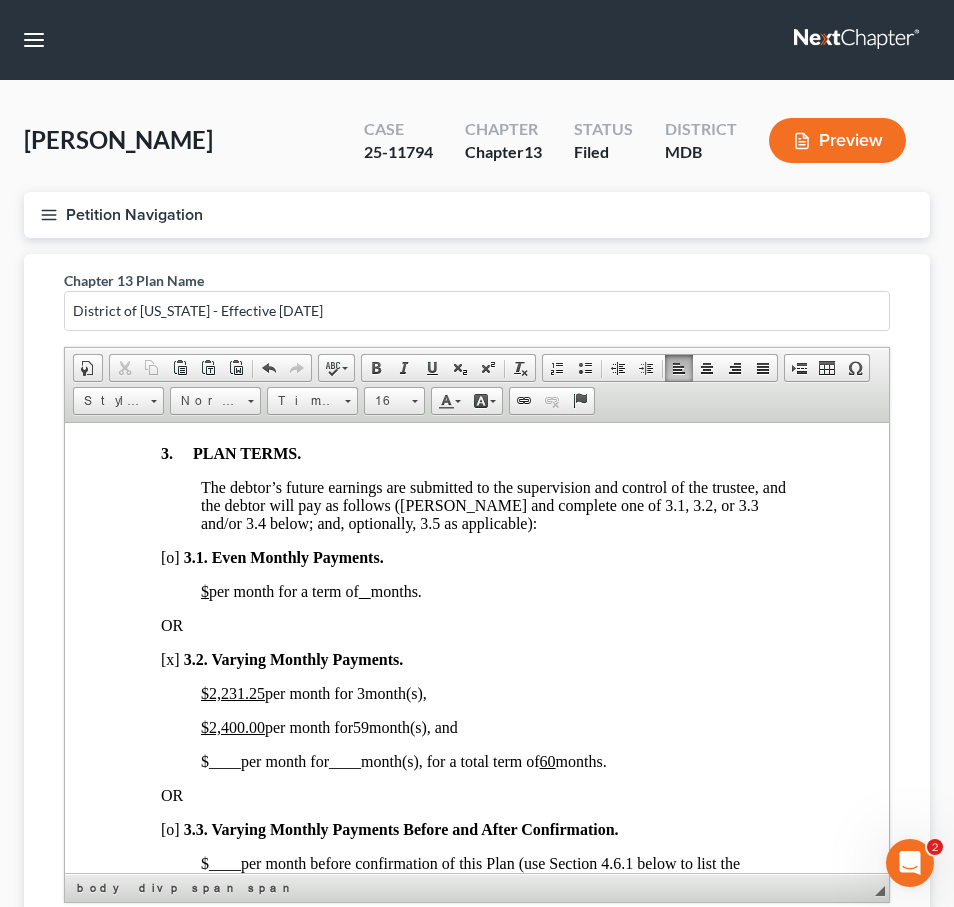 click on "59" at bounding box center (361, 726) 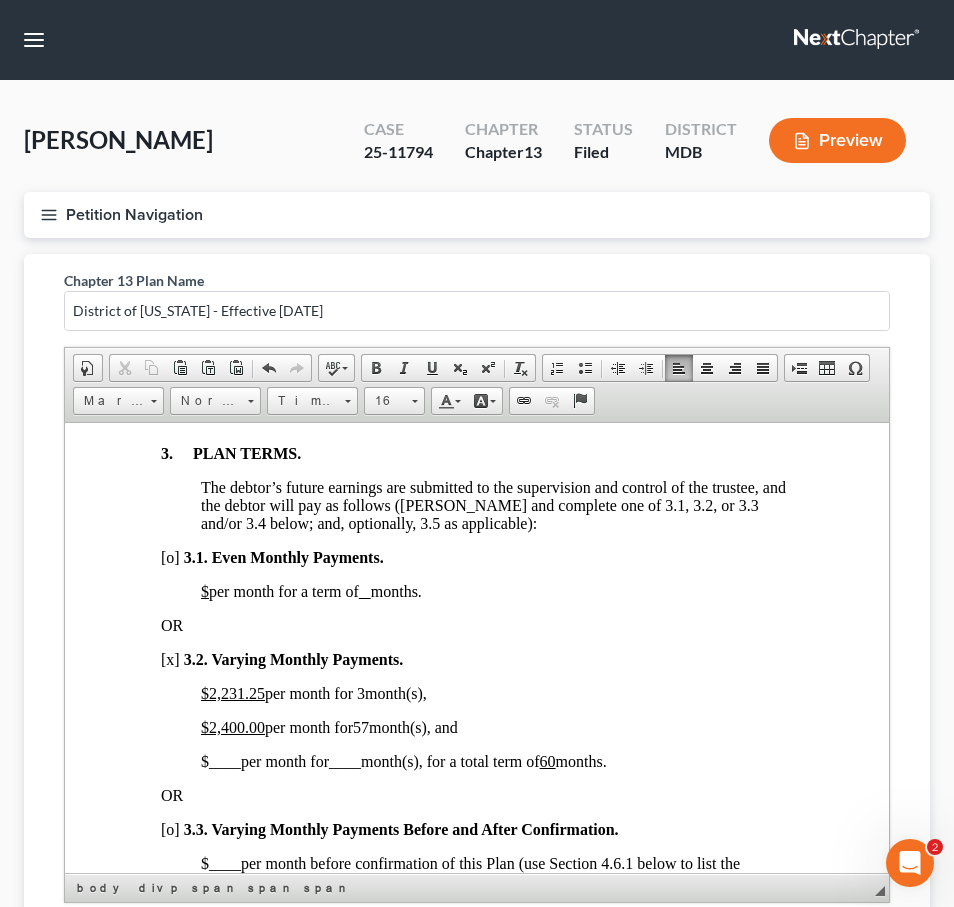 click on "$2,231 .25  per month for 3  month(s)," at bounding box center [314, 692] 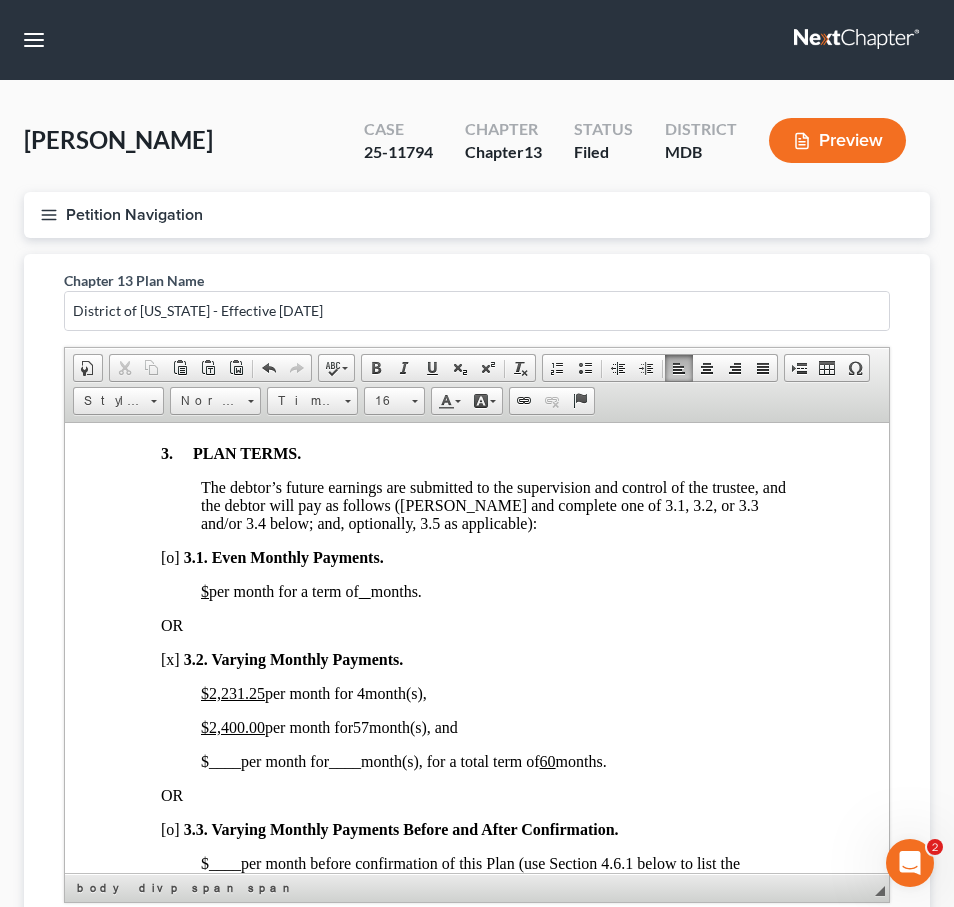 click on "57" at bounding box center [361, 726] 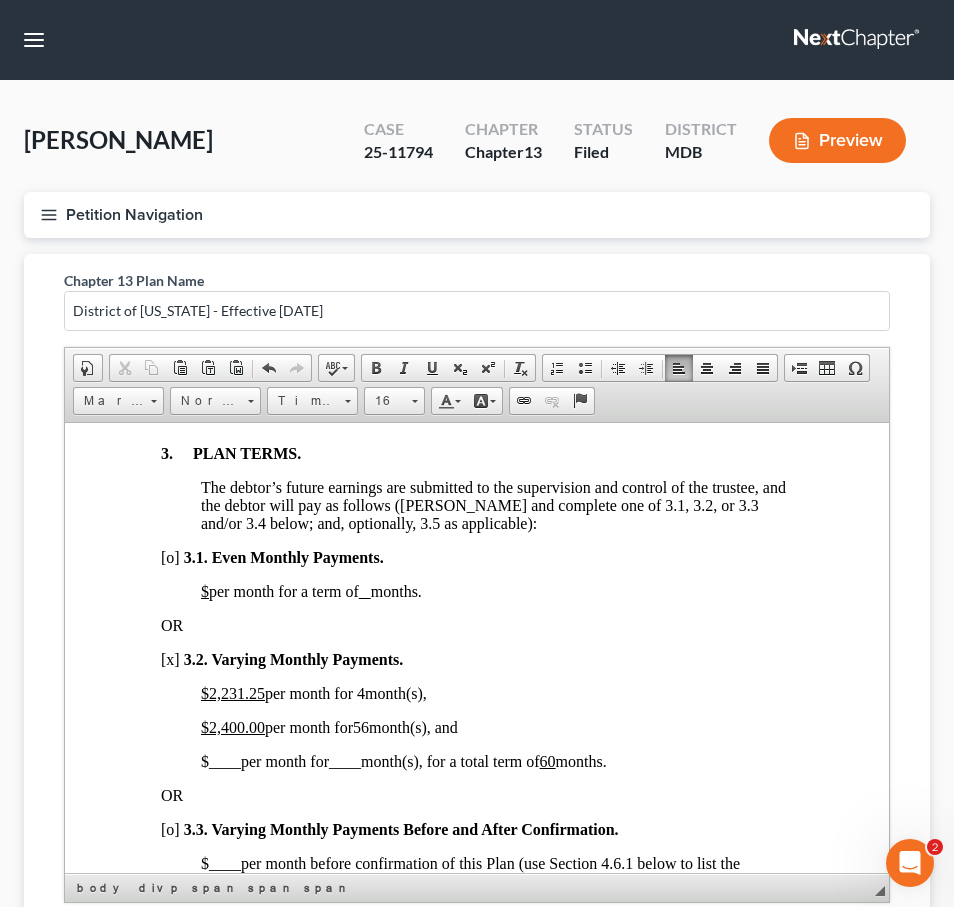 click on "2,4 00.00" at bounding box center [237, 726] 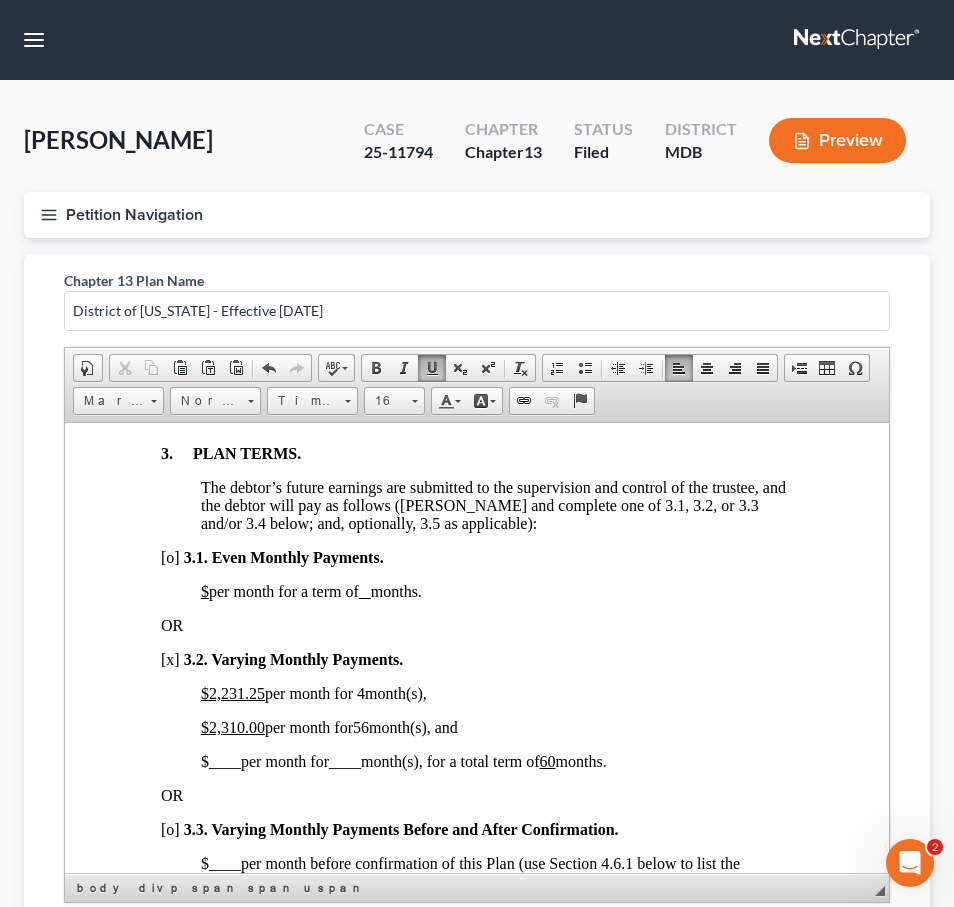 click on "2,310 .00" at bounding box center [237, 726] 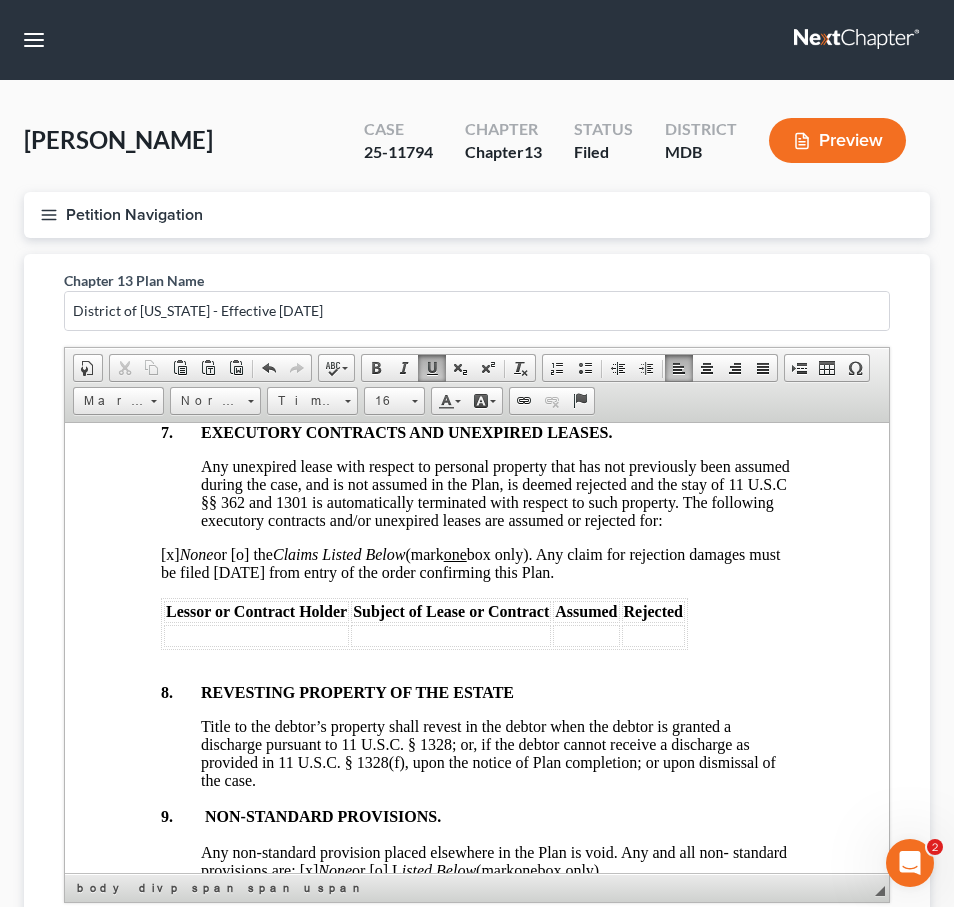 scroll, scrollTop: 8051, scrollLeft: 0, axis: vertical 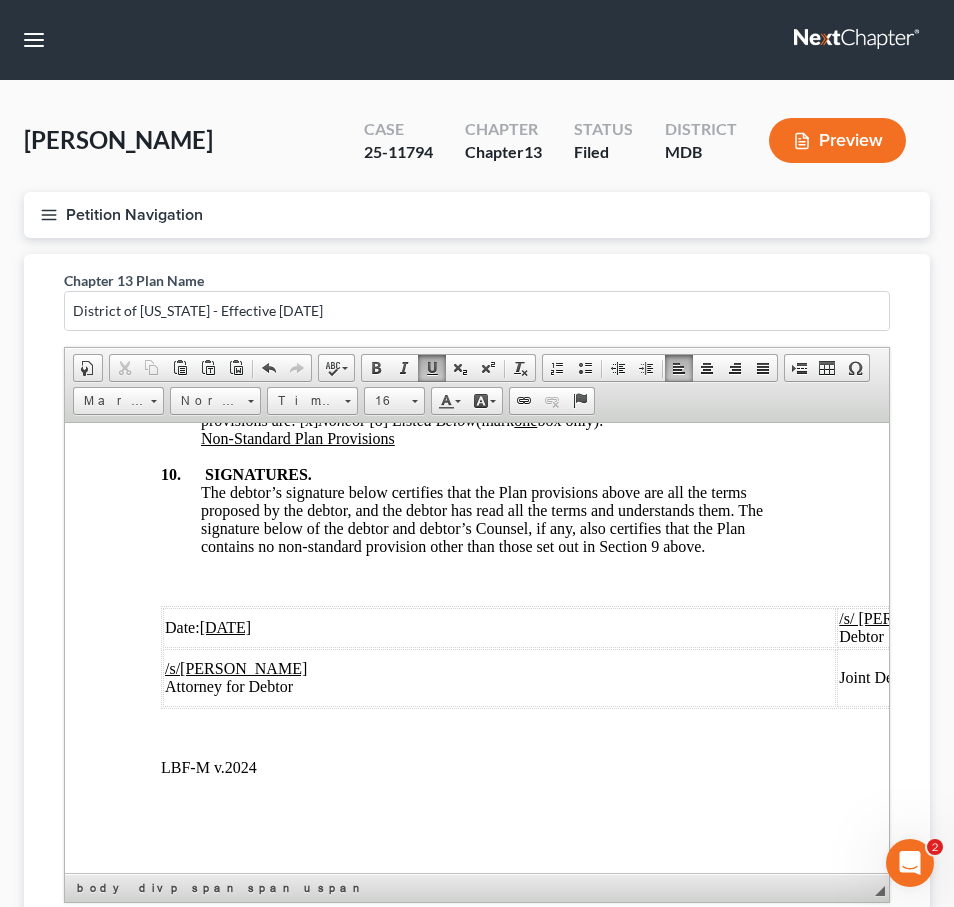 click on "05/20/2025" at bounding box center [226, 626] 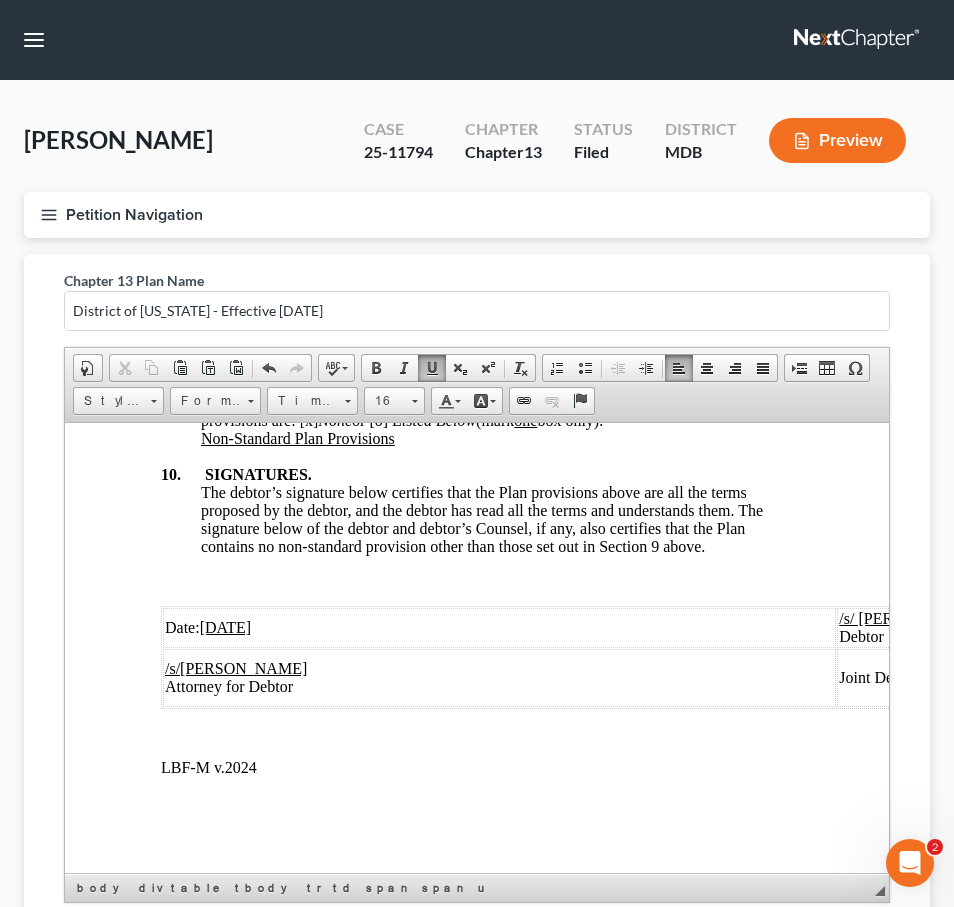 click on "07/20/2025" at bounding box center [226, 626] 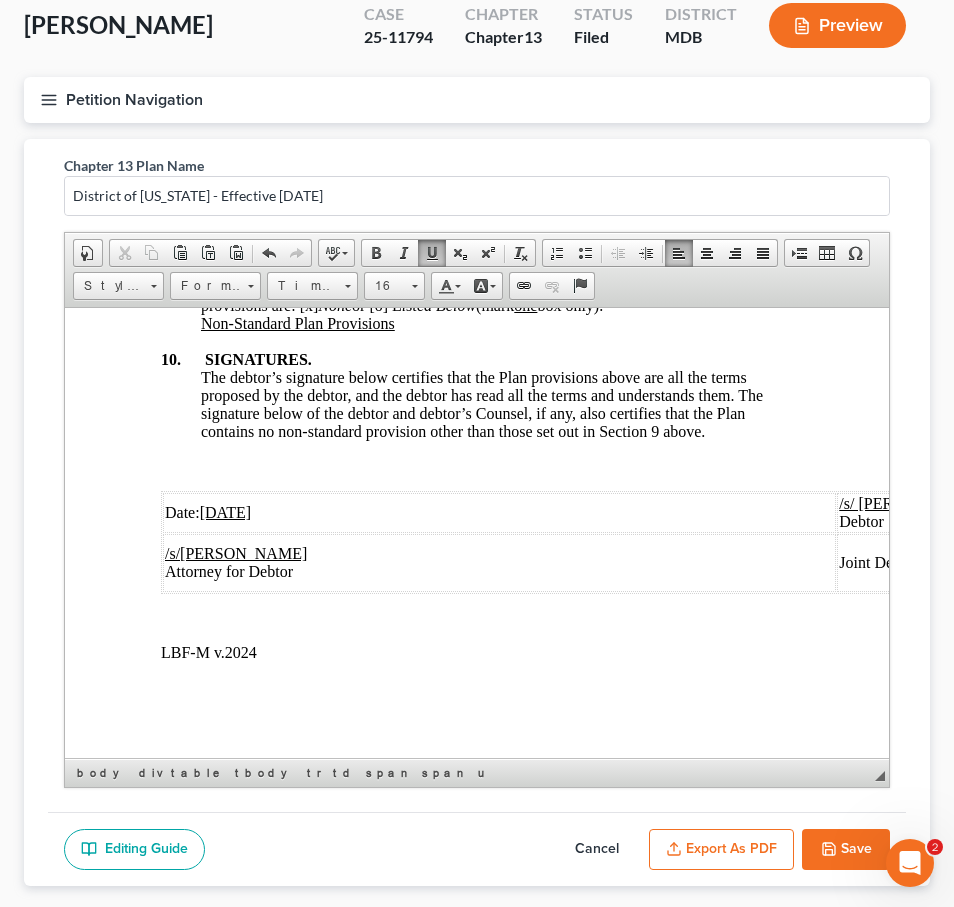 scroll, scrollTop: 232, scrollLeft: 0, axis: vertical 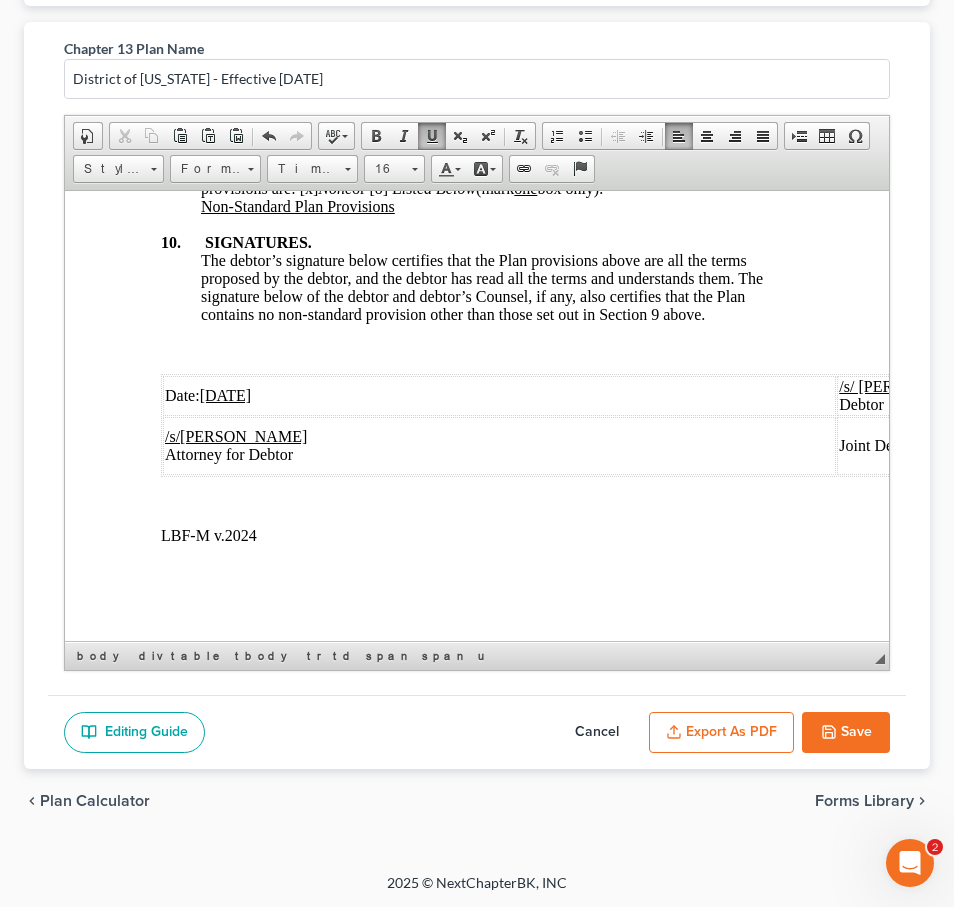 click on "Export as PDF" at bounding box center [721, 733] 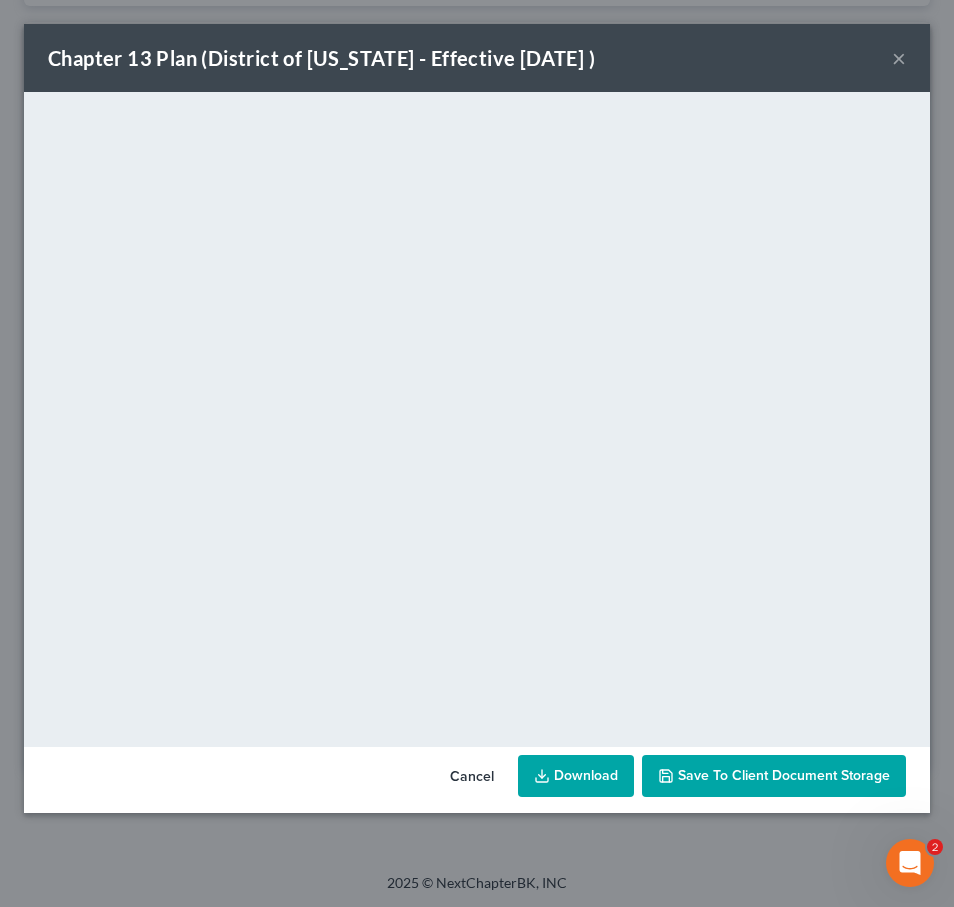 click on "×" at bounding box center (899, 58) 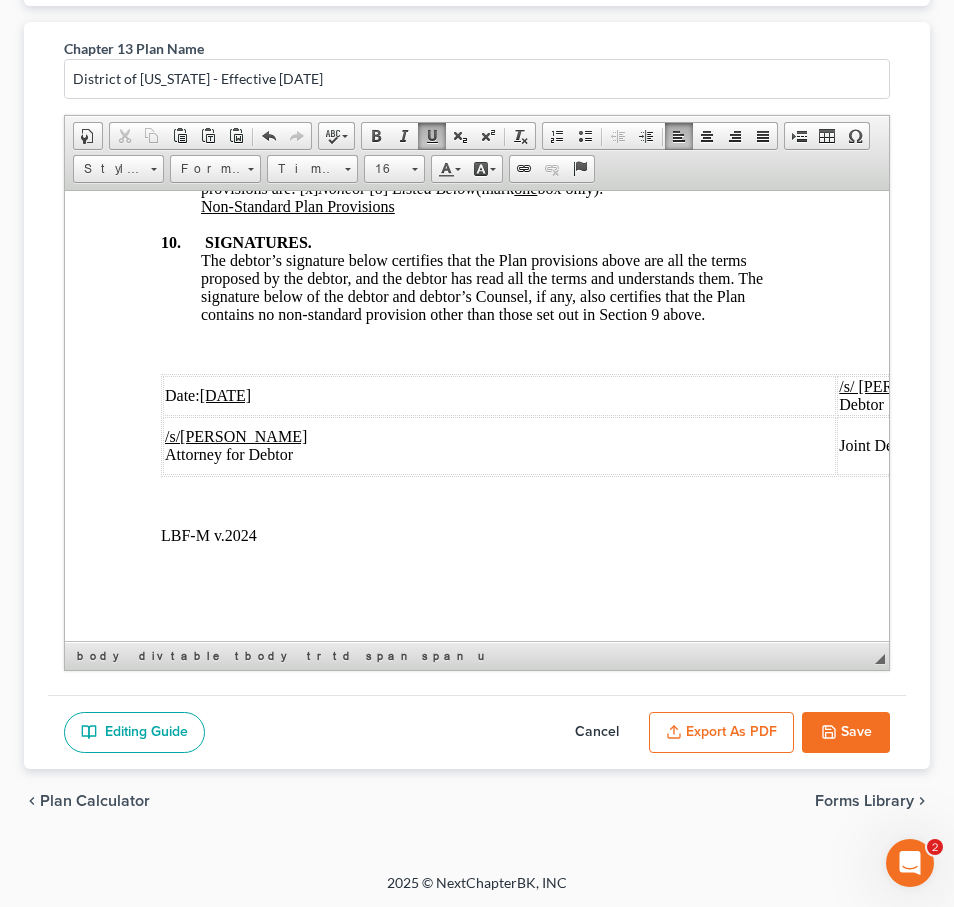 click on "Save" at bounding box center [846, 733] 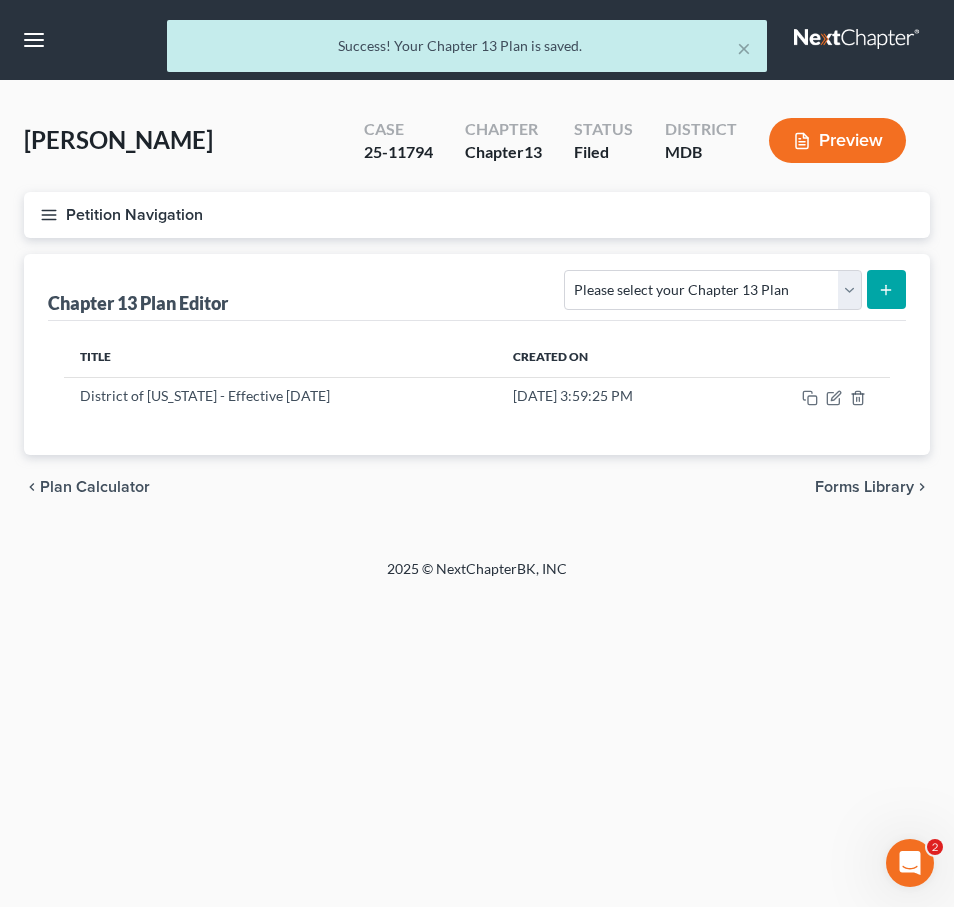 click 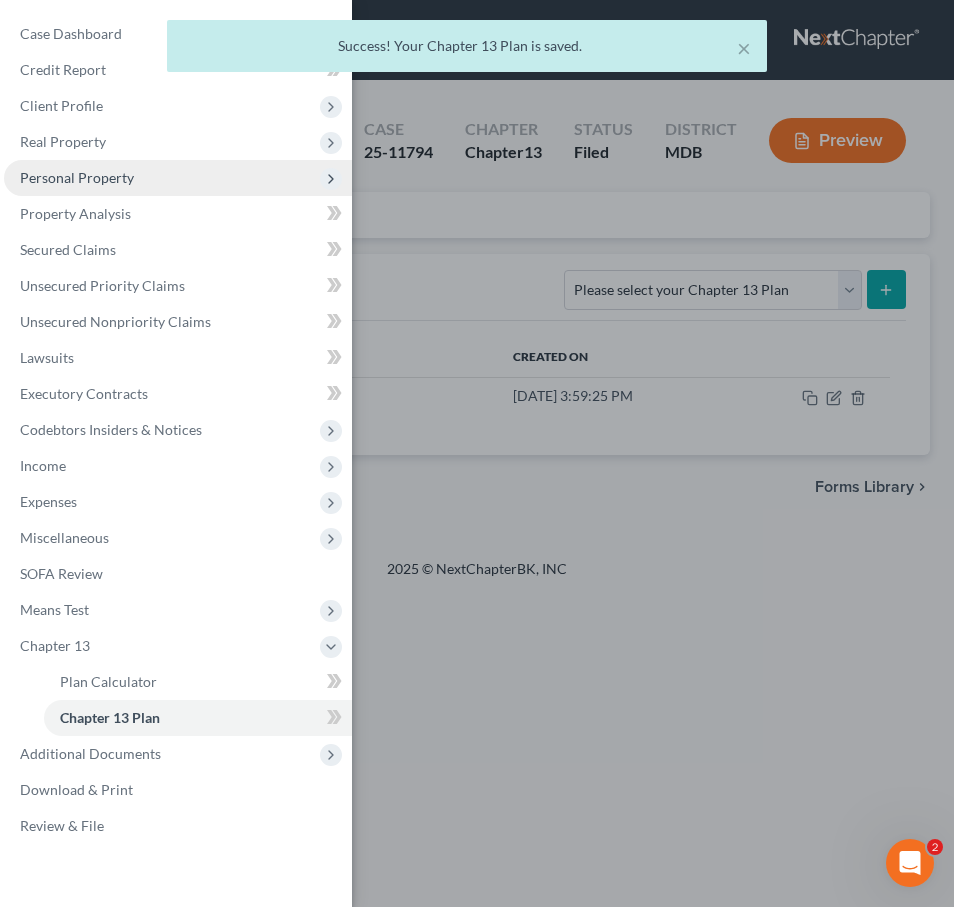 click on "Personal Property" at bounding box center [77, 177] 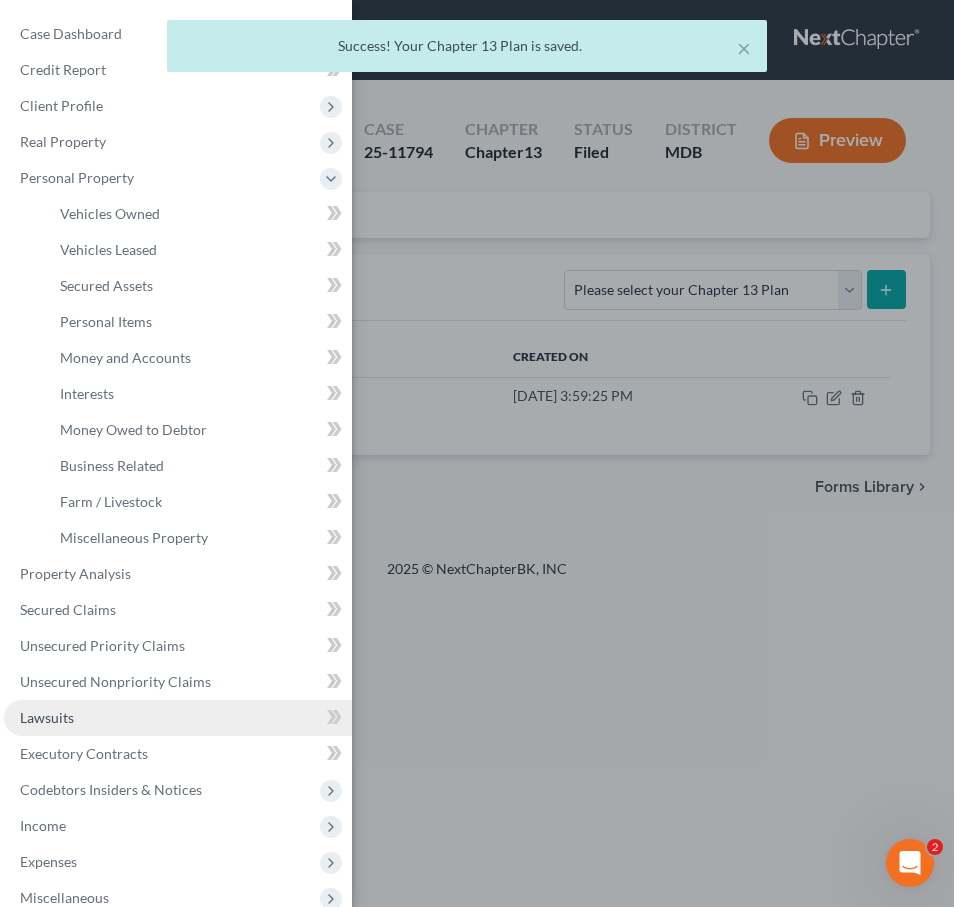 scroll, scrollTop: 241, scrollLeft: 0, axis: vertical 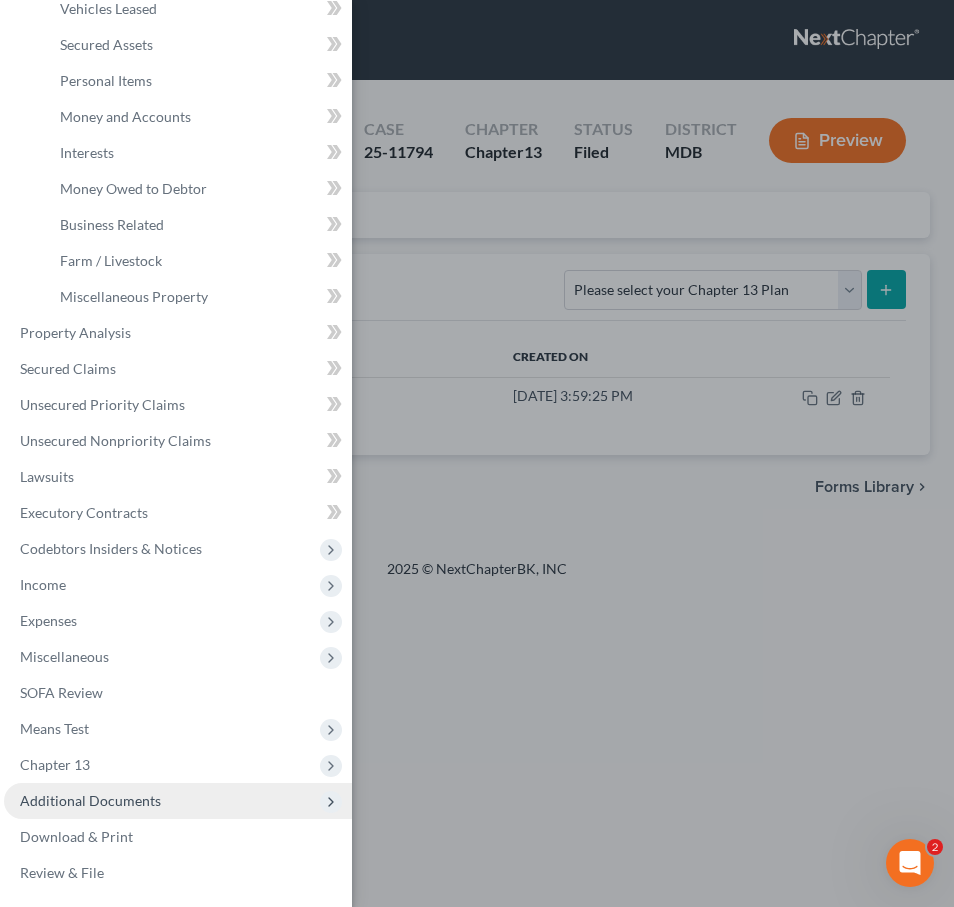 click on "Additional Documents" at bounding box center (90, 800) 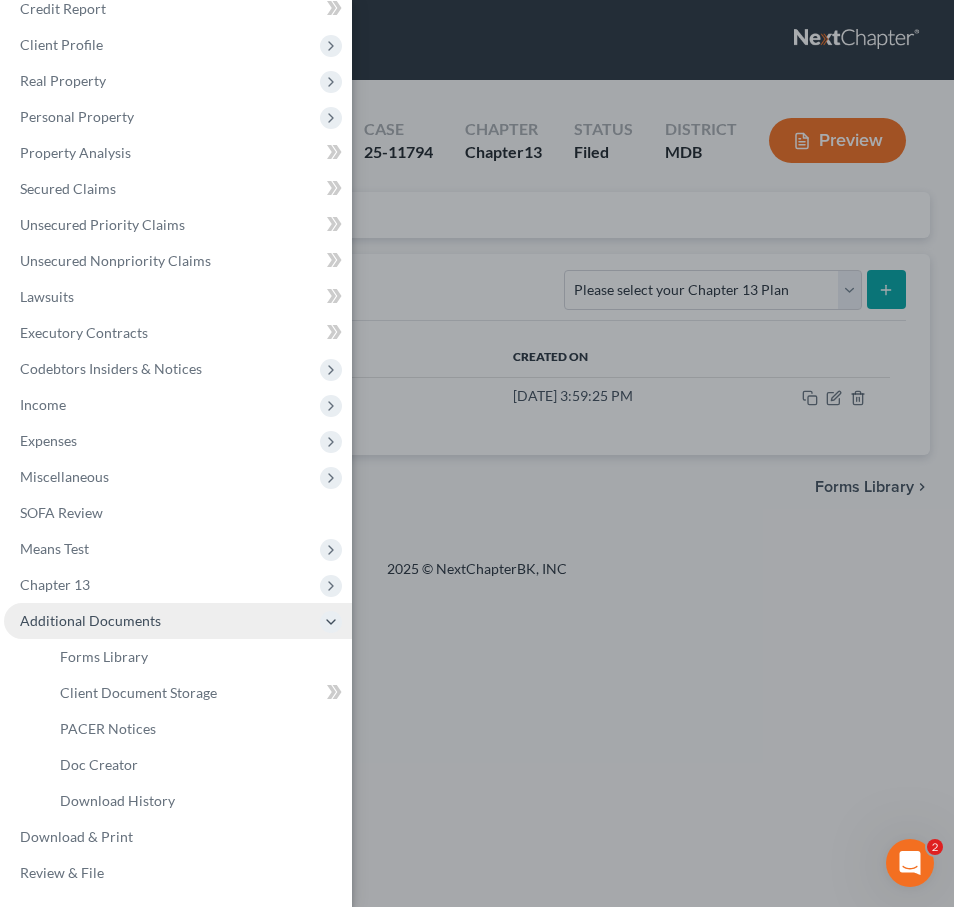 scroll, scrollTop: 61, scrollLeft: 0, axis: vertical 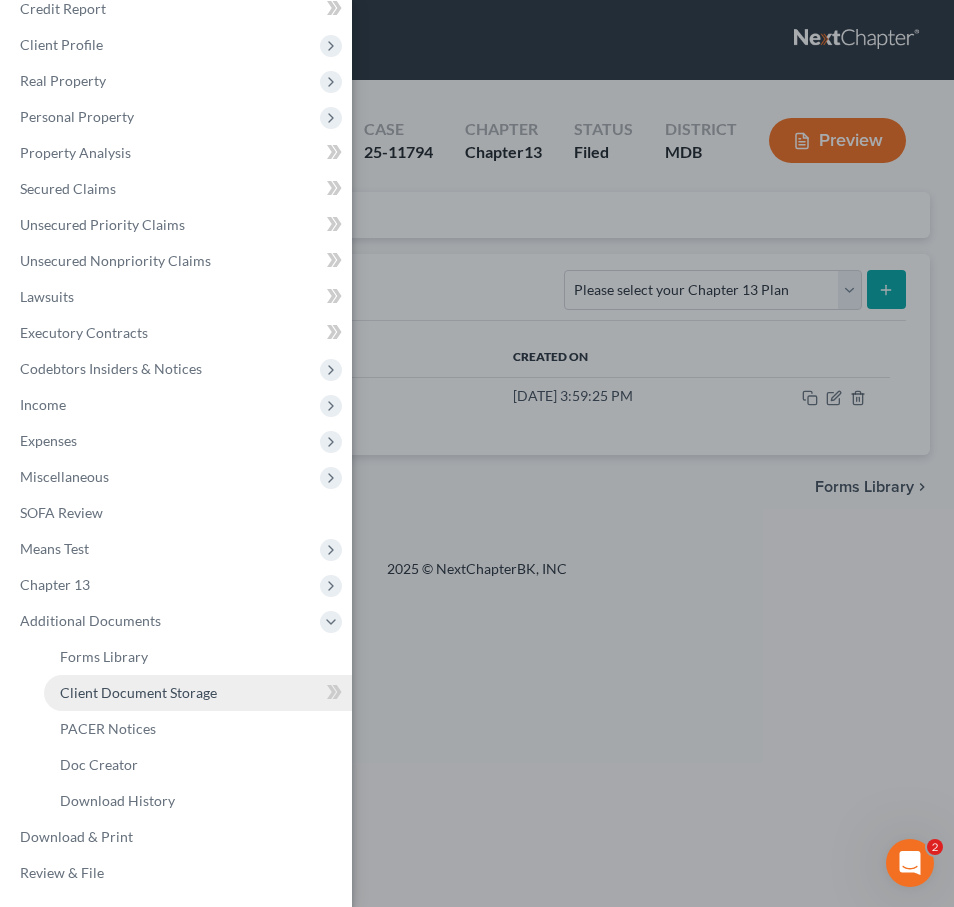 click on "Client Document Storage" at bounding box center (138, 692) 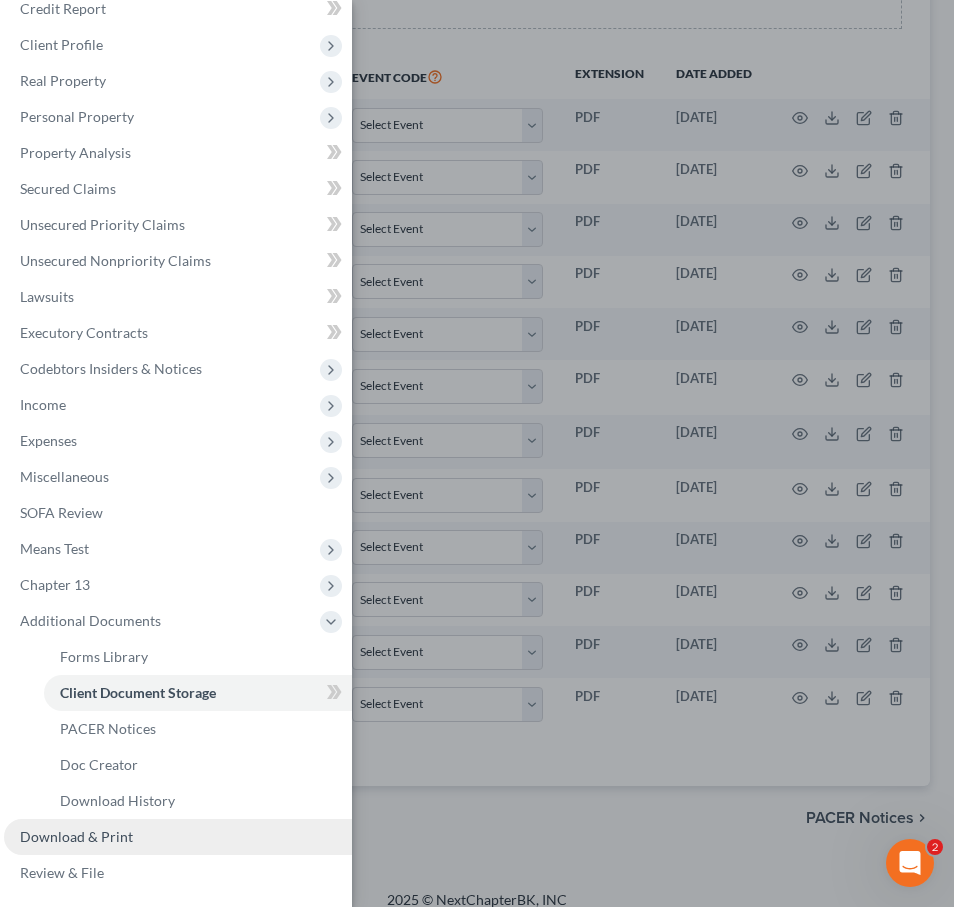 click on "Download & Print" at bounding box center (76, 836) 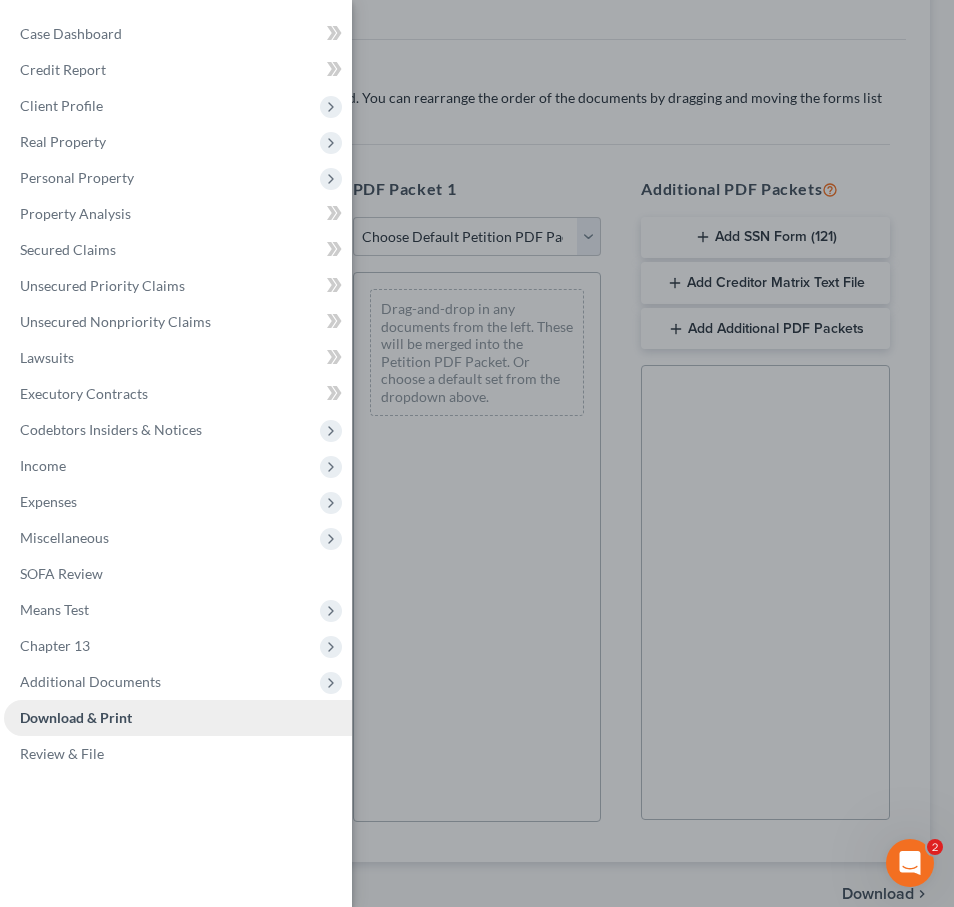 scroll, scrollTop: 86, scrollLeft: 0, axis: vertical 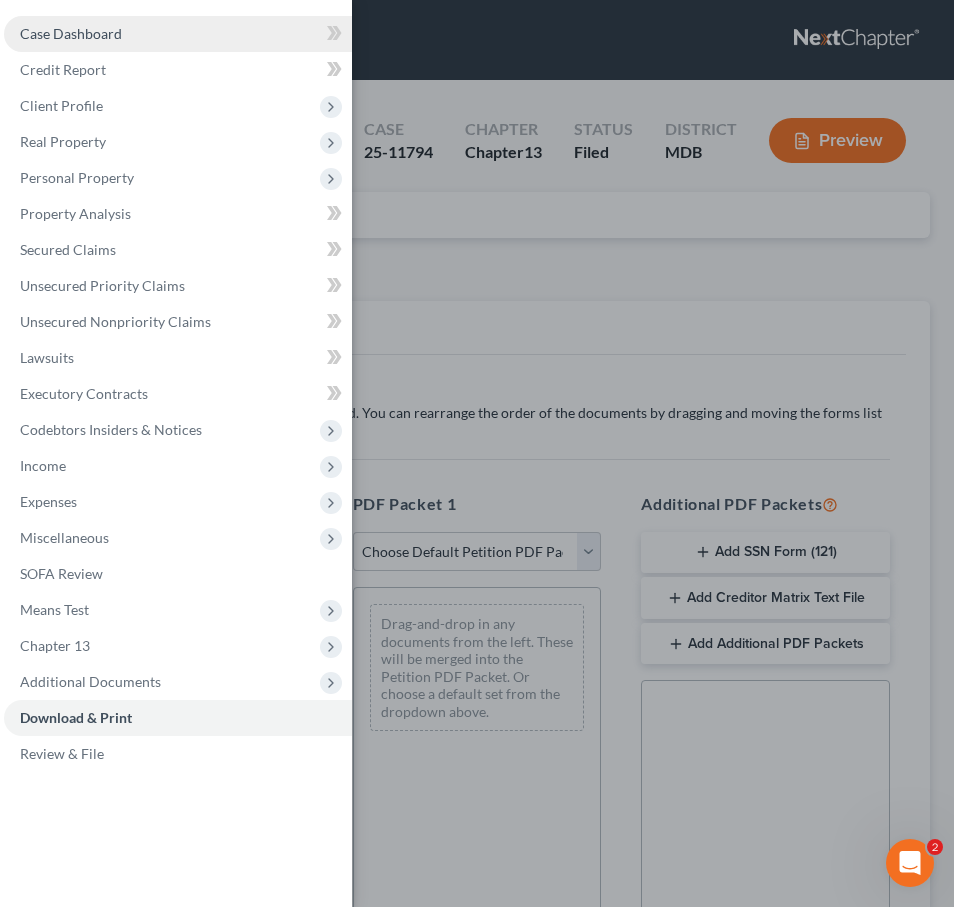 click on "Case Dashboard" at bounding box center (71, 33) 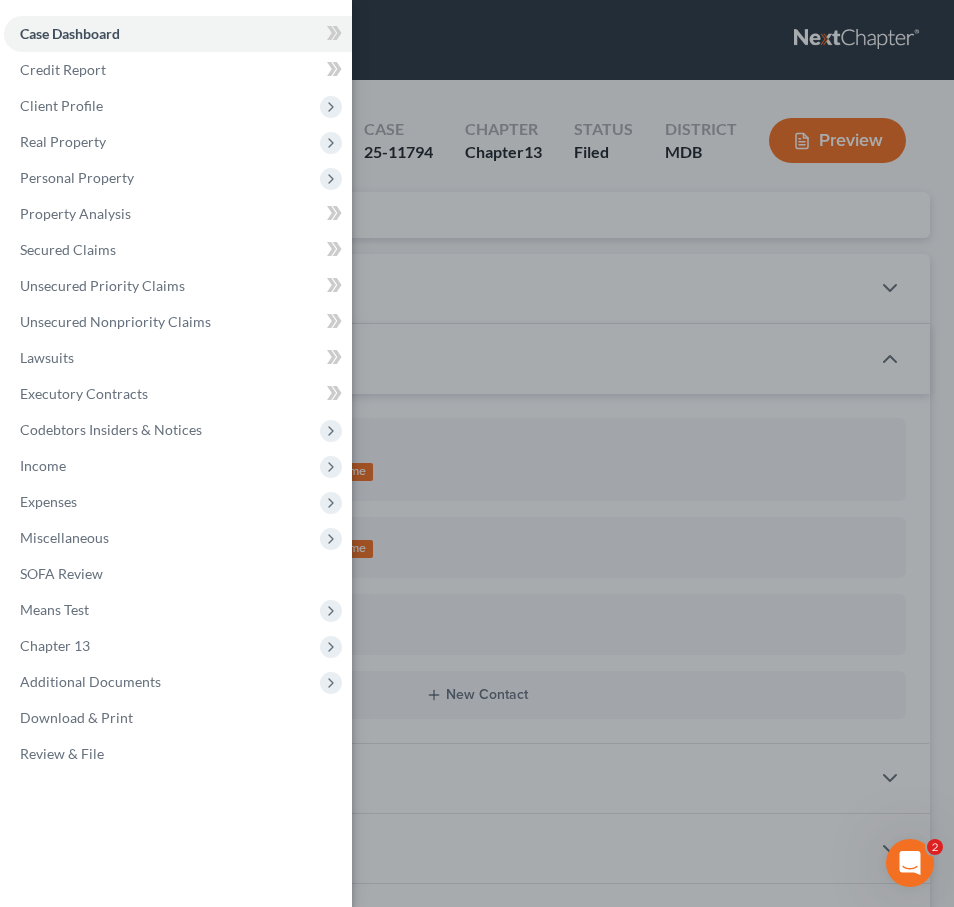 click on "Case Dashboard
Payments
Invoices
Payments
Payments
Credit Report
Client Profile" at bounding box center [477, 453] 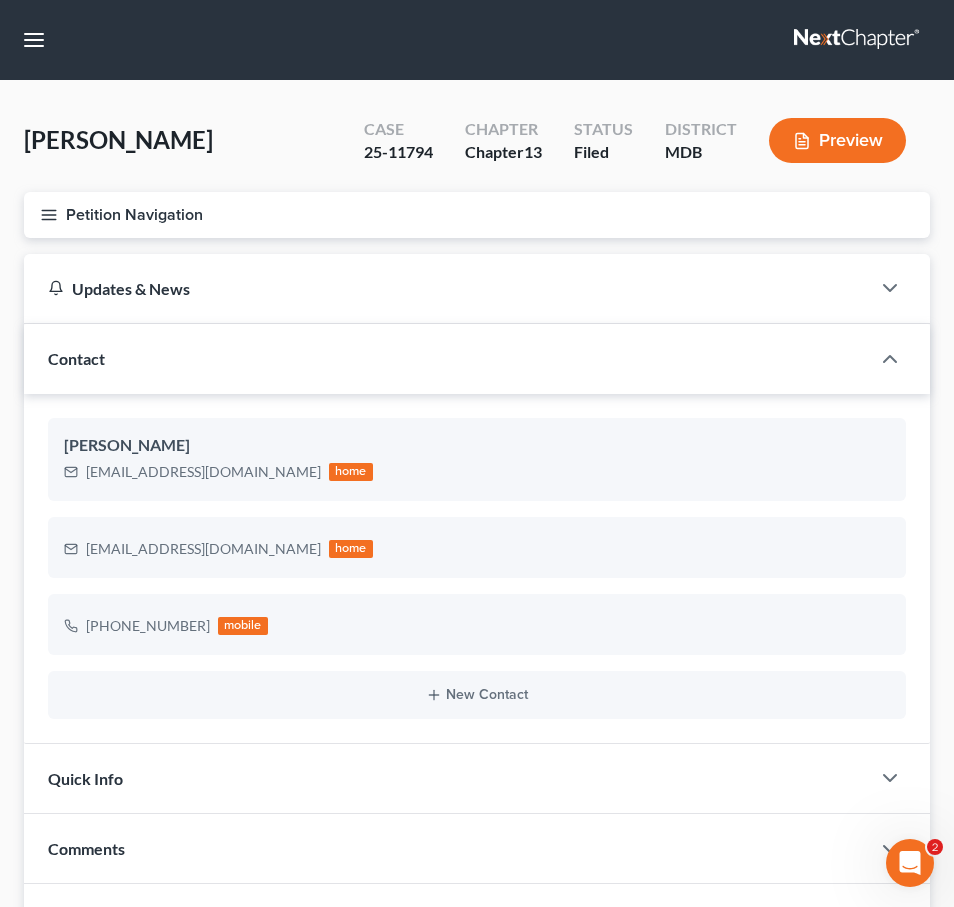 click 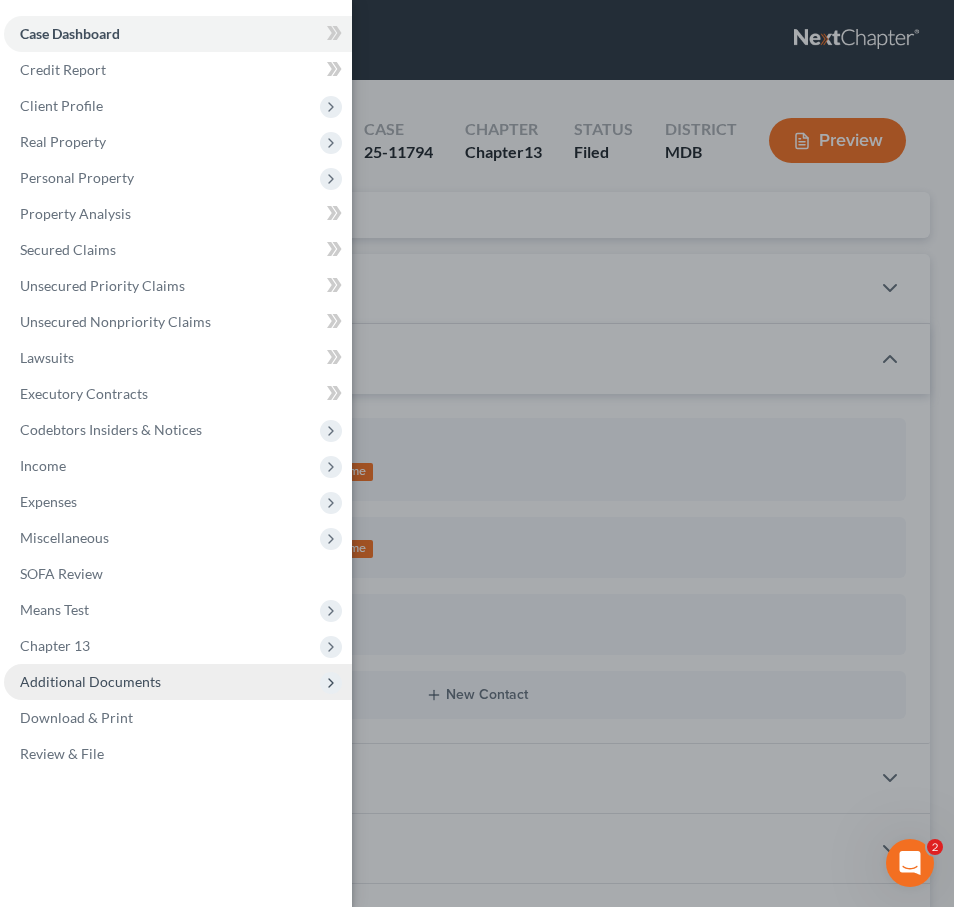 click on "Additional Documents" at bounding box center (90, 681) 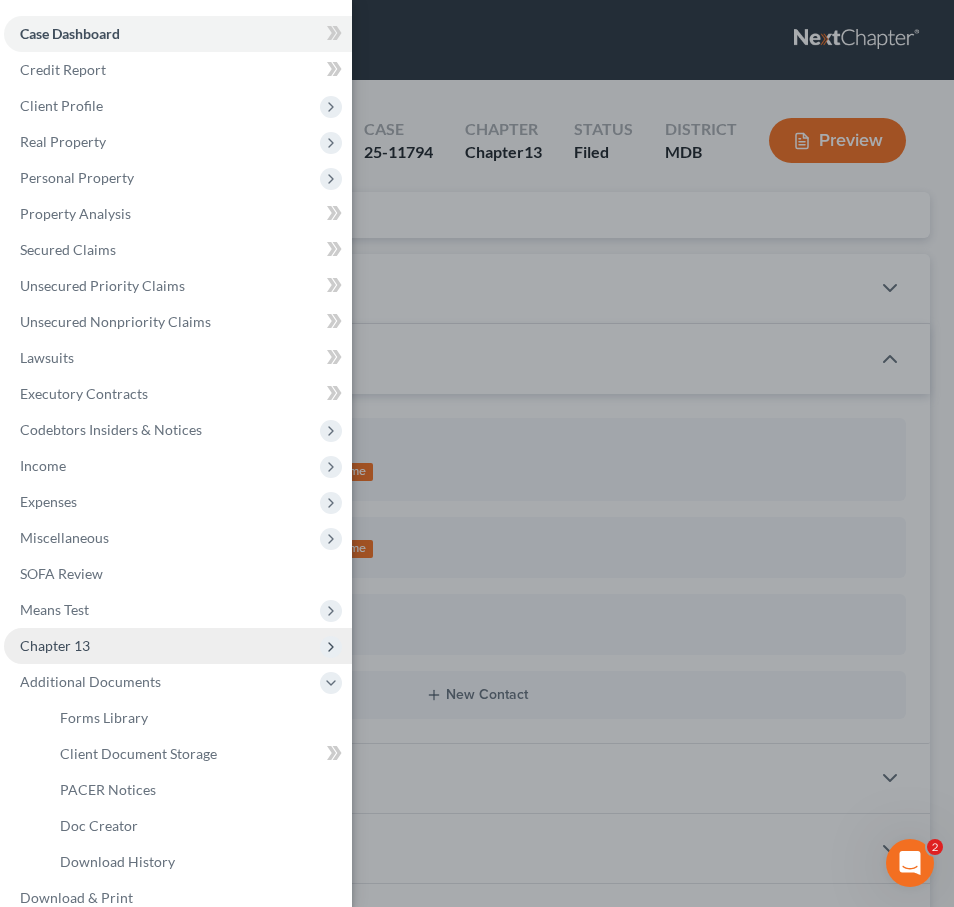 click on "Chapter 13" at bounding box center [55, 645] 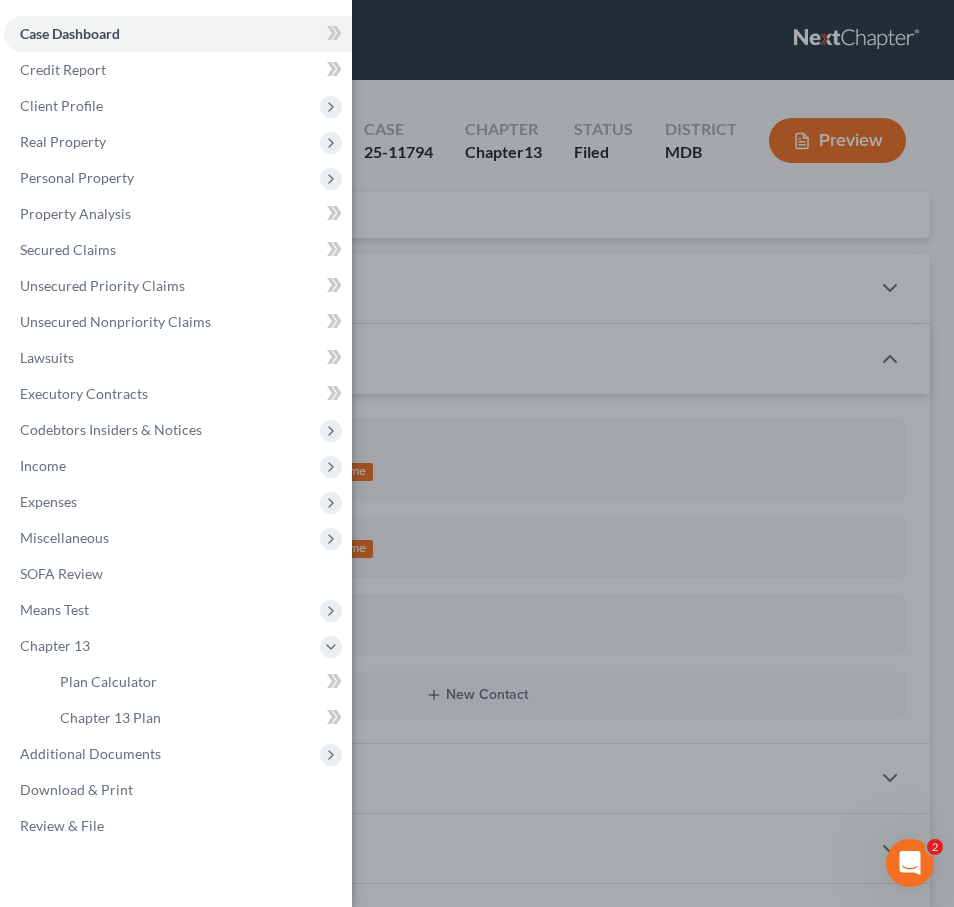 click on "Case Dashboard
Payments
Invoices
Payments
Payments
Credit Report
Client Profile" at bounding box center [477, 453] 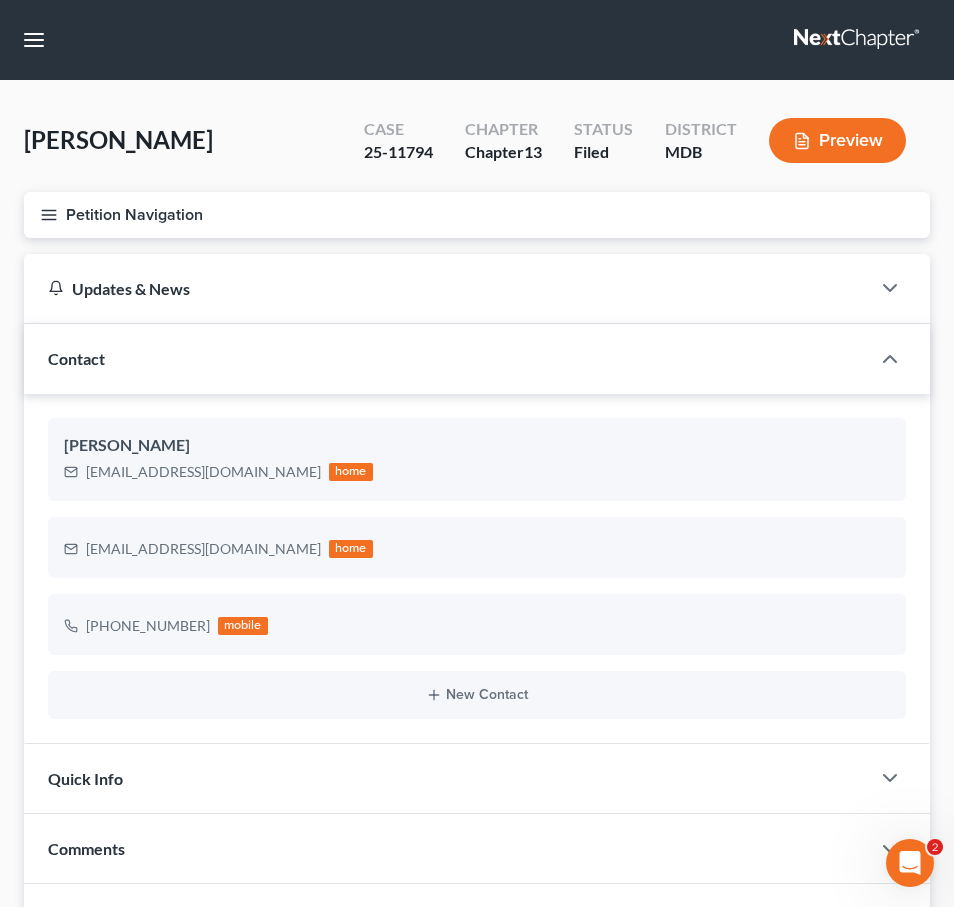click on "Home New Case Client Portal Law Office of David Cahn, LLC david@cahnlawoffice.com My Account Settings Plan + Billing Account Add-Ons Upgrade to Whoa Help Center Webinars Training Videos What's new Log out New Case Home Client Portal         - No Result - See all results Or Press Enter... Help Help Center Webinars Training Videos What's new Law Office of David Cahn, LLC Law Office of David Cahn, LLC david@cahnlawoffice.com My Account Settings Plan + Billing Account Add-Ons Upgrade to Whoa Log out" at bounding box center [477, 40] 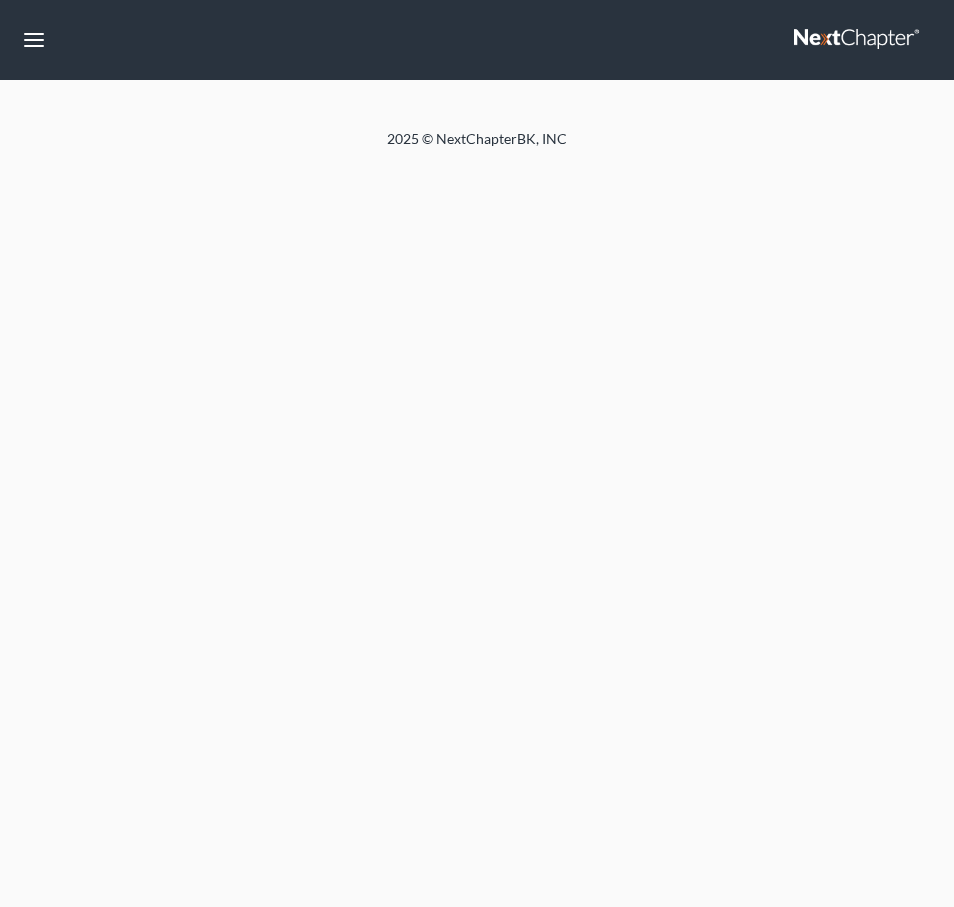 scroll, scrollTop: 0, scrollLeft: 0, axis: both 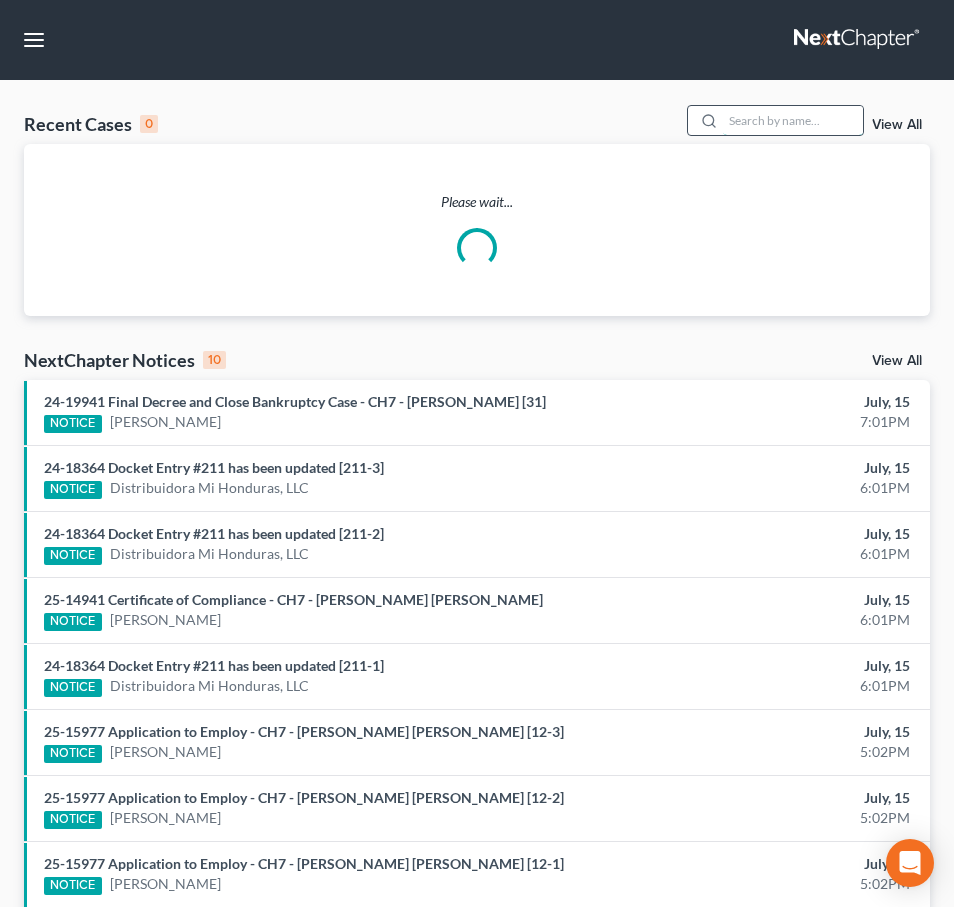 click at bounding box center [793, 120] 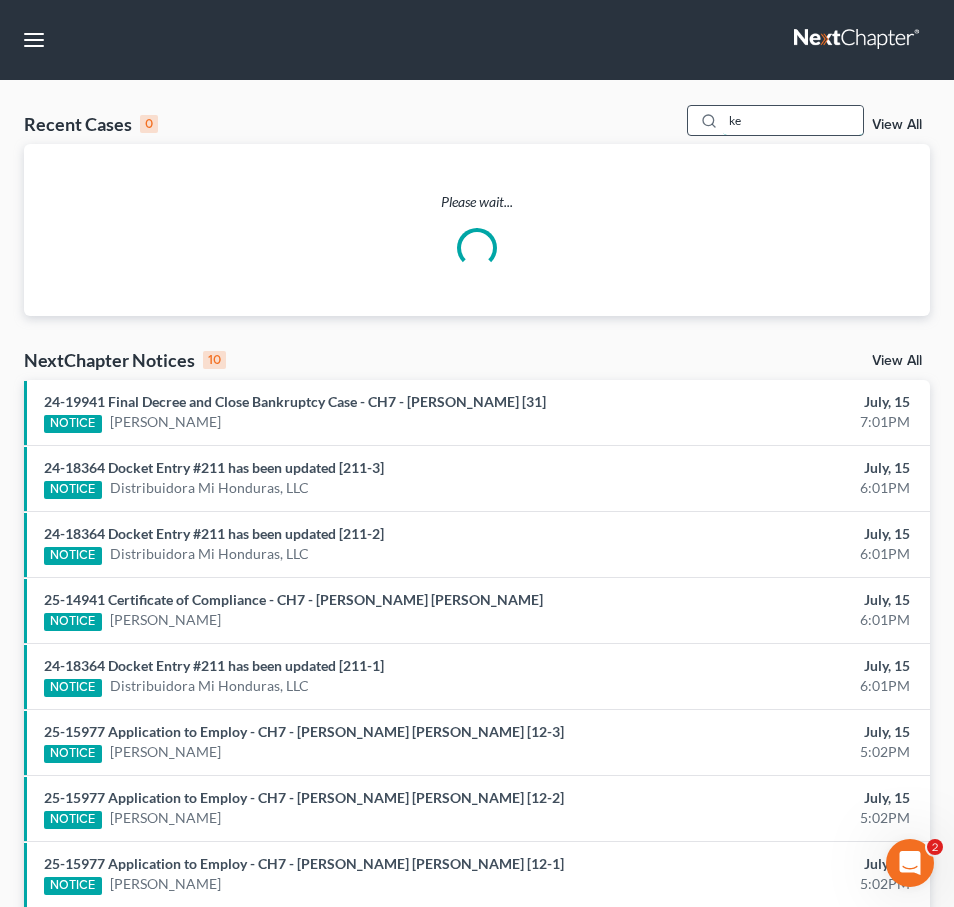 scroll, scrollTop: 0, scrollLeft: 0, axis: both 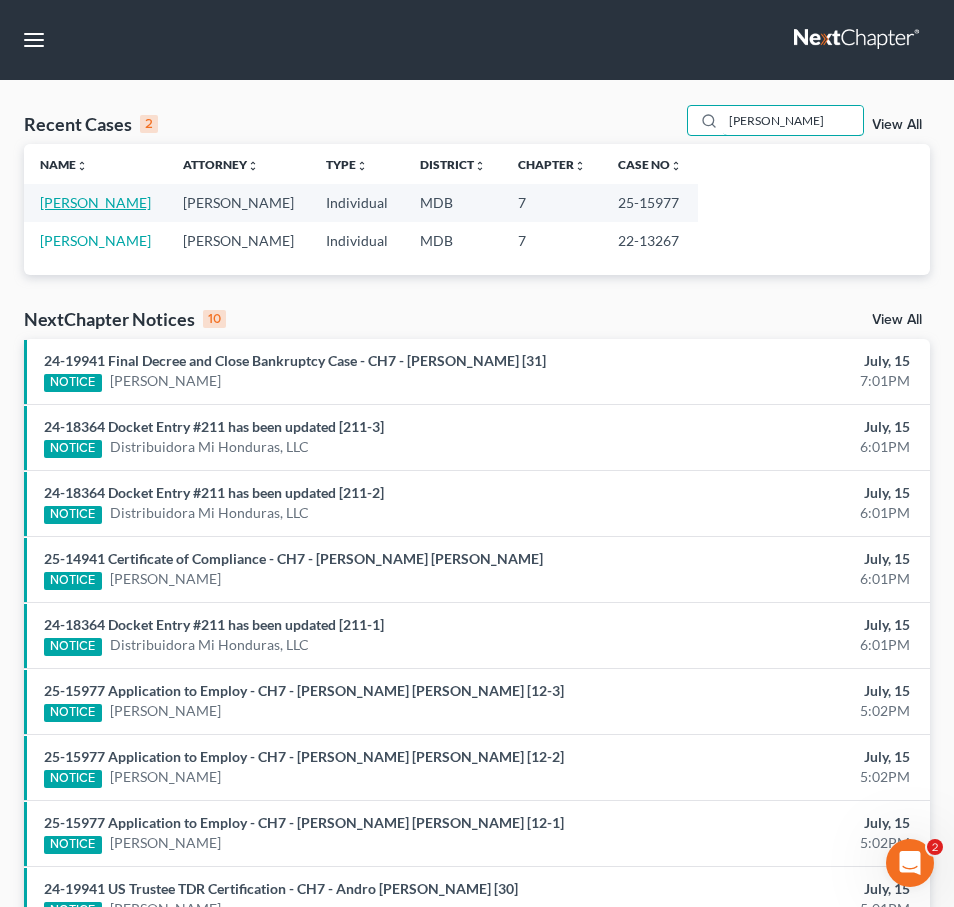 type on "[PERSON_NAME]" 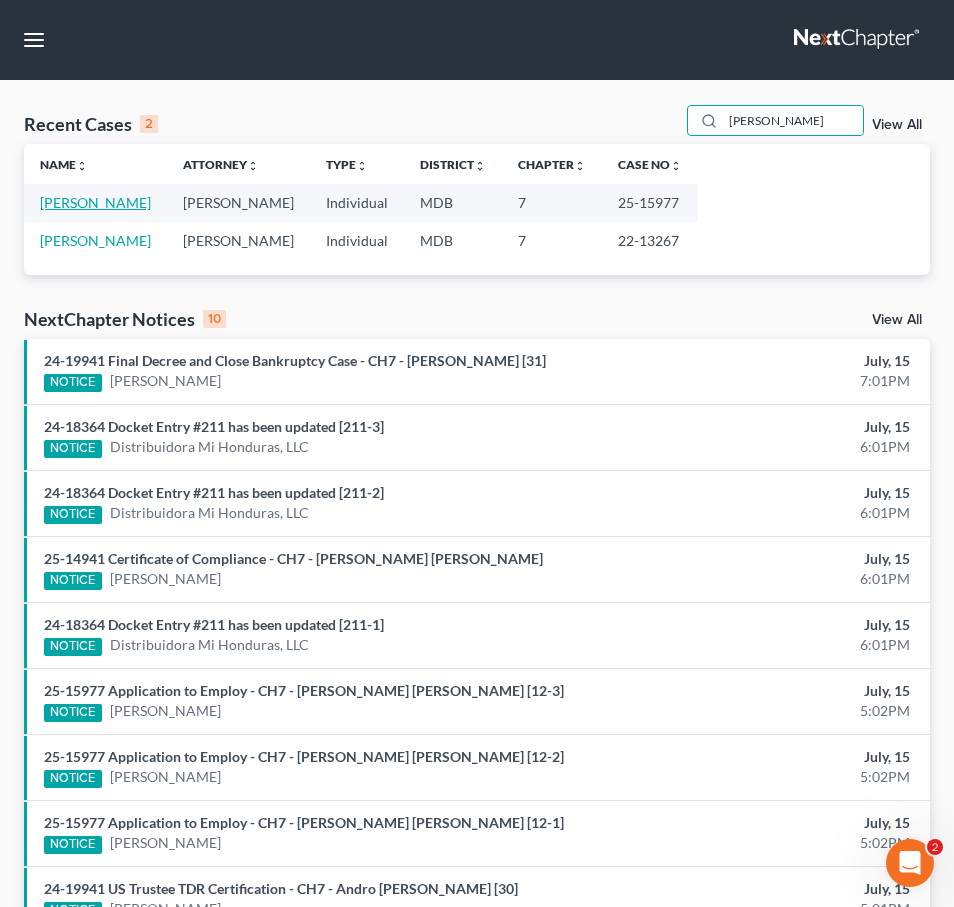click on "[PERSON_NAME]" at bounding box center [95, 202] 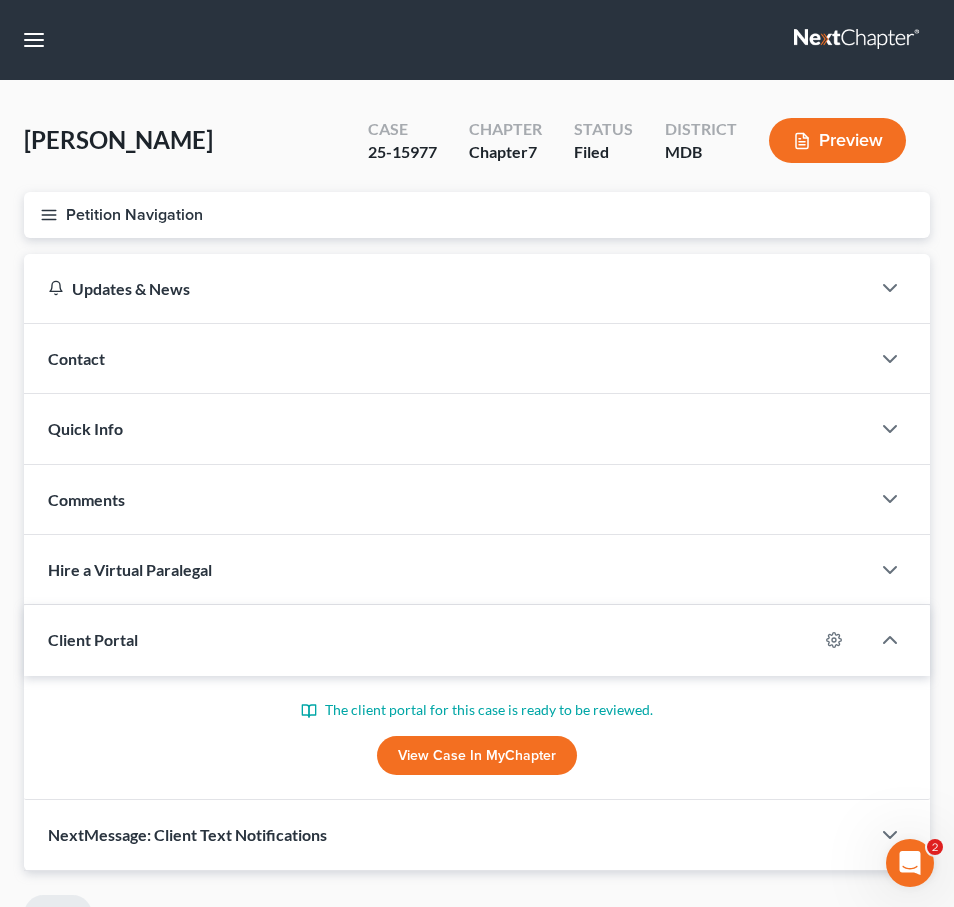click 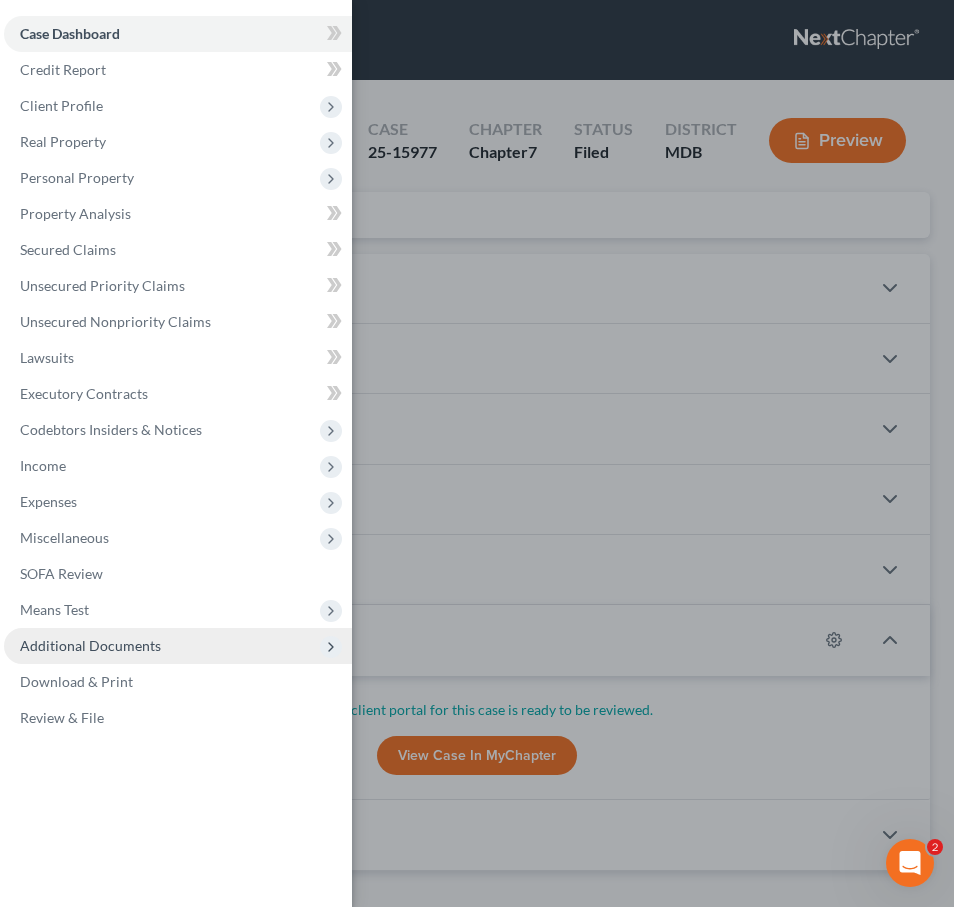 click on "Additional Documents" at bounding box center (90, 645) 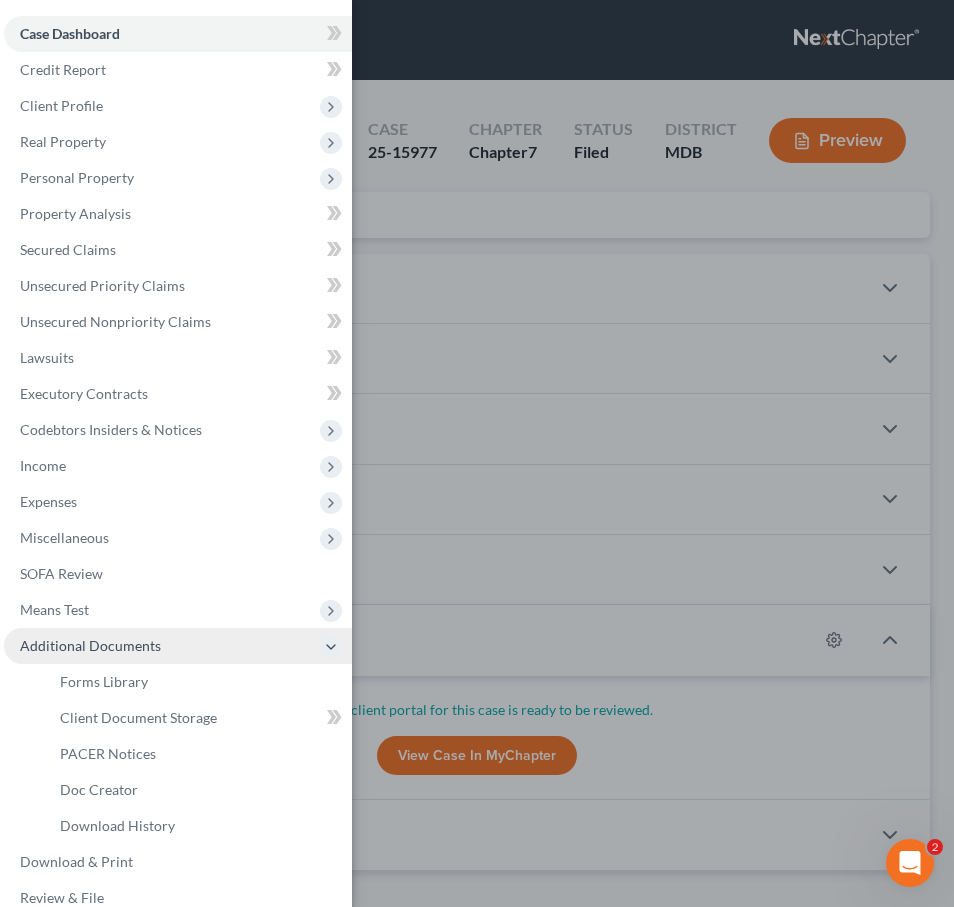 scroll, scrollTop: 25, scrollLeft: 0, axis: vertical 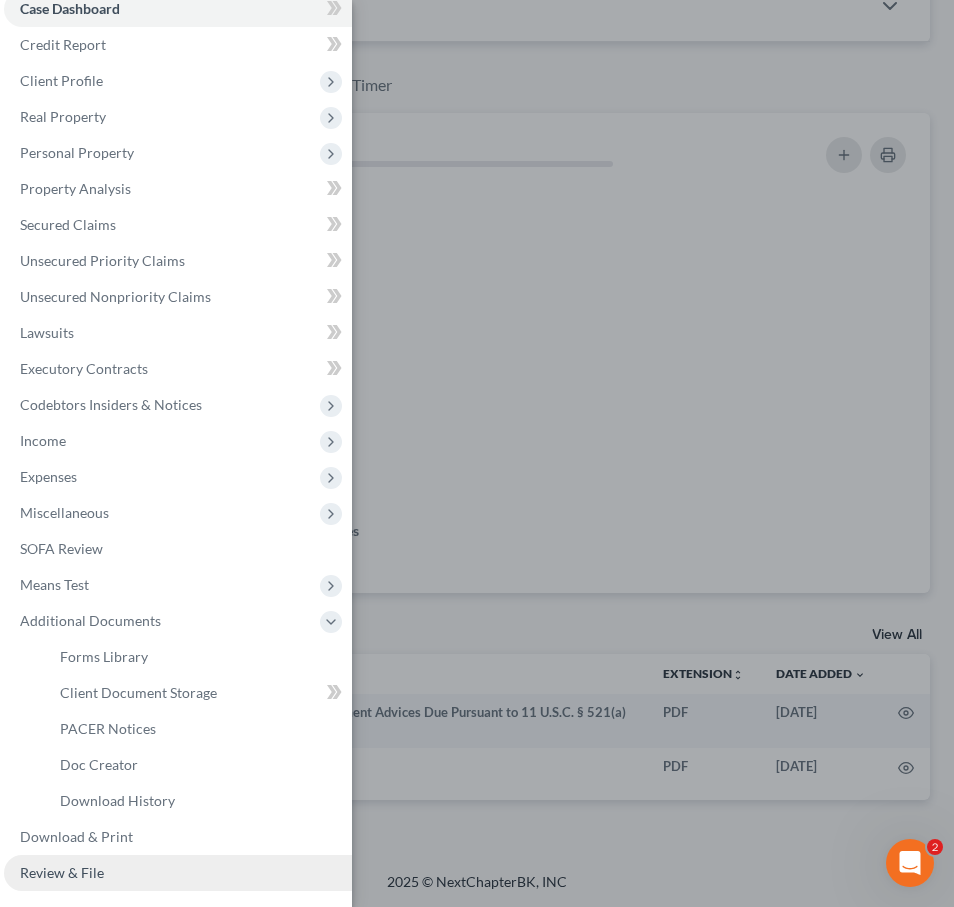 click on "Review & File" at bounding box center (62, 872) 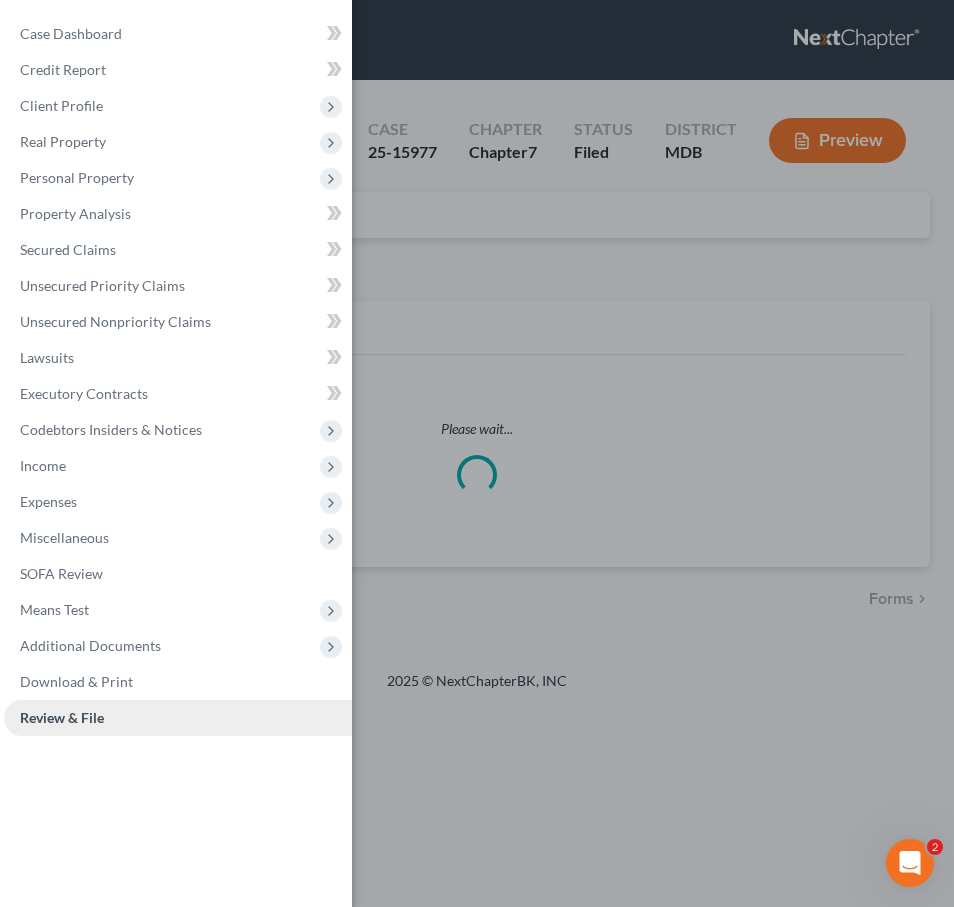 scroll, scrollTop: 0, scrollLeft: 0, axis: both 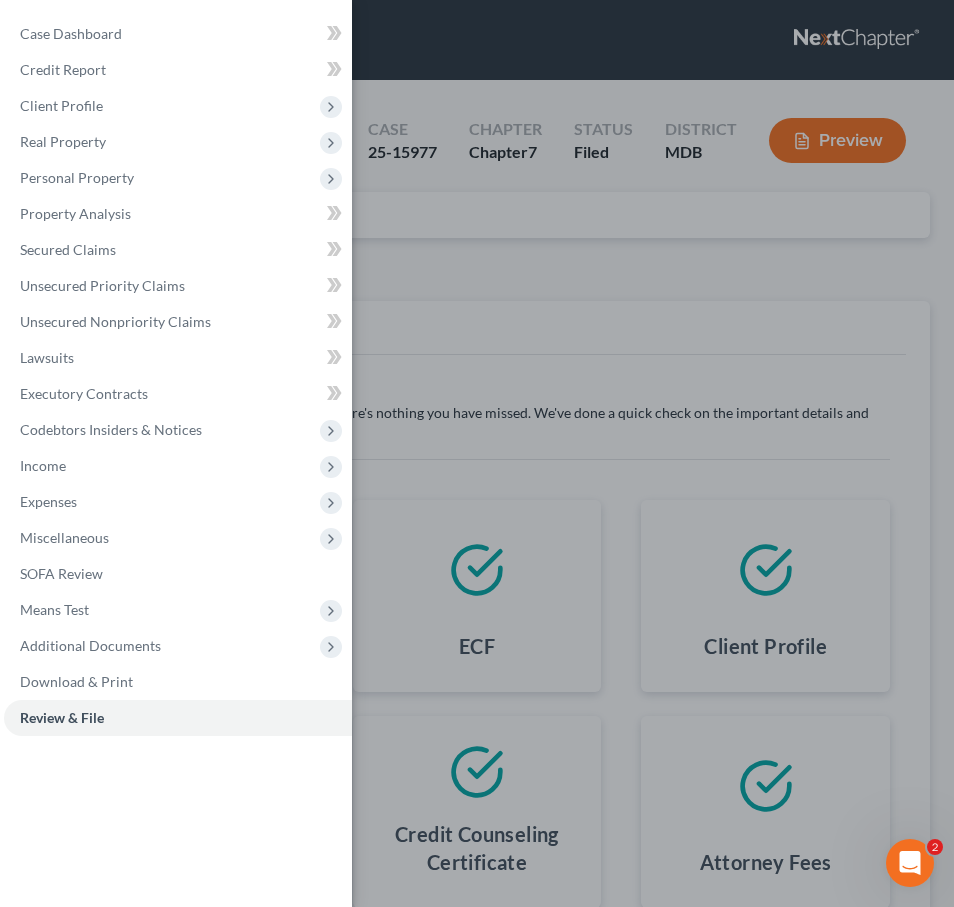 click on "Case Dashboard
Payments
Invoices
Payments
Payments
Credit Report
Client Profile" at bounding box center (477, 453) 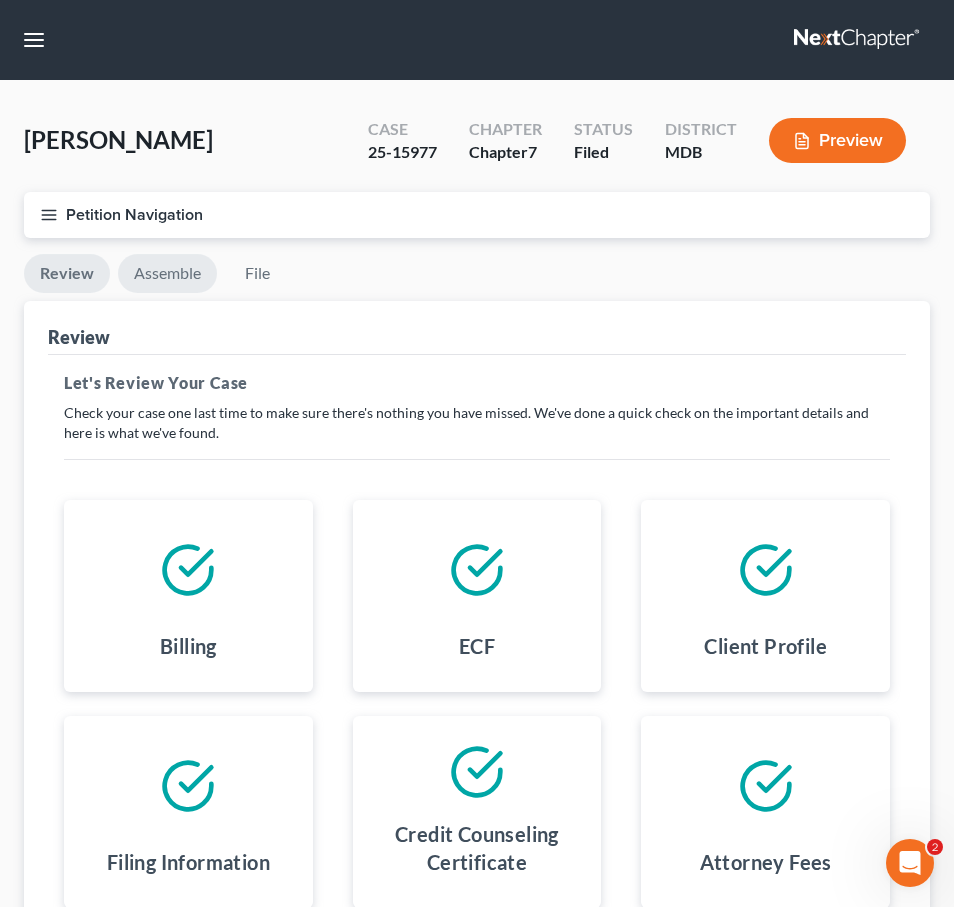 click on "Assemble" at bounding box center [167, 273] 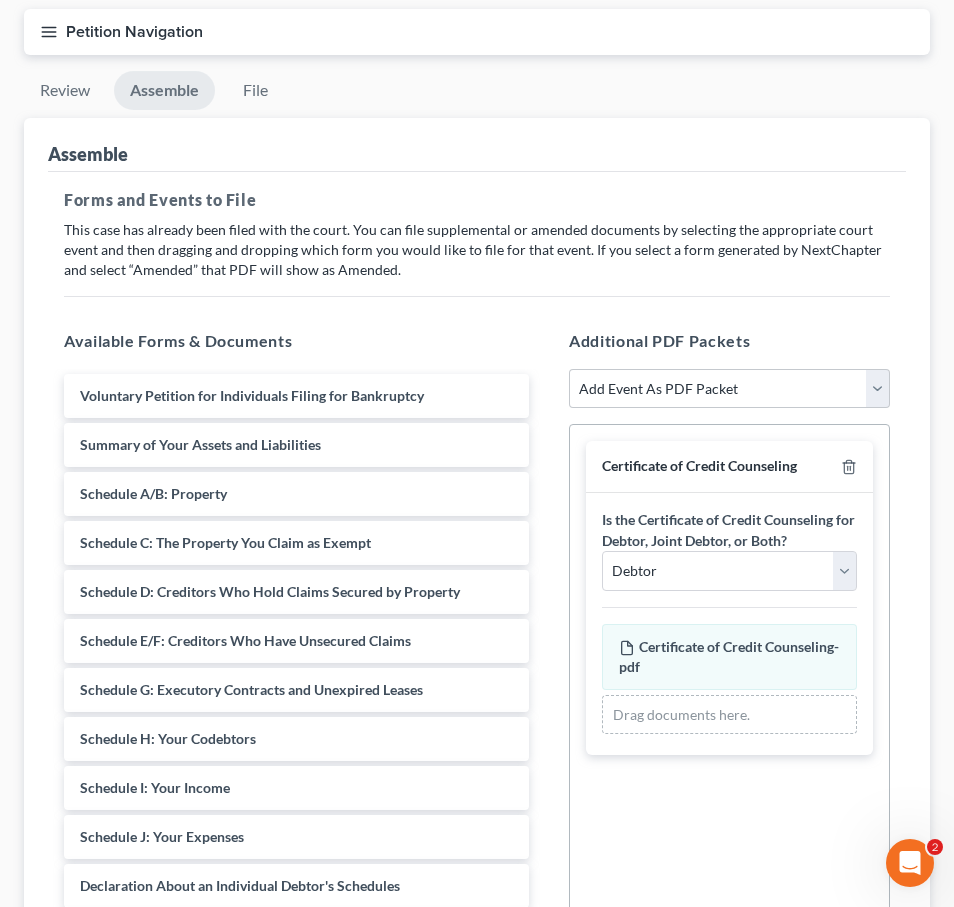 scroll, scrollTop: 280, scrollLeft: 0, axis: vertical 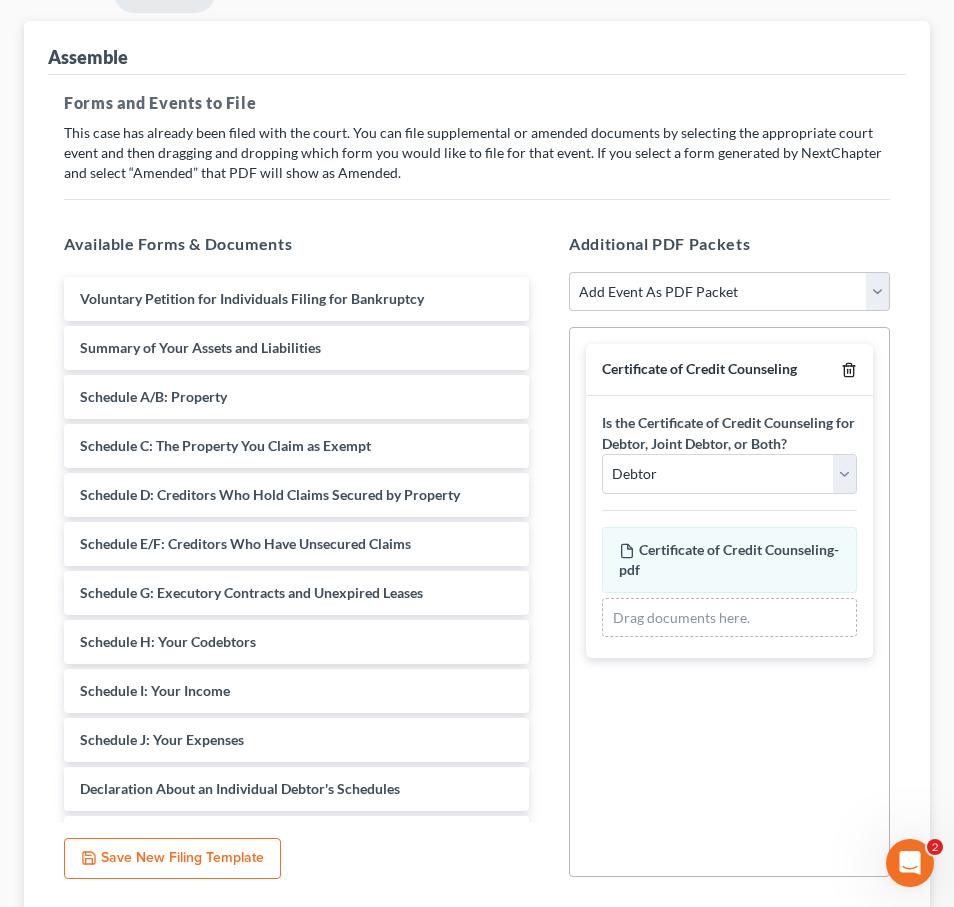 click 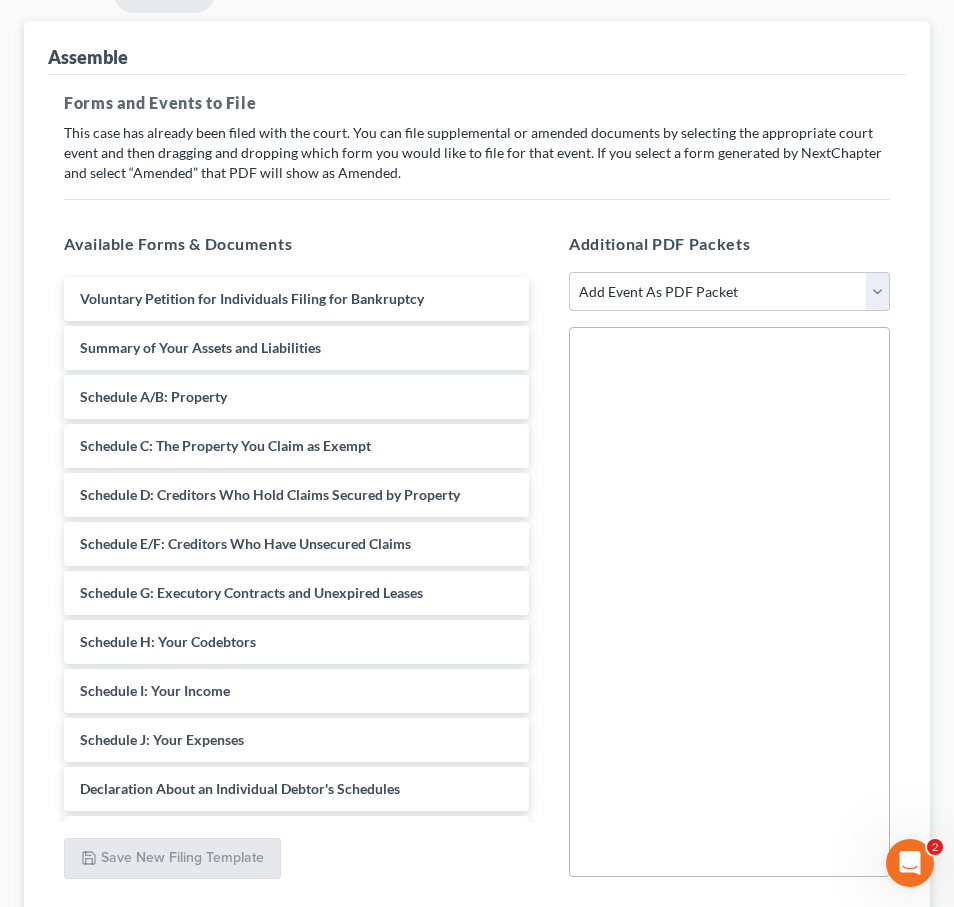 click on "Add Event As PDF Packet Affidavit Affidavit of Adequate Protection and Lease Payments Affidavit of Default Affidavit of Justification Amended Creditor Matrix Amended Disclosure of Compensation of Attorney for Debtor Amended Reaffirmation Agreement Amended Schedules Amended Social Security Number Verification Page Amended Statement of Financial Affairs Amended Voluntary Petition Balance Sheet Bankruptcy Petition Preparer's Notice, Declaration, and Signature (Form 119) Bill of Costs Certificate of Credit Counseling Certificate of Service Certificate of Service of Tax Information to Requestor Certificate of Service of Tax Information to Taxing Authority Chapter 7 Means Test Calculation 122A-2 Chapter 7 Statements - Monthly Income (122A-1) / Exemption Presumption of Abuse (122A-1Supp) Debtor's Affidavit Requesting Discharge Debtor's Rebuttal of Presumption of Abuse Debtor's Request for Electronic Bankruptcy Notification (DeBN) Declaration Declaration About Individual Debtors Schedules Domestic Support Obligations" at bounding box center (729, 292) 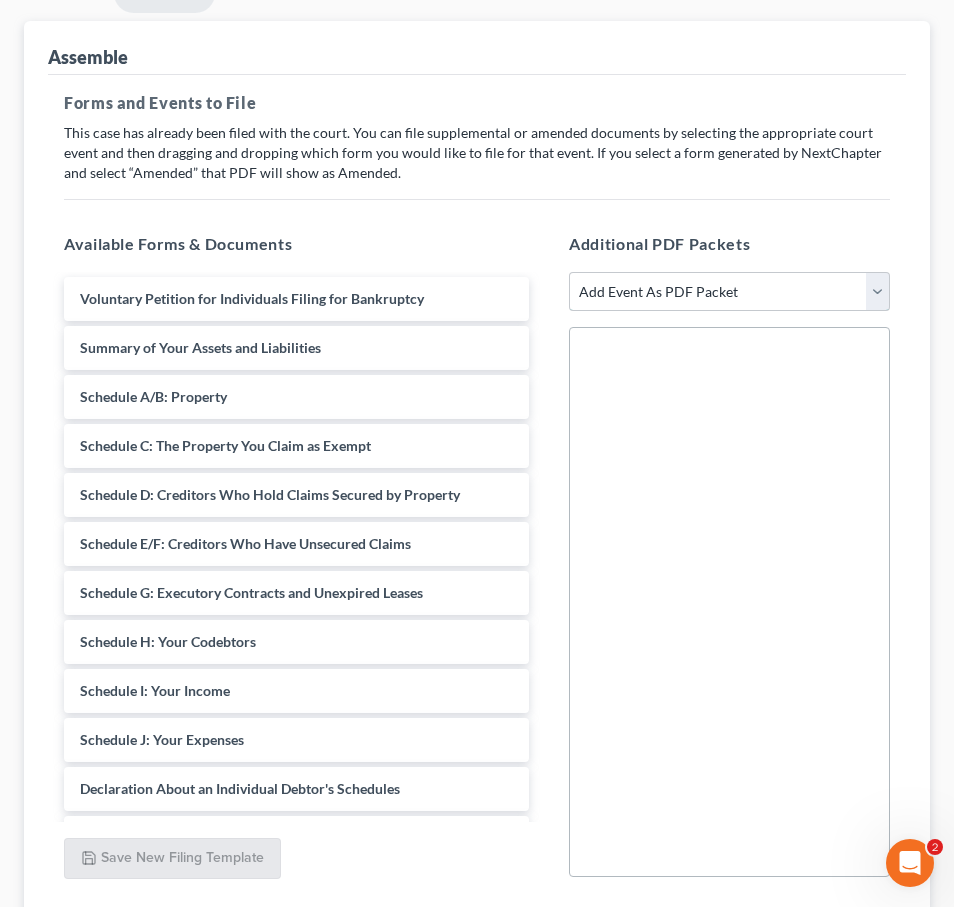 select on "69" 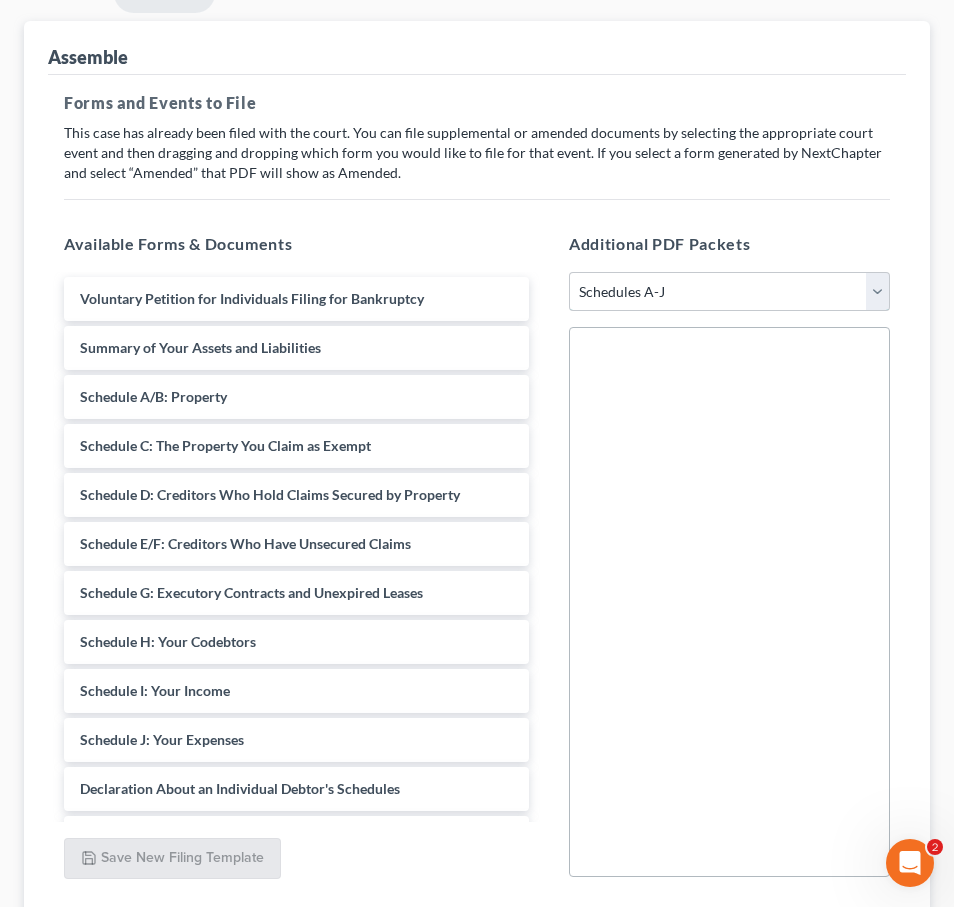 select 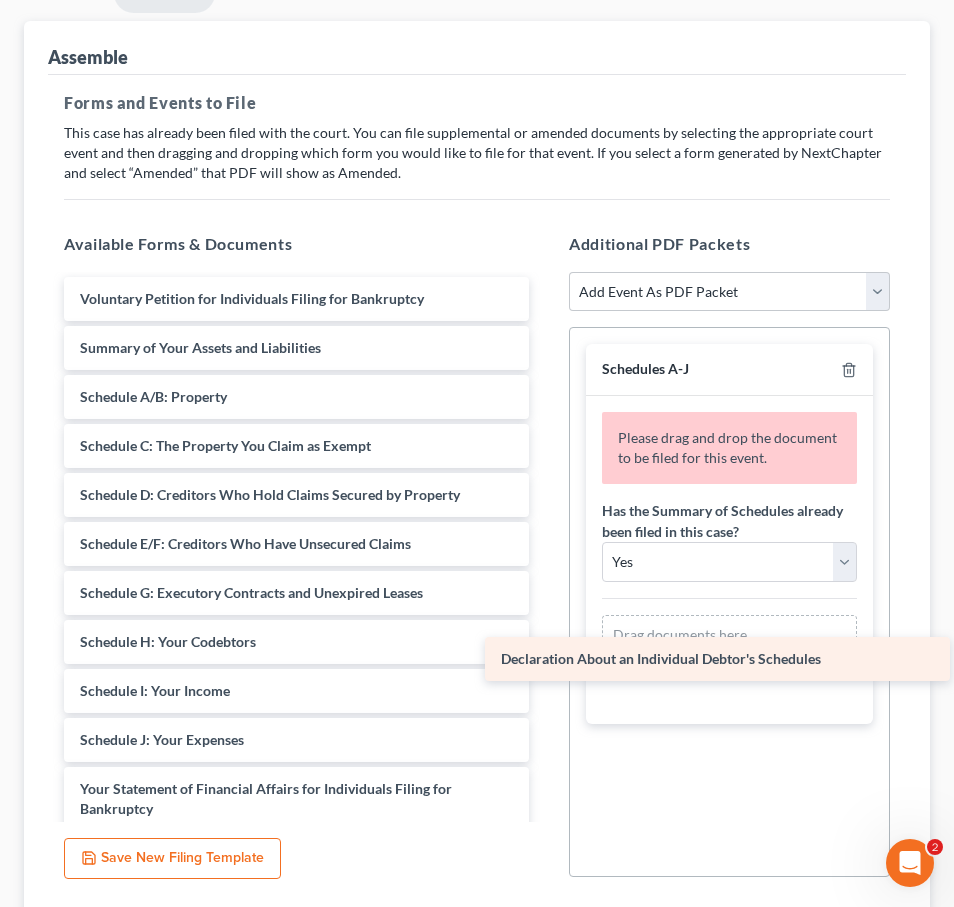 drag, startPoint x: 204, startPoint y: 787, endPoint x: 625, endPoint y: 658, distance: 440.32034 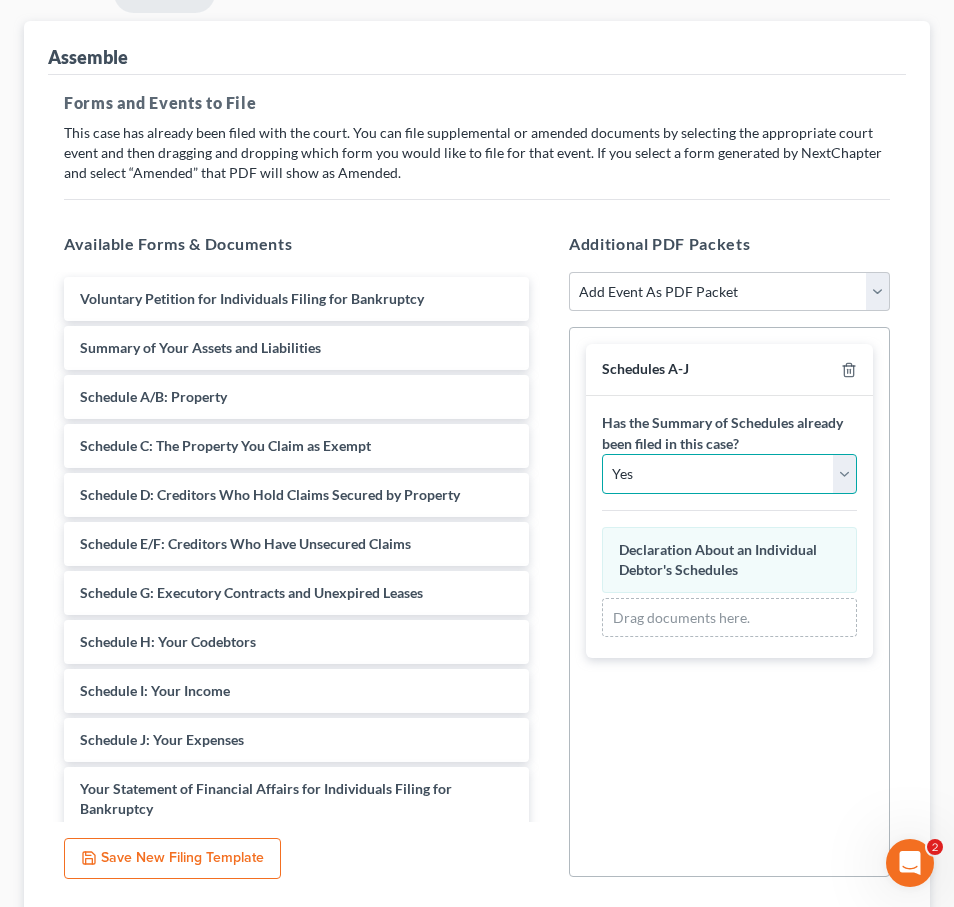 click on "Yes No" at bounding box center (729, 474) 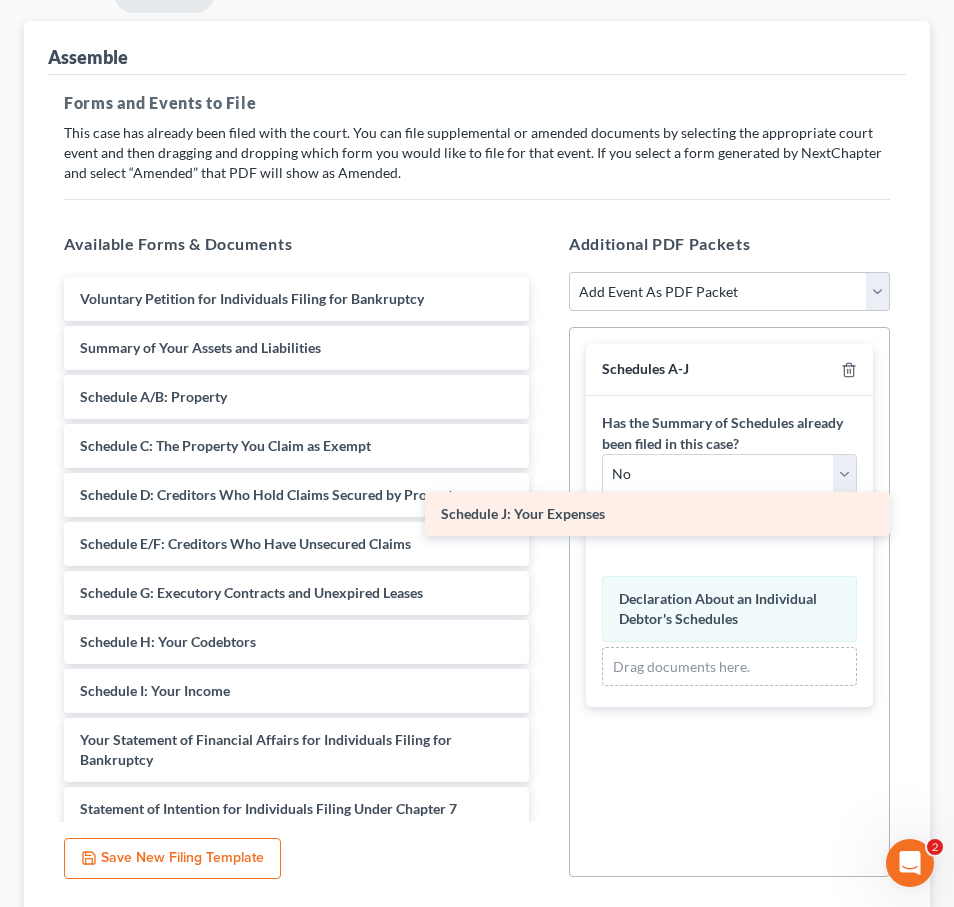 drag, startPoint x: 290, startPoint y: 734, endPoint x: 654, endPoint y: 514, distance: 425.3187 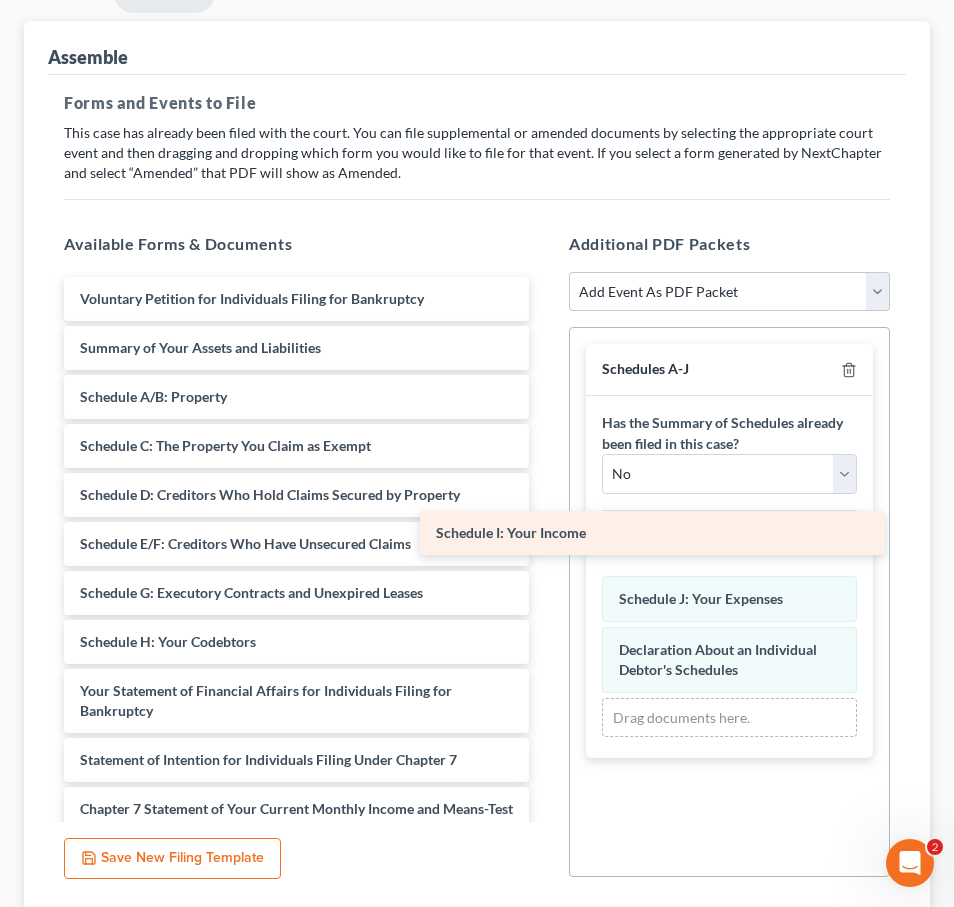 drag, startPoint x: 238, startPoint y: 688, endPoint x: 594, endPoint y: 531, distance: 389.08224 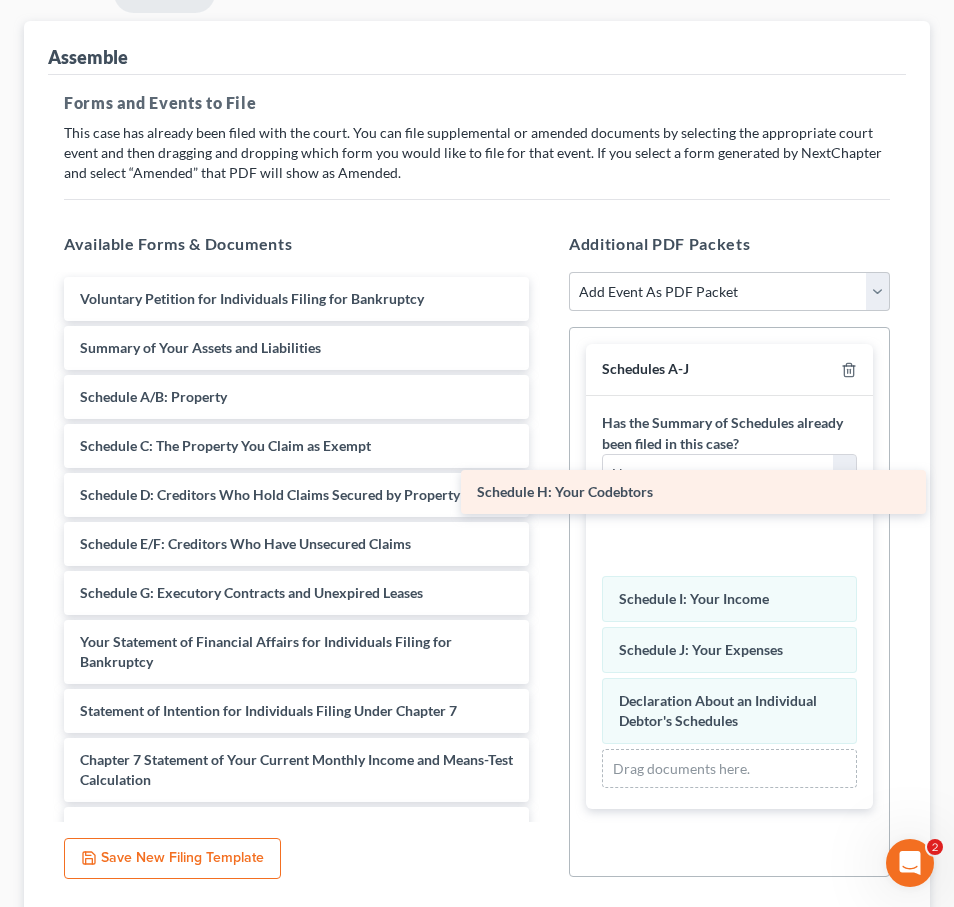 drag, startPoint x: 254, startPoint y: 642, endPoint x: 651, endPoint y: 498, distance: 422.30914 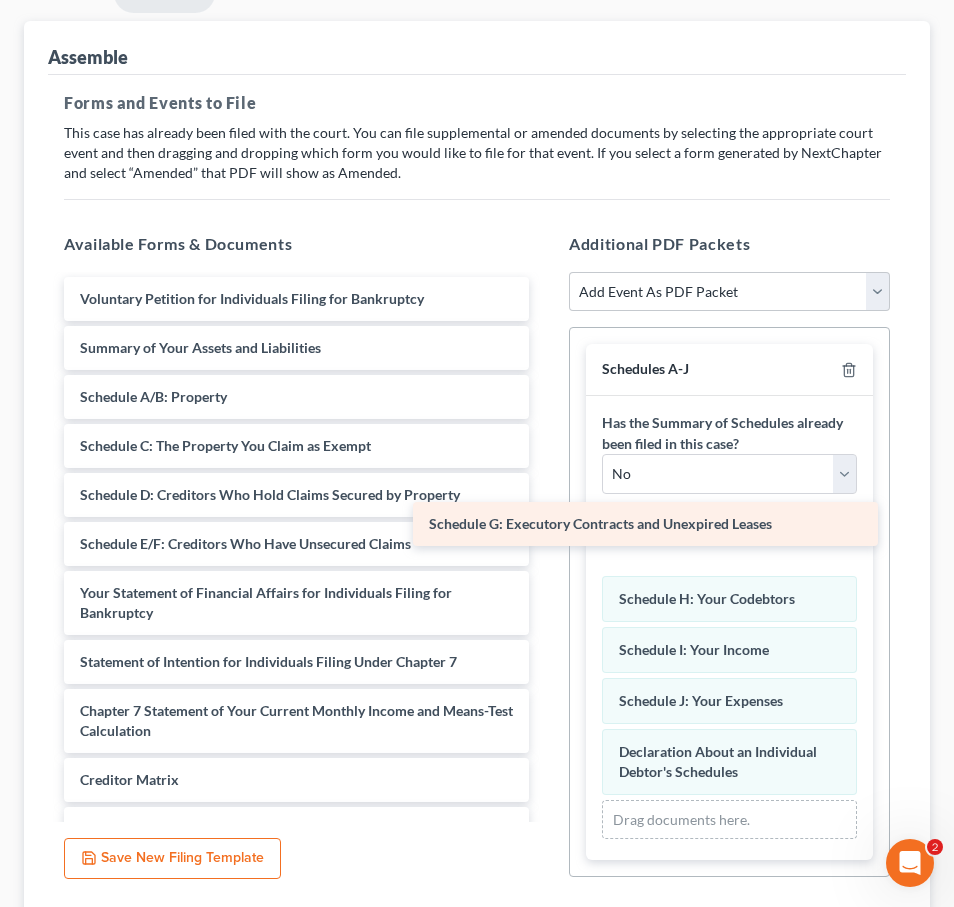drag, startPoint x: 313, startPoint y: 590, endPoint x: 664, endPoint y: 521, distance: 357.71777 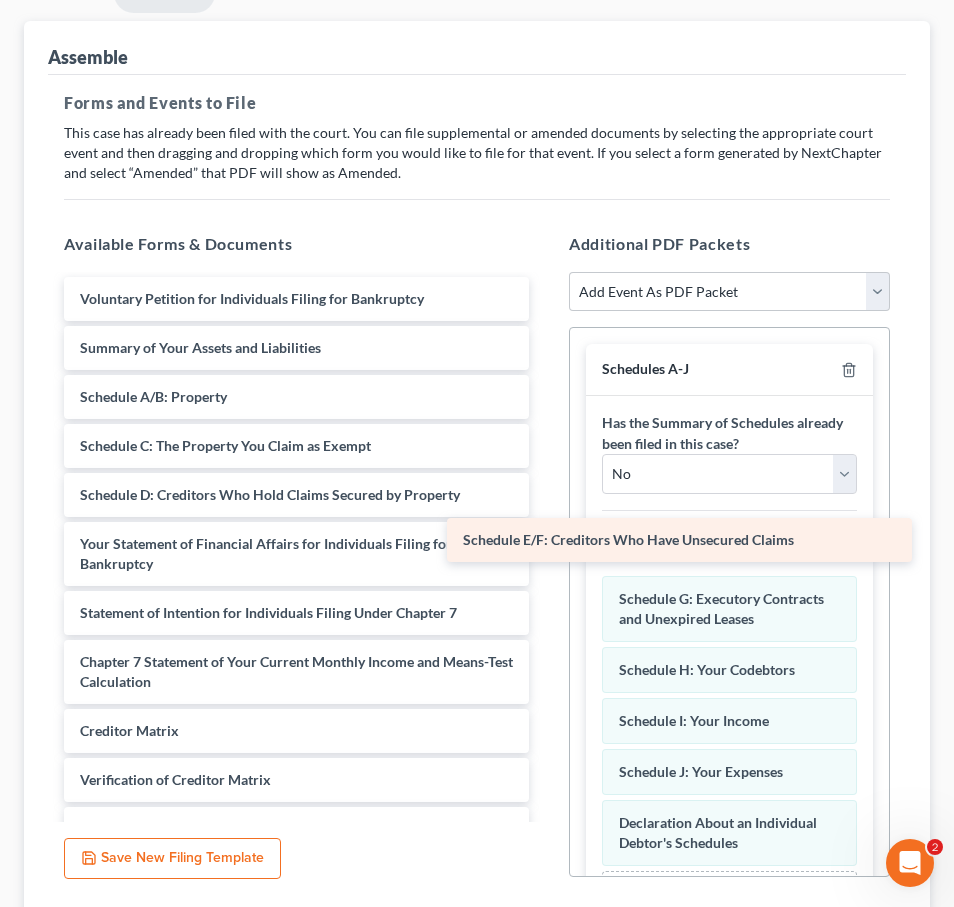 drag, startPoint x: 203, startPoint y: 535, endPoint x: 587, endPoint y: 532, distance: 384.01172 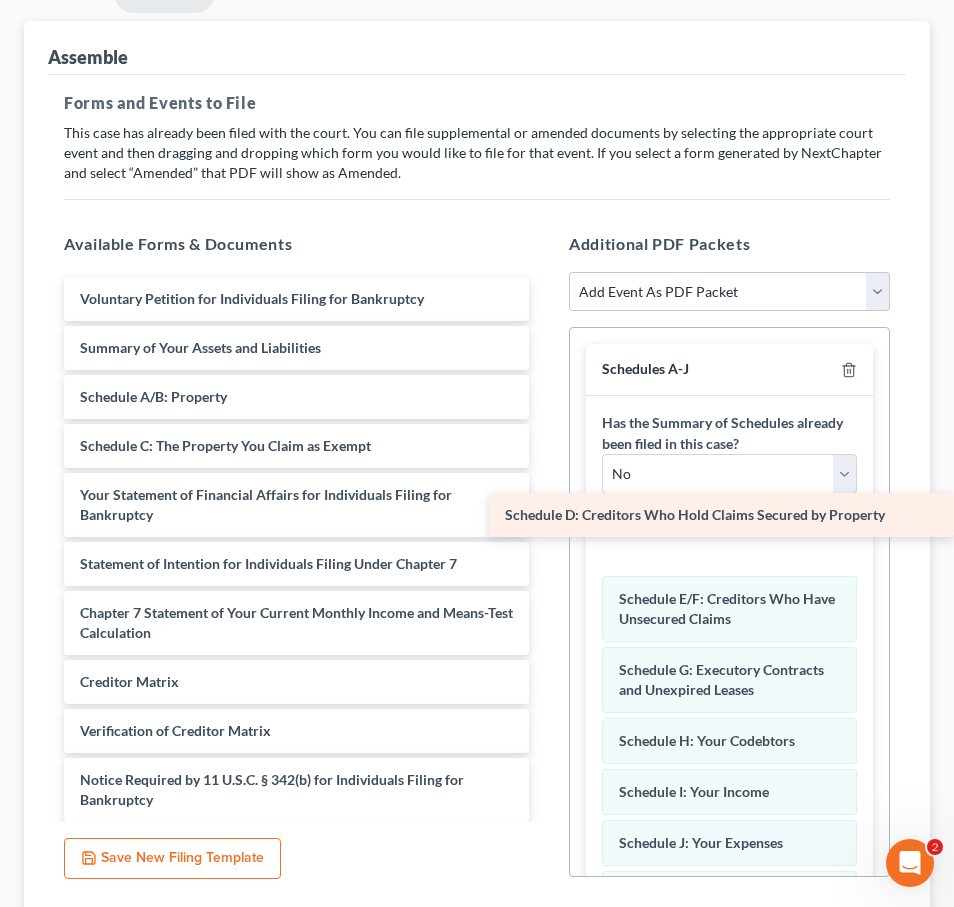 drag, startPoint x: 99, startPoint y: 490, endPoint x: 586, endPoint y: 511, distance: 487.45258 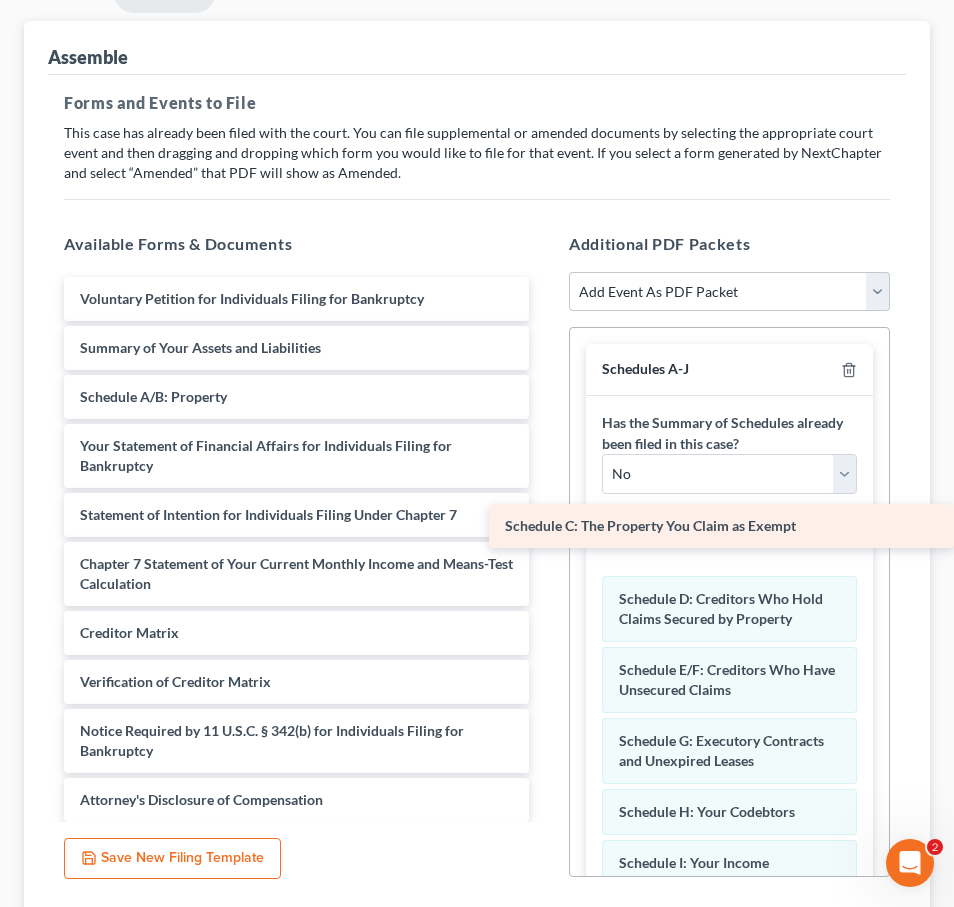 drag, startPoint x: 192, startPoint y: 439, endPoint x: 637, endPoint y: 521, distance: 452.49197 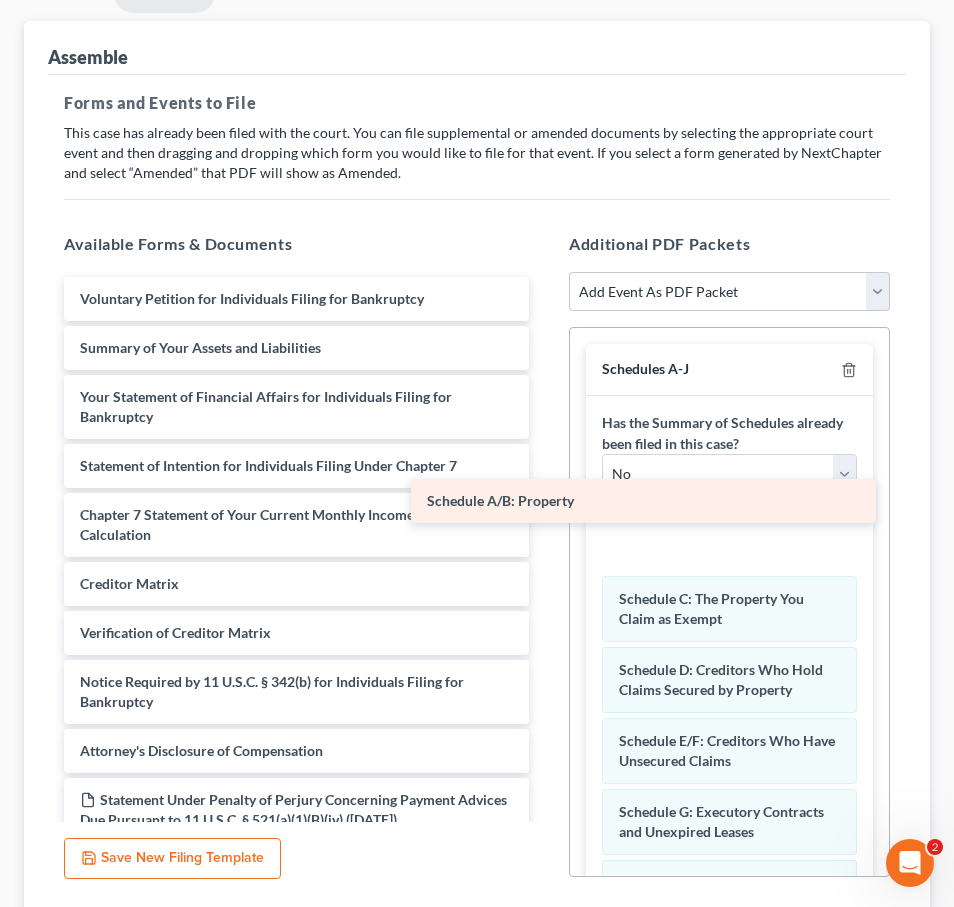 drag, startPoint x: 213, startPoint y: 400, endPoint x: 572, endPoint y: 518, distance: 377.89548 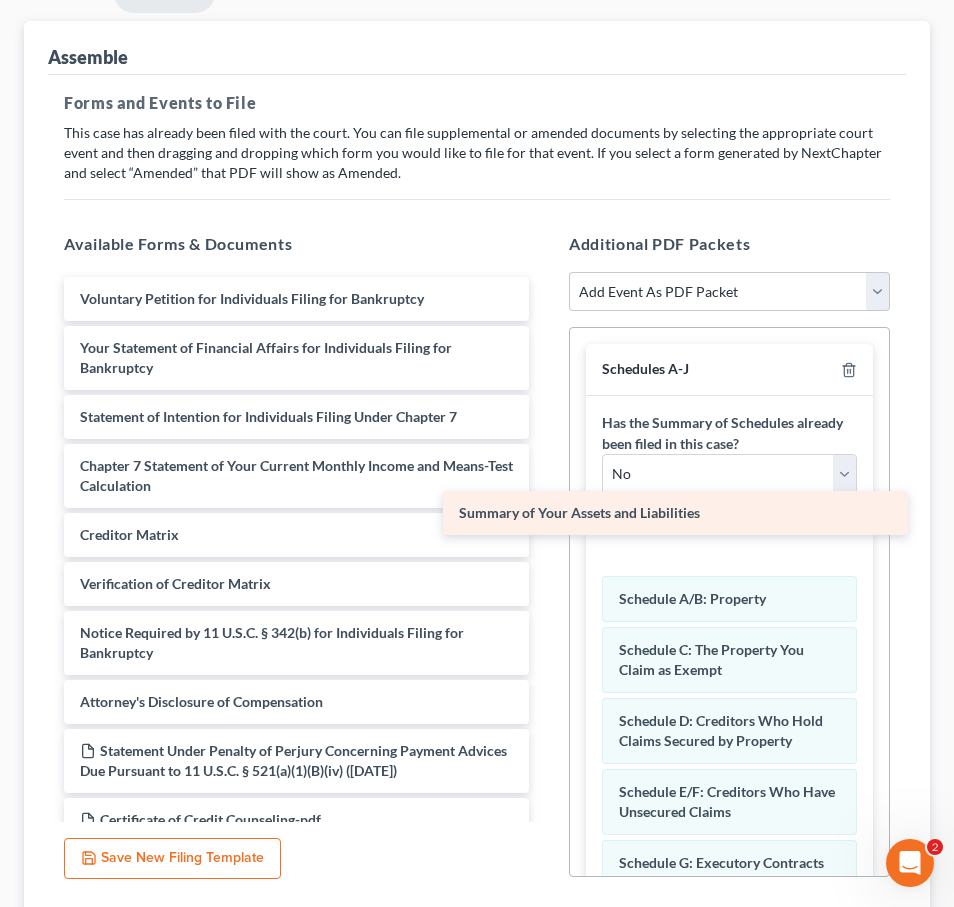 drag, startPoint x: 181, startPoint y: 345, endPoint x: 560, endPoint y: 511, distance: 413.75958 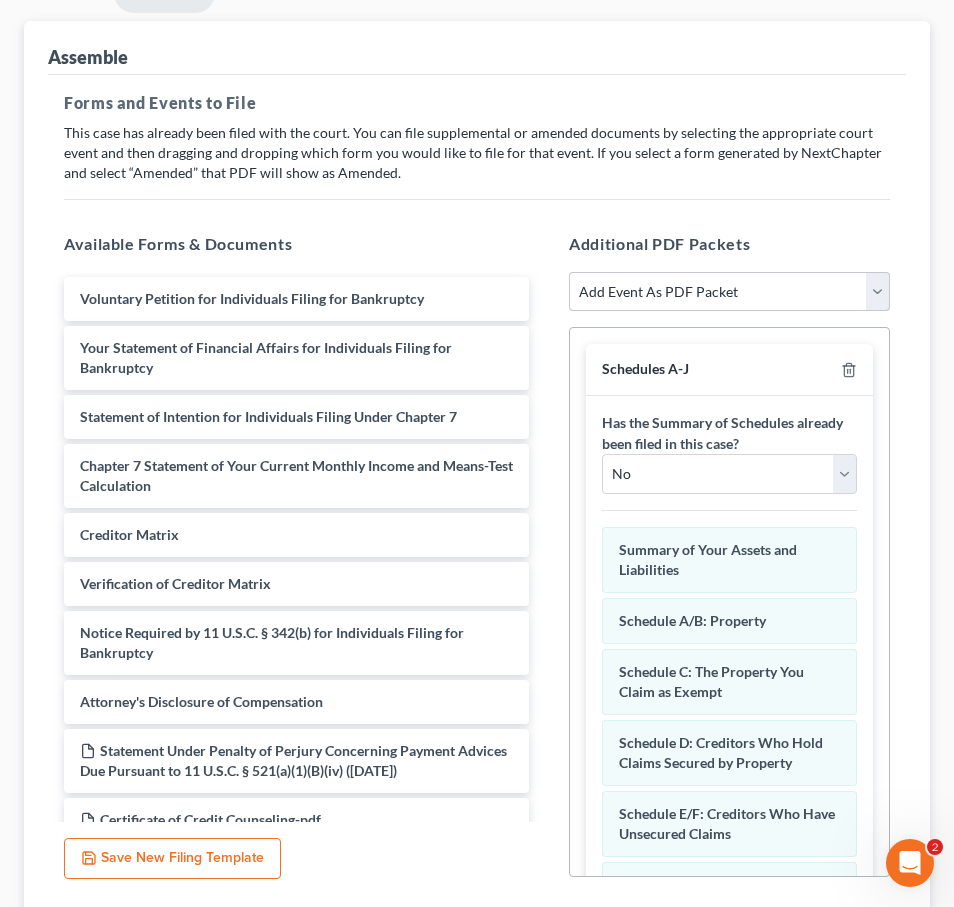click on "Add Event As PDF Packet Affidavit Affidavit of Adequate Protection and Lease Payments Affidavit of Default Affidavit of Justification Amended Creditor Matrix Amended Disclosure of Compensation of Attorney for Debtor Amended Reaffirmation Agreement Amended Schedules Amended Social Security Number Verification Page Amended Statement of Financial Affairs Amended Voluntary Petition Balance Sheet Bankruptcy Petition Preparer's Notice, Declaration, and Signature (Form 119) Bill of Costs Certificate of Credit Counseling Certificate of Service Certificate of Service of Tax Information to Requestor Certificate of Service of Tax Information to Taxing Authority Chapter 7 Means Test Calculation 122A-2 Chapter 7 Statements - Monthly Income (122A-1) / Exemption Presumption of Abuse (122A-1Supp) Debtor's Affidavit Requesting Discharge Debtor's Rebuttal of Presumption of Abuse Debtor's Request for Electronic Bankruptcy Notification (DeBN) Declaration Declaration About Individual Debtors Schedules Domestic Support Obligations" at bounding box center [729, 292] 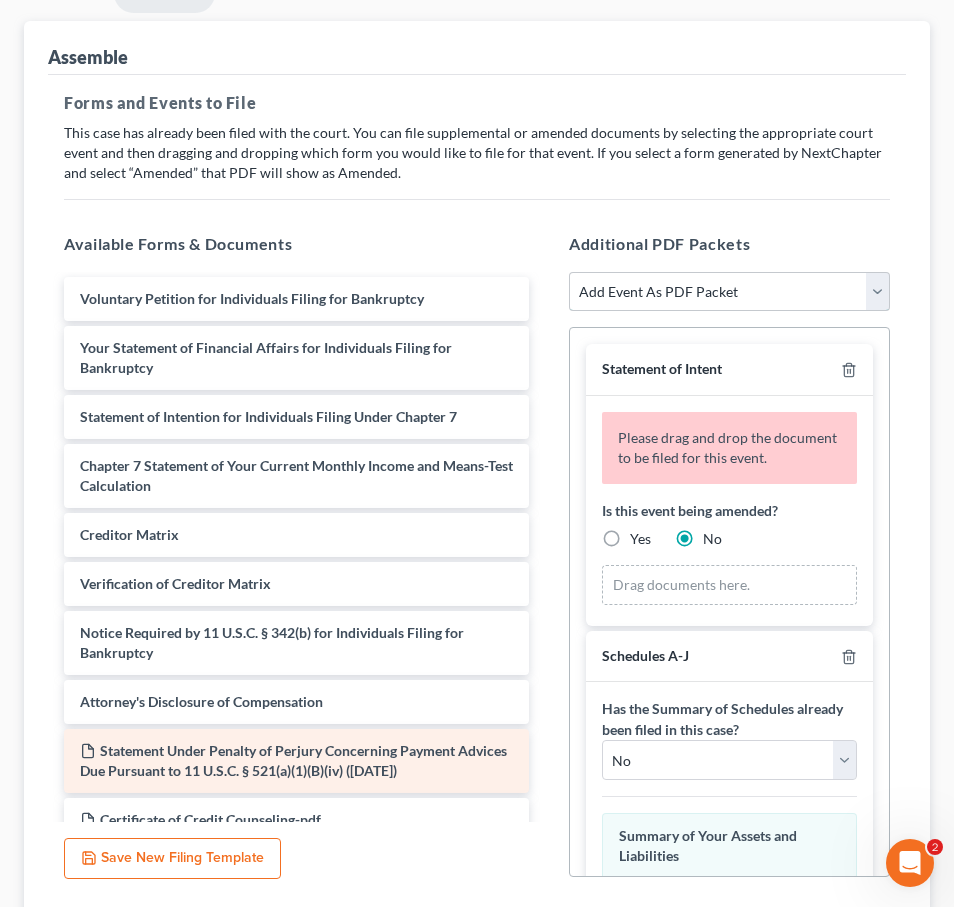scroll, scrollTop: 25, scrollLeft: 0, axis: vertical 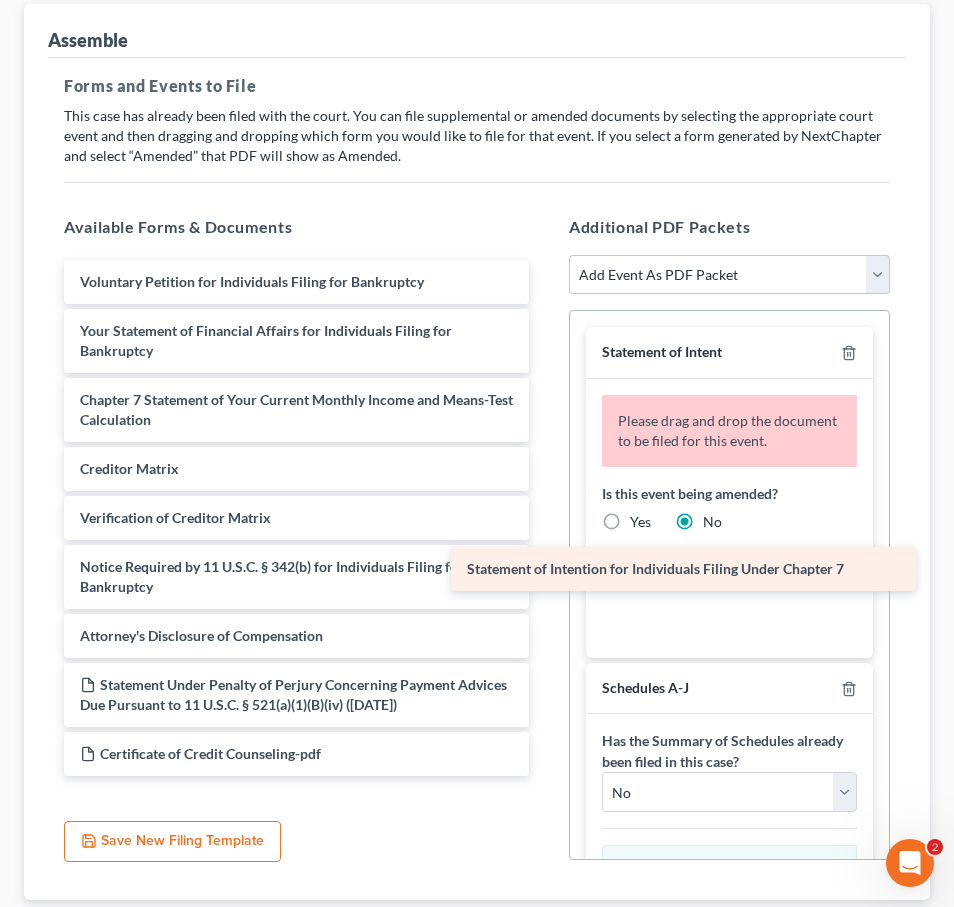 drag, startPoint x: 152, startPoint y: 407, endPoint x: 539, endPoint y: 577, distance: 422.69257 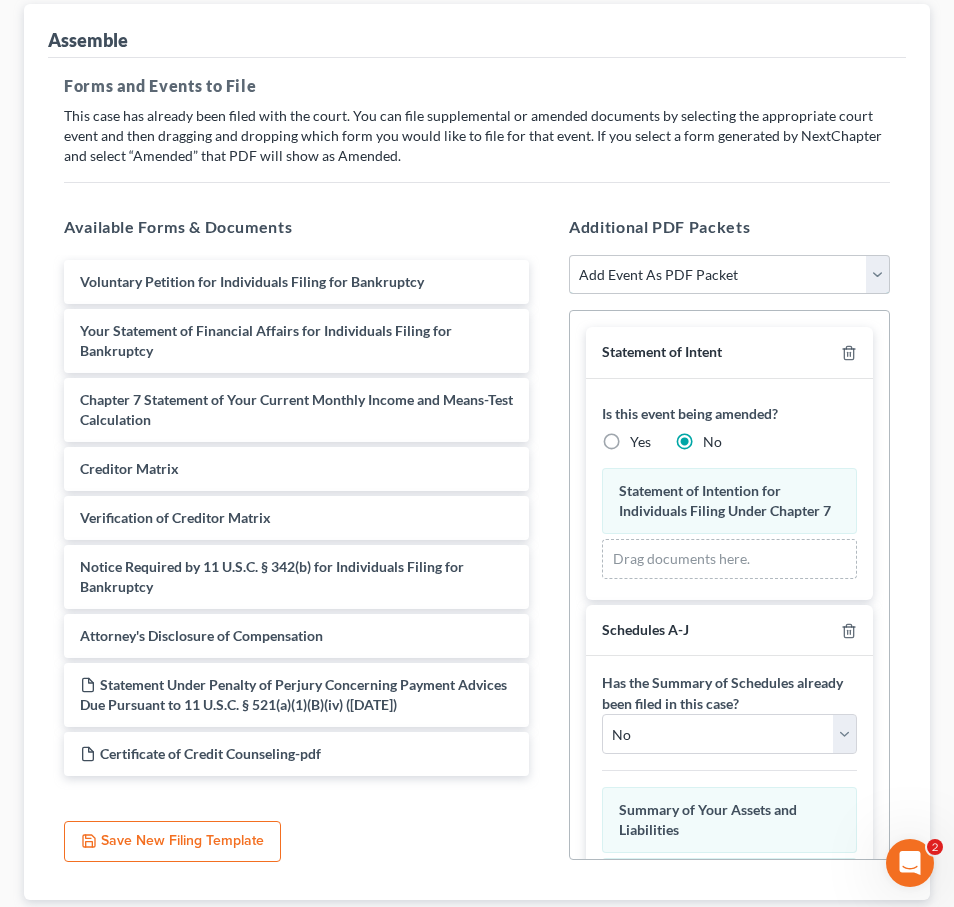 click on "Add Event As PDF Packet Affidavit Affidavit of Adequate Protection and Lease Payments Affidavit of Default Affidavit of Justification Amended Creditor Matrix Amended Disclosure of Compensation of Attorney for Debtor Amended Reaffirmation Agreement Amended Schedules Amended Social Security Number Verification Page Amended Statement of Financial Affairs Amended Voluntary Petition Balance Sheet Bankruptcy Petition Preparer's Notice, Declaration, and Signature (Form 119) Bill of Costs Certificate of Credit Counseling Certificate of Service Certificate of Service of Tax Information to Requestor Certificate of Service of Tax Information to Taxing Authority Chapter 7 Means Test Calculation 122A-2 Chapter 7 Statements - Monthly Income (122A-1) / Exemption Presumption of Abuse (122A-1Supp) Debtor's Affidavit Requesting Discharge Debtor's Rebuttal of Presumption of Abuse Debtor's Request for Electronic Bankruptcy Notification (DeBN) Declaration Declaration About Individual Debtors Schedules Domestic Support Obligations" at bounding box center [729, 275] 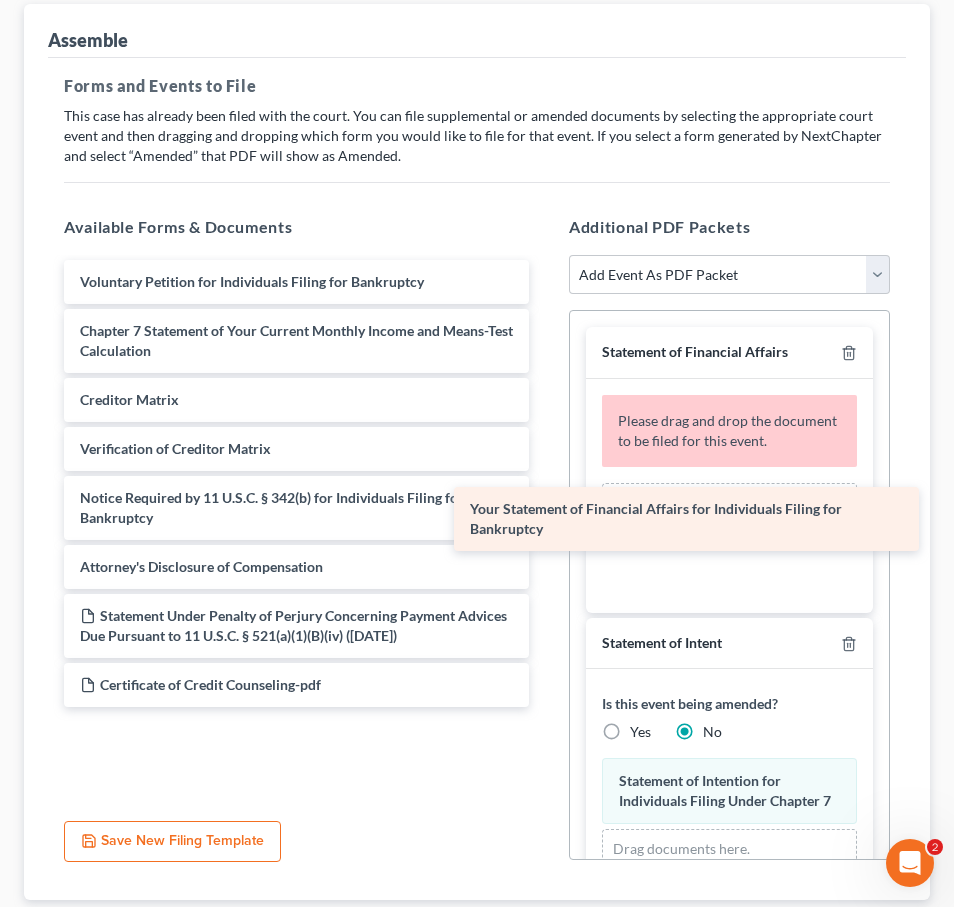 drag, startPoint x: 310, startPoint y: 336, endPoint x: 700, endPoint y: 515, distance: 429.11655 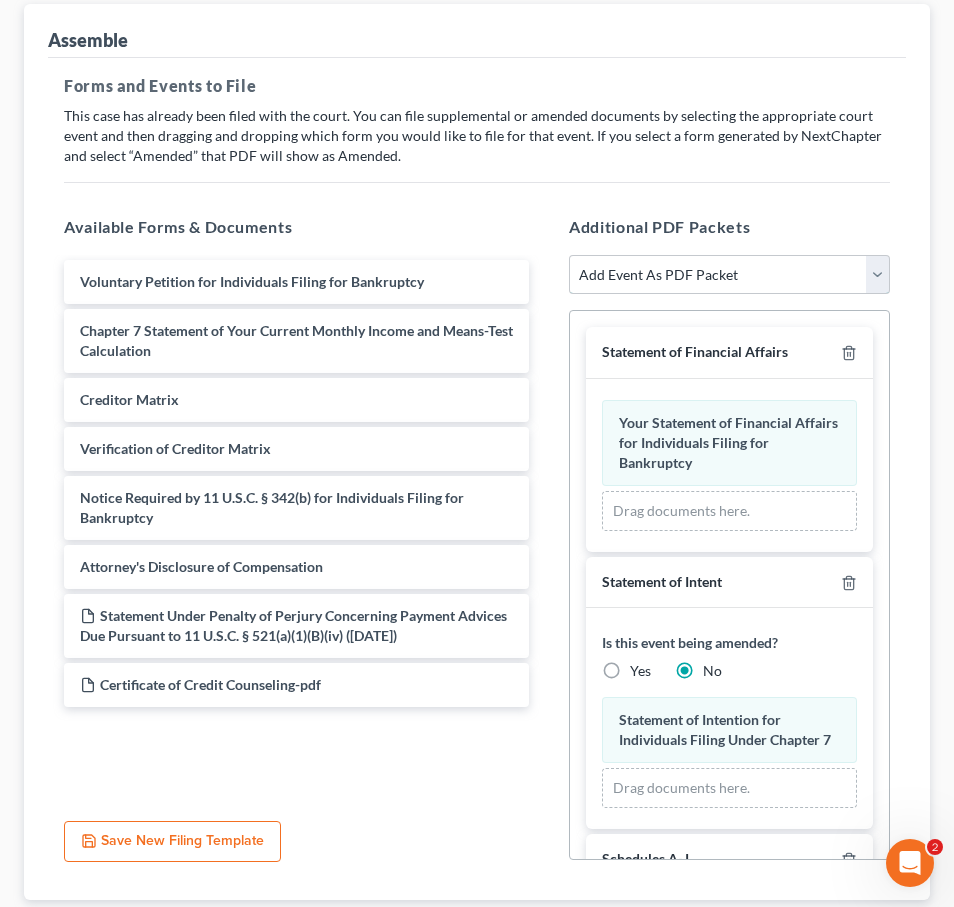 click on "Add Event As PDF Packet Affidavit Affidavit of Adequate Protection and Lease Payments Affidavit of Default Affidavit of Justification Amended Creditor Matrix Amended Disclosure of Compensation of Attorney for Debtor Amended Reaffirmation Agreement Amended Schedules Amended Social Security Number Verification Page Amended Statement of Financial Affairs Amended Voluntary Petition Balance Sheet Bankruptcy Petition Preparer's Notice, Declaration, and Signature (Form 119) Bill of Costs Certificate of Credit Counseling Certificate of Service Certificate of Service of Tax Information to Requestor Certificate of Service of Tax Information to Taxing Authority Chapter 7 Means Test Calculation 122A-2 Chapter 7 Statements - Monthly Income (122A-1) / Exemption Presumption of Abuse (122A-1Supp) Debtor's Affidavit Requesting Discharge Debtor's Rebuttal of Presumption of Abuse Debtor's Request for Electronic Bankruptcy Notification (DeBN) Declaration Declaration About Individual Debtors Schedules Domestic Support Obligations" at bounding box center (729, 275) 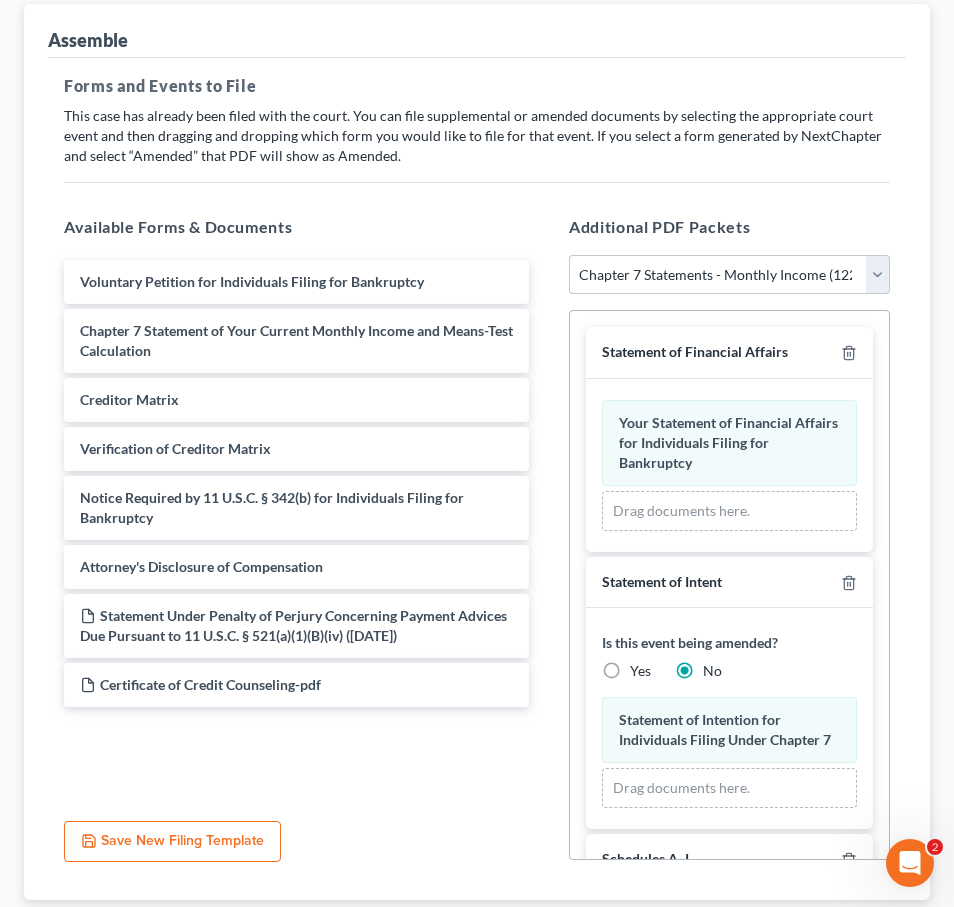 select 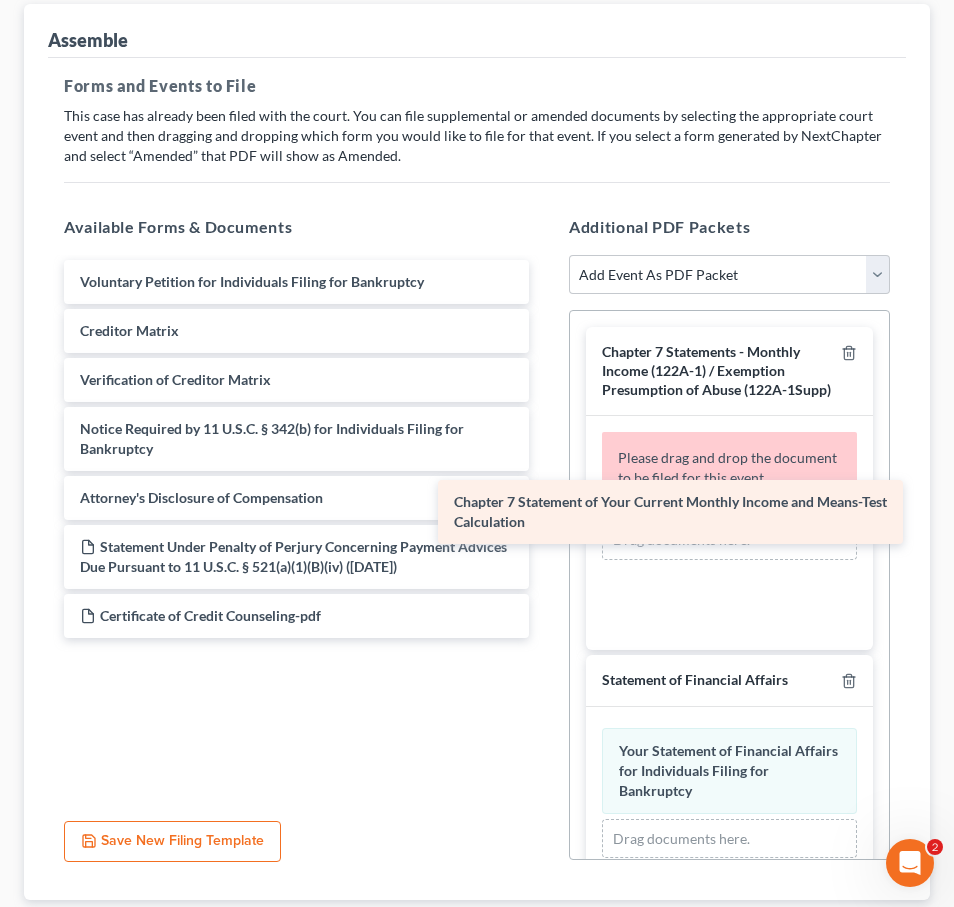 drag, startPoint x: 333, startPoint y: 344, endPoint x: 707, endPoint y: 516, distance: 411.65518 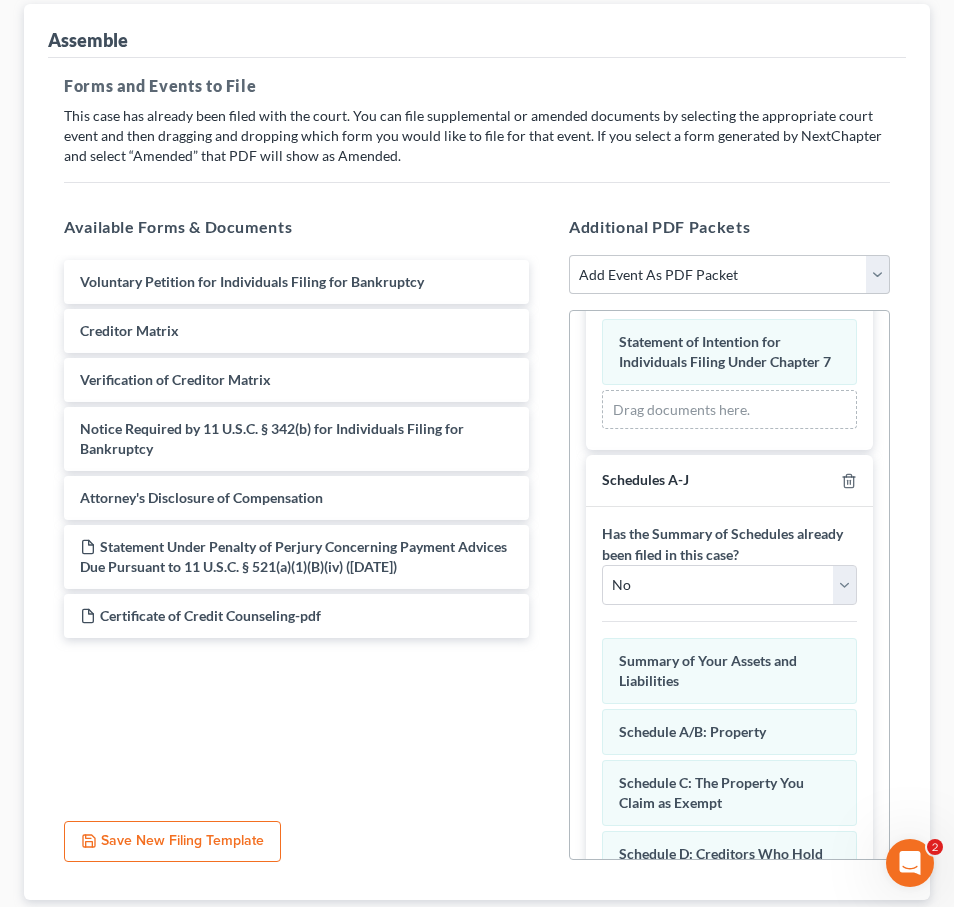scroll, scrollTop: 1129, scrollLeft: 0, axis: vertical 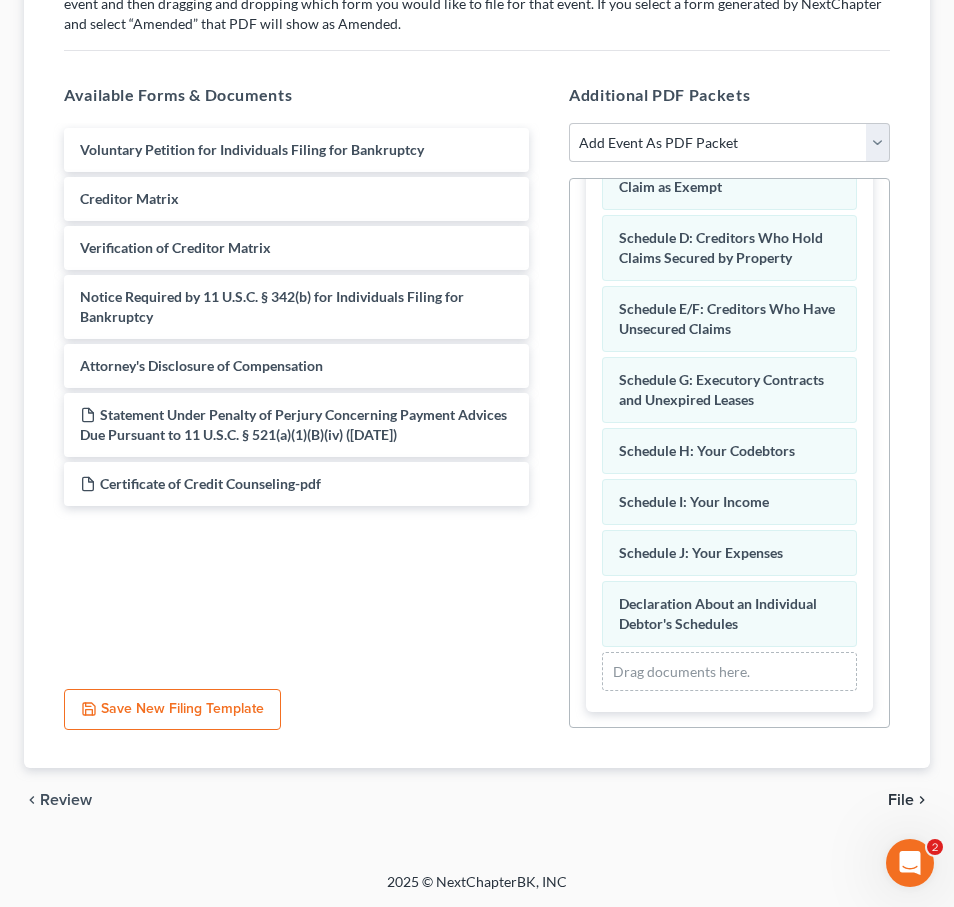 click on "File" at bounding box center (901, 800) 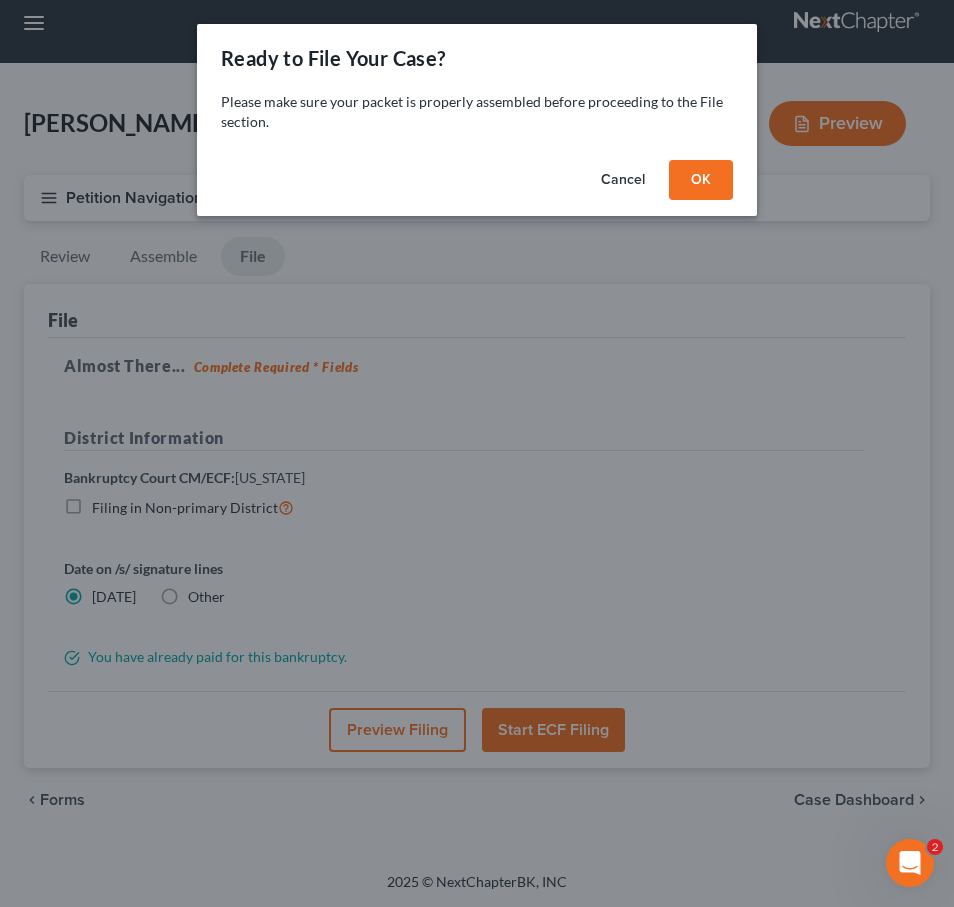 click on "OK" at bounding box center [701, 180] 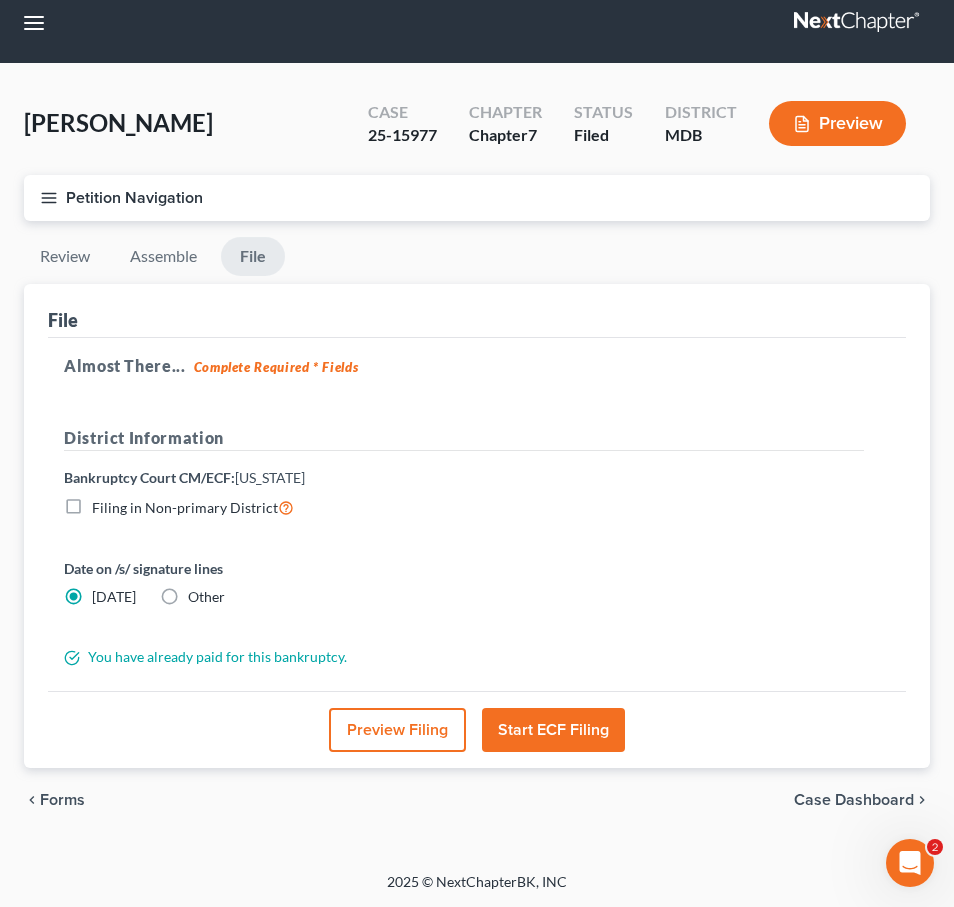 click on "Start ECF Filing" at bounding box center (553, 730) 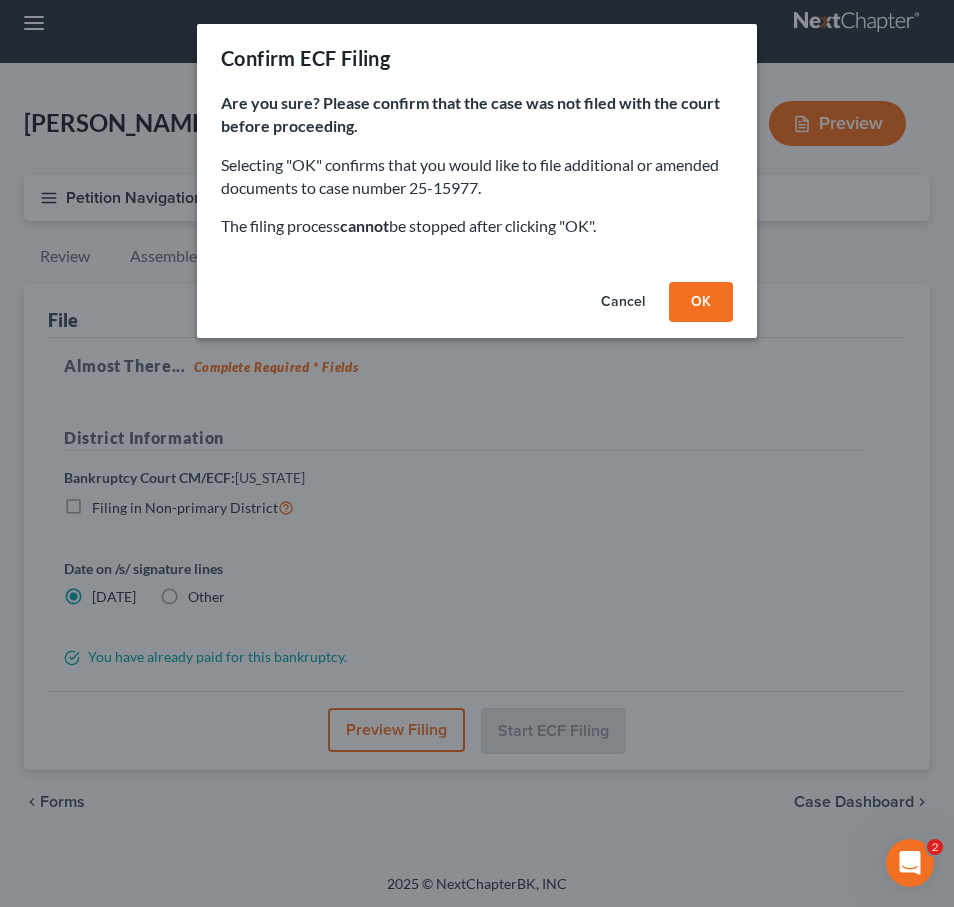 click on "OK" at bounding box center [701, 302] 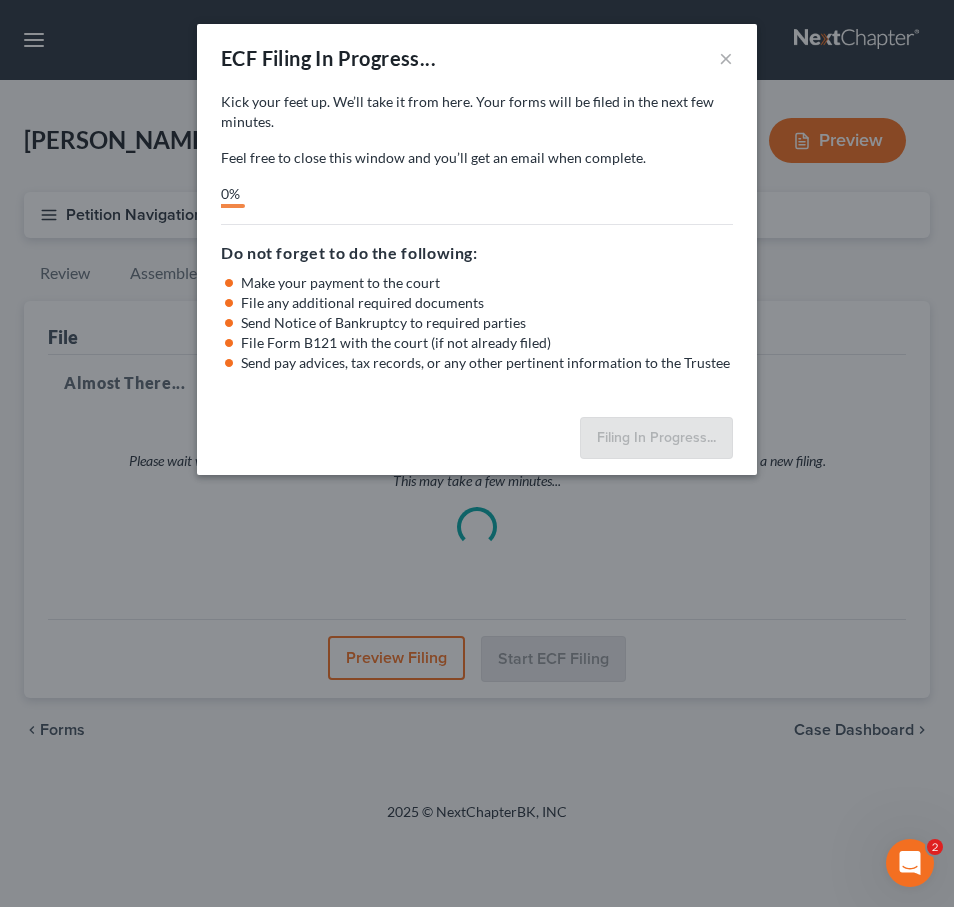 scroll, scrollTop: 0, scrollLeft: 0, axis: both 